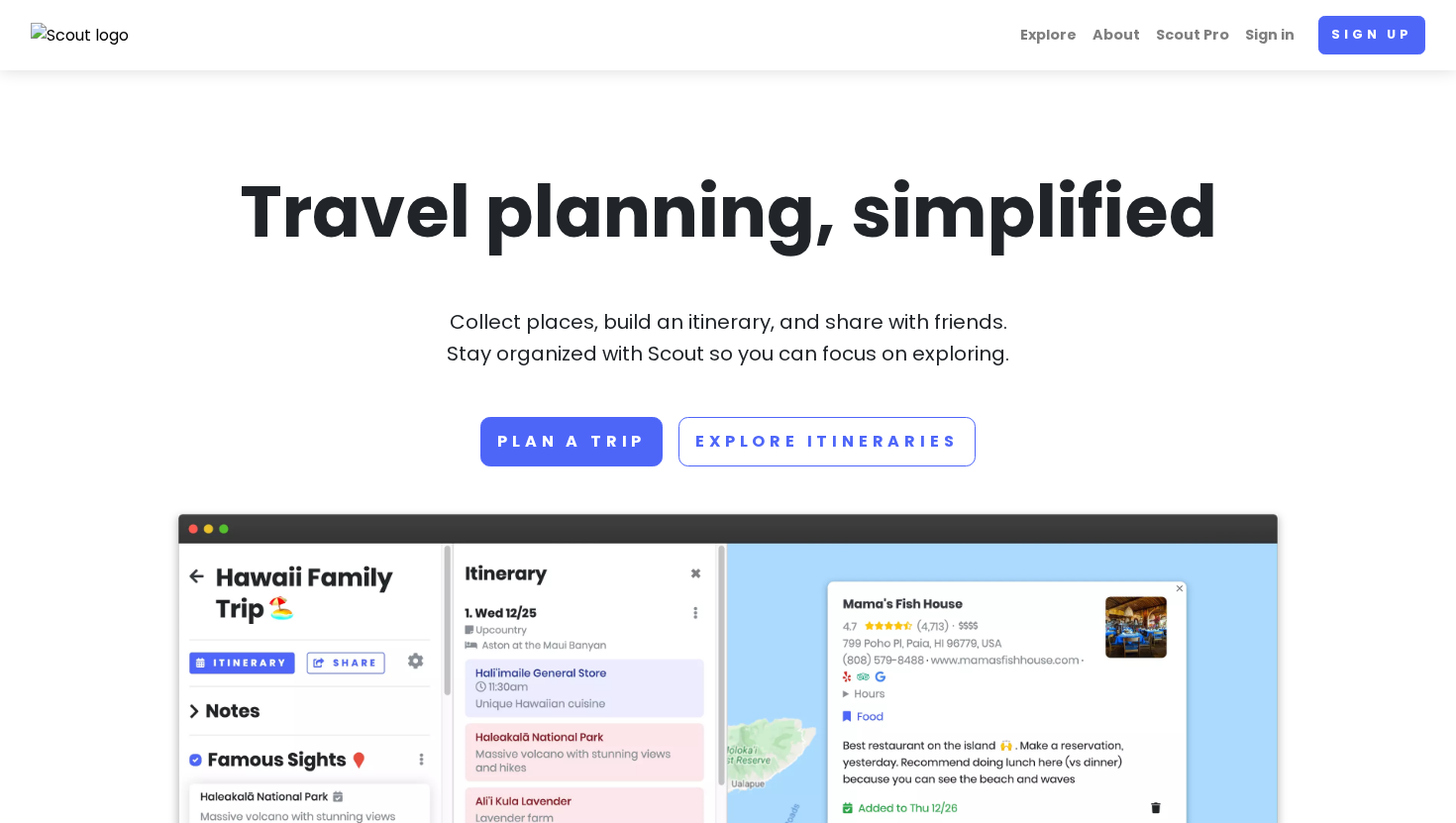 scroll, scrollTop: 0, scrollLeft: 0, axis: both 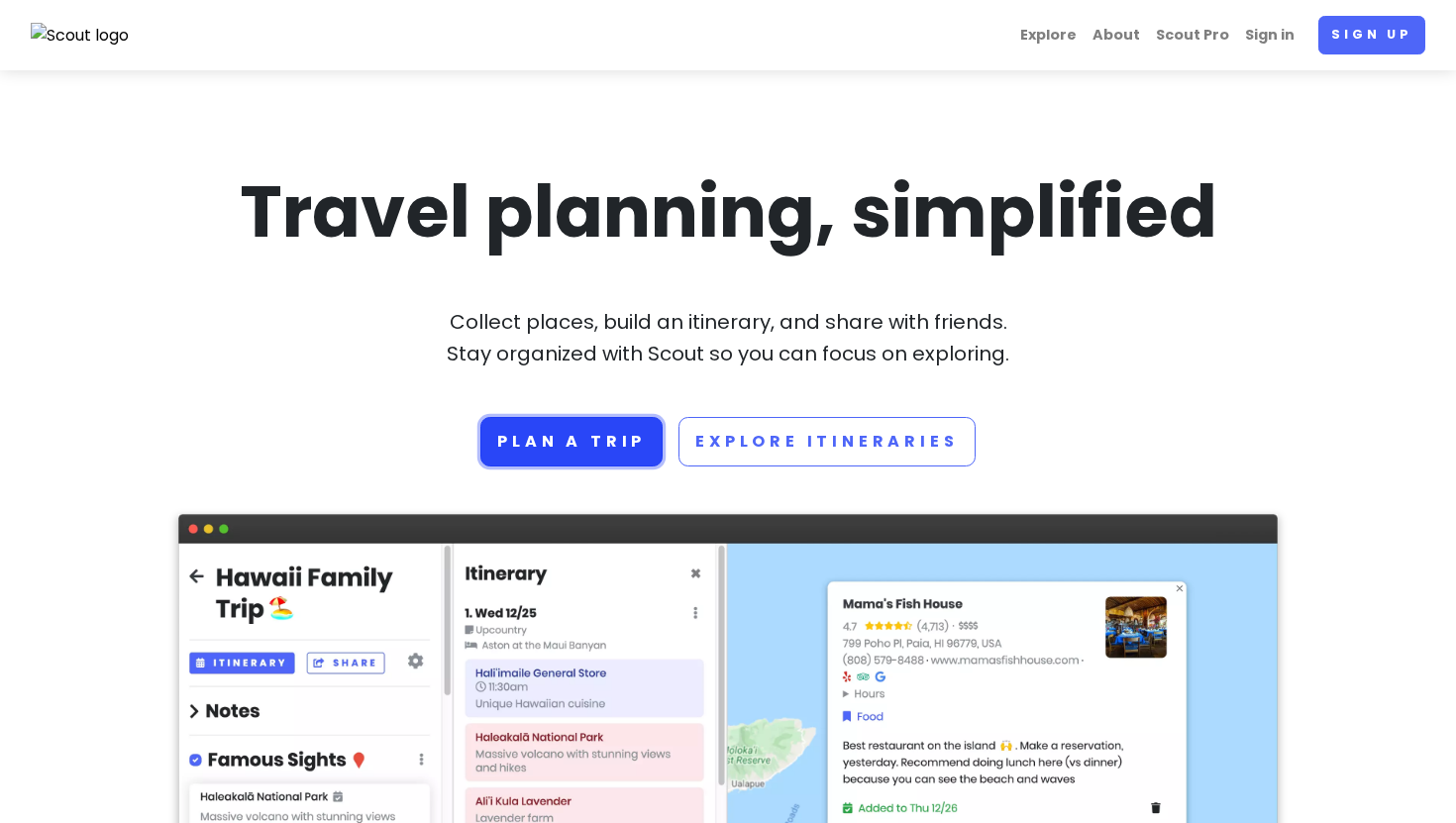 click on "Plan a trip" at bounding box center (572, 442) 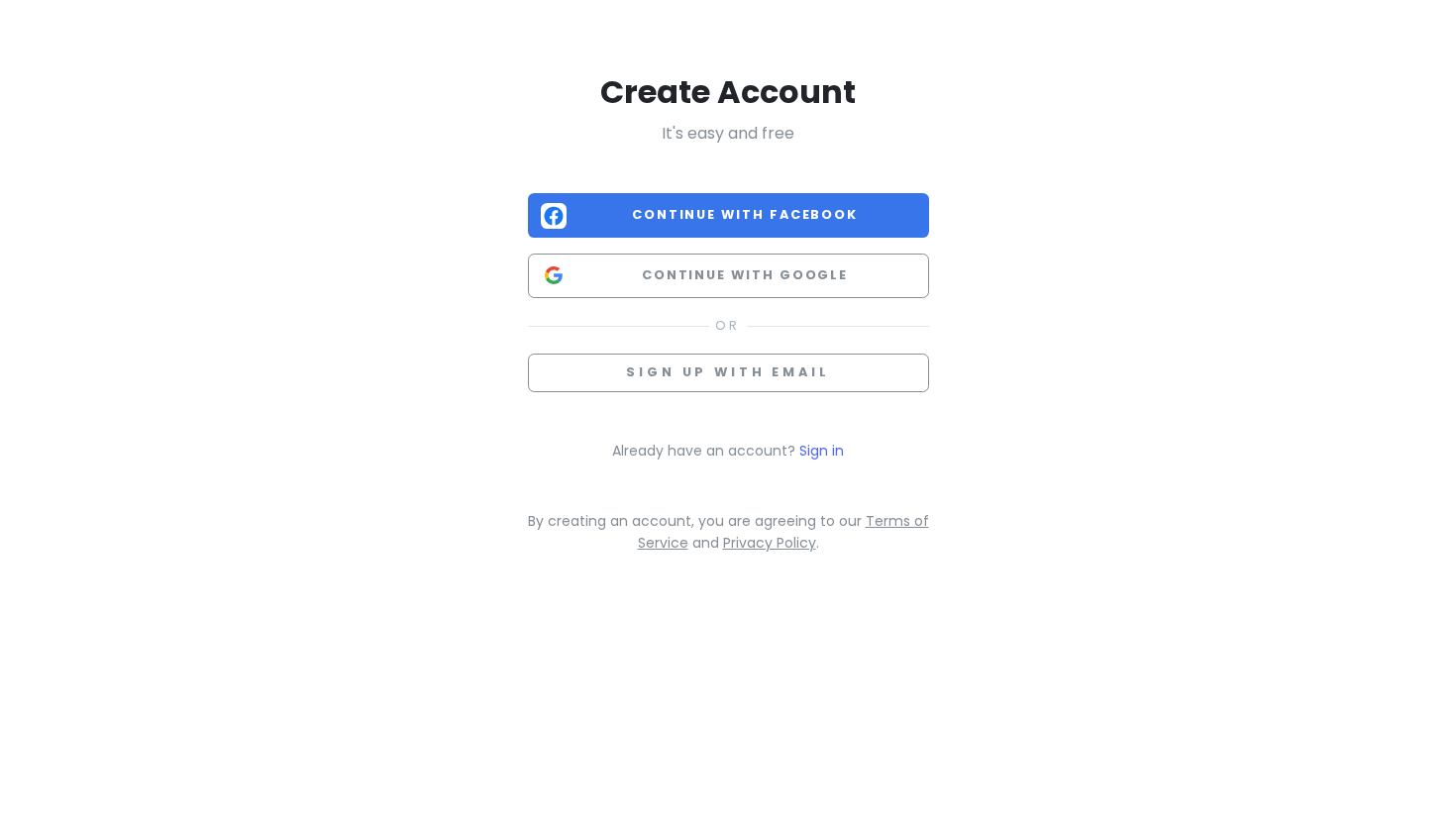 scroll, scrollTop: 0, scrollLeft: 0, axis: both 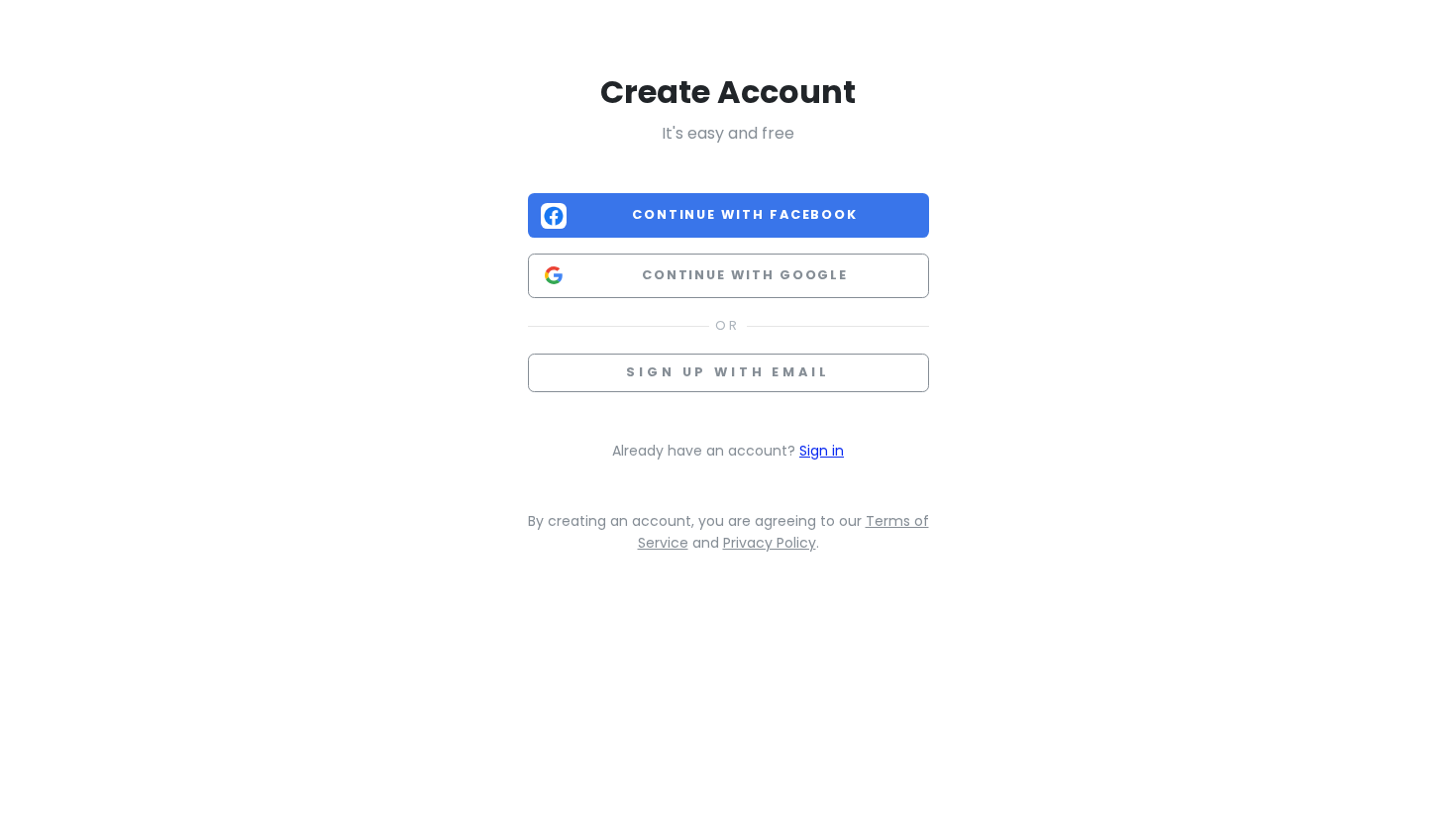 click on "Sign in" at bounding box center [821, 451] 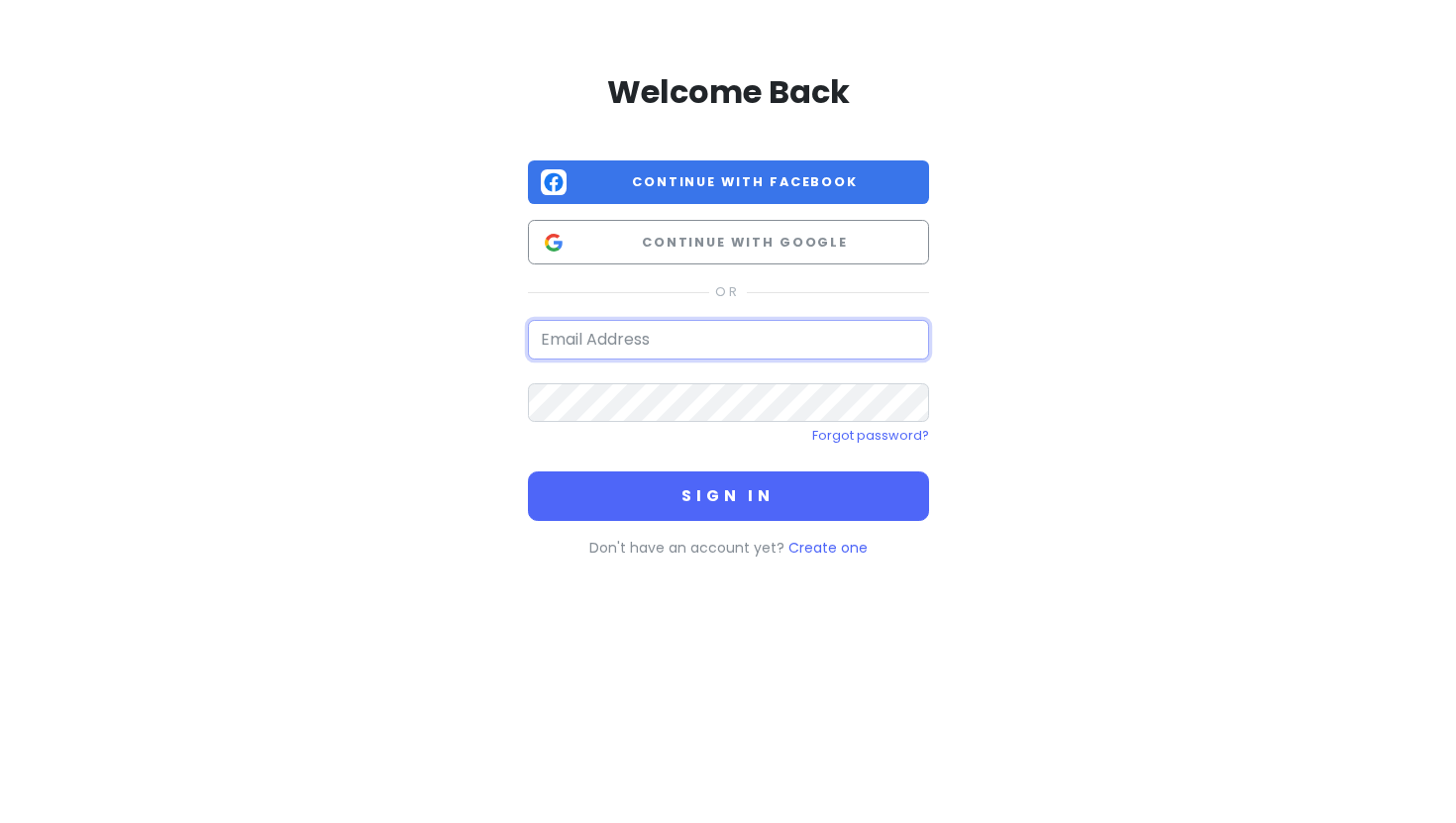 click at bounding box center (728, 340) 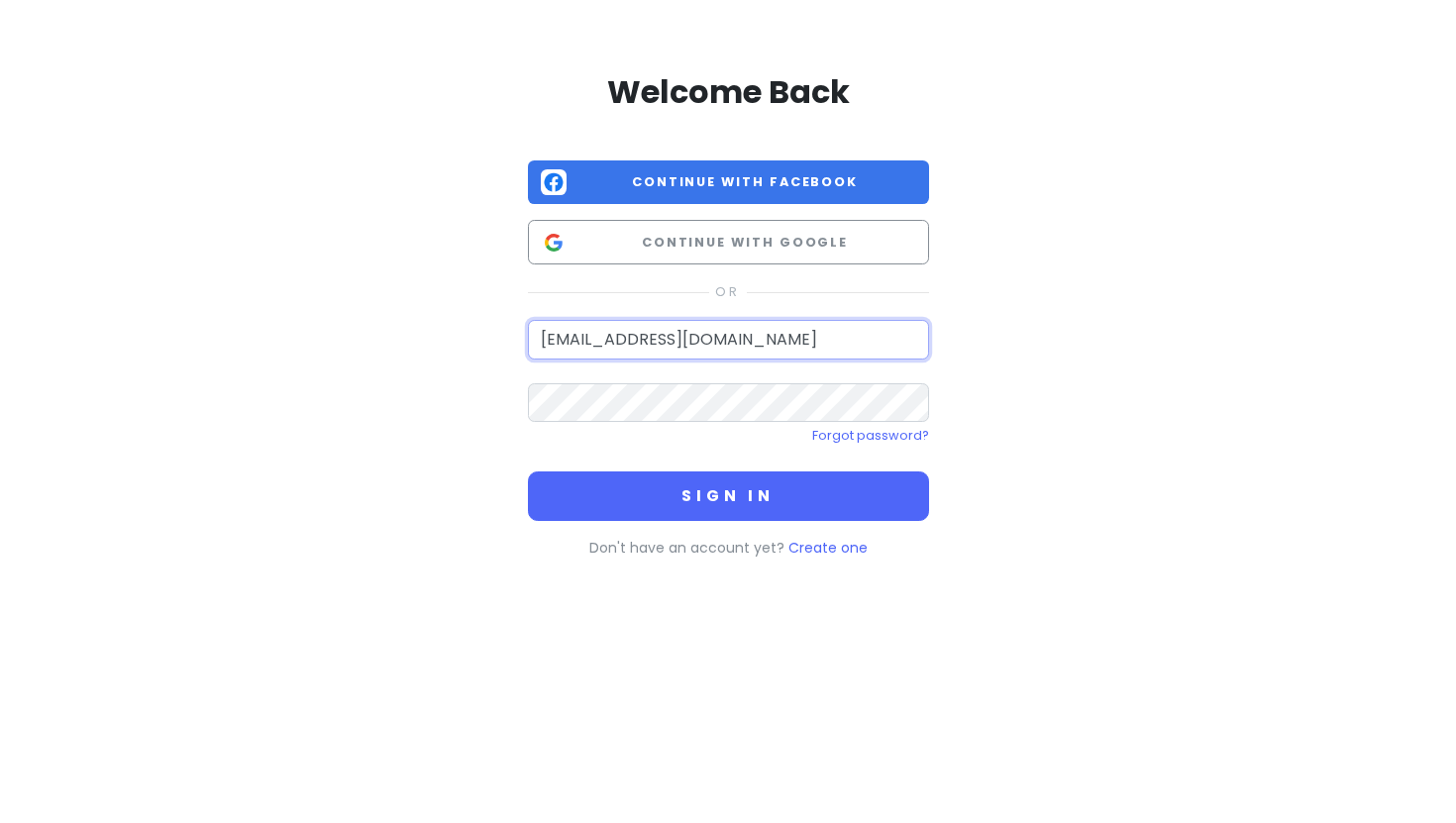 type on "[EMAIL_ADDRESS][DOMAIN_NAME]" 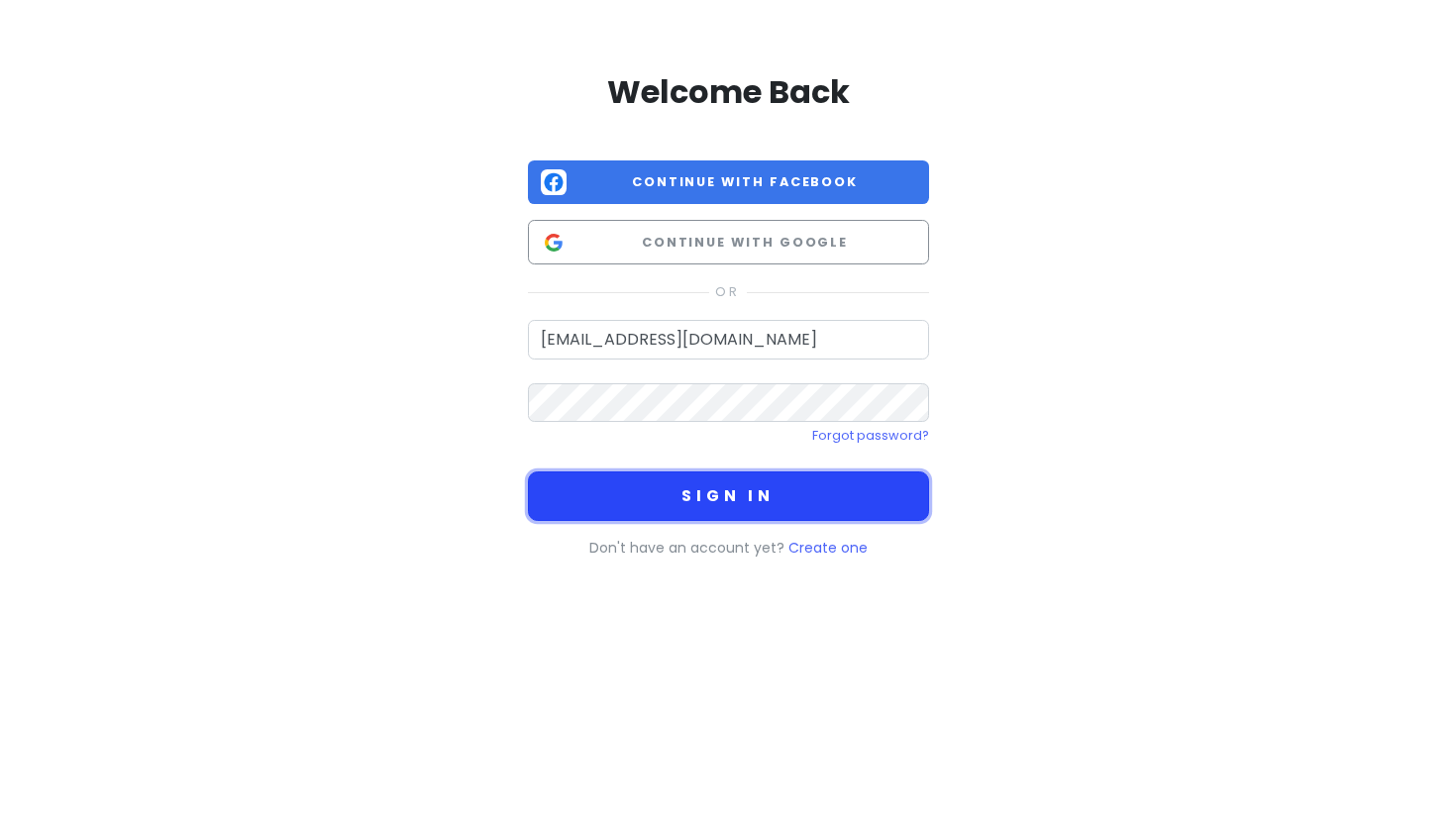 click on "Sign in" at bounding box center [728, 496] 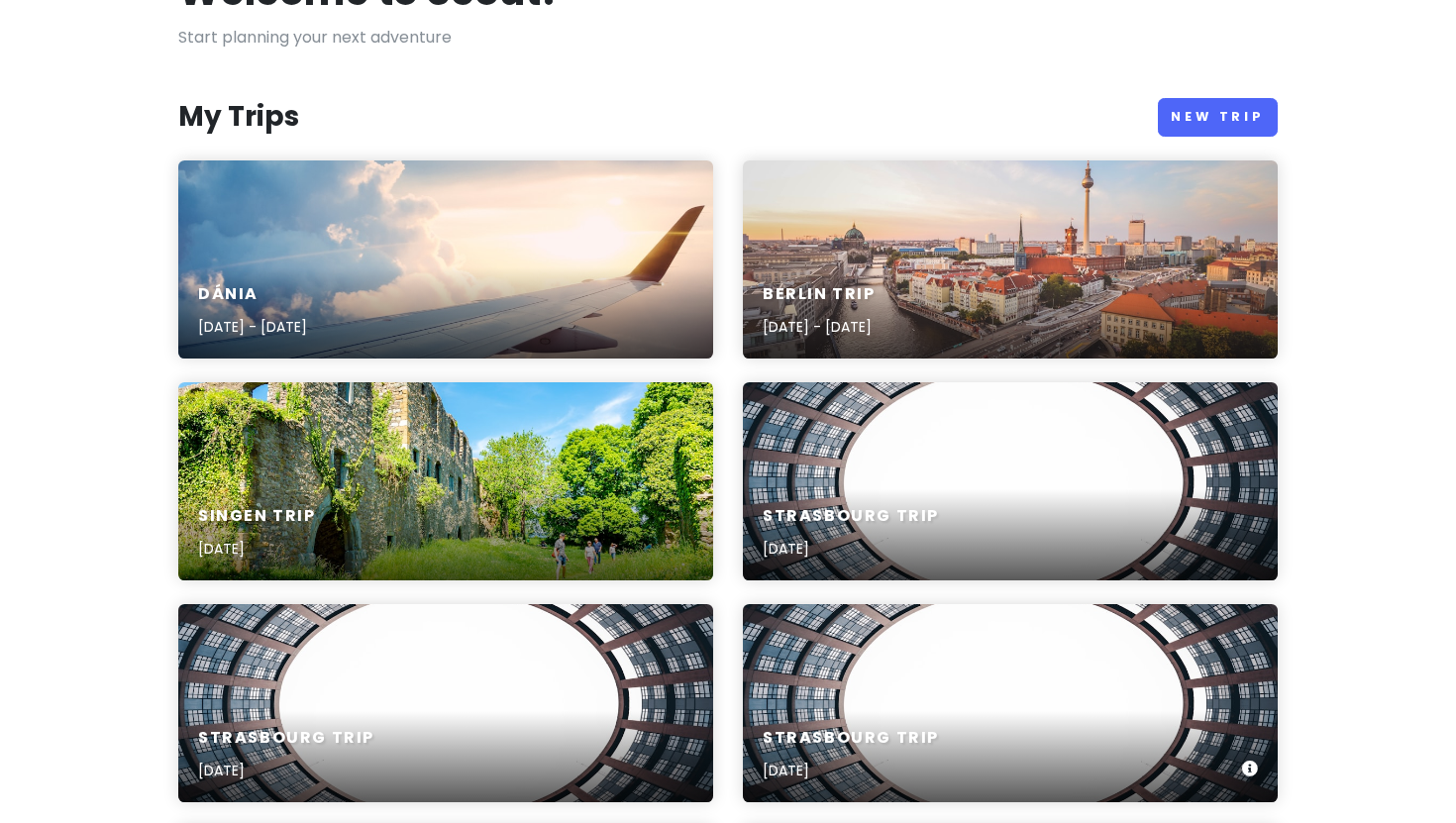 scroll, scrollTop: 0, scrollLeft: 0, axis: both 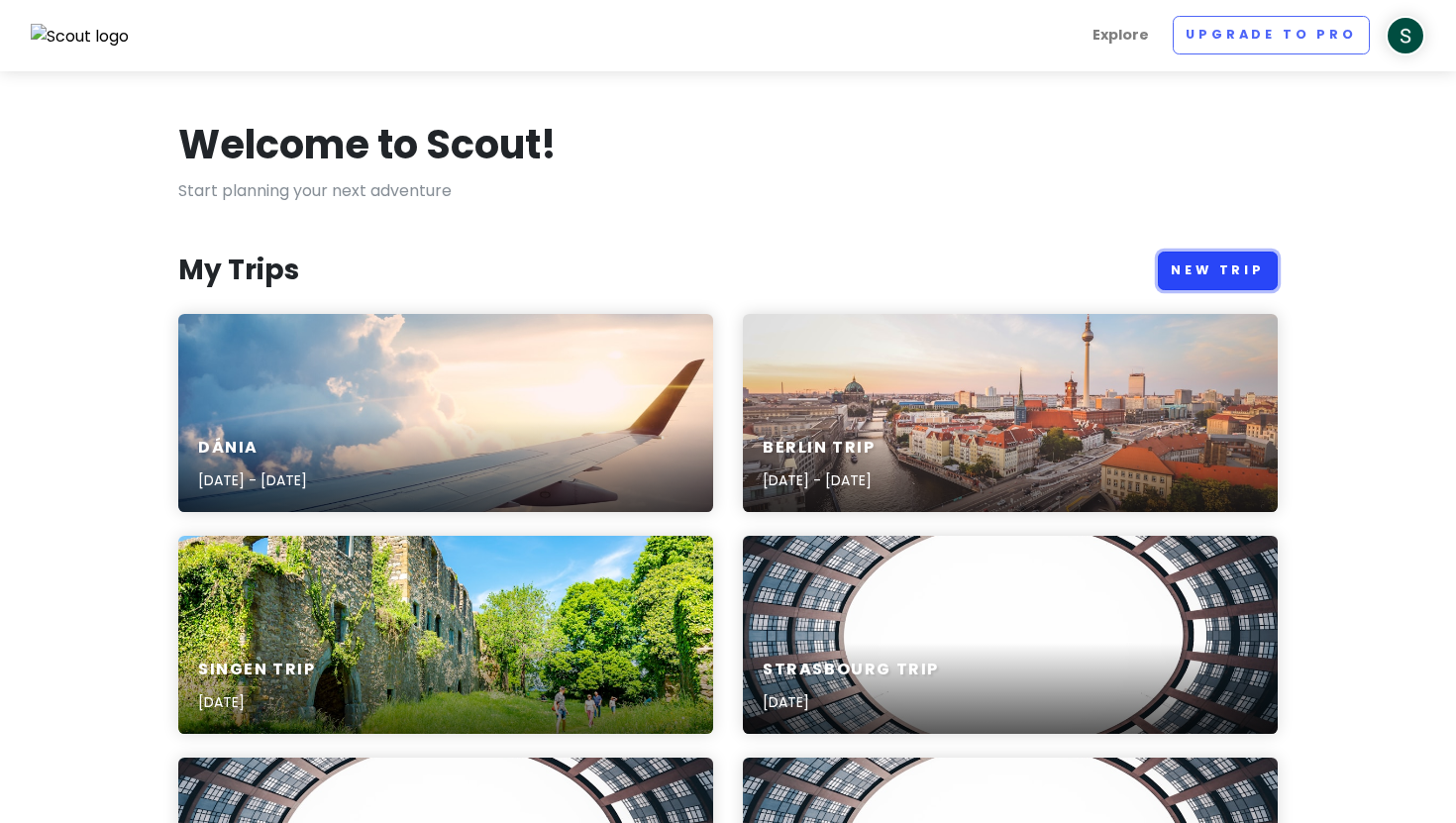 click on "New Trip" at bounding box center (1217, 270) 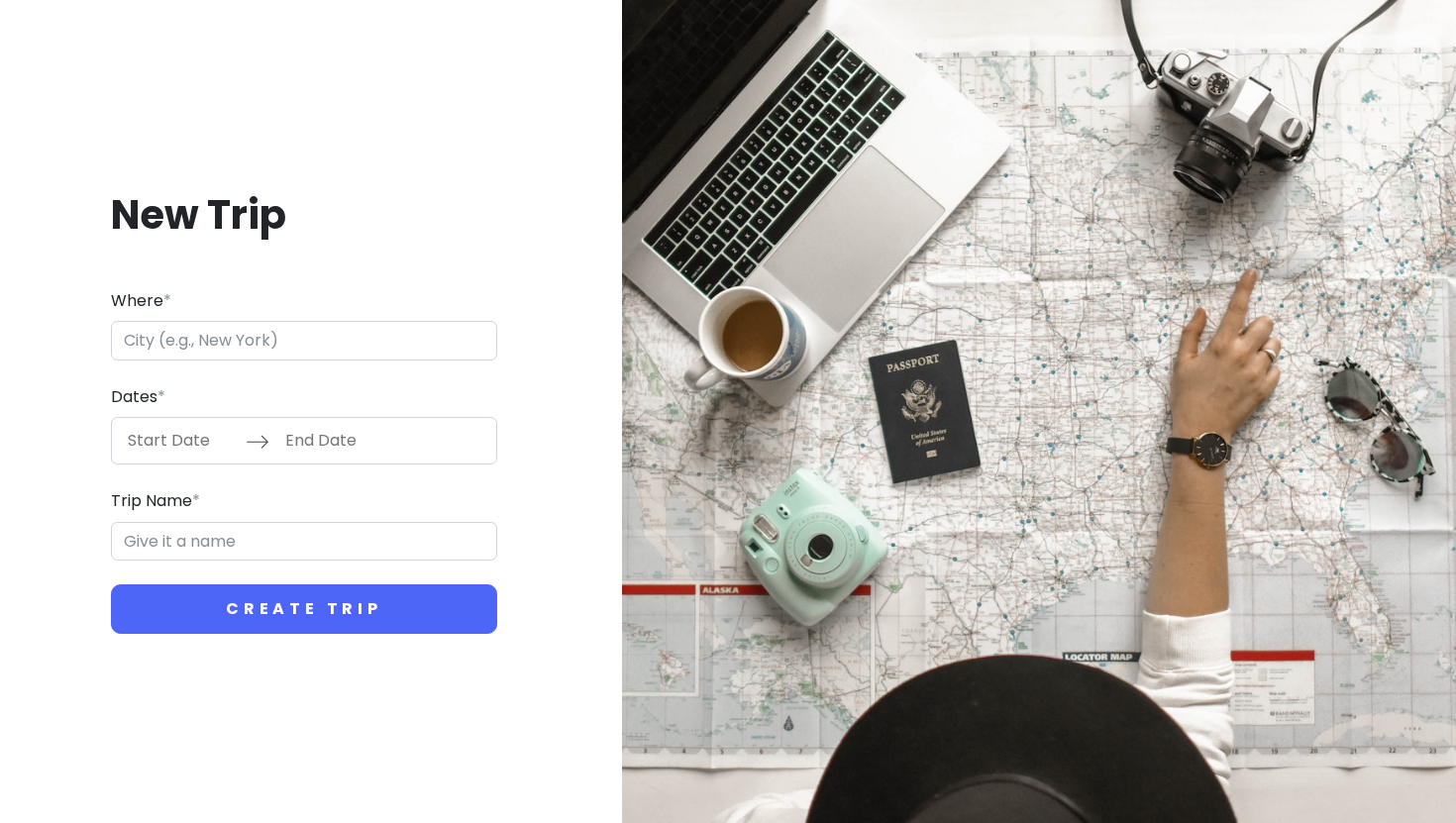 click on "Where  *" at bounding box center [304, 341] 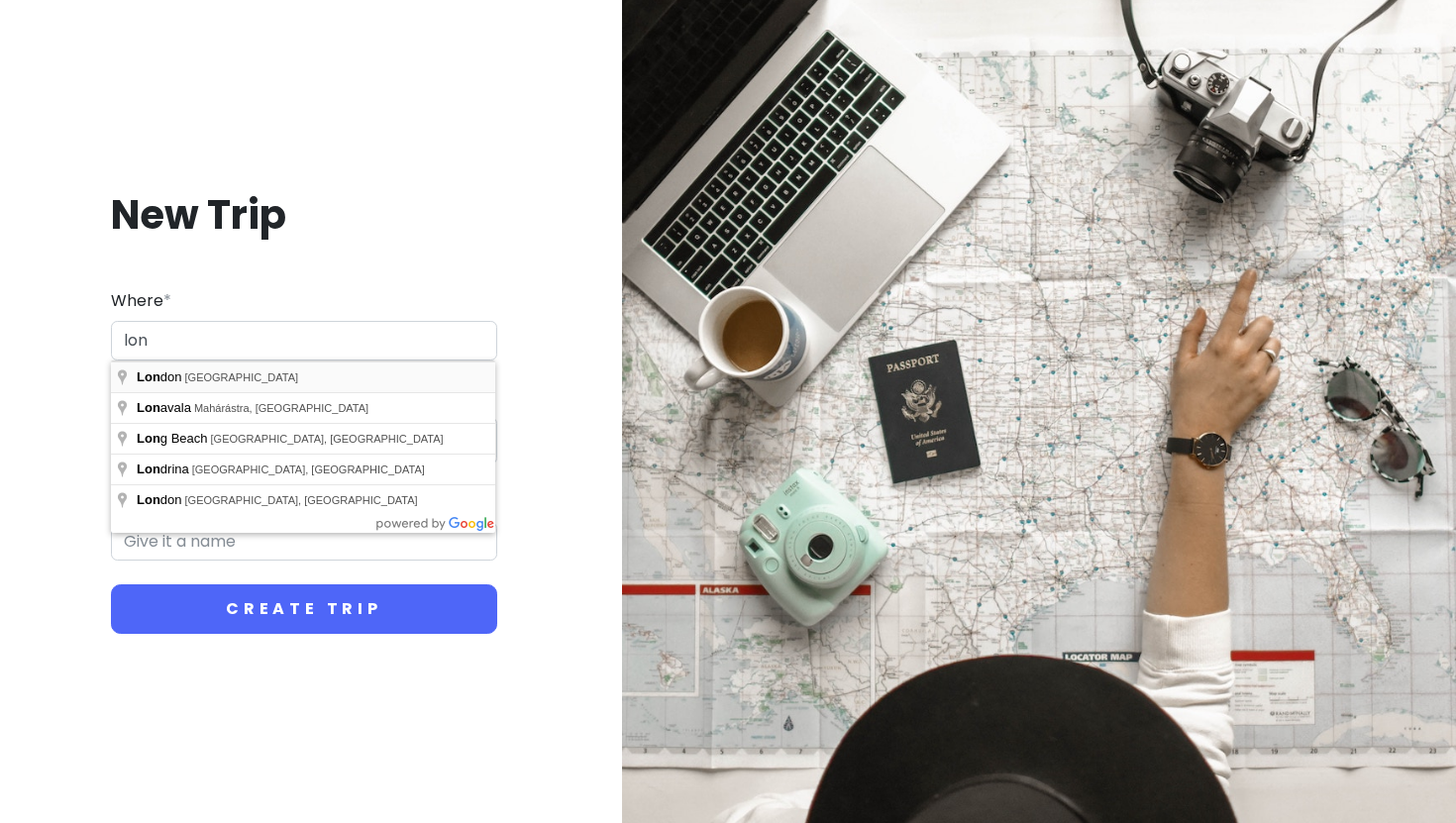 type on "London, Egyesült Királyság" 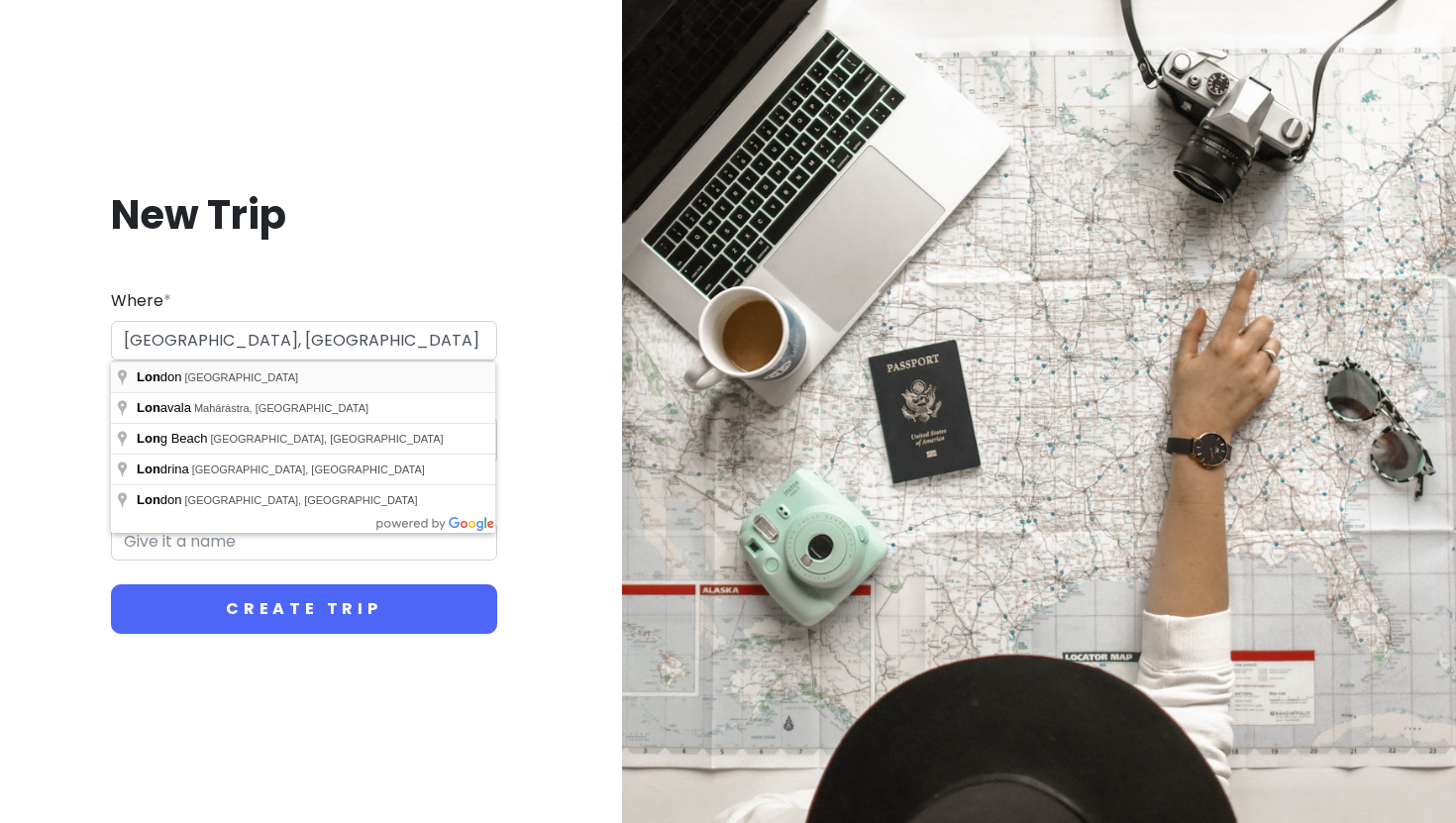 type on "London Trip" 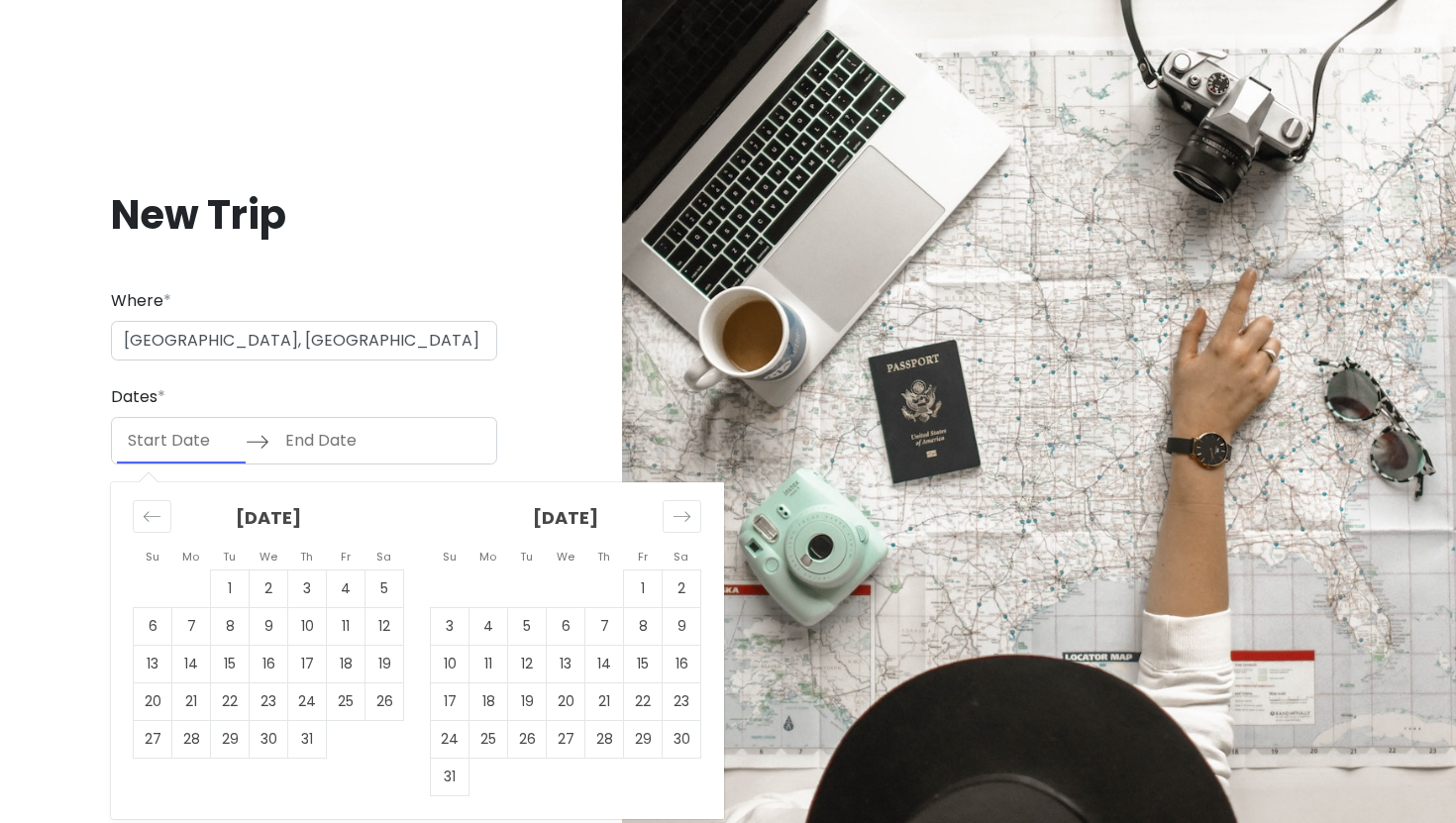 click at bounding box center (181, 441) 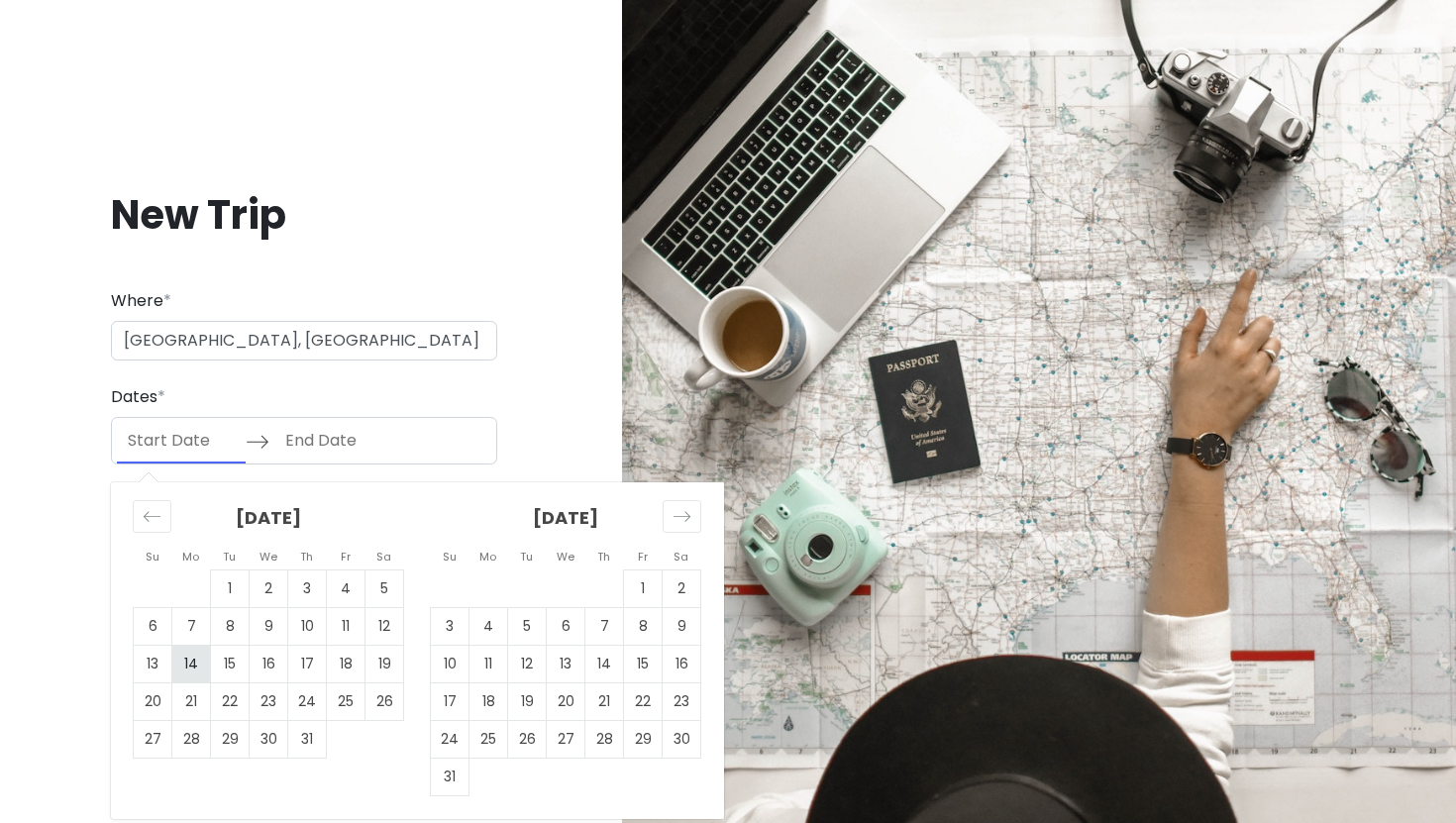 click on "14" at bounding box center [191, 665] 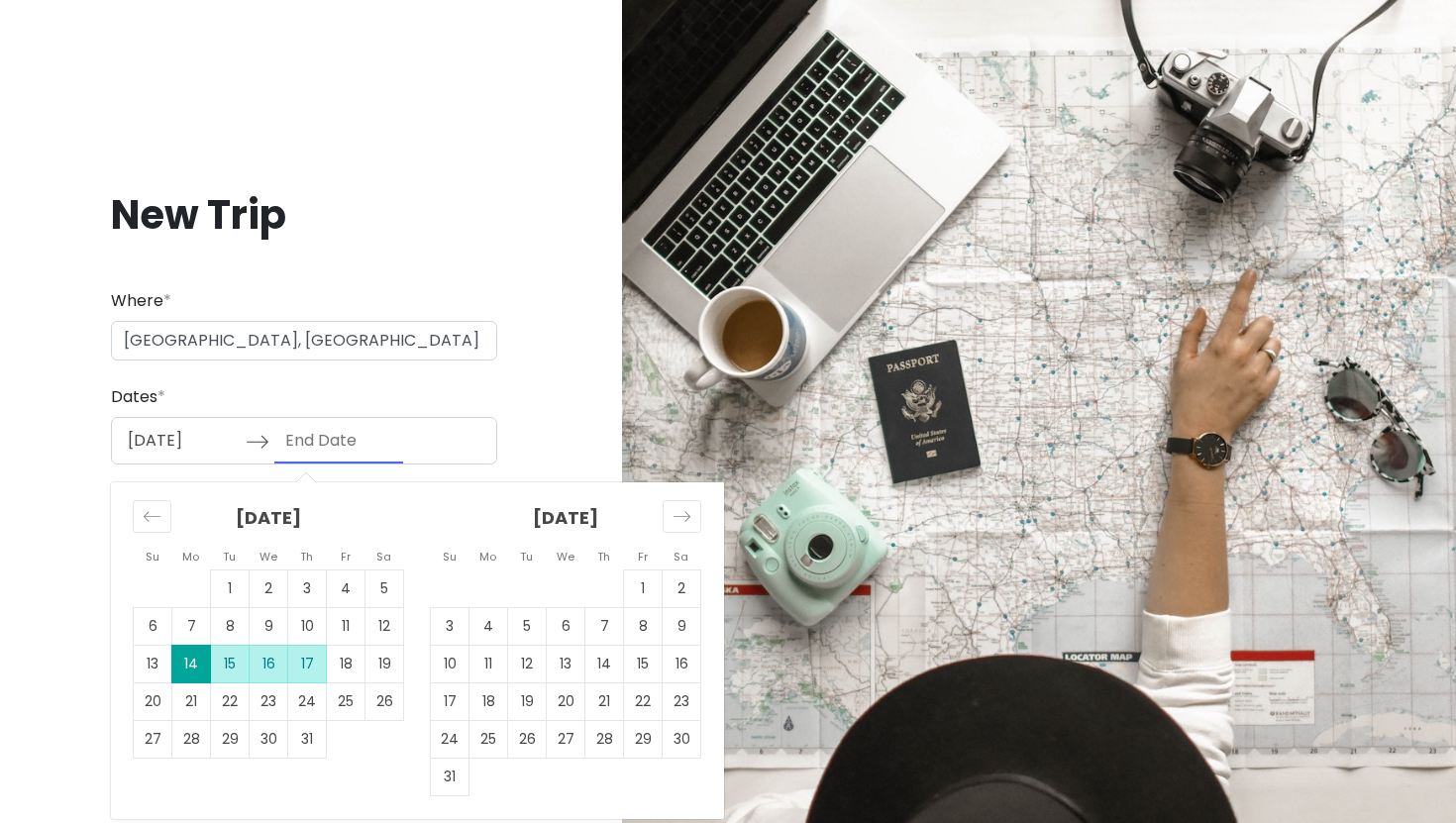 click on "17" at bounding box center [307, 665] 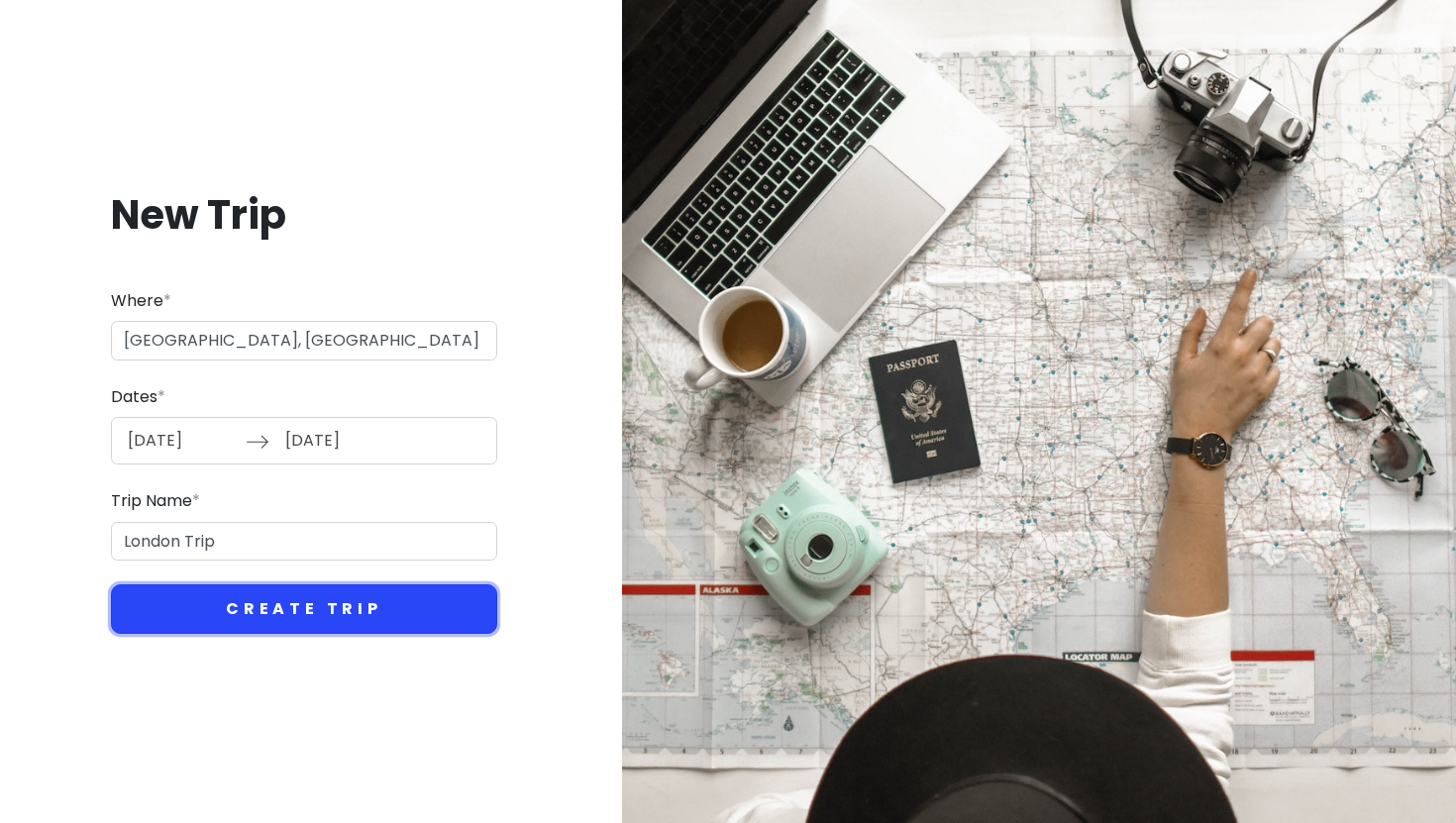 click on "Create Trip" at bounding box center (304, 609) 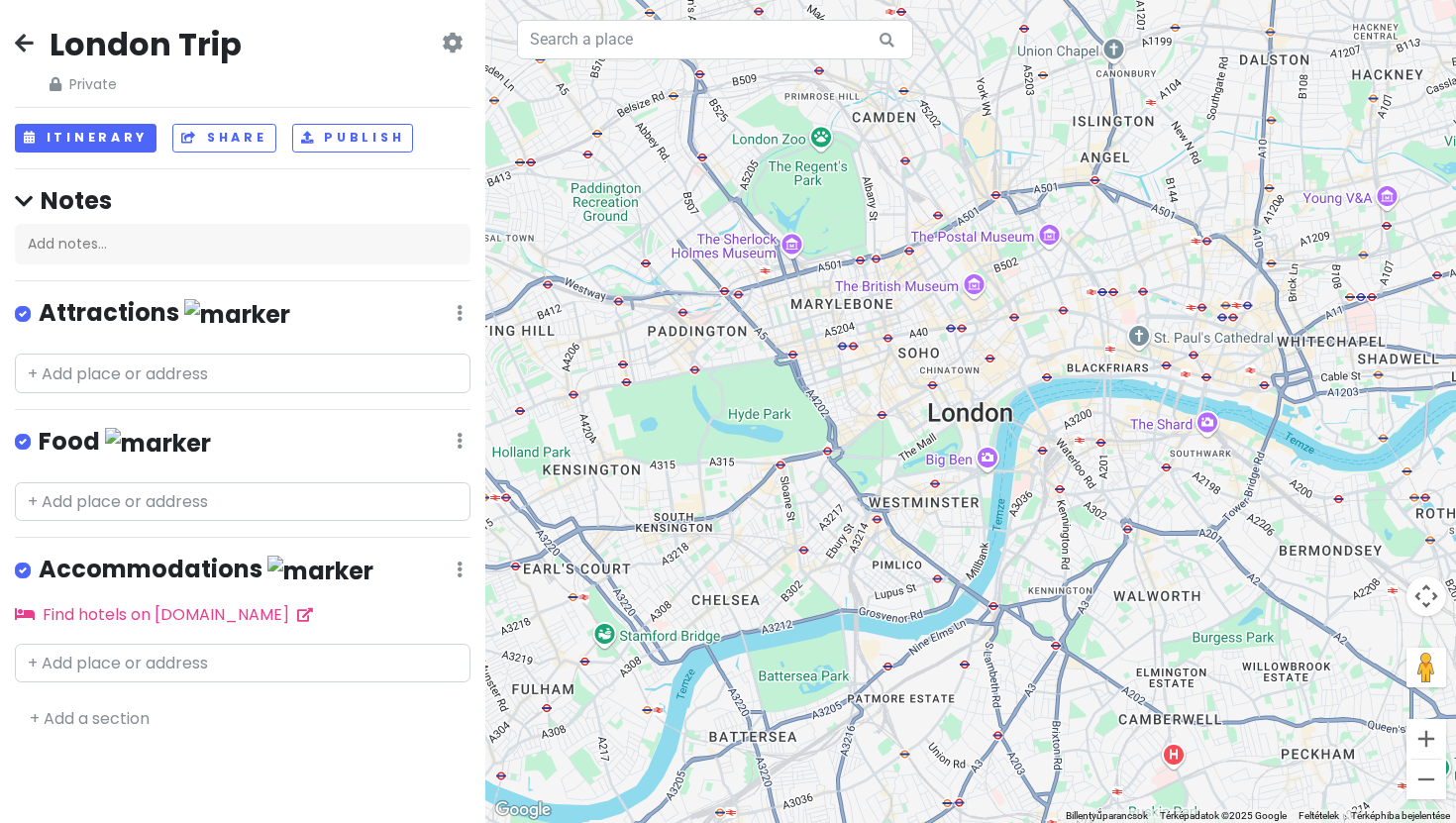click at bounding box center (320, 570) 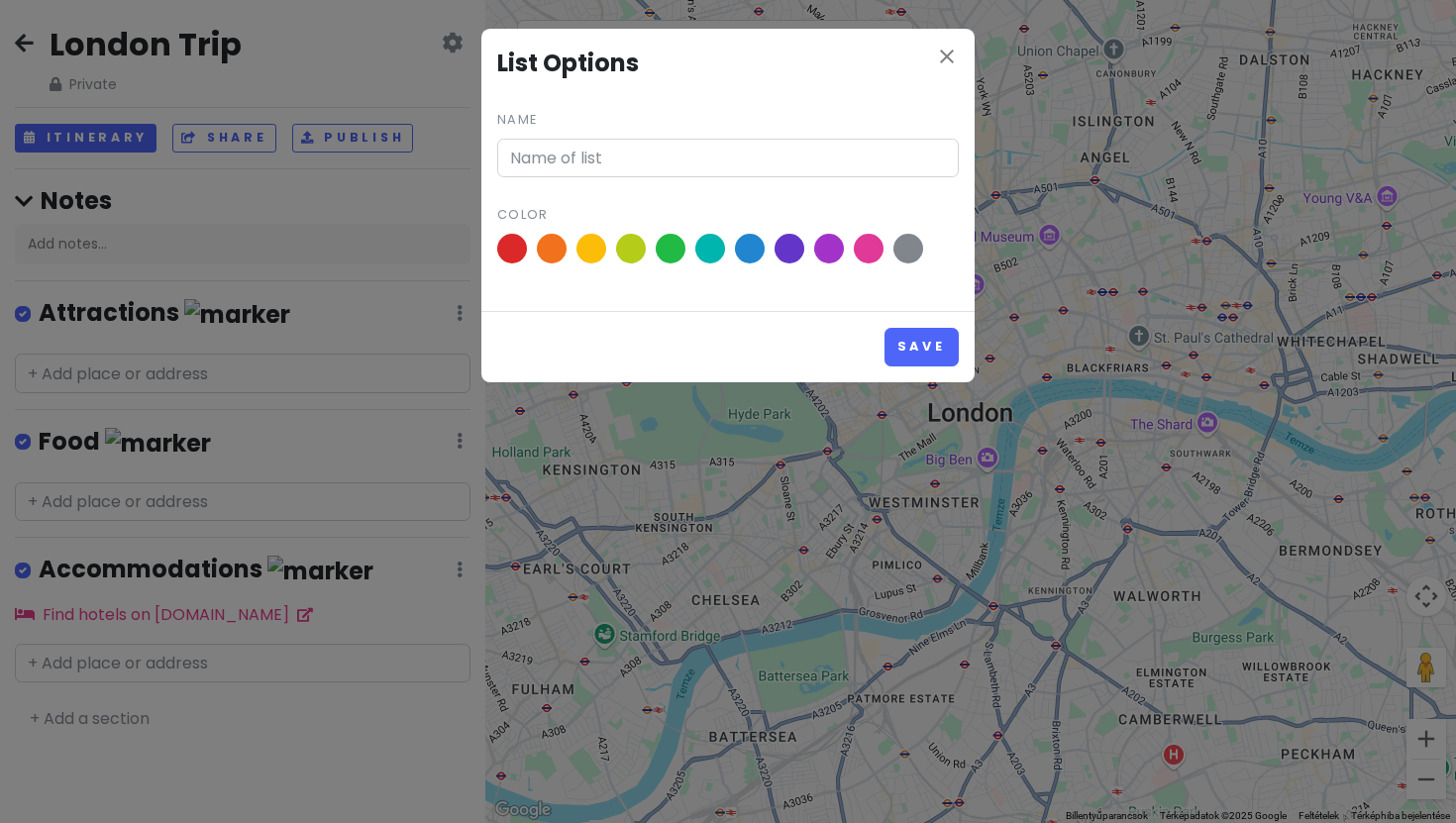 type on "Accommodations" 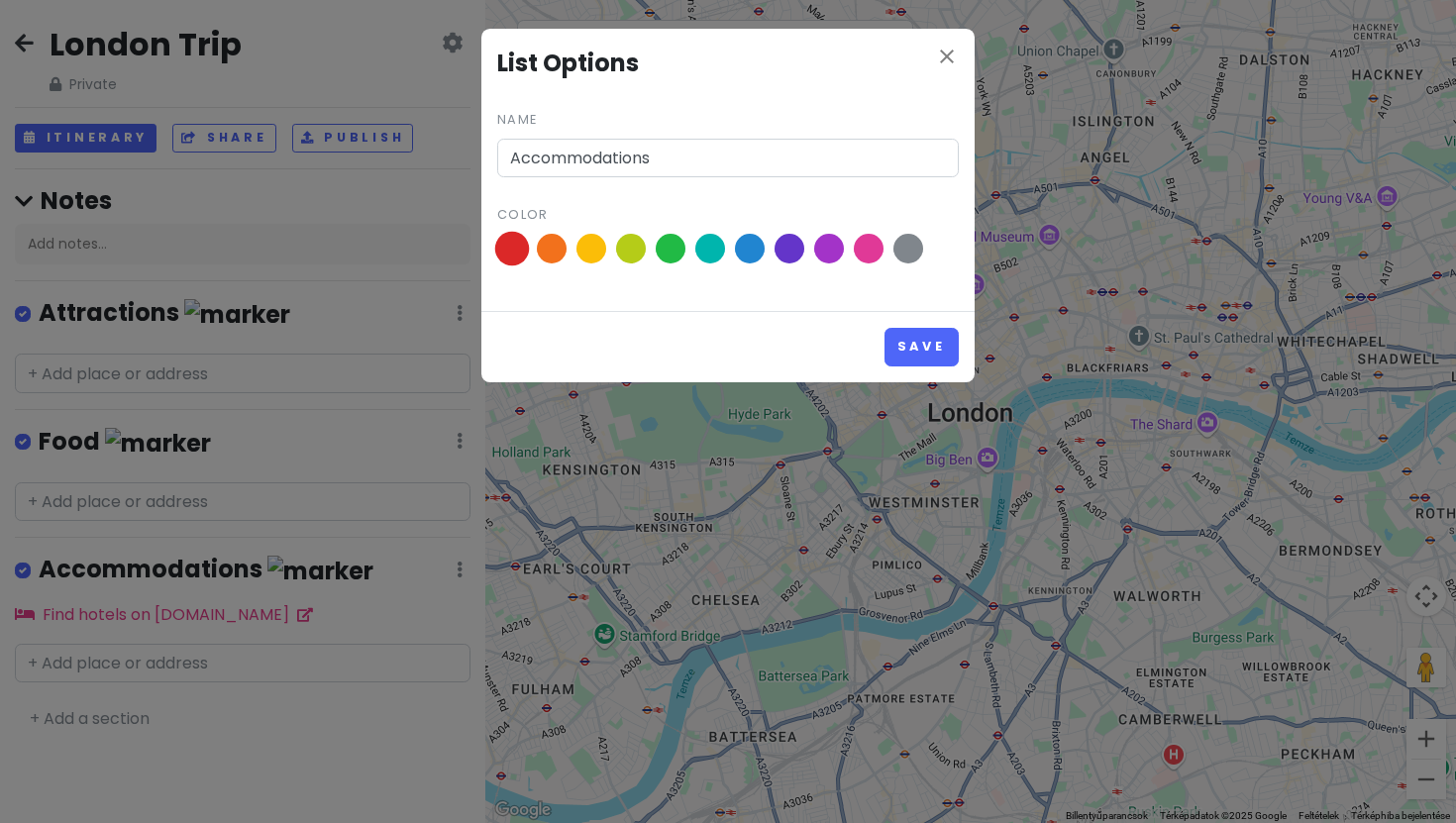 click at bounding box center [512, 249] 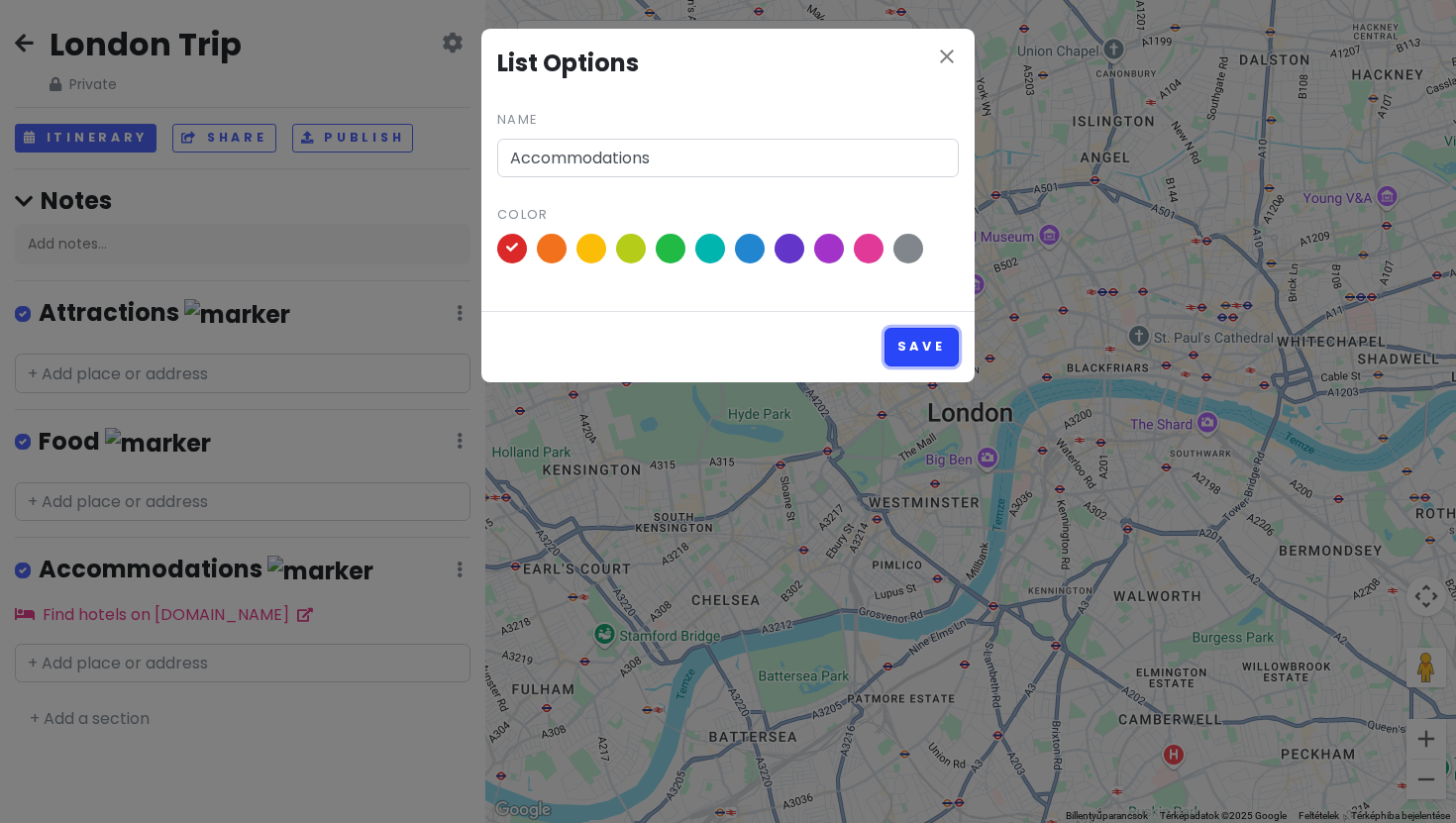 click on "Save" at bounding box center (921, 347) 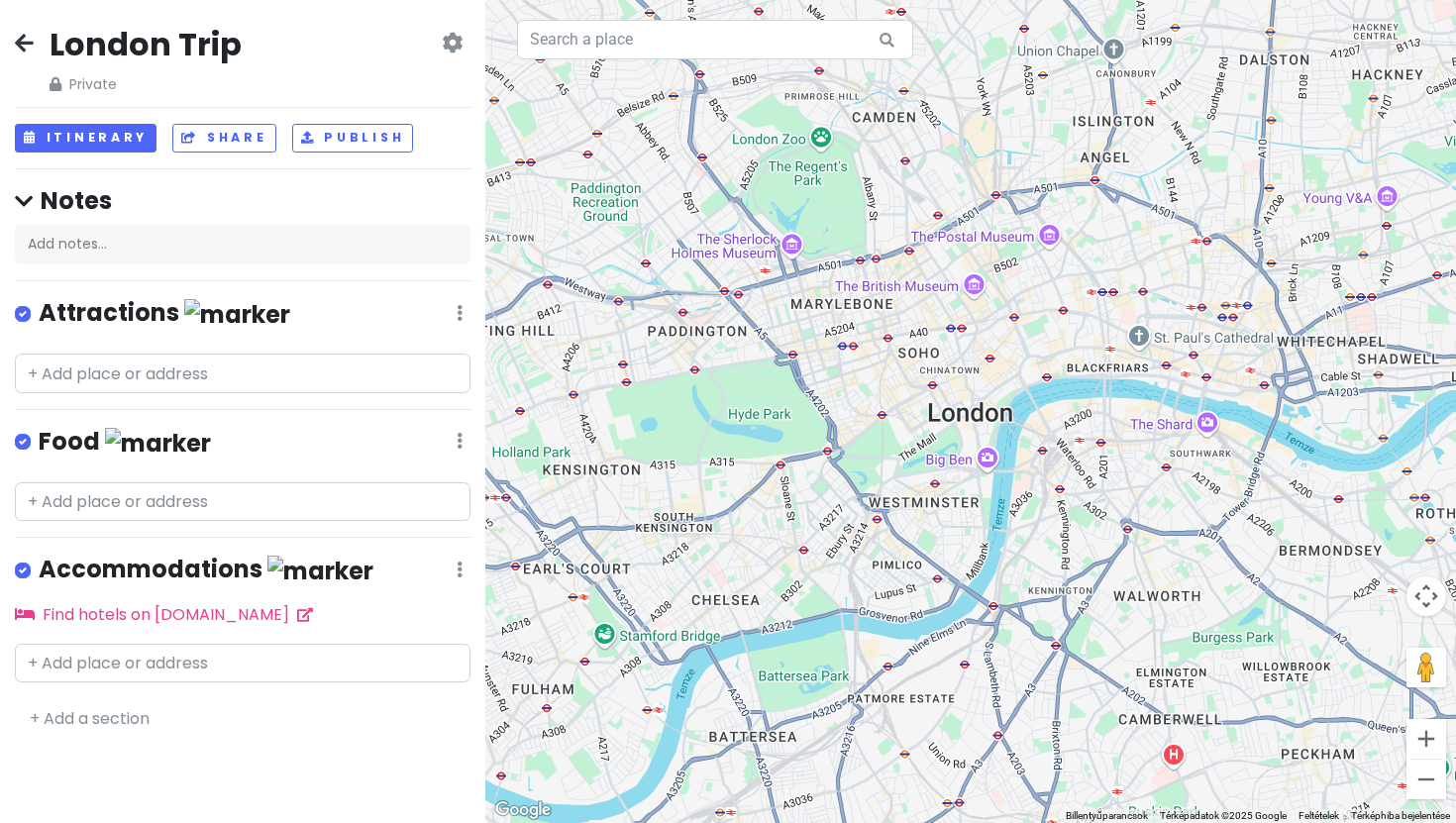 click at bounding box center (237, 314) 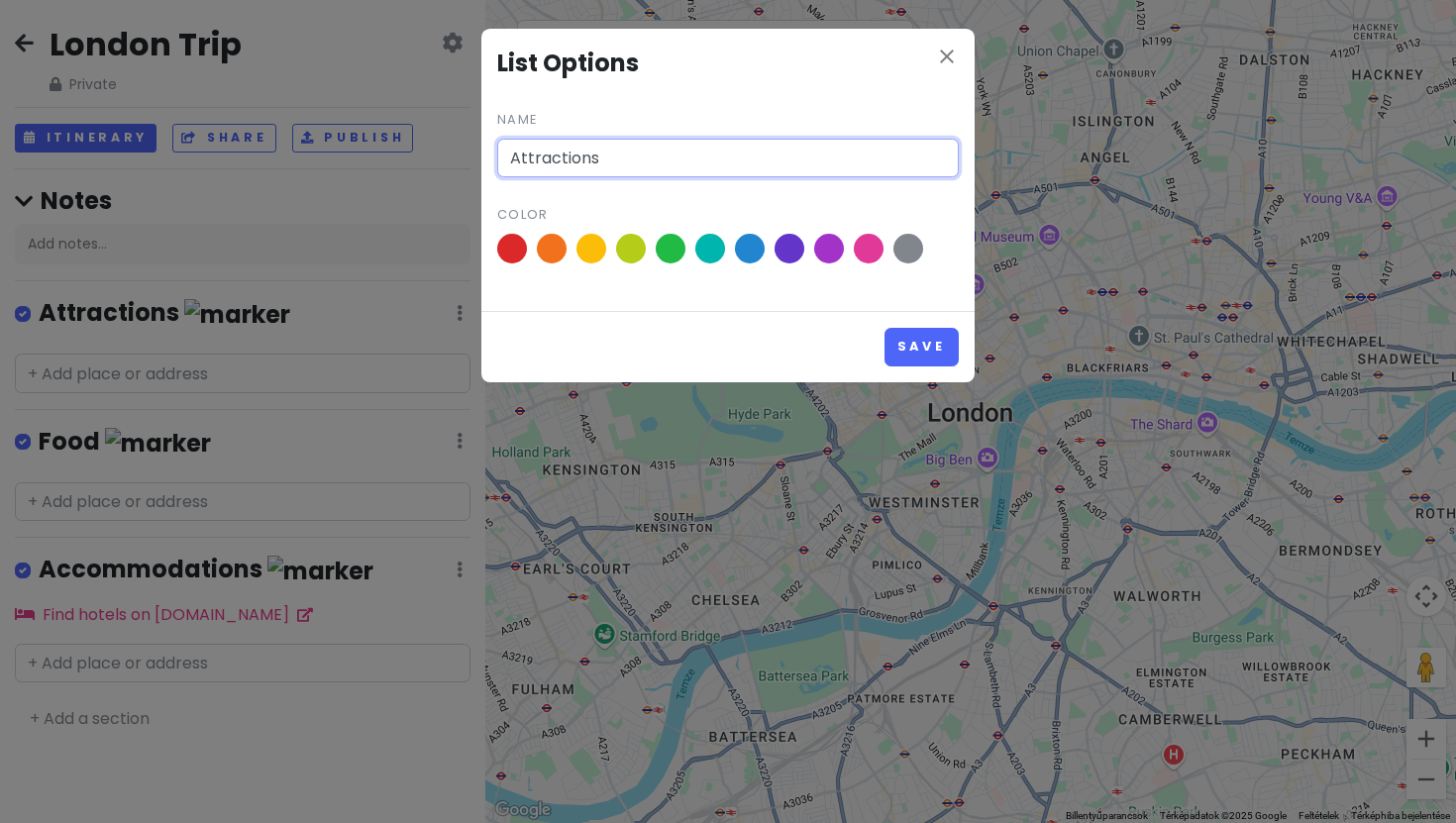 click on "Attractions" at bounding box center (728, 158) 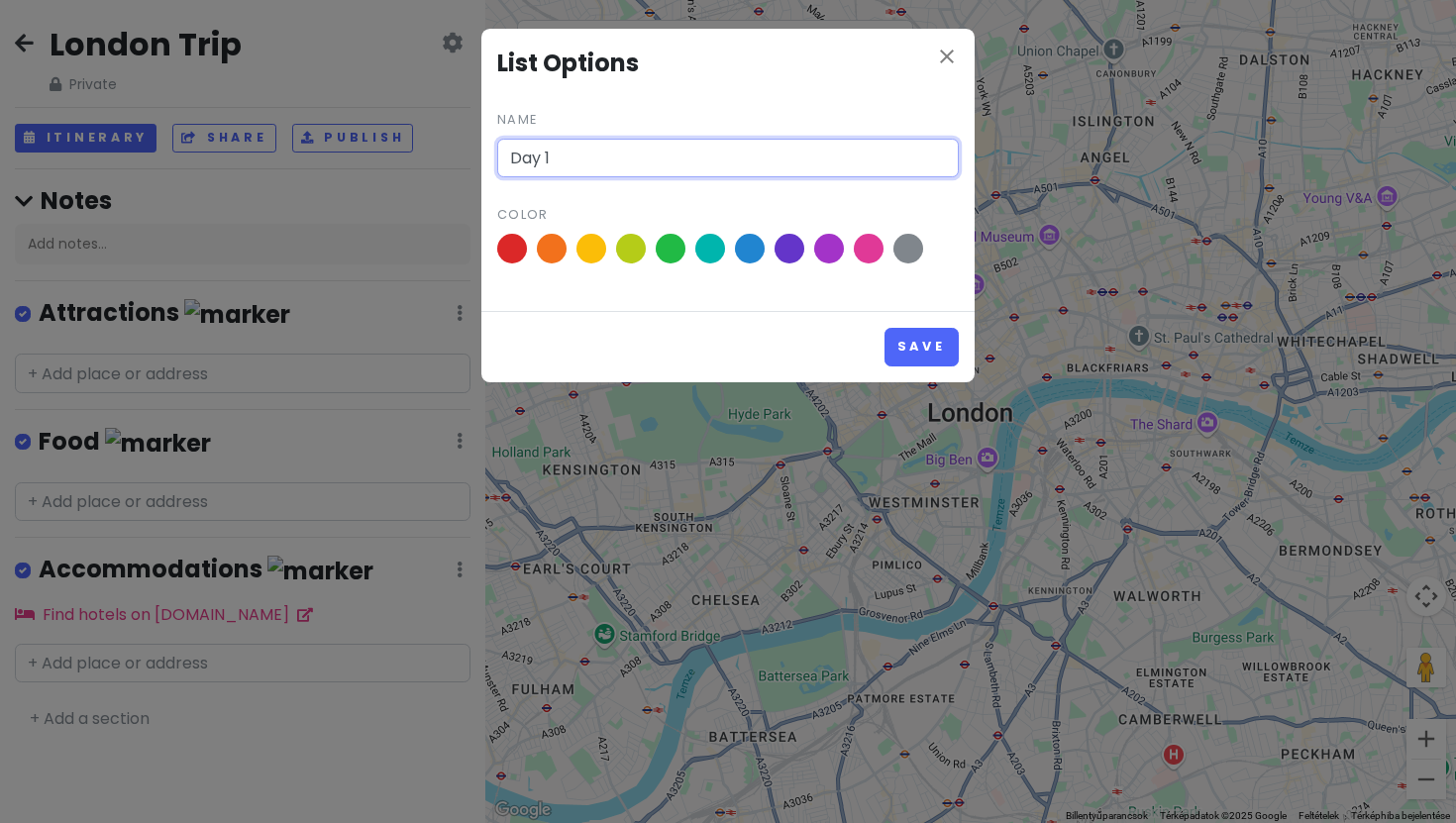 click on "Day 1" at bounding box center [728, 158] 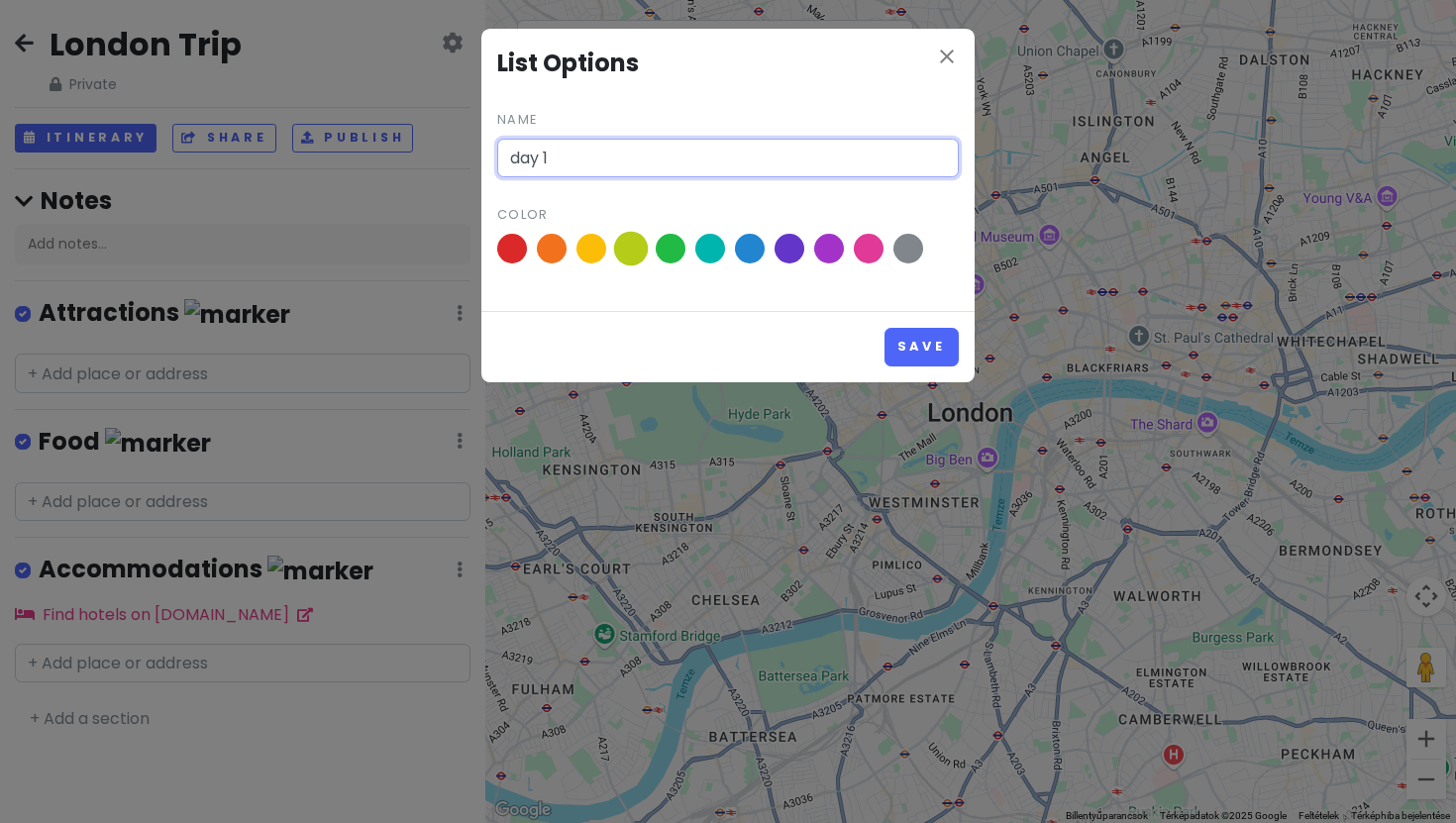 type on "day 1" 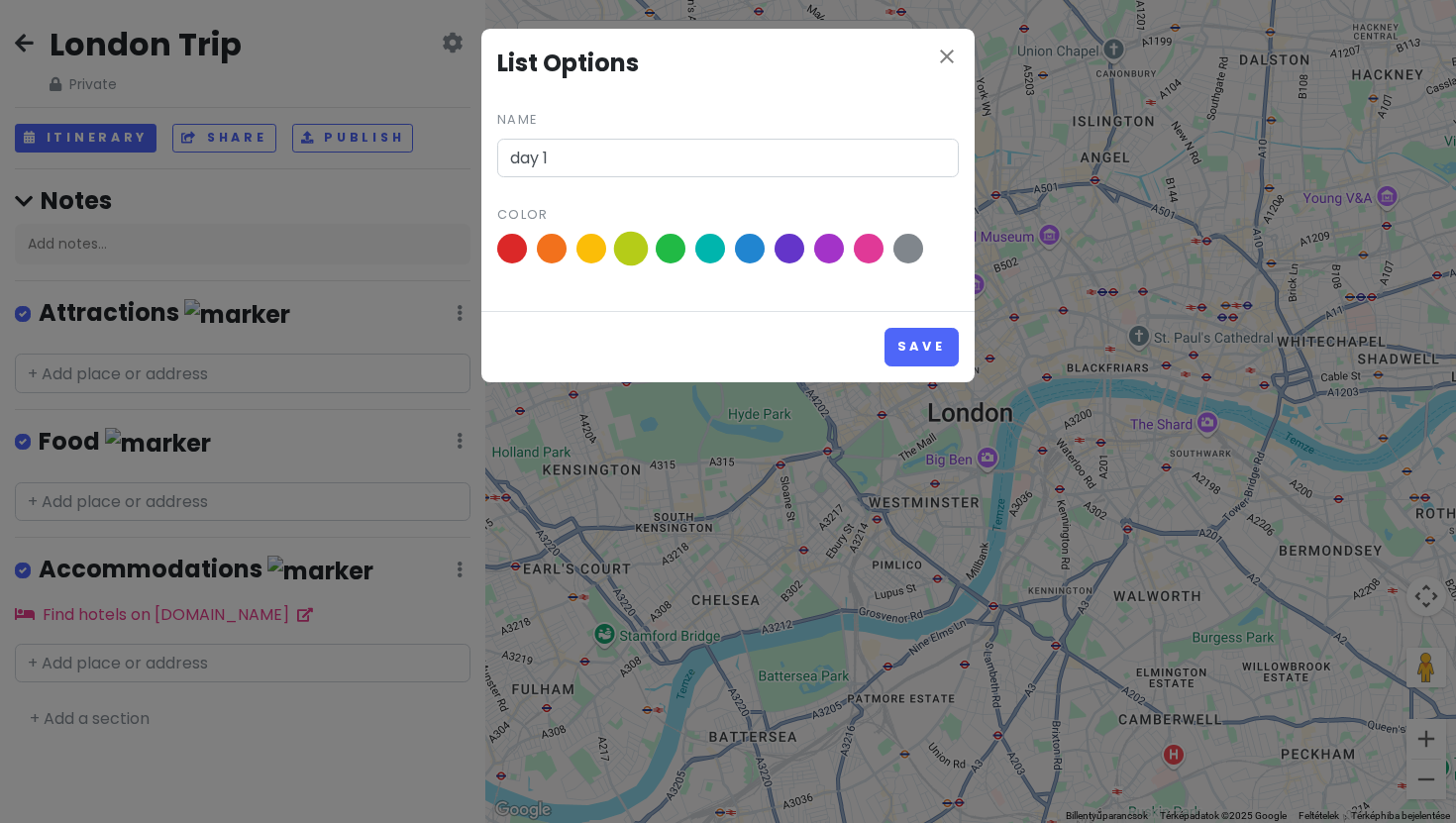 click at bounding box center (631, 249) 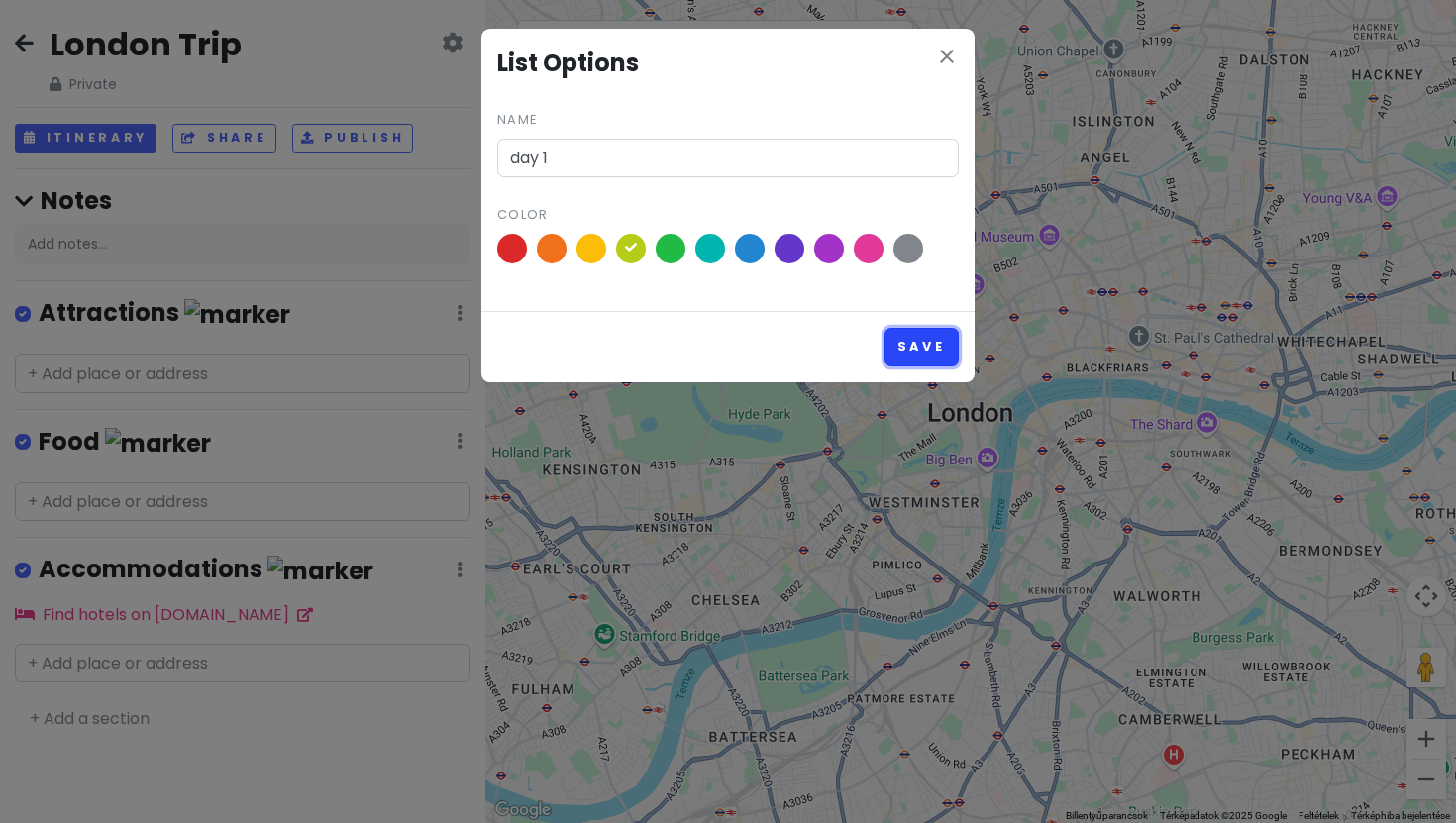 click on "Save" at bounding box center (921, 347) 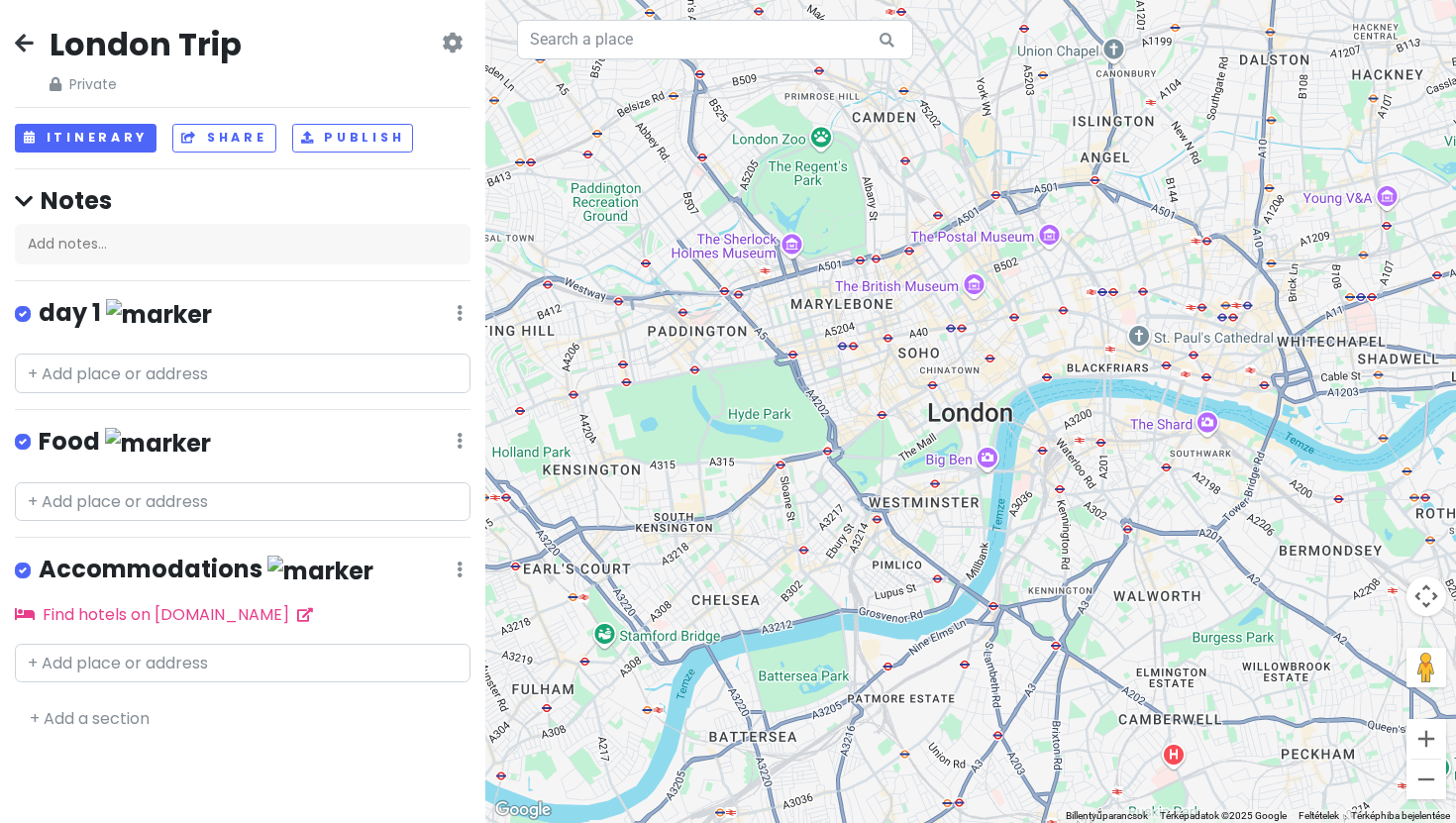 click on "Food   Edit Reorder Delete List" at bounding box center [243, 446] 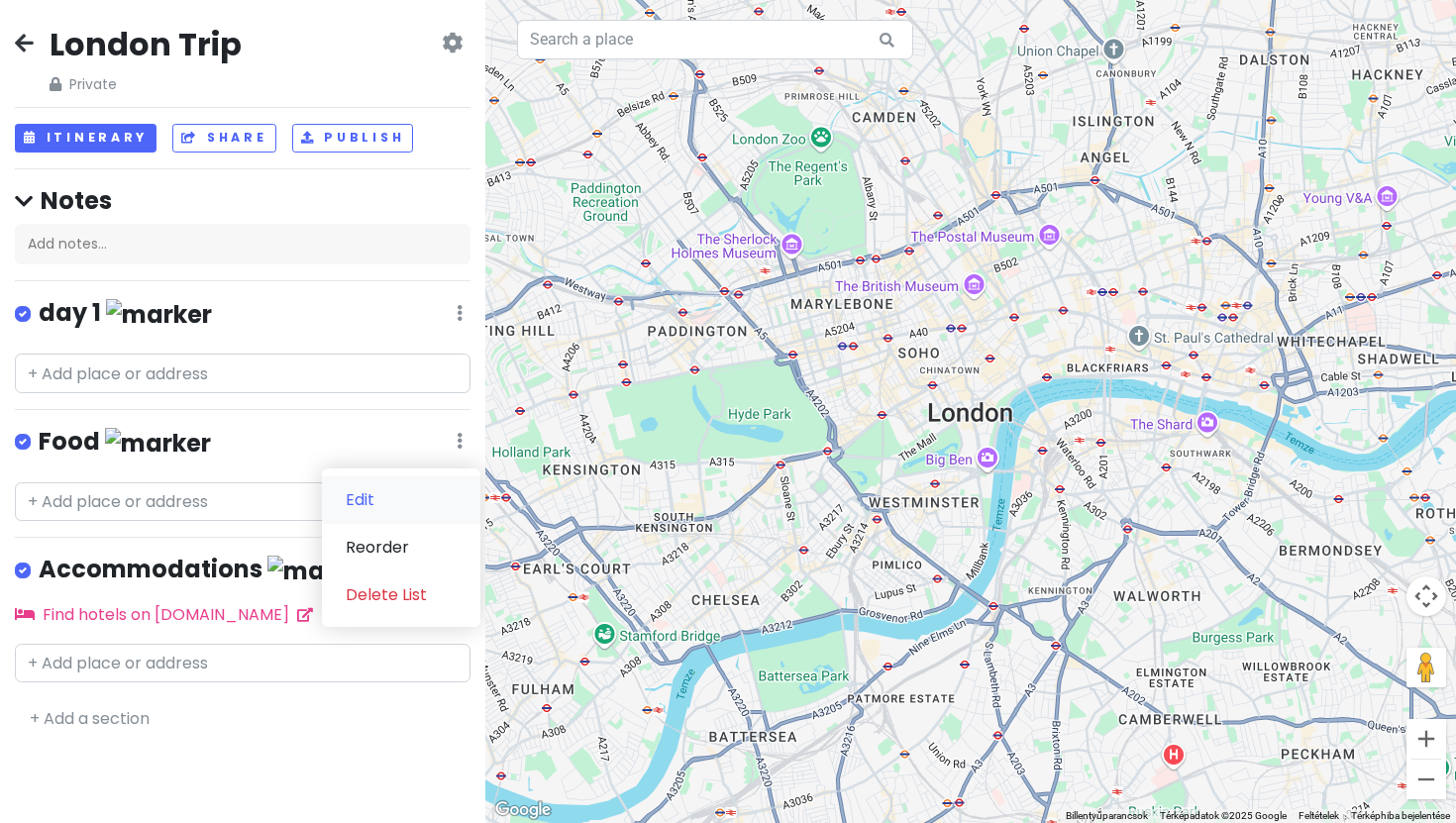 click on "Edit" at bounding box center (401, 500) 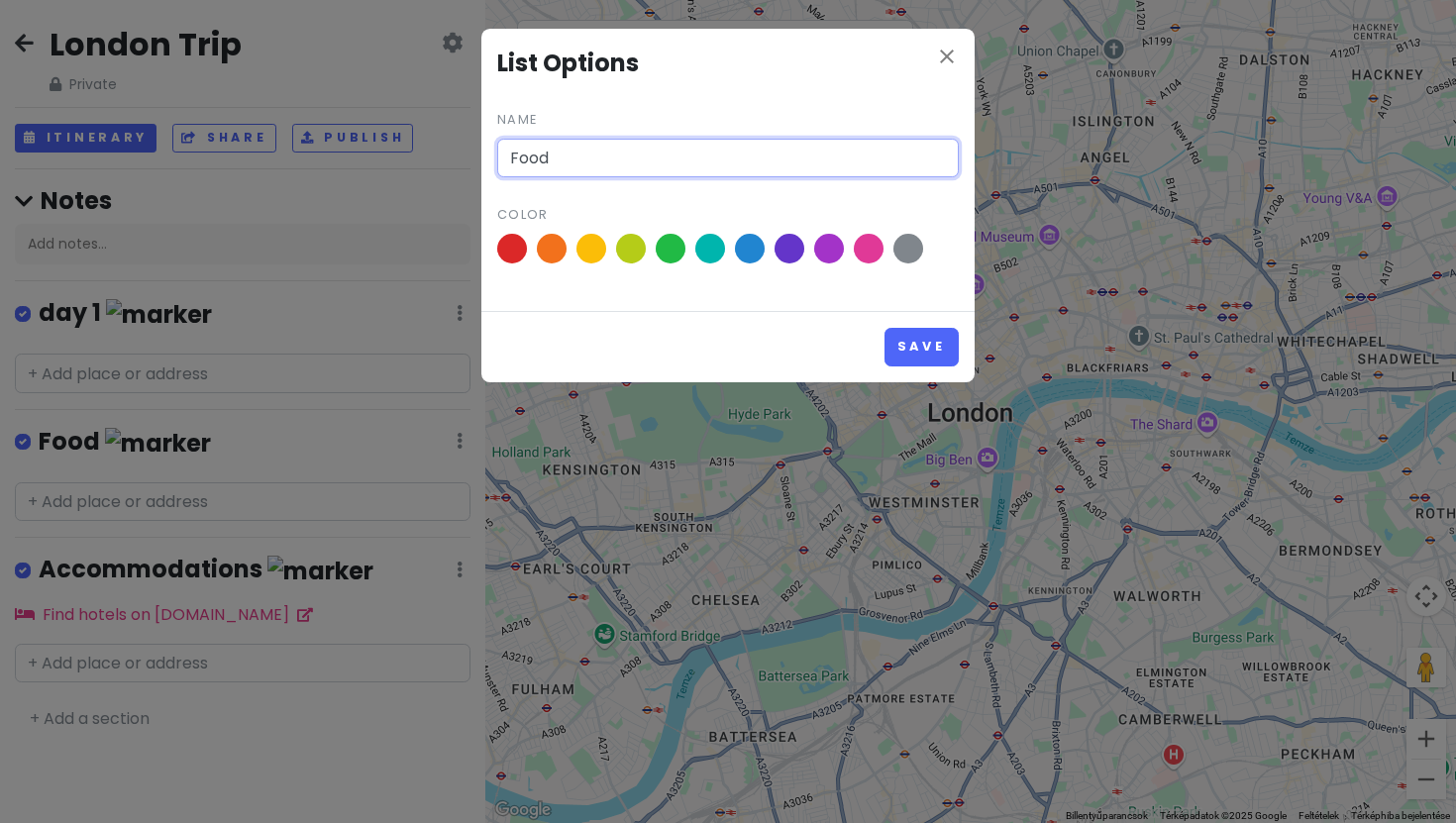 click on "Food" at bounding box center (728, 158) 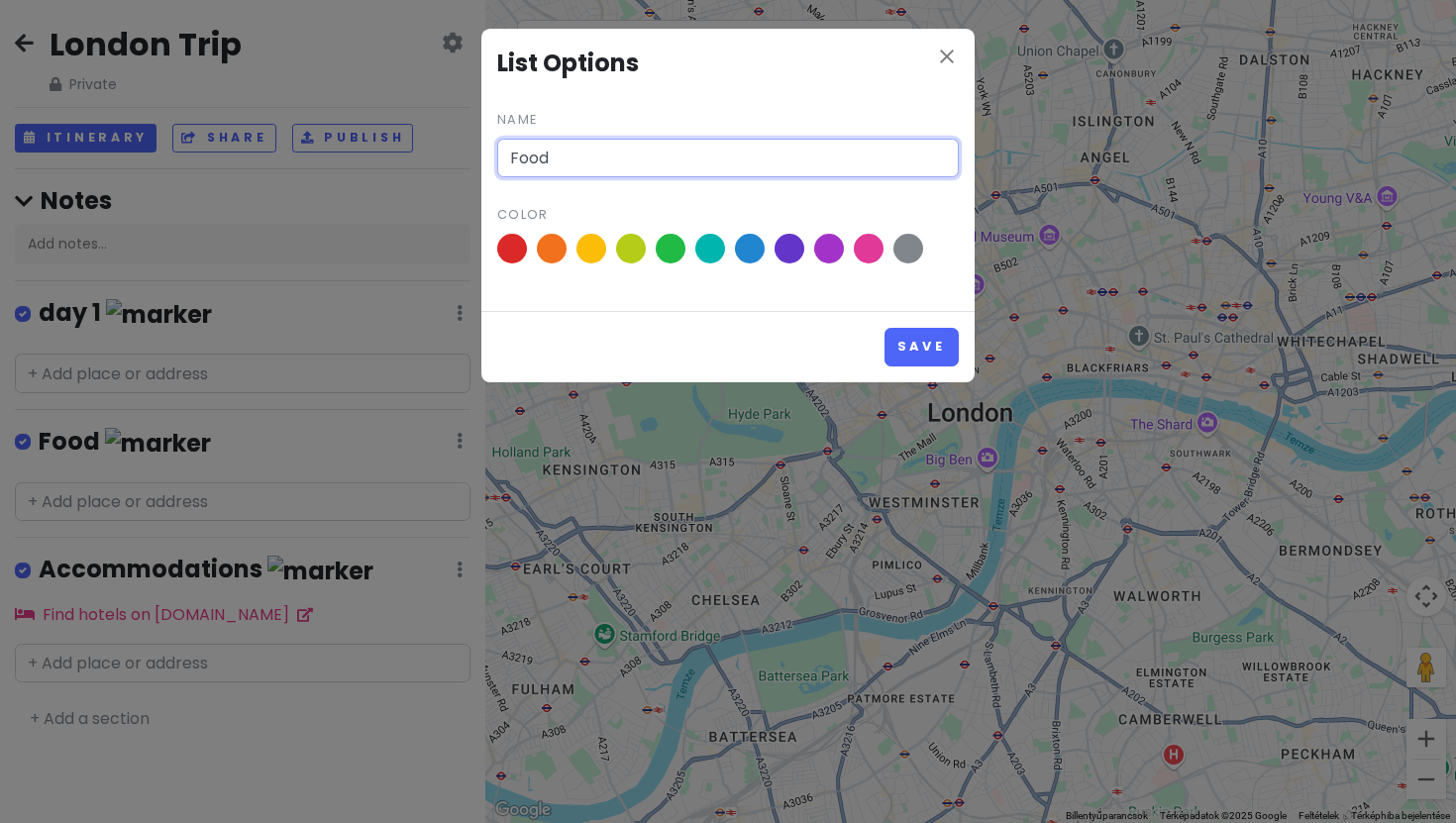 click on "Food" at bounding box center (728, 158) 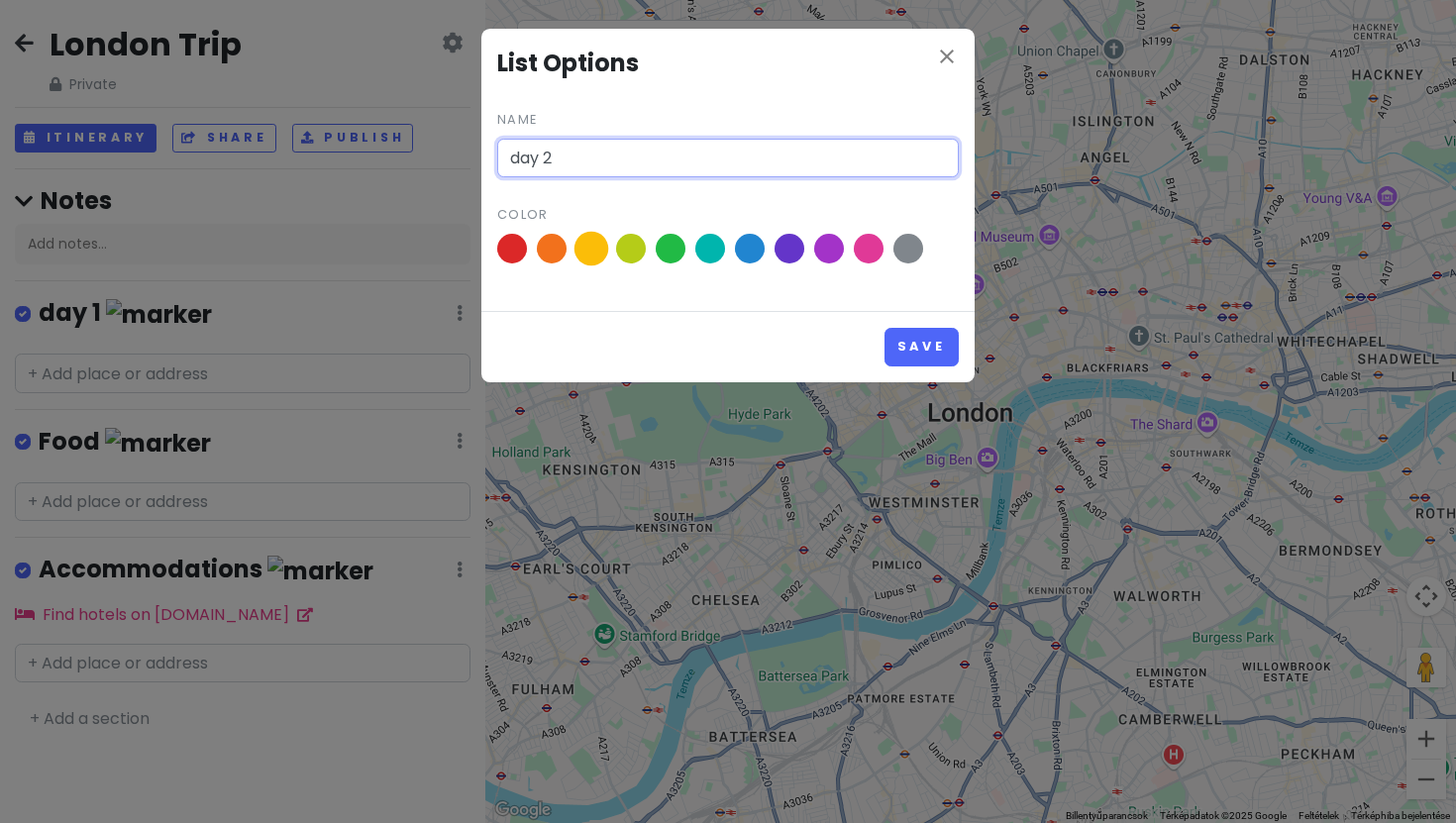 type on "day 2" 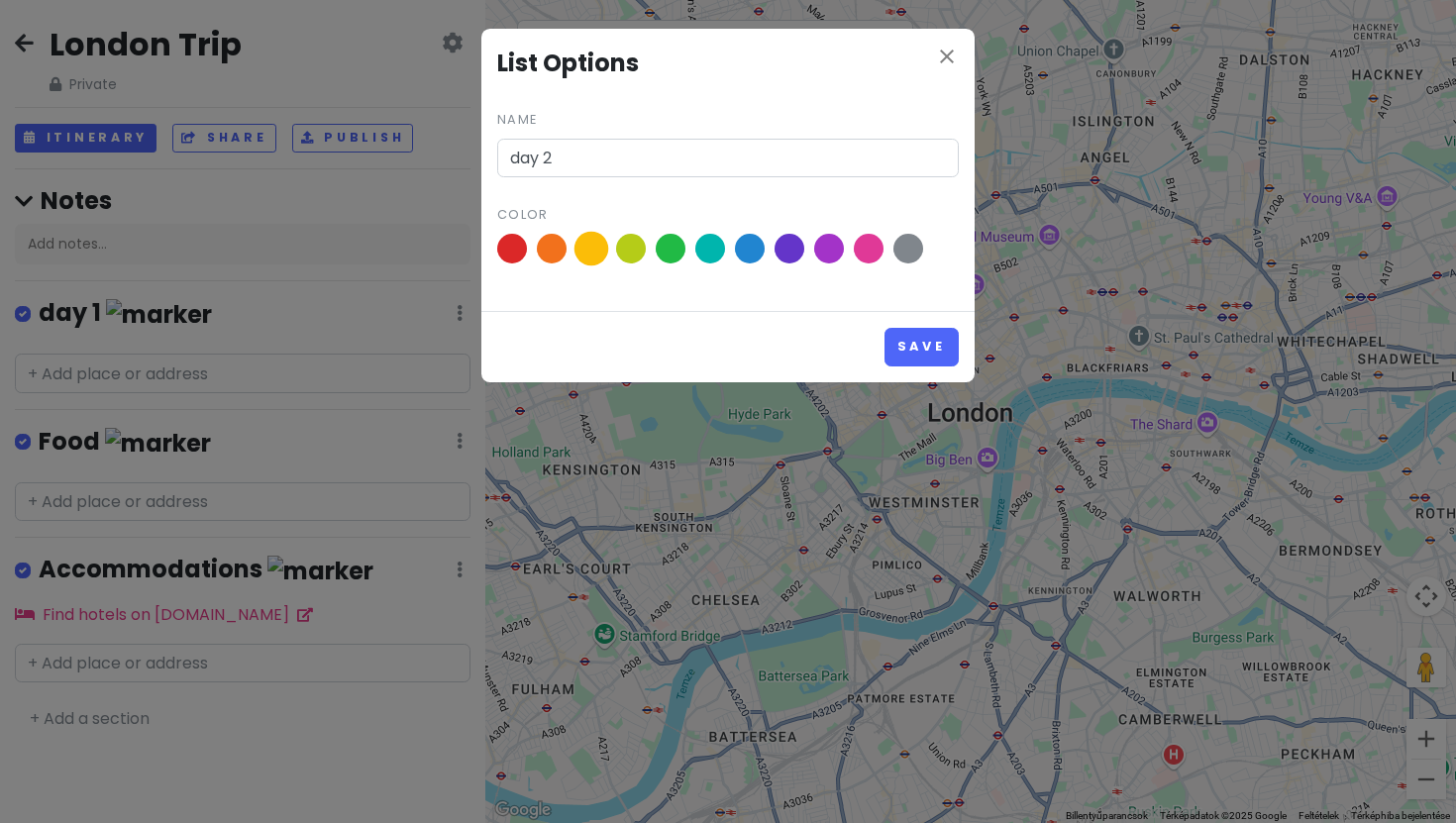 click at bounding box center [591, 249] 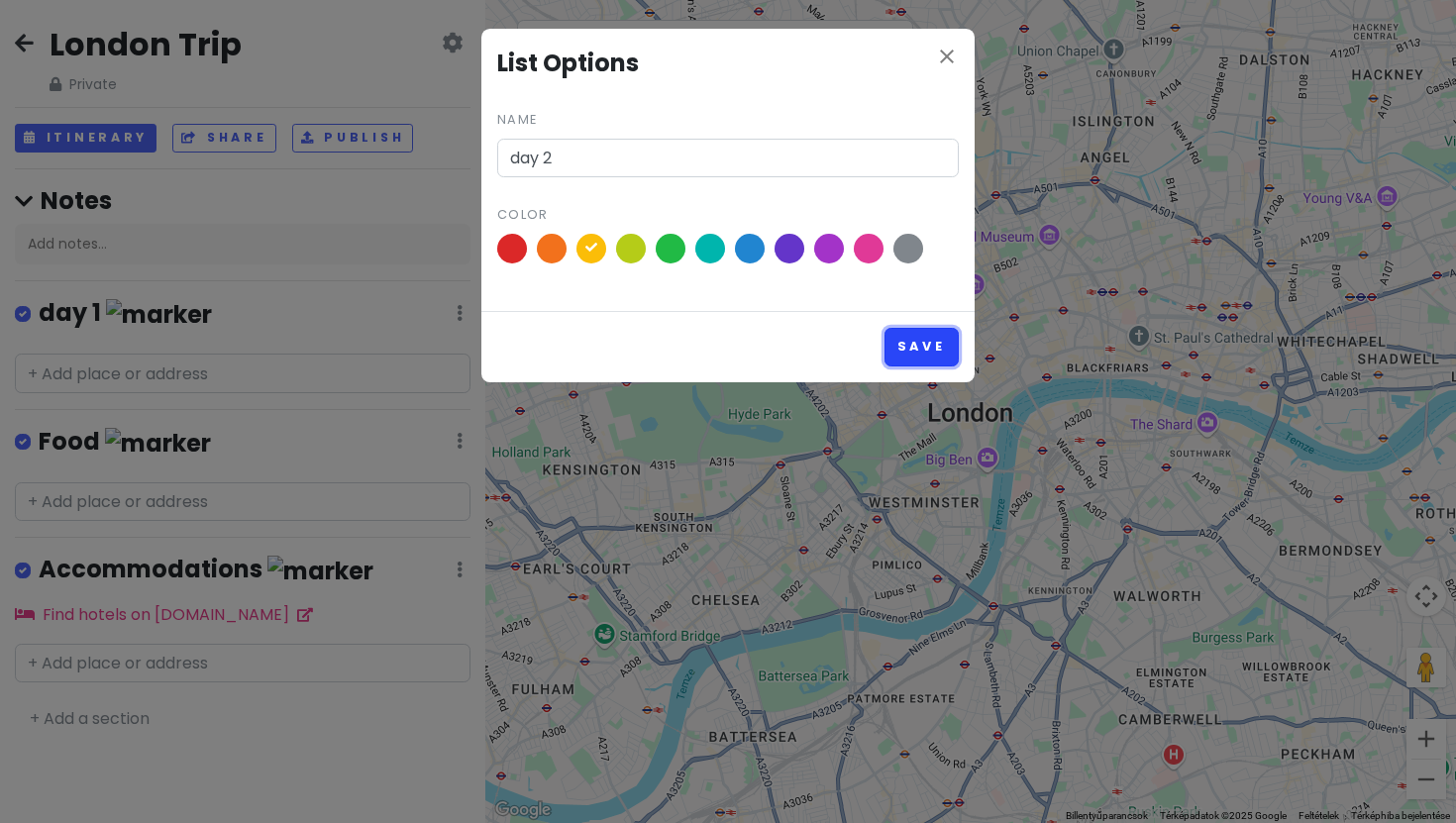click on "Save" at bounding box center (921, 347) 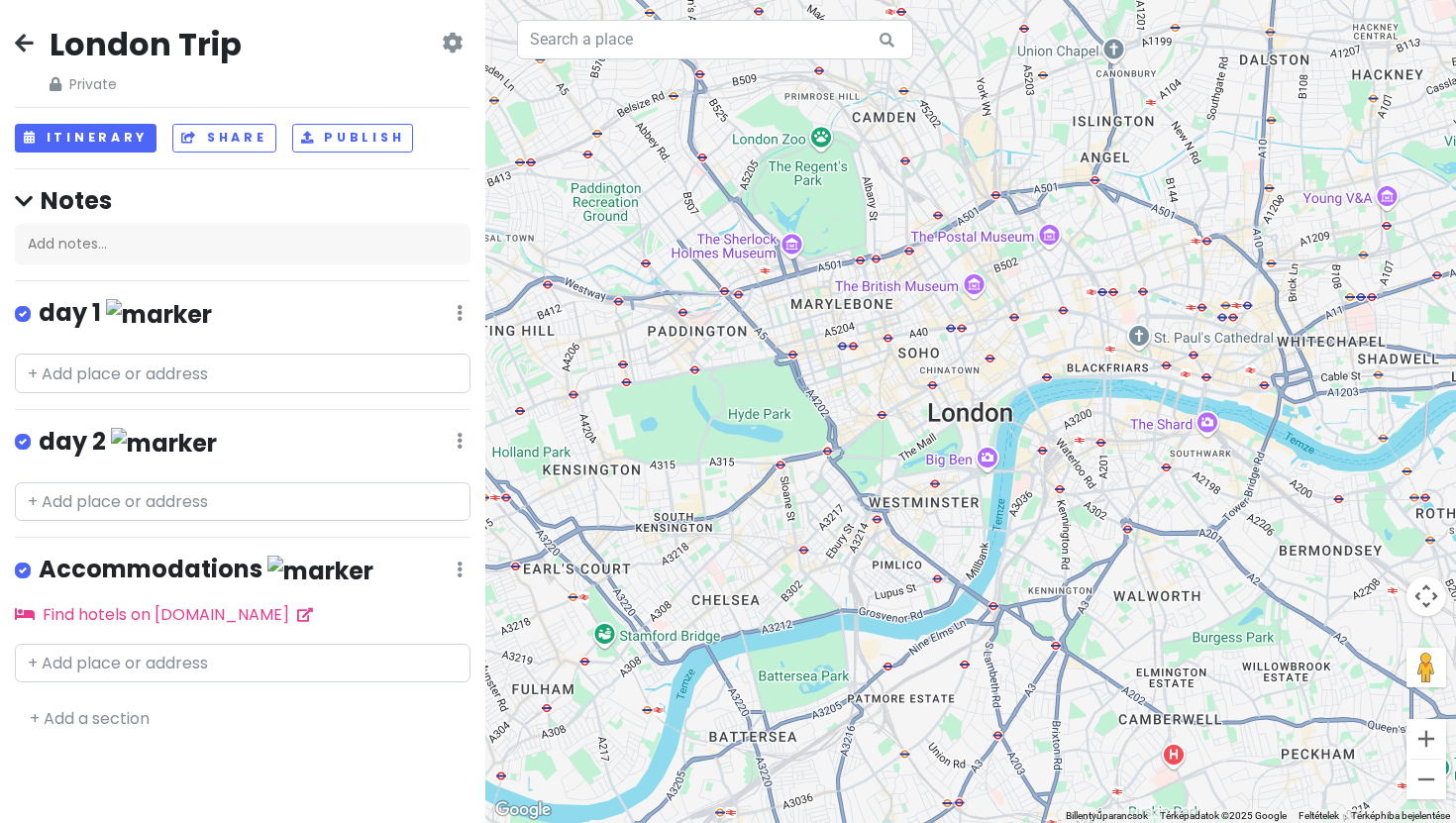 click on "day 2   Edit Reorder Delete List" at bounding box center (243, 446) 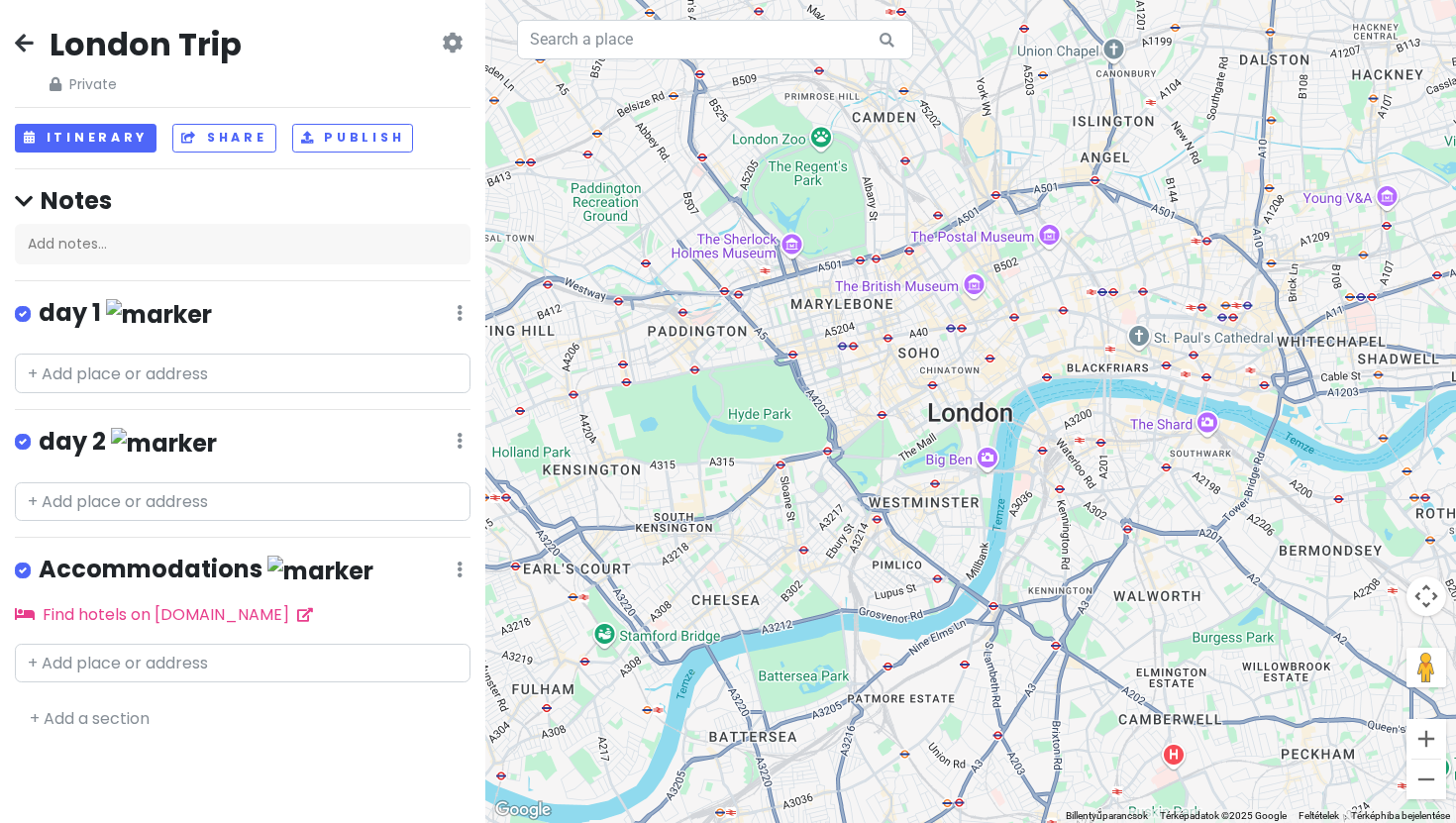 click at bounding box center (460, 313) 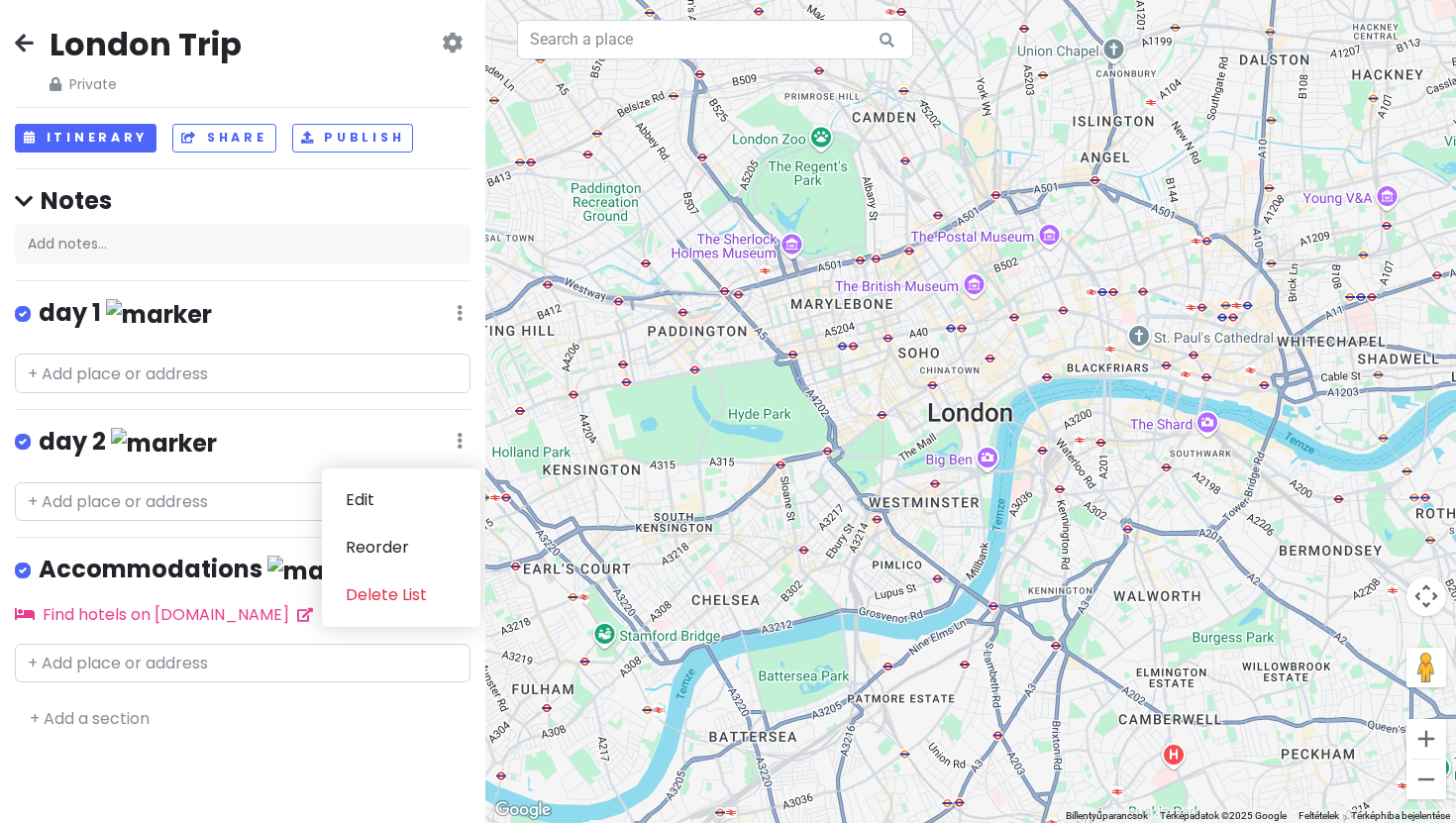click on "+ Add a section" at bounding box center [243, 719] 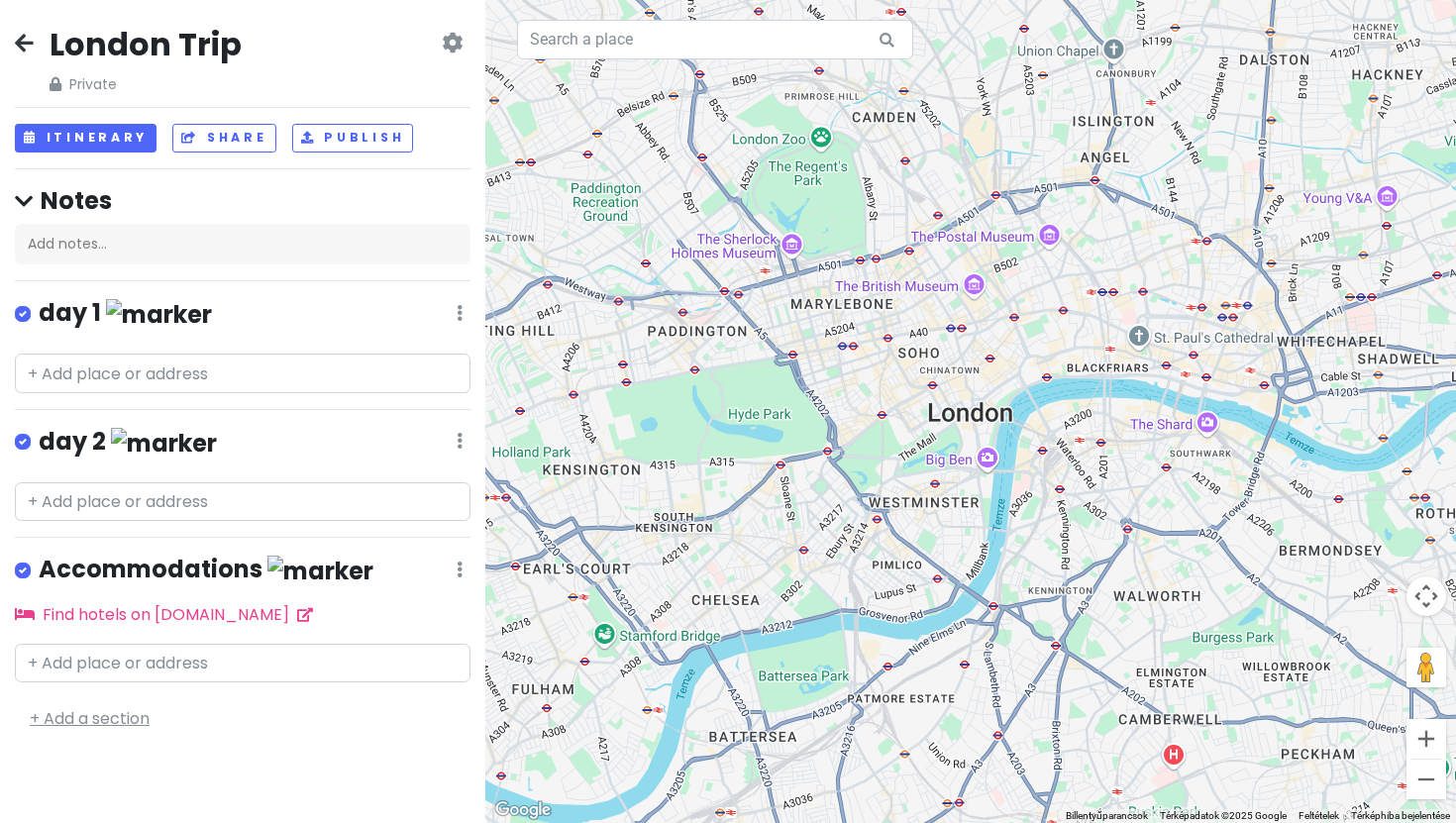 click on "+ Add a section" at bounding box center [89, 718] 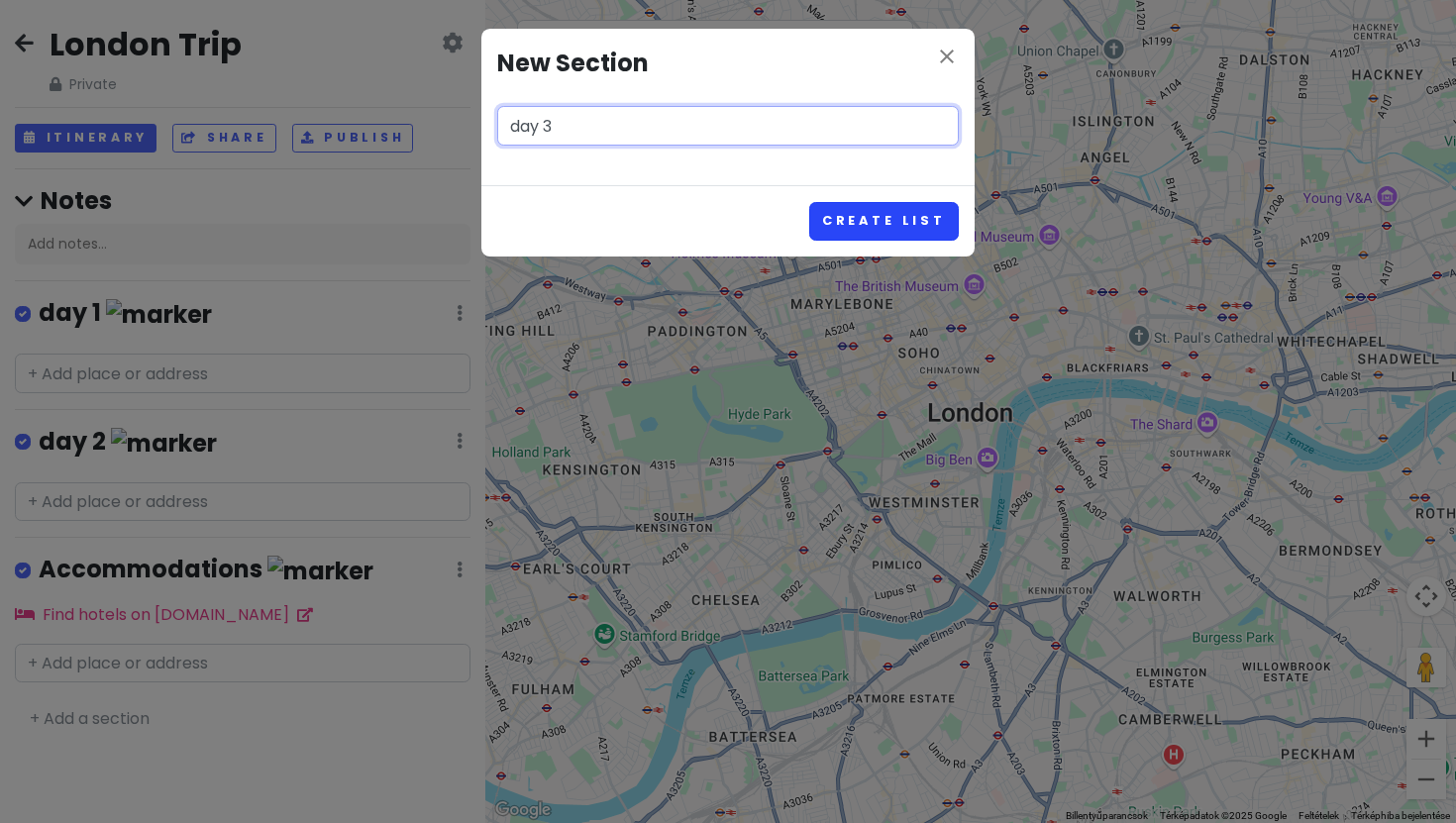 type on "day 3" 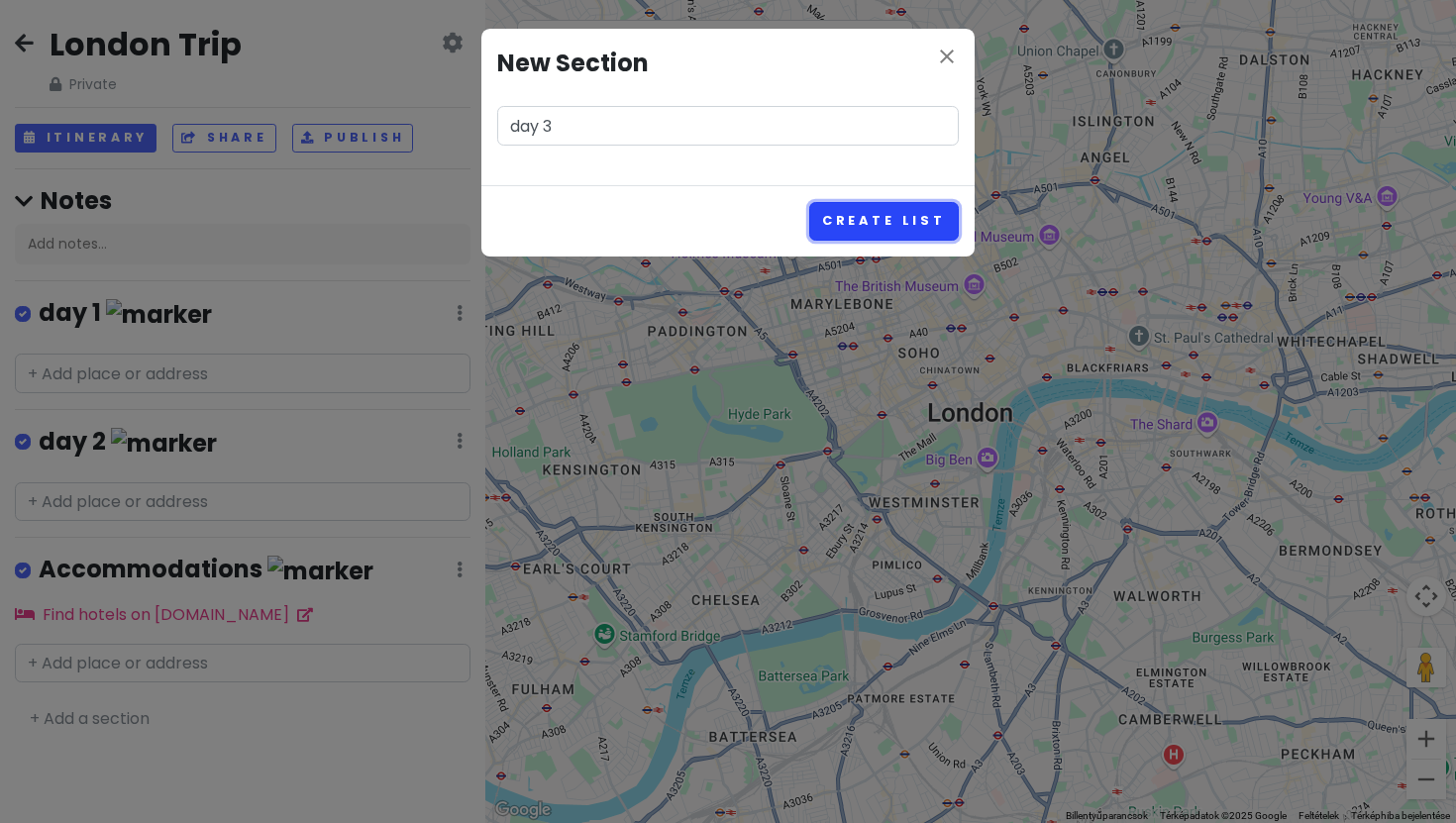 click on "Create List" at bounding box center [884, 221] 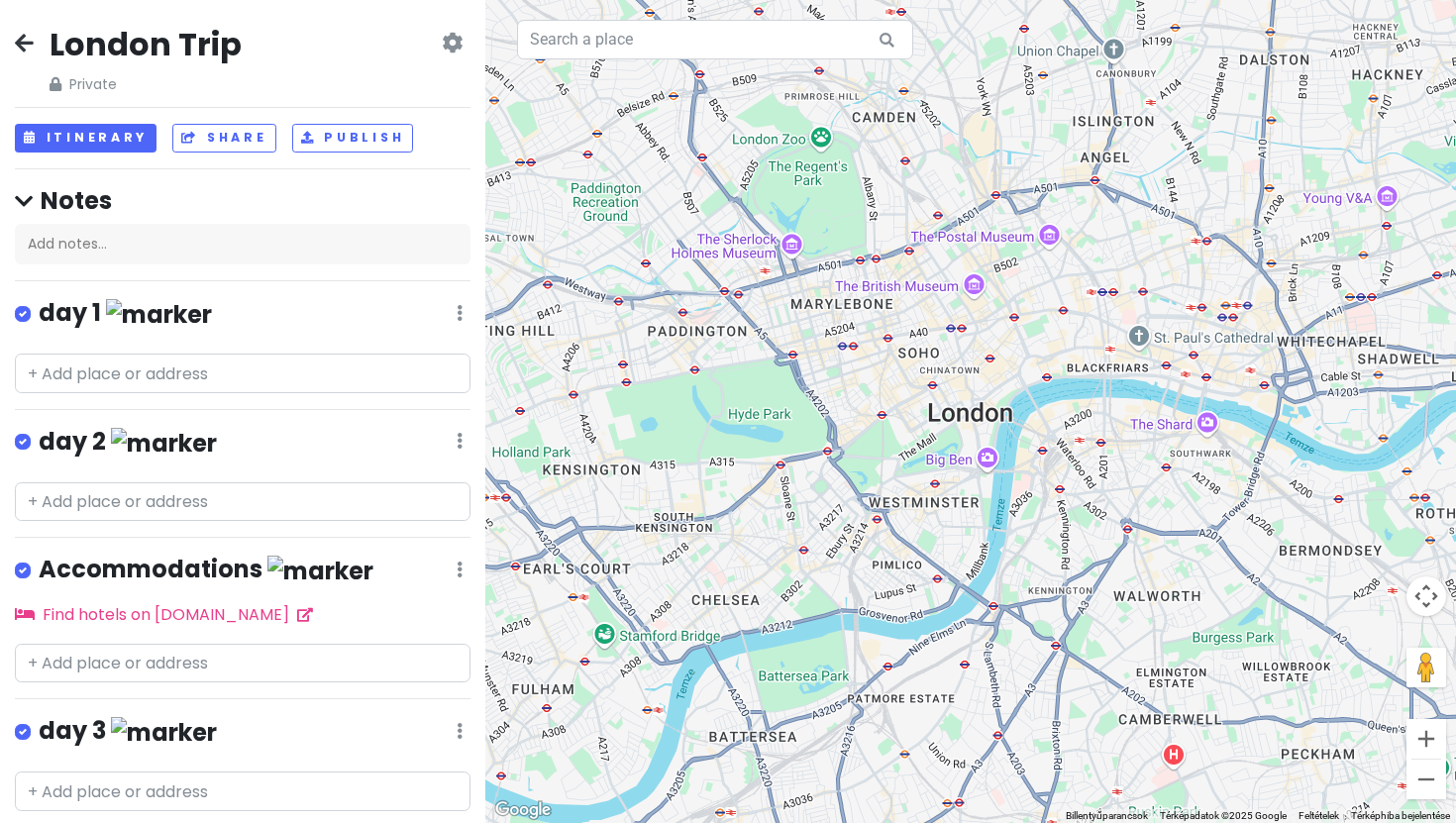 scroll, scrollTop: 53, scrollLeft: 0, axis: vertical 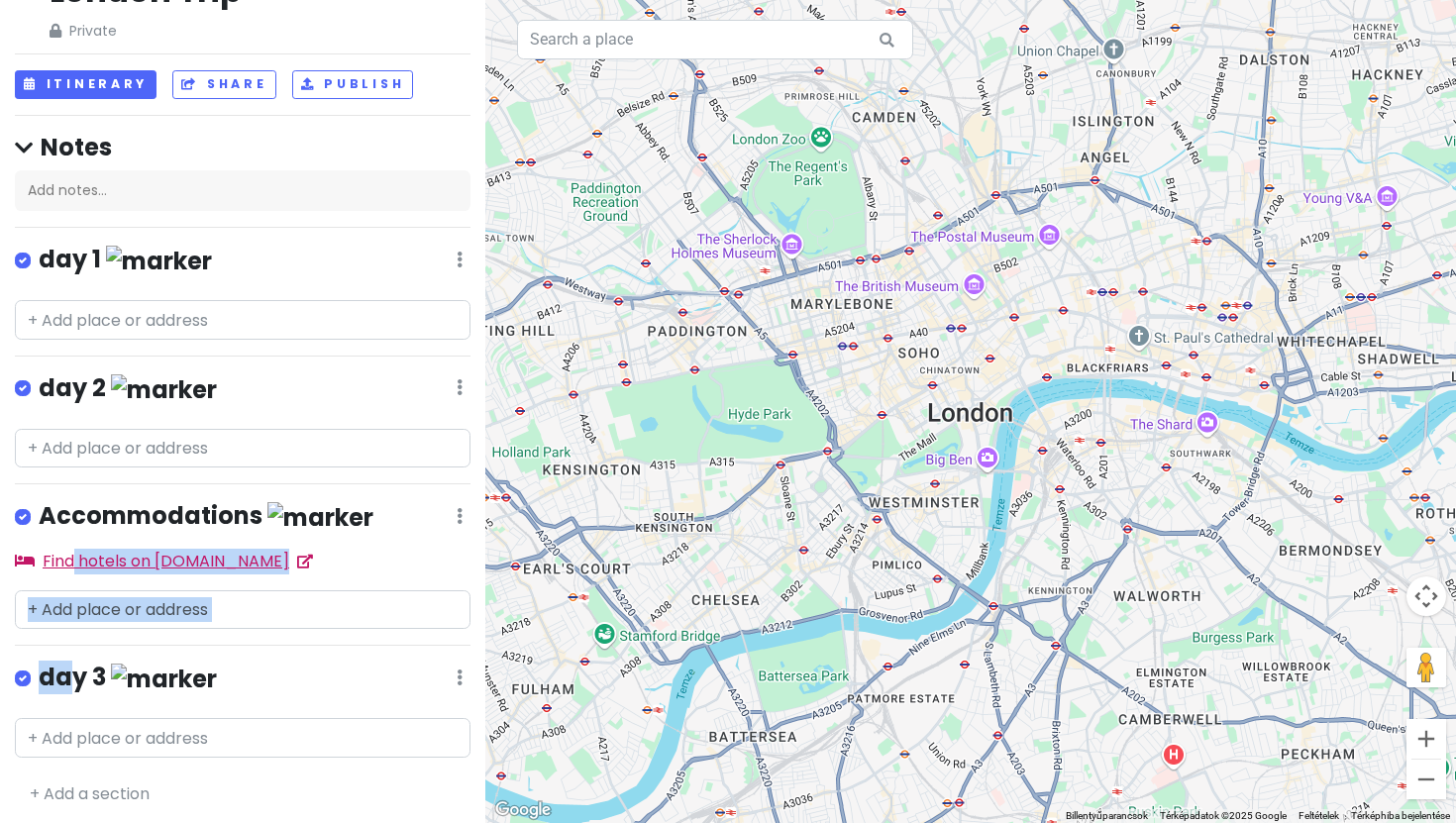 drag, startPoint x: 63, startPoint y: 670, endPoint x: 70, endPoint y: 550, distance: 120.20399 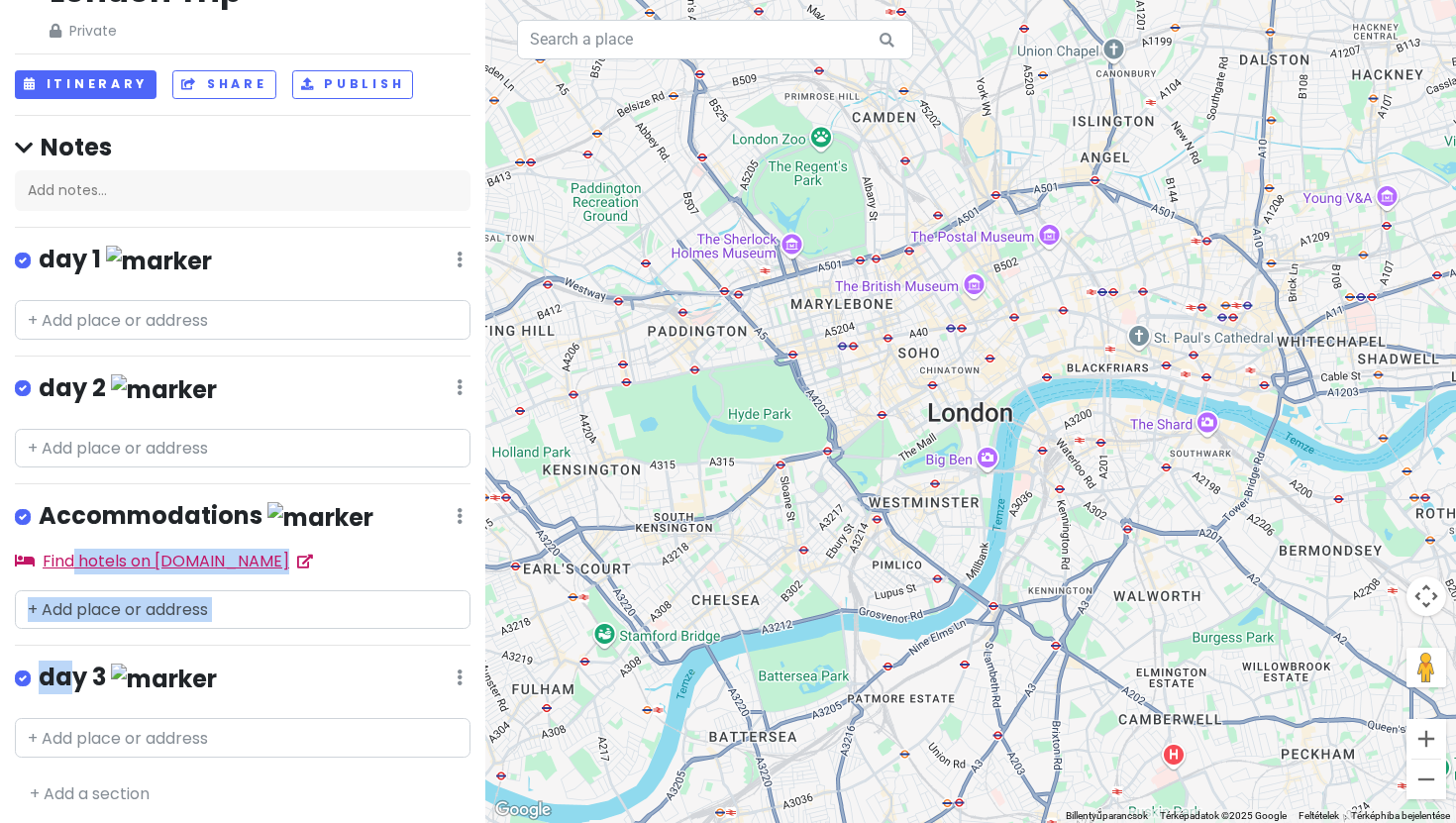click on "London Trip Private Change Dates Make a Copy Delete Trip Go Pro ⚡️ Give Feedback 💡 Support Scout ☕️ Itinerary Share Publish Notes Add notes... day 1   Edit Reorder Delete List day 2   Edit Reorder Delete List Accommodations   Edit Reorder Delete List Find hotels on Booking.com day 3   Edit Reorder Delete List + Add a section" at bounding box center (243, 411) 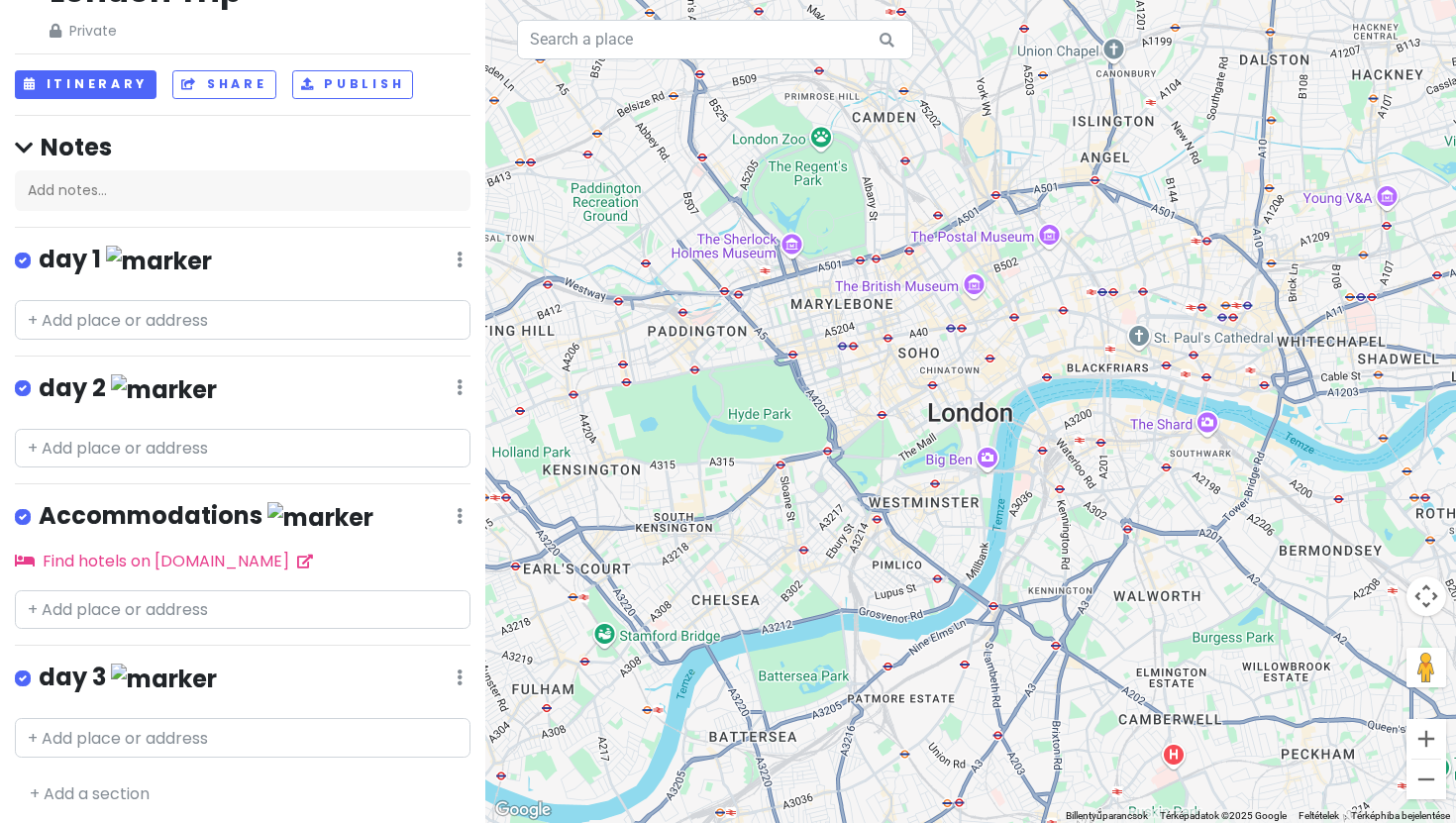 click on "day 3   Edit Reorder Delete List" at bounding box center (243, 681) 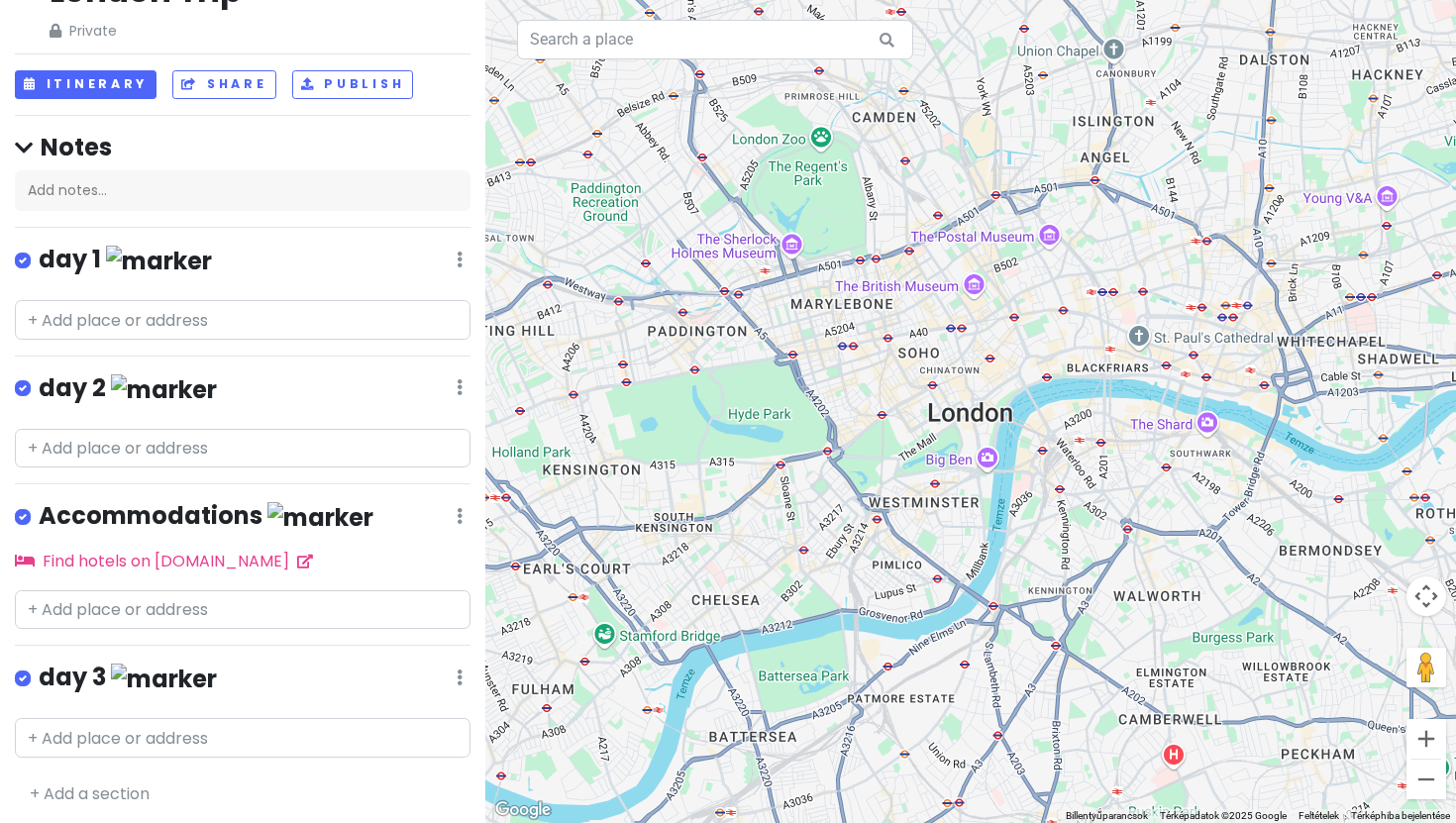 click at bounding box center [460, 259] 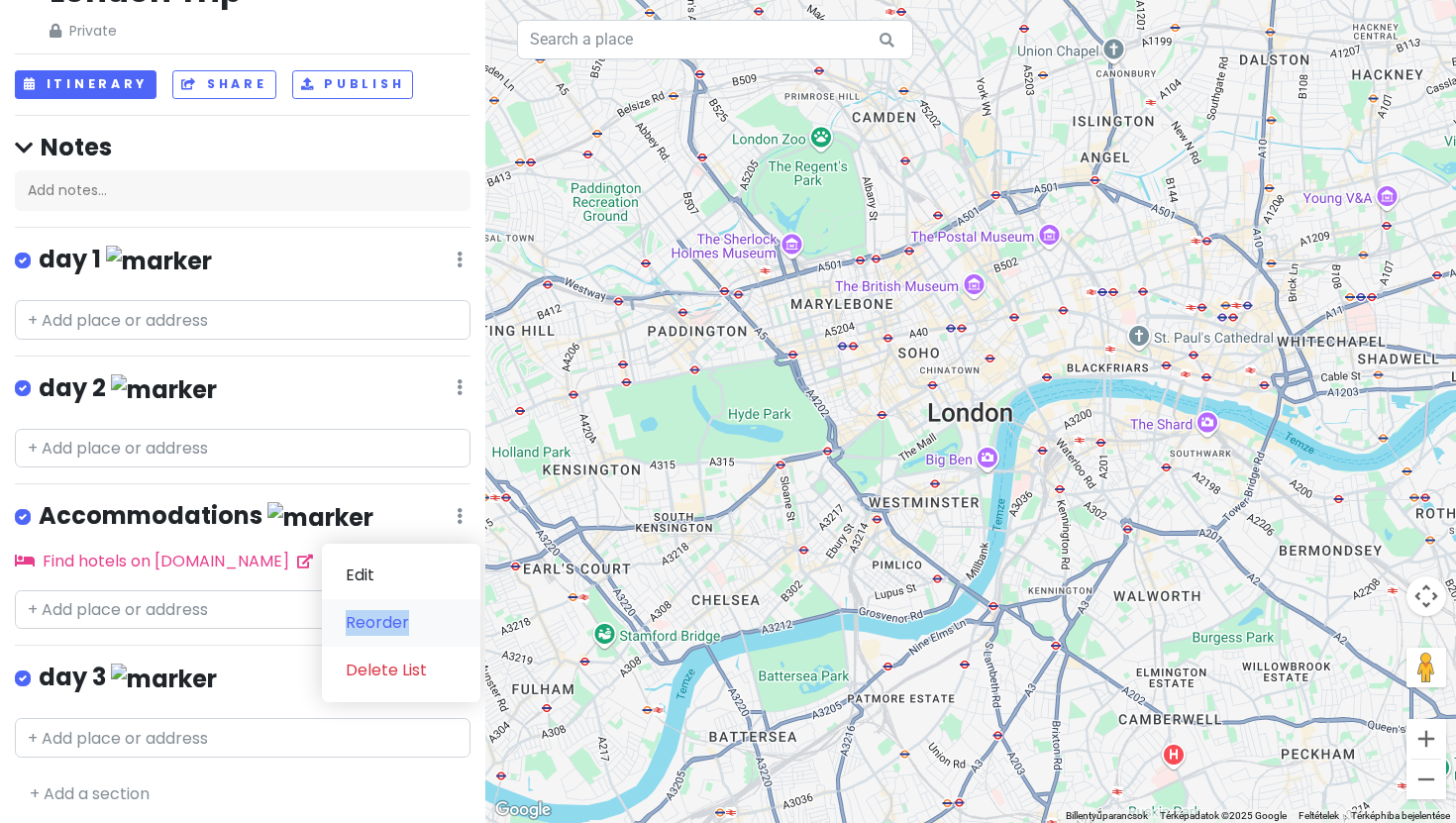 click on "Reorder" at bounding box center [401, 623] 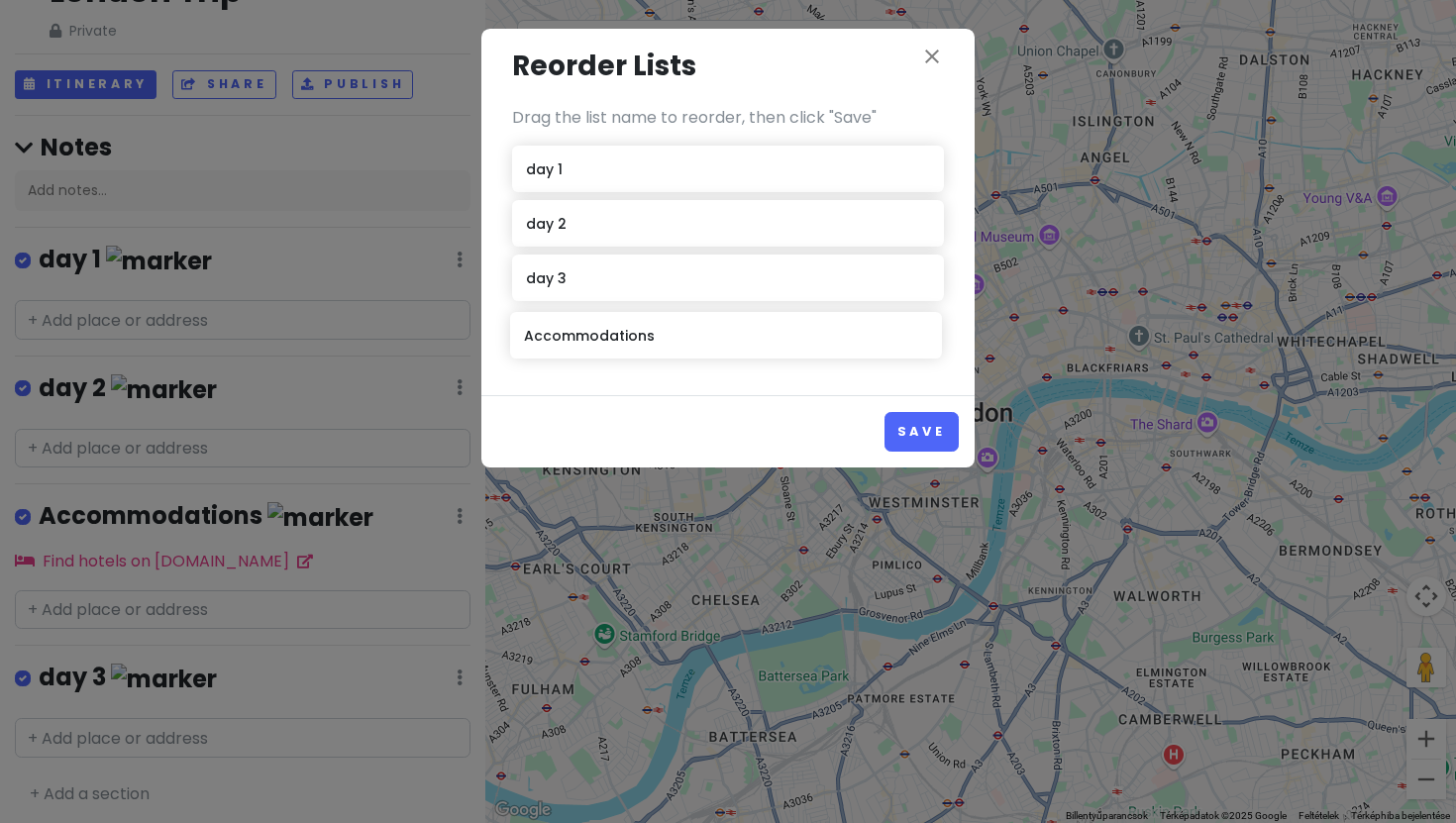 drag, startPoint x: 690, startPoint y: 286, endPoint x: 688, endPoint y: 344, distance: 58.034473 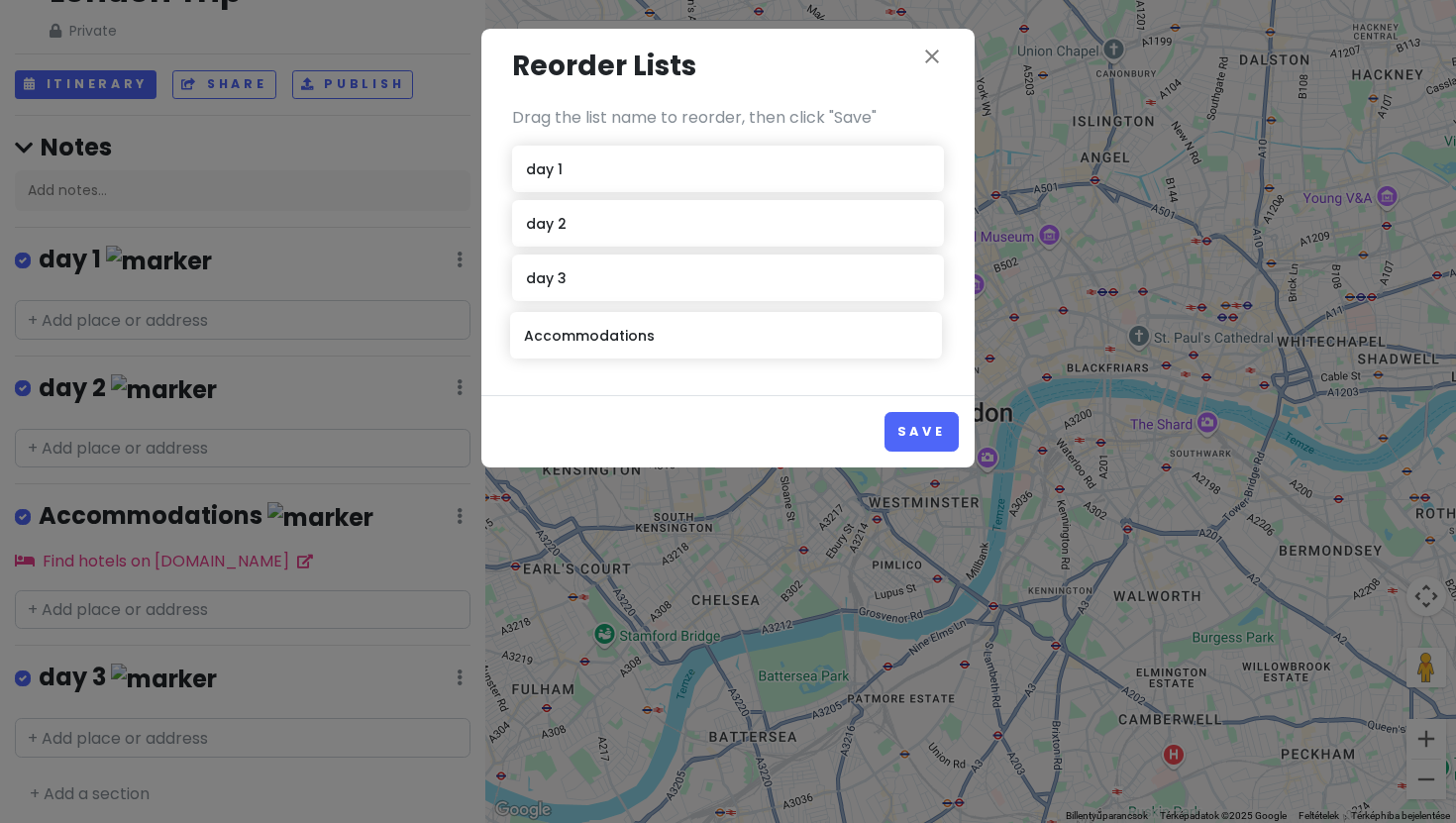 click on "day 1 day 2 Accommodations day 3" at bounding box center [728, 255] 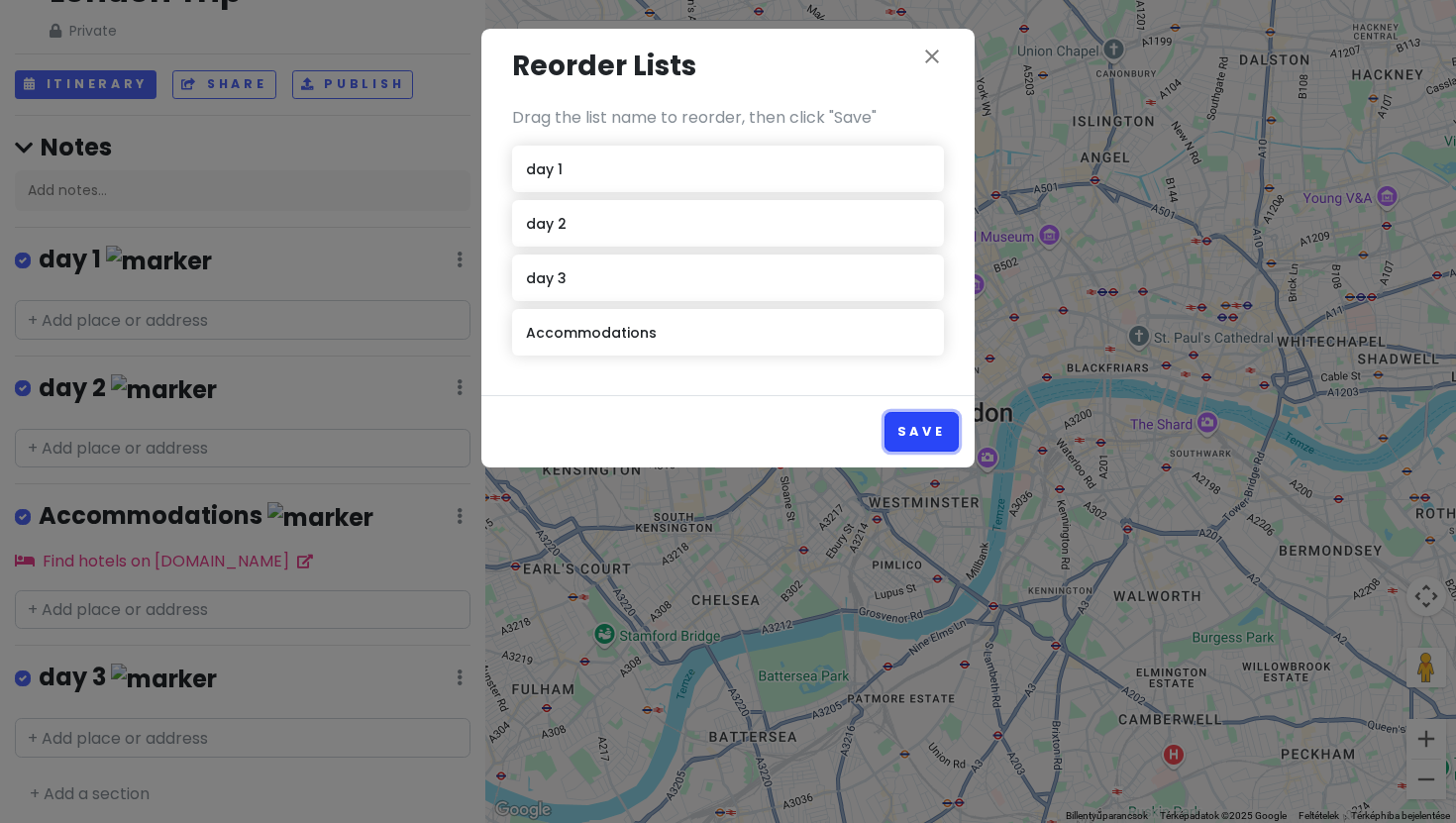 click on "Save" at bounding box center (921, 431) 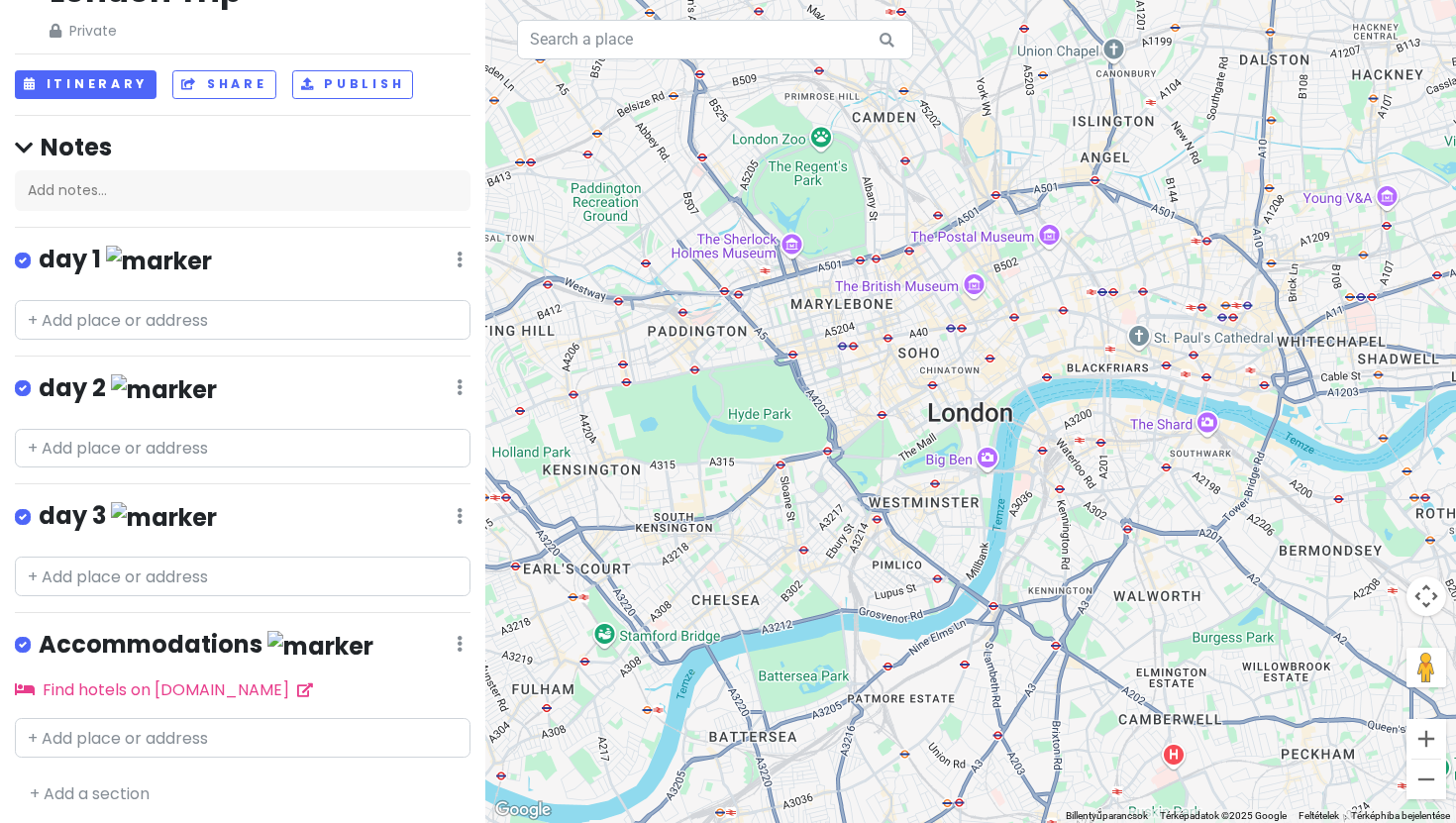 click at bounding box center (163, 517) 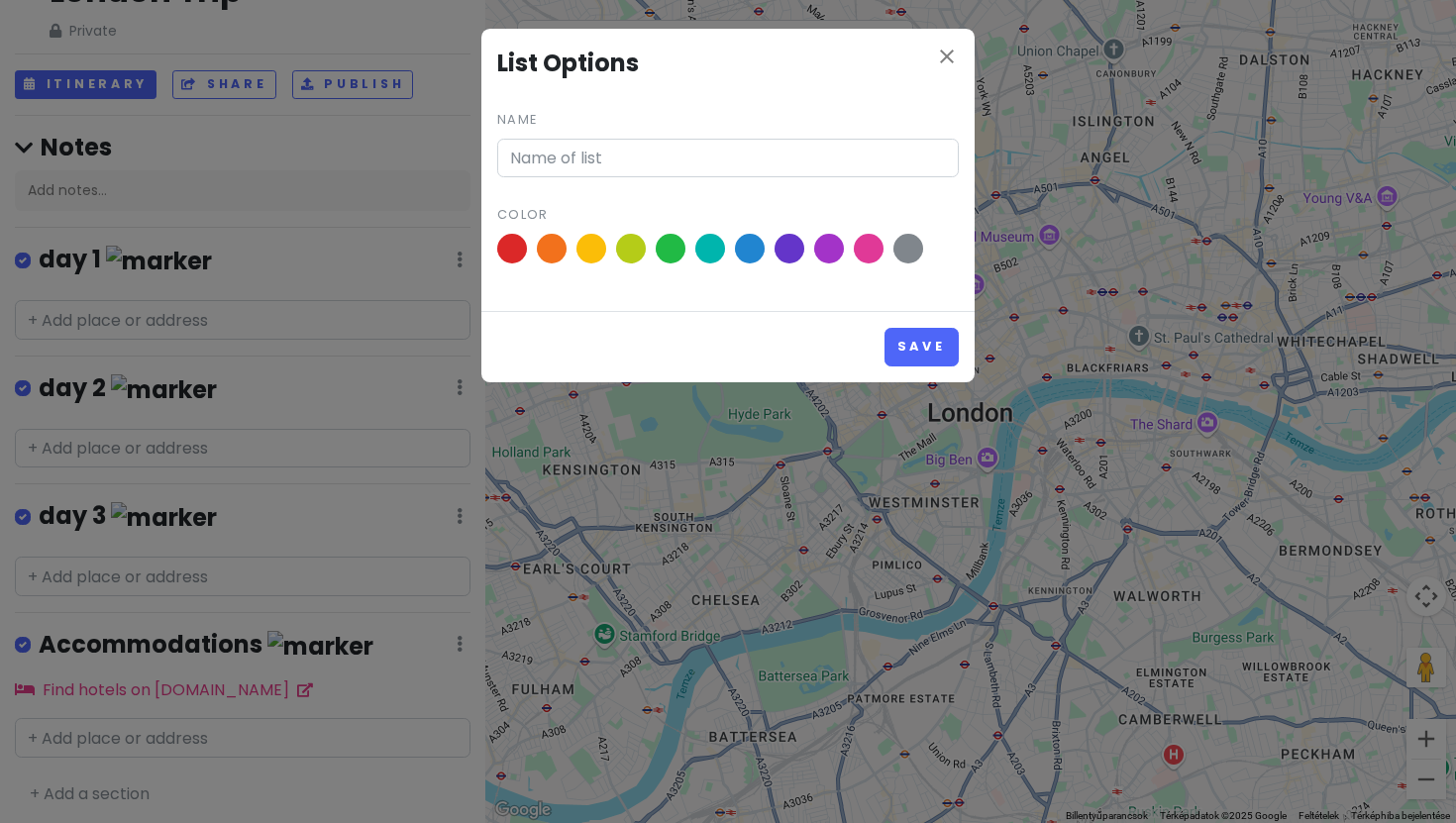 type on "day 3" 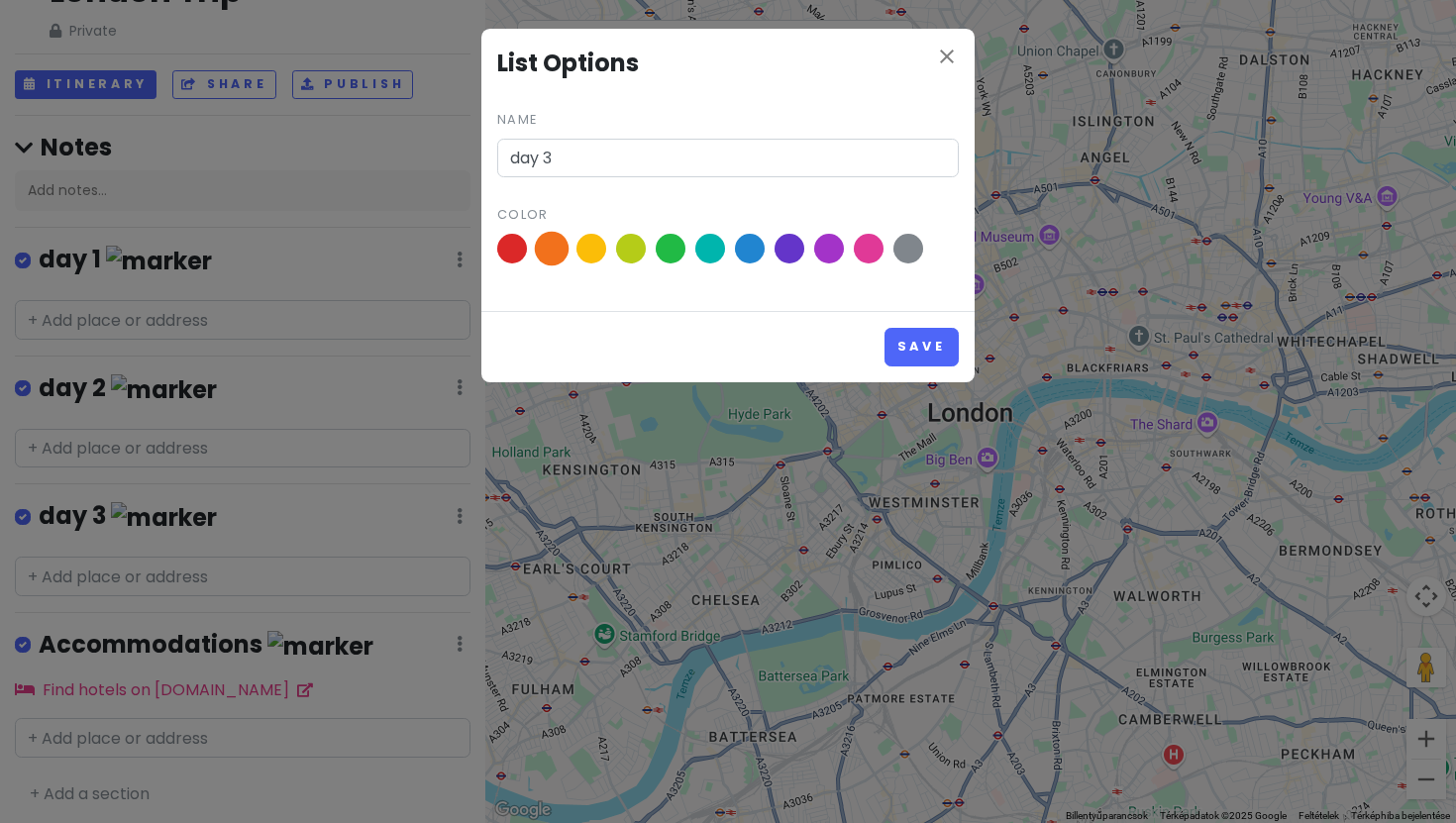 click at bounding box center [552, 249] 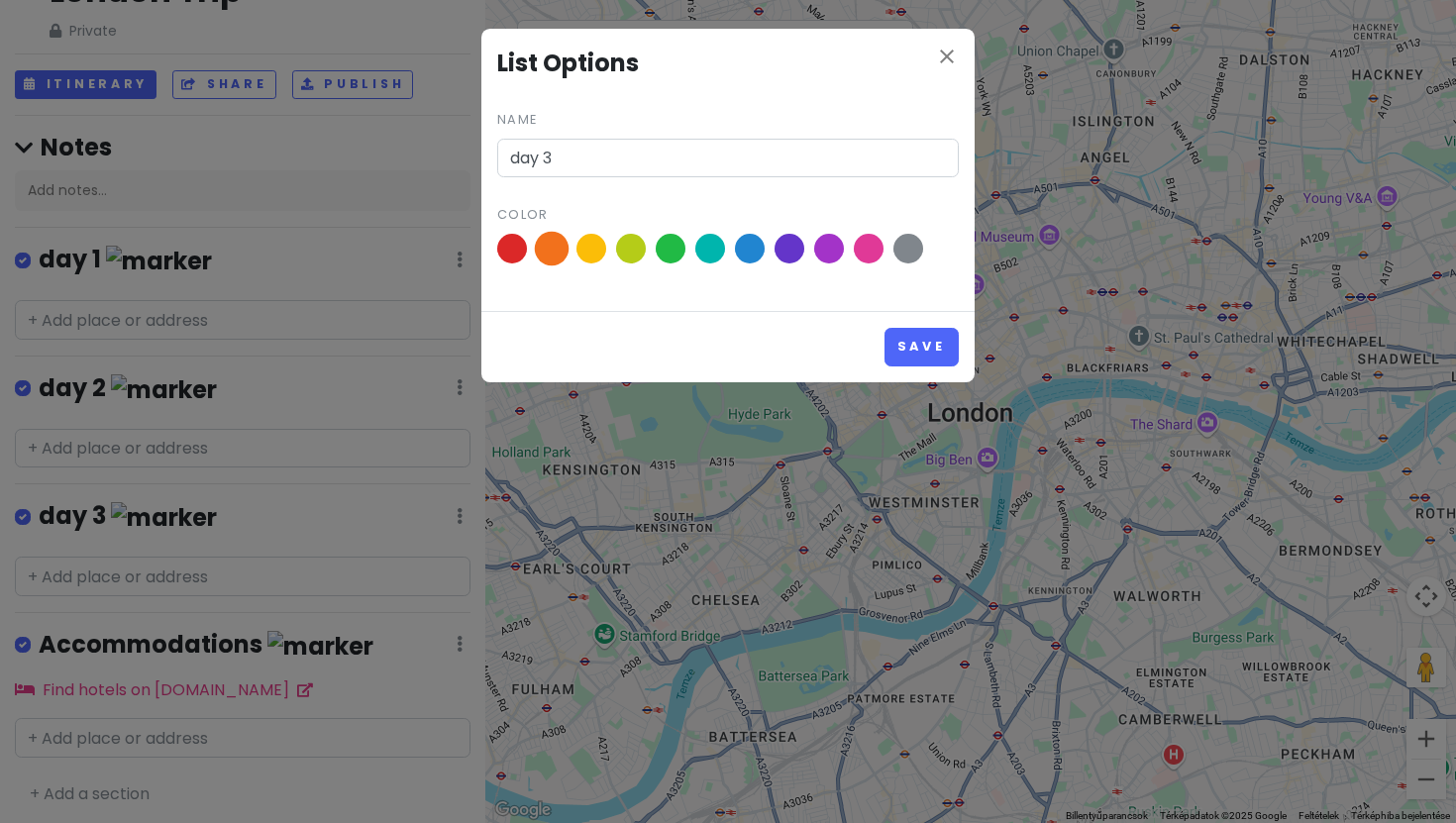 click at bounding box center (0, 0) 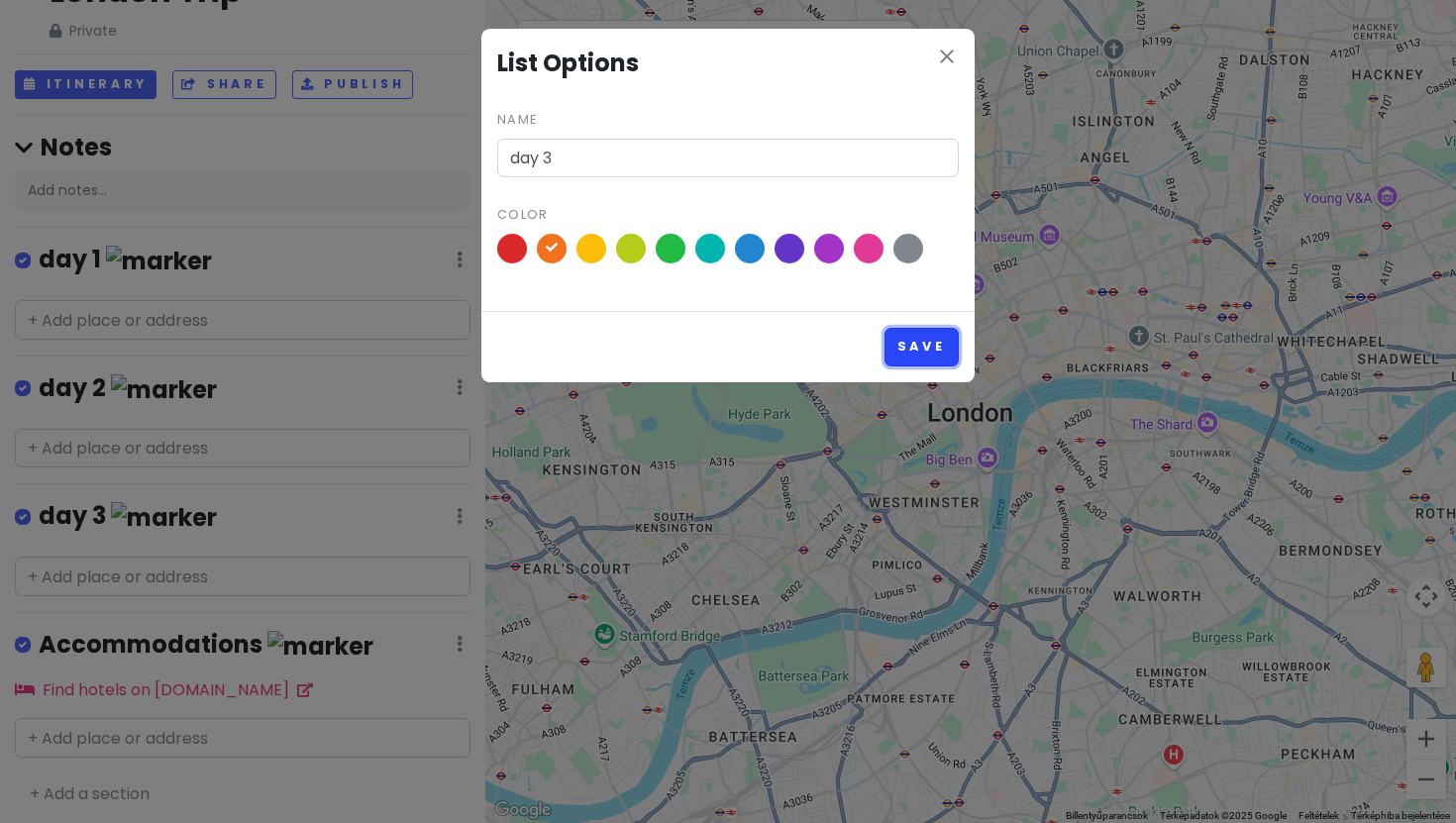 click on "Save" at bounding box center (921, 347) 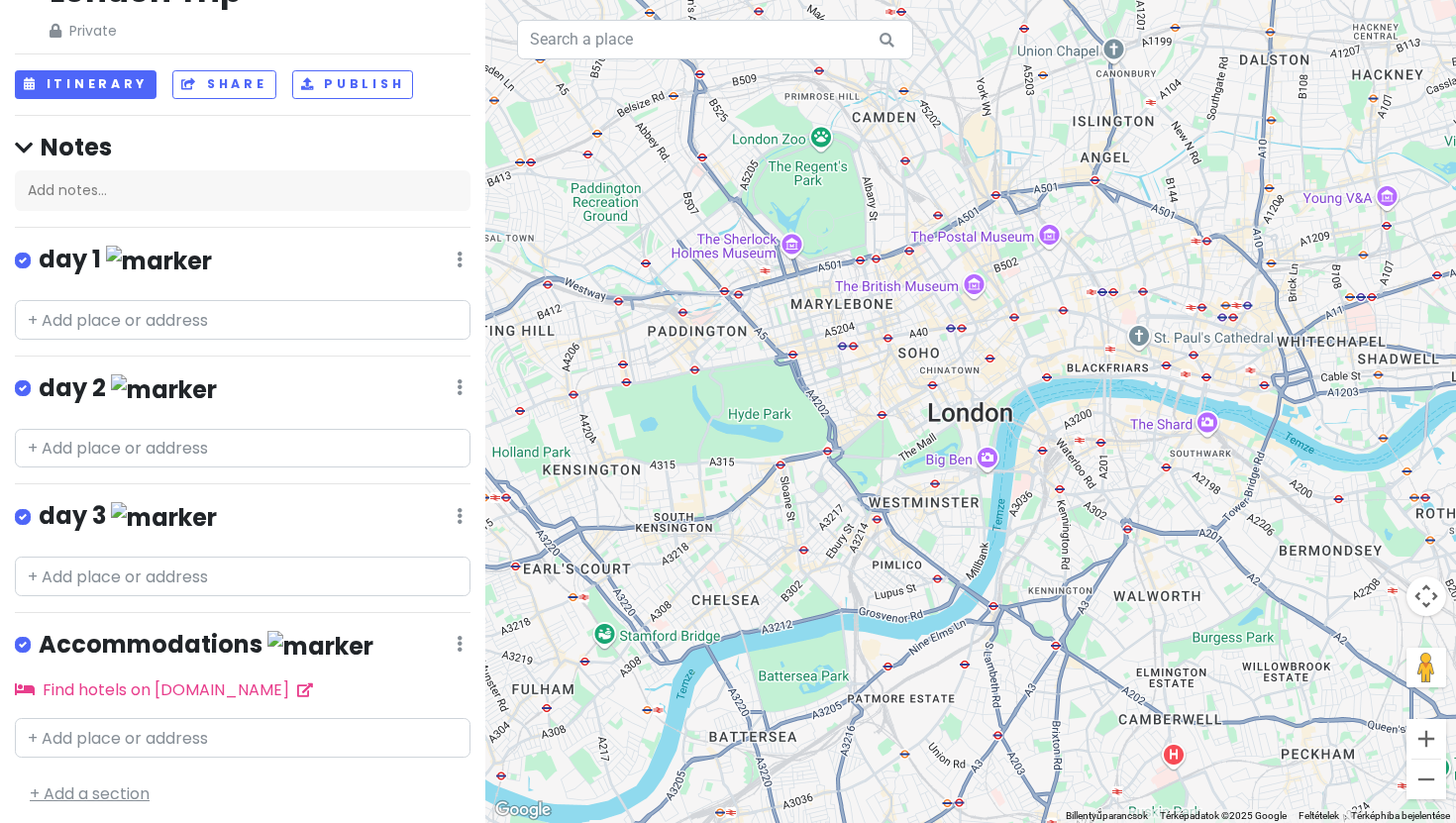 click on "+ Add a section" at bounding box center (89, 793) 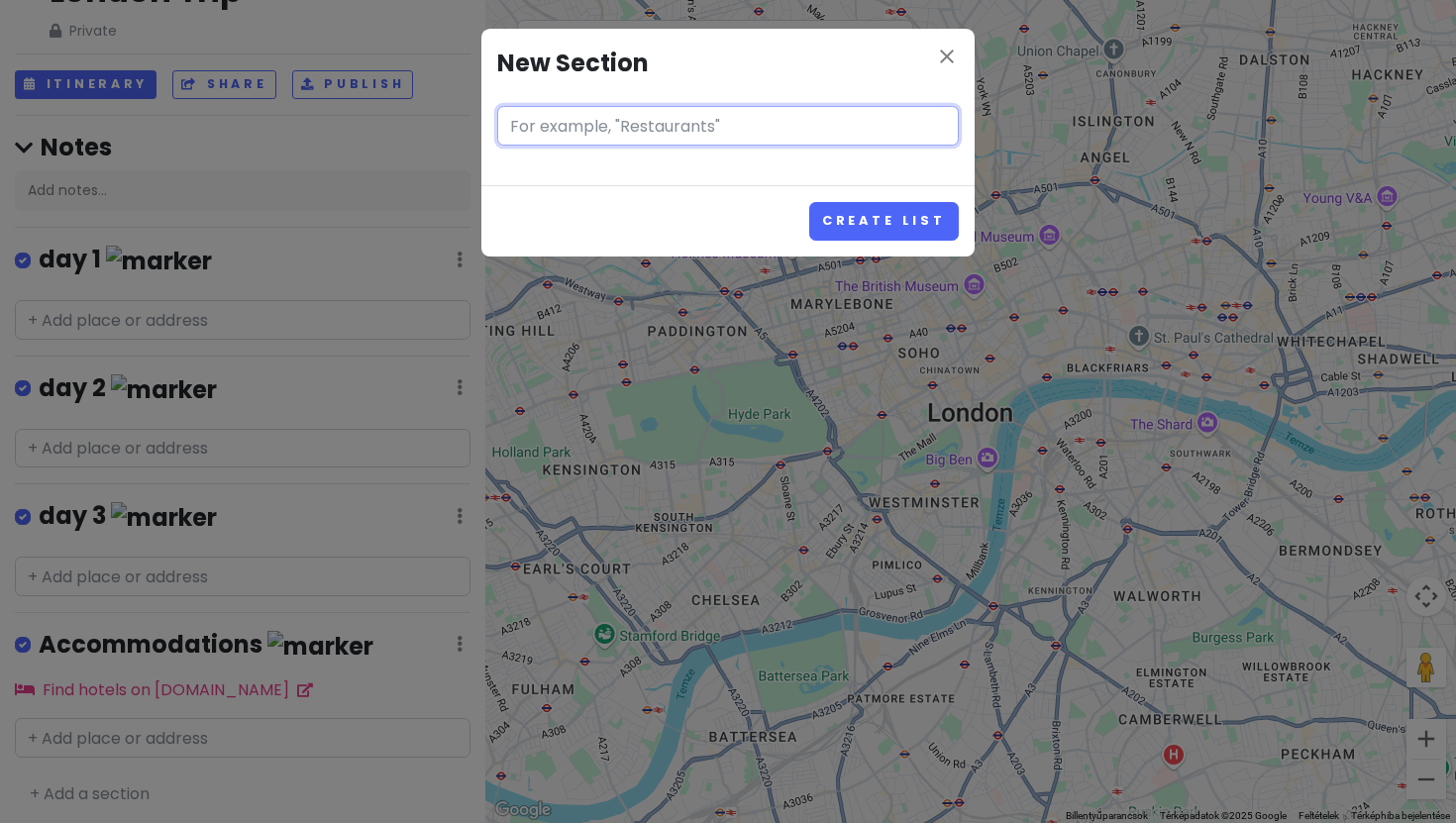 type on "d" 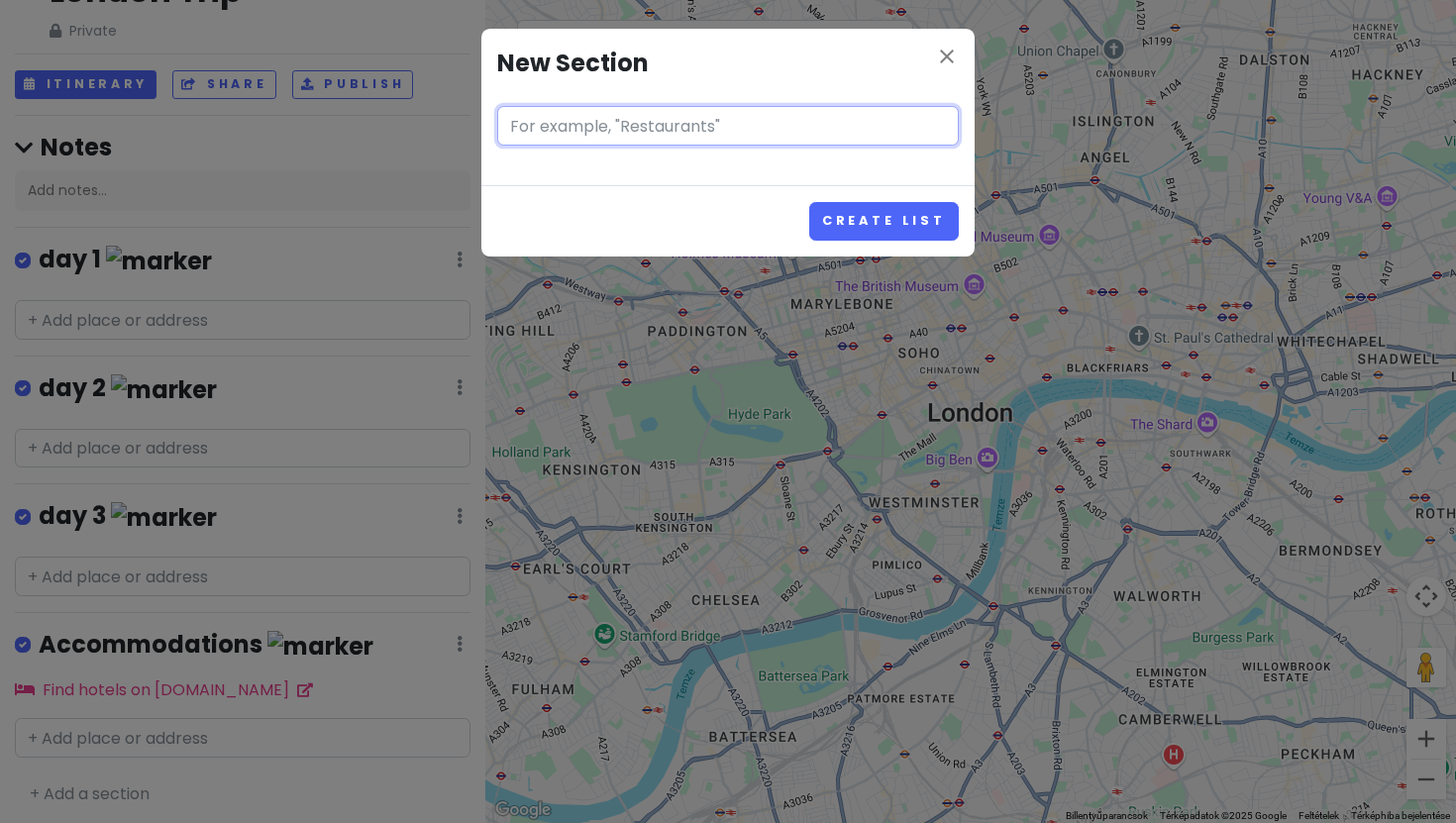 type on "a" 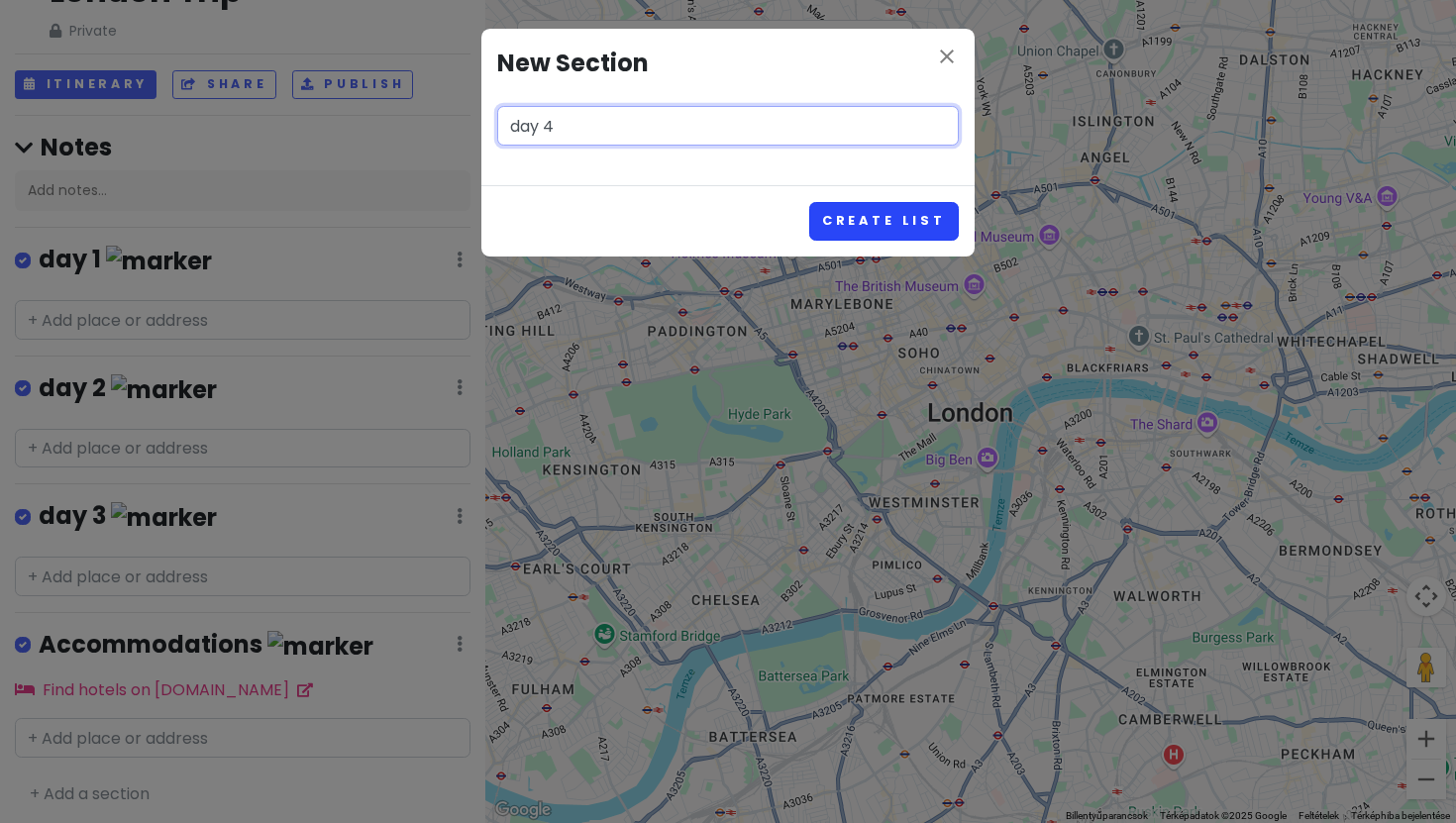 type on "day 4" 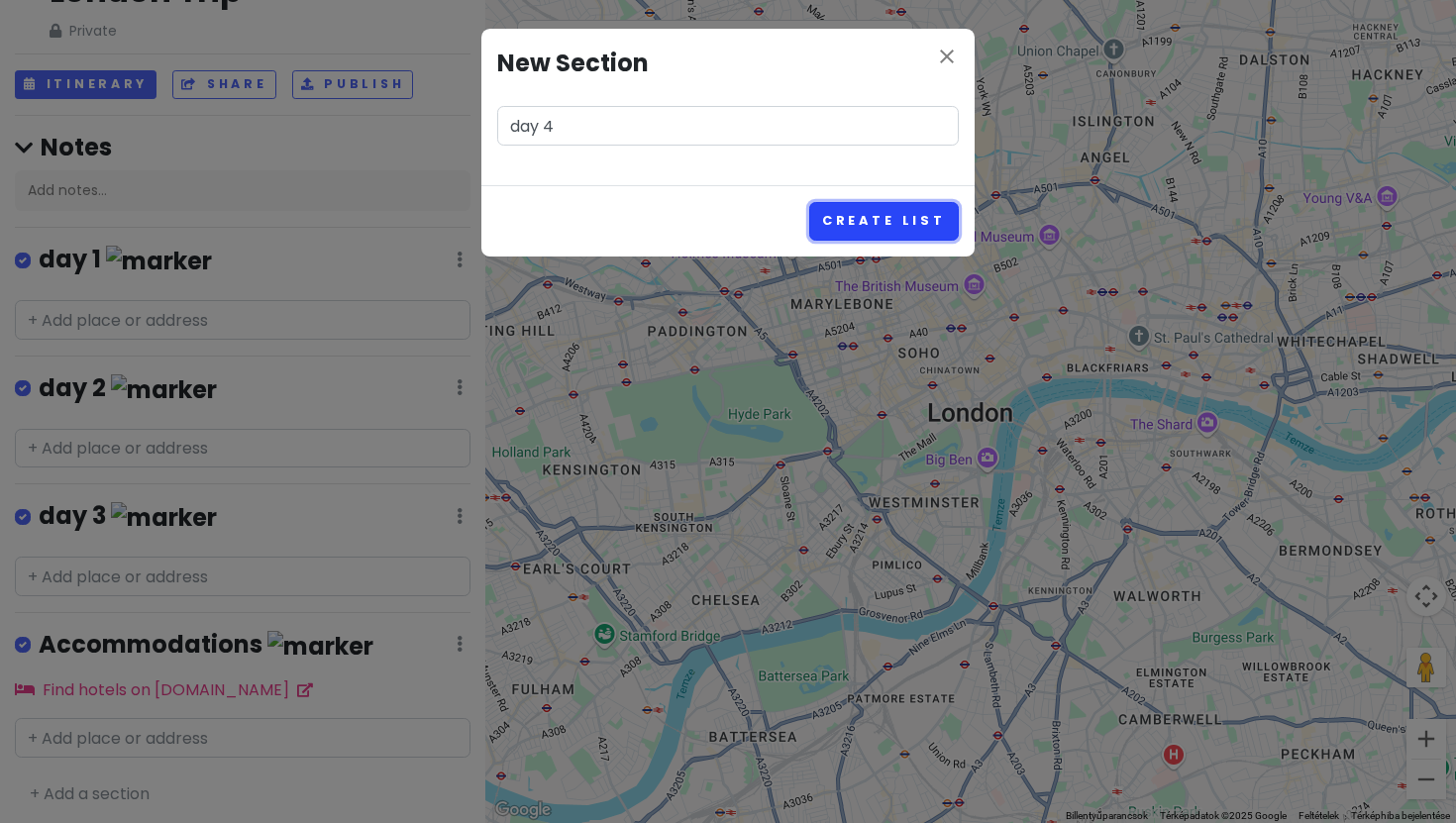click on "Create List" at bounding box center (884, 221) 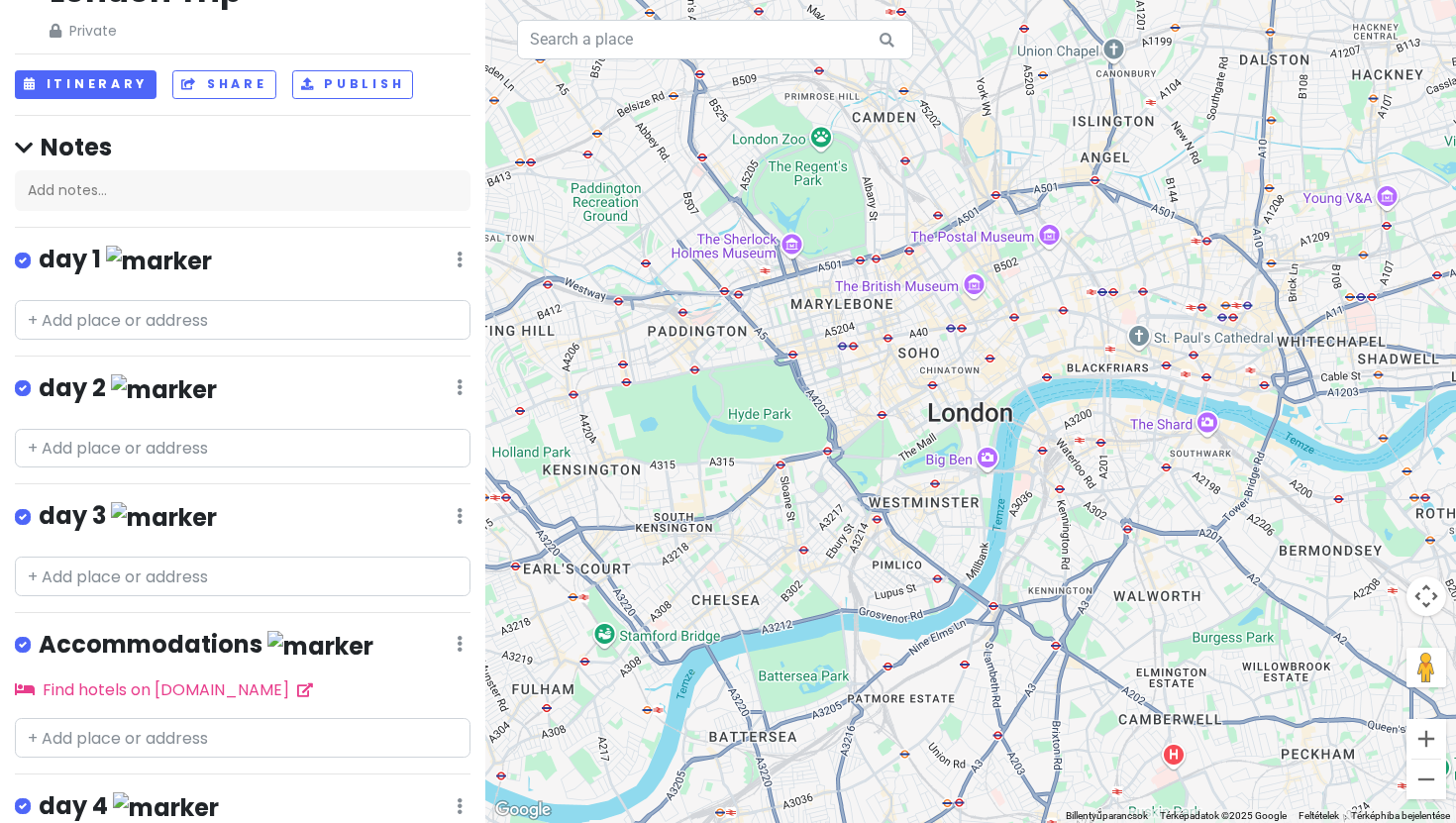 scroll, scrollTop: 180, scrollLeft: 0, axis: vertical 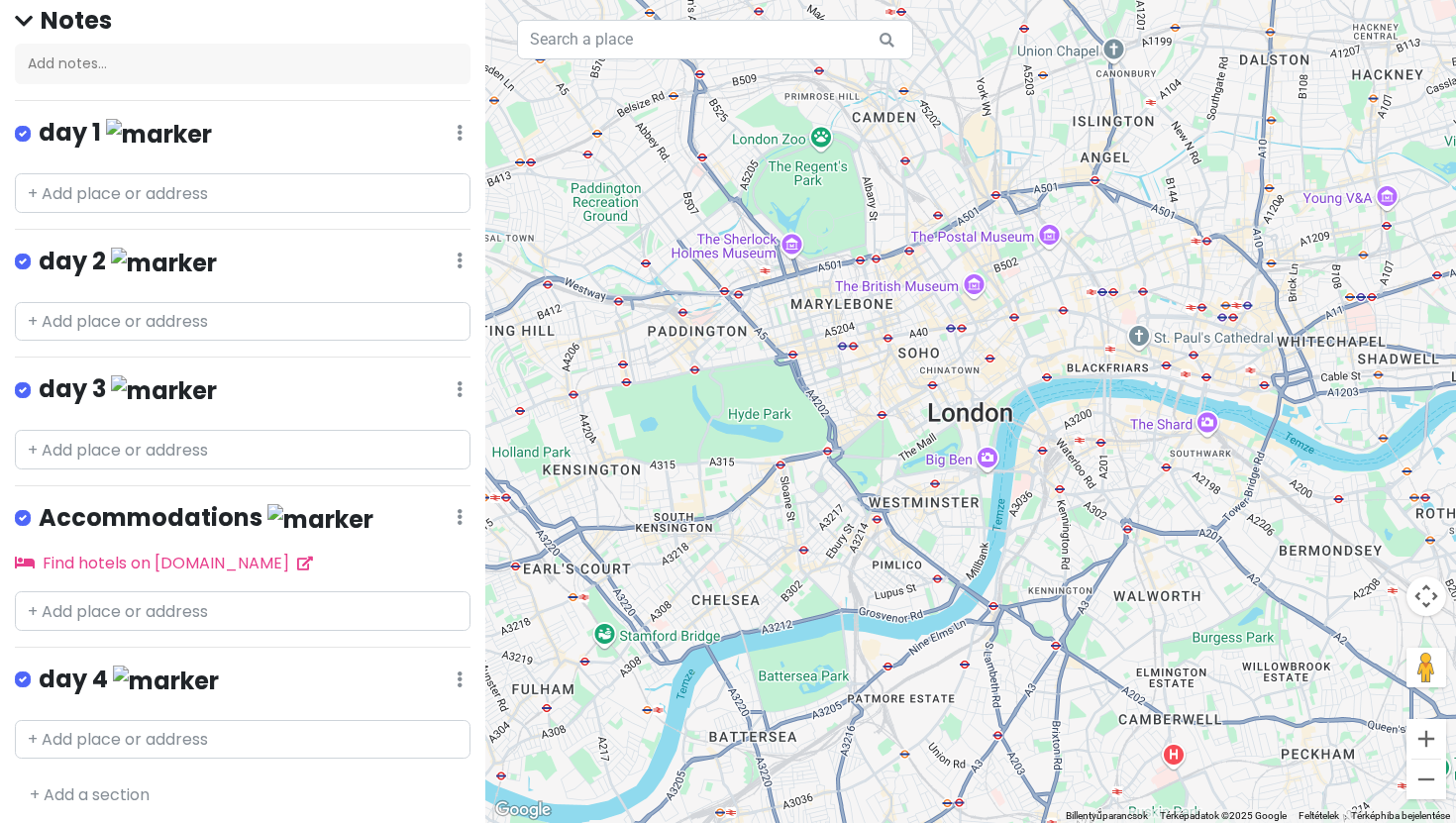 click at bounding box center [460, 133] 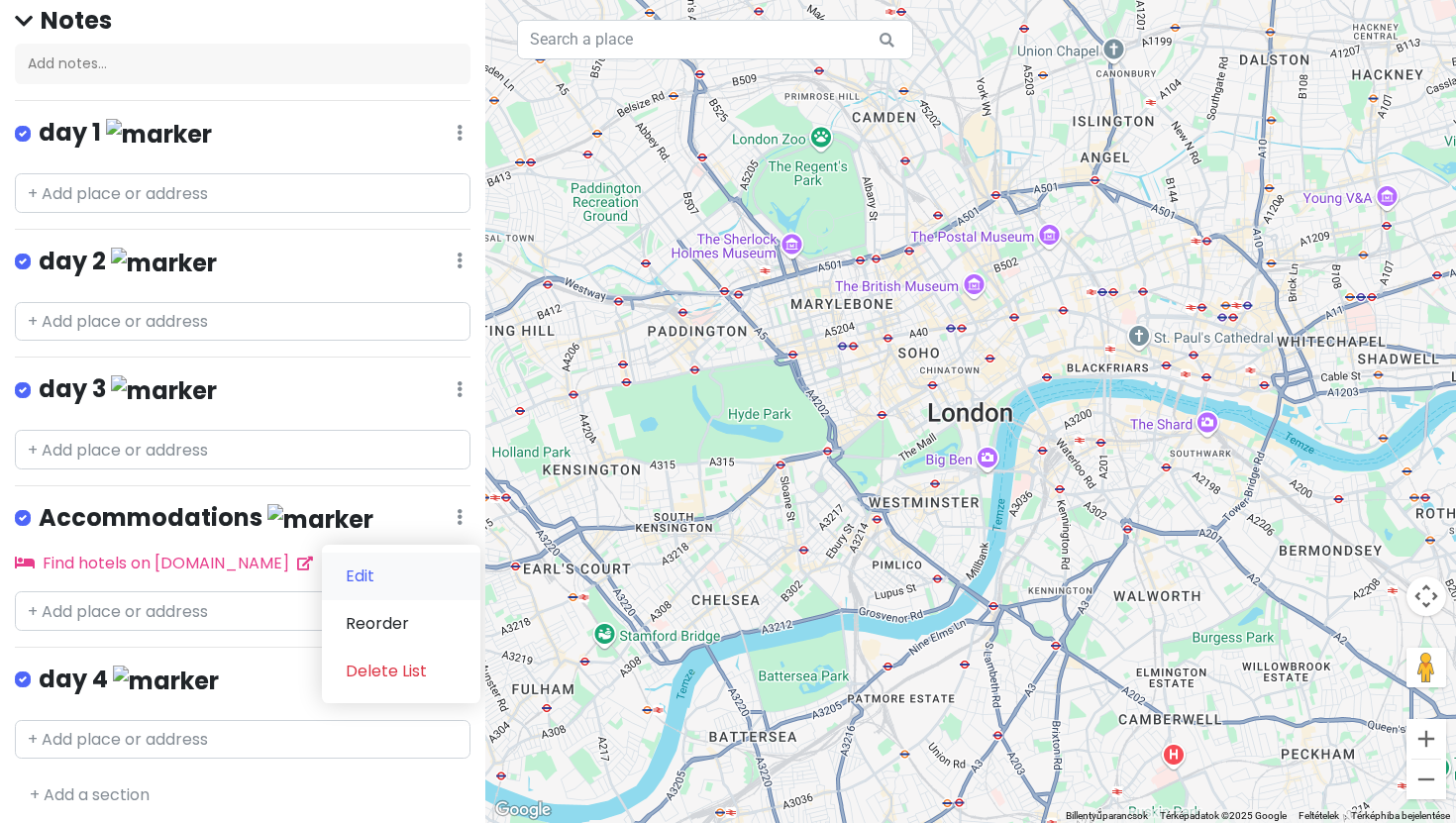 click on "Edit" at bounding box center [401, 576] 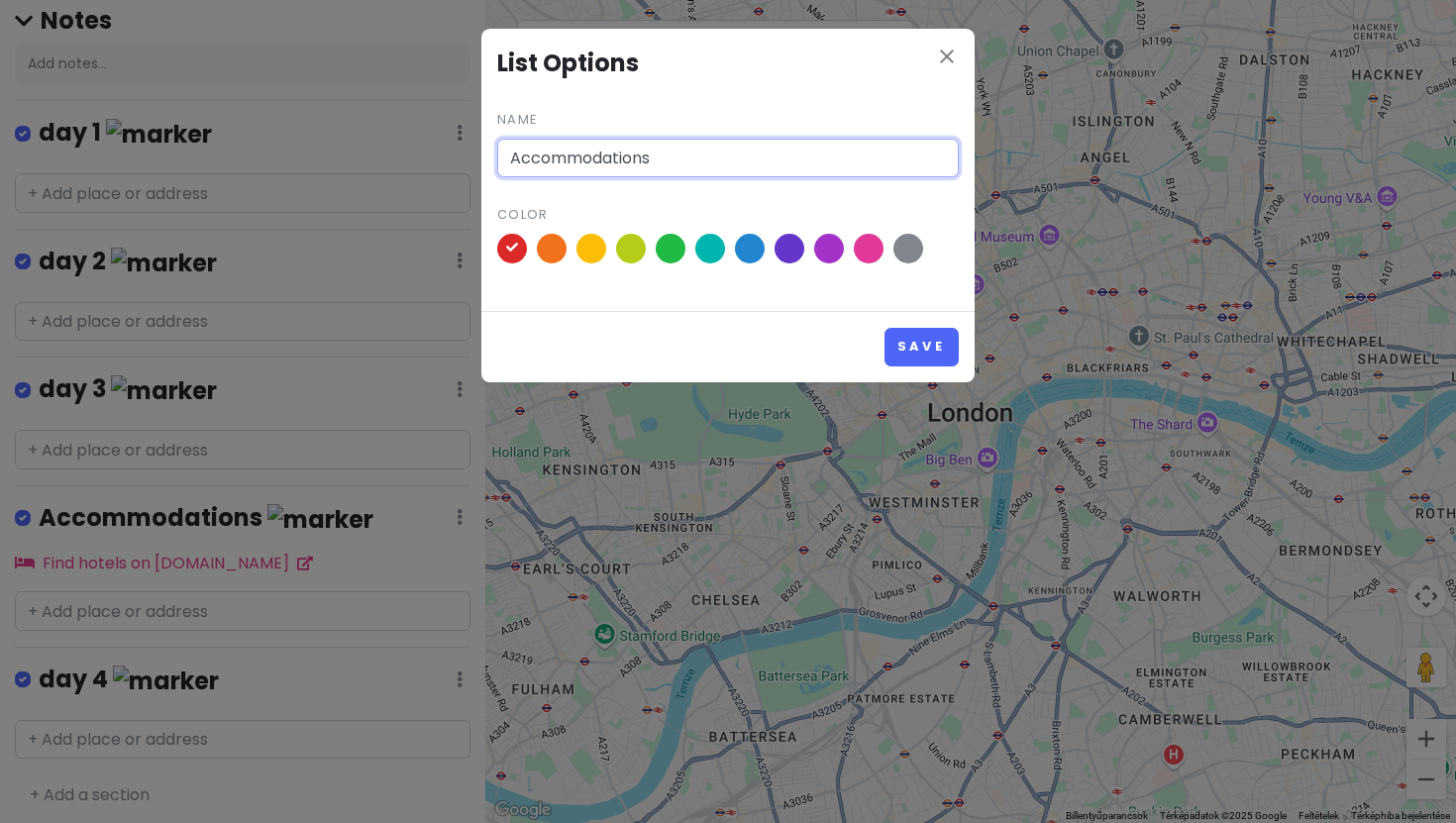 click on "Accommodations" at bounding box center (728, 158) 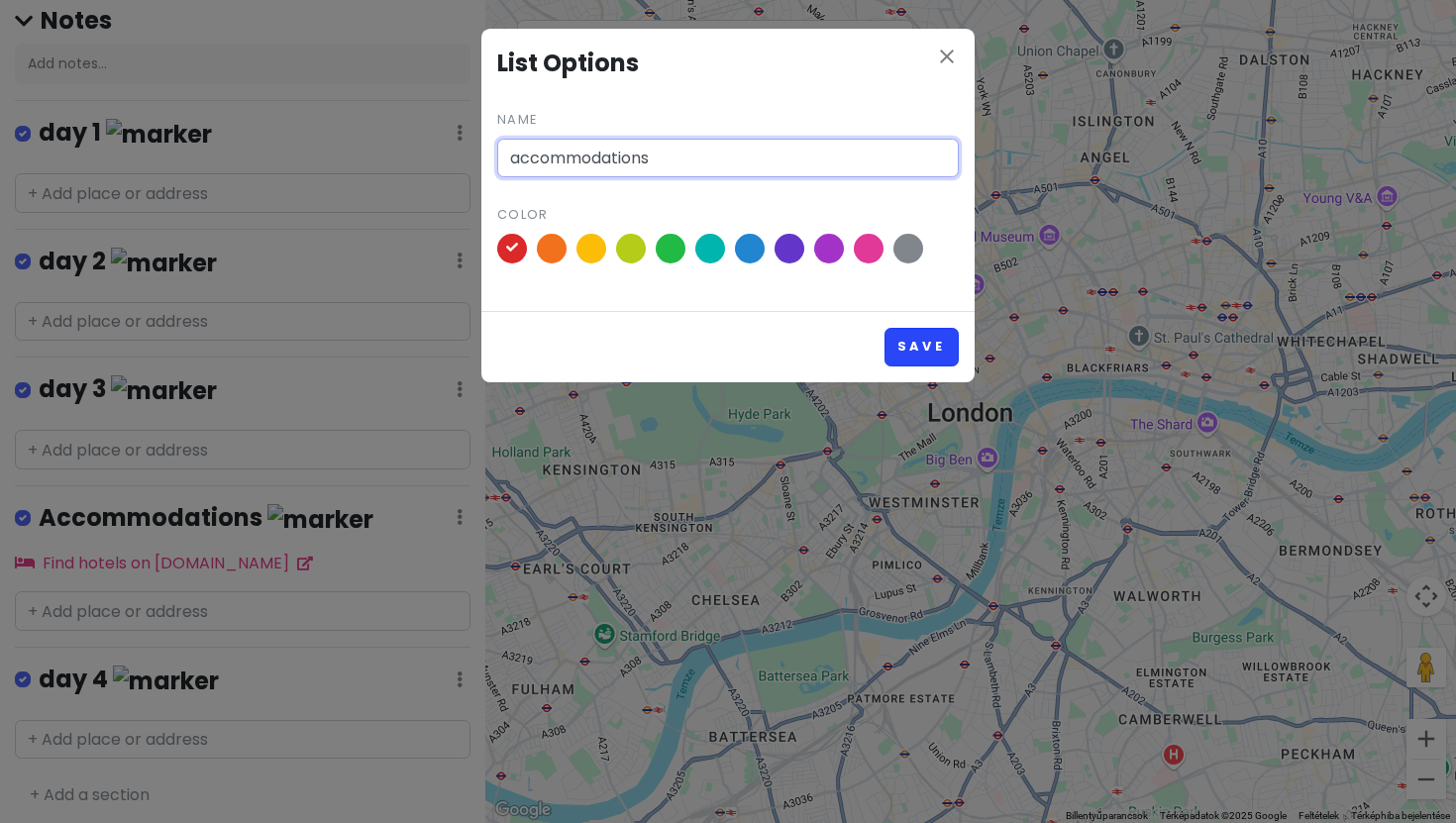 type on "accommodations" 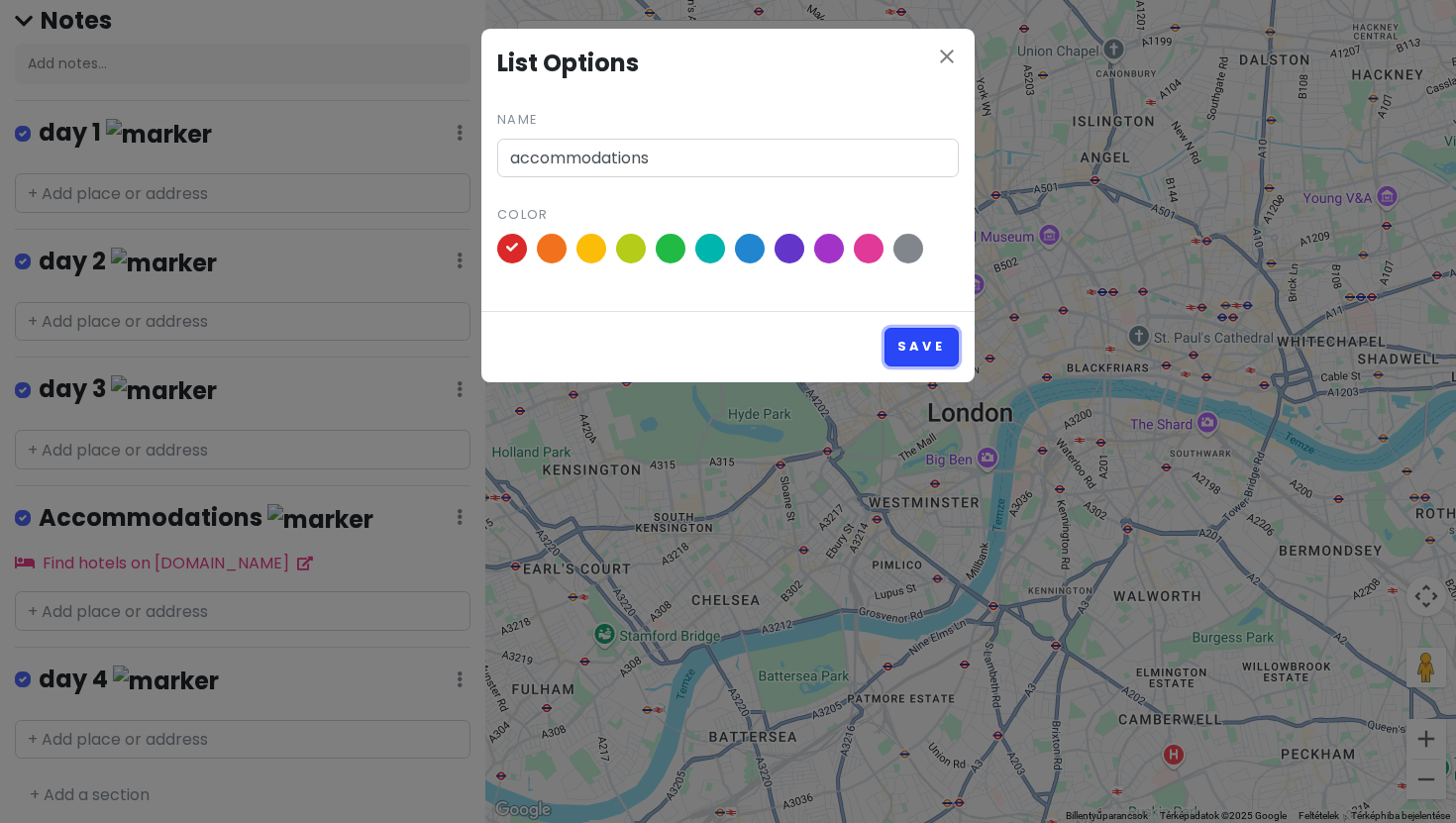 click on "Save" at bounding box center [921, 347] 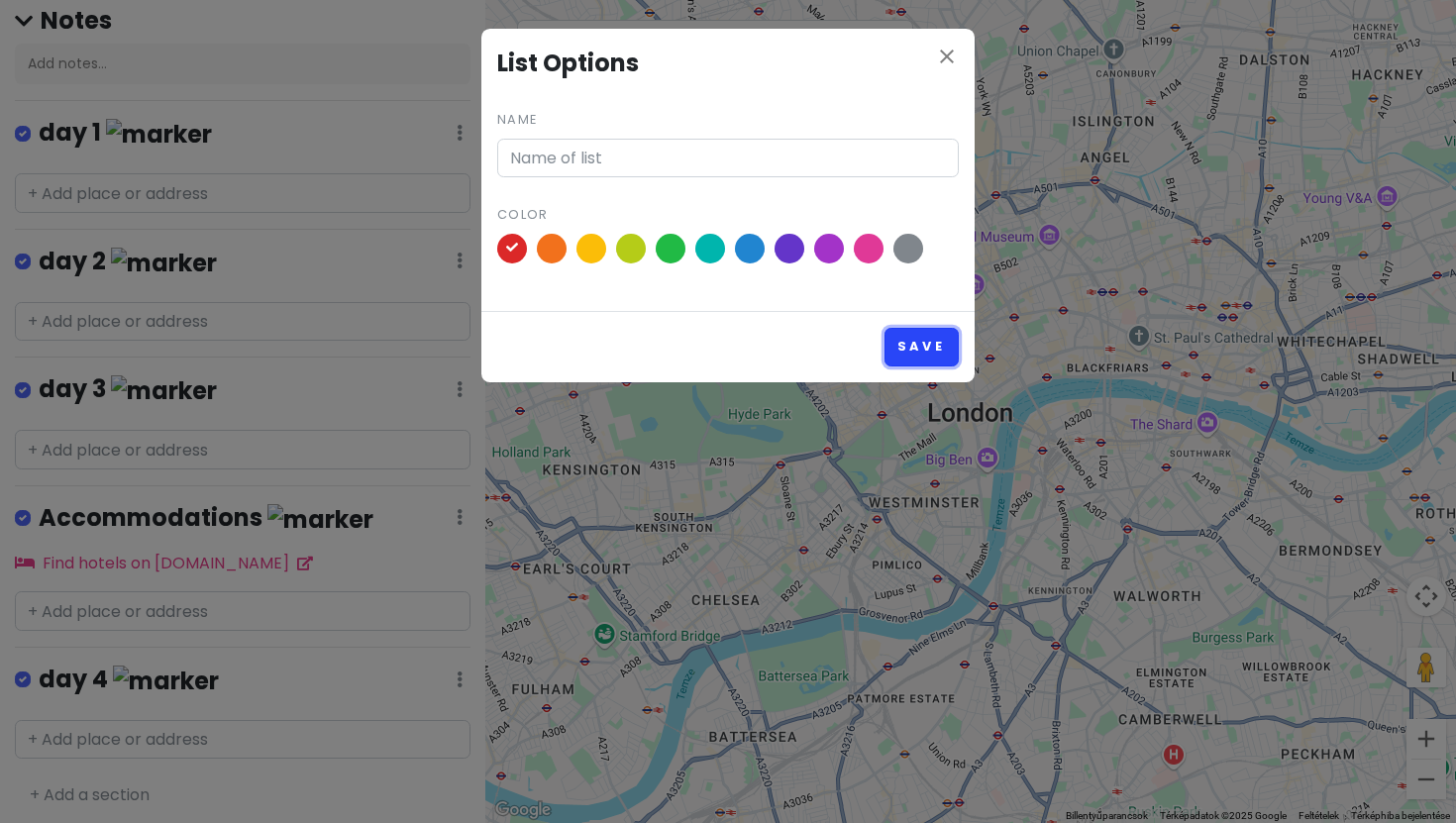 scroll, scrollTop: 148, scrollLeft: 0, axis: vertical 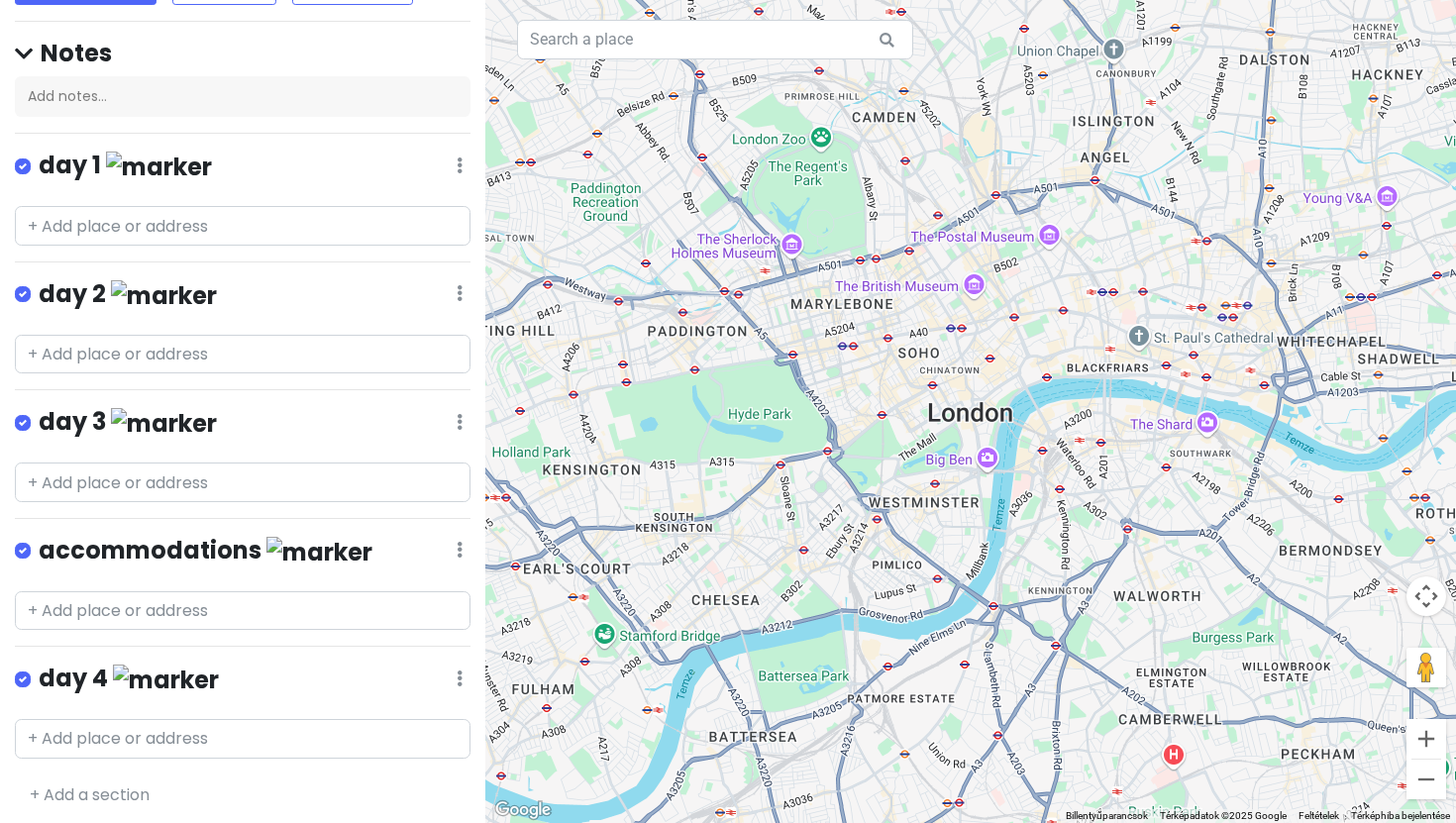 click on "day 4   Edit Reorder Delete List" at bounding box center [243, 682] 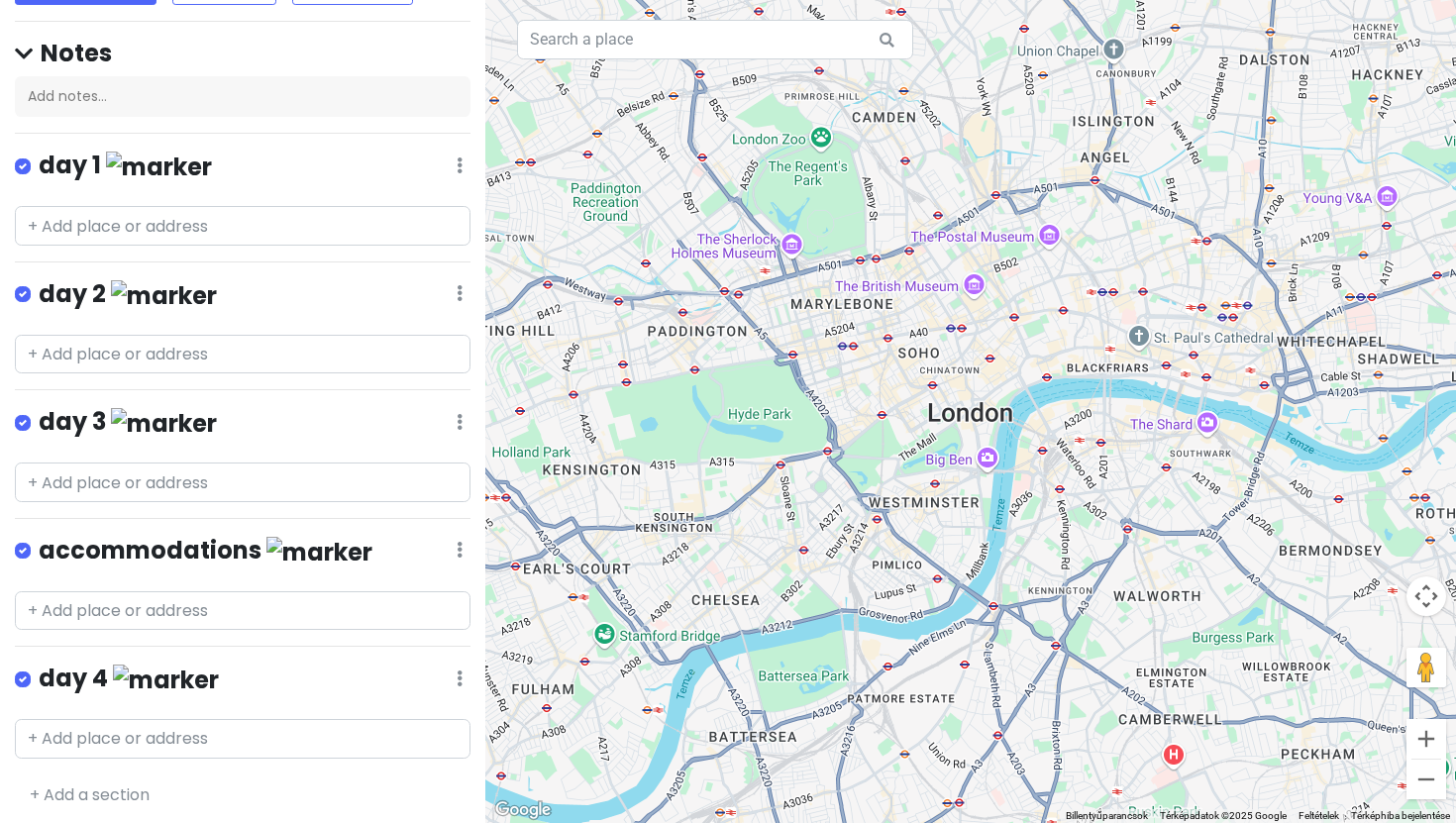 click on "day 4   Edit Reorder Delete List" at bounding box center (243, 682) 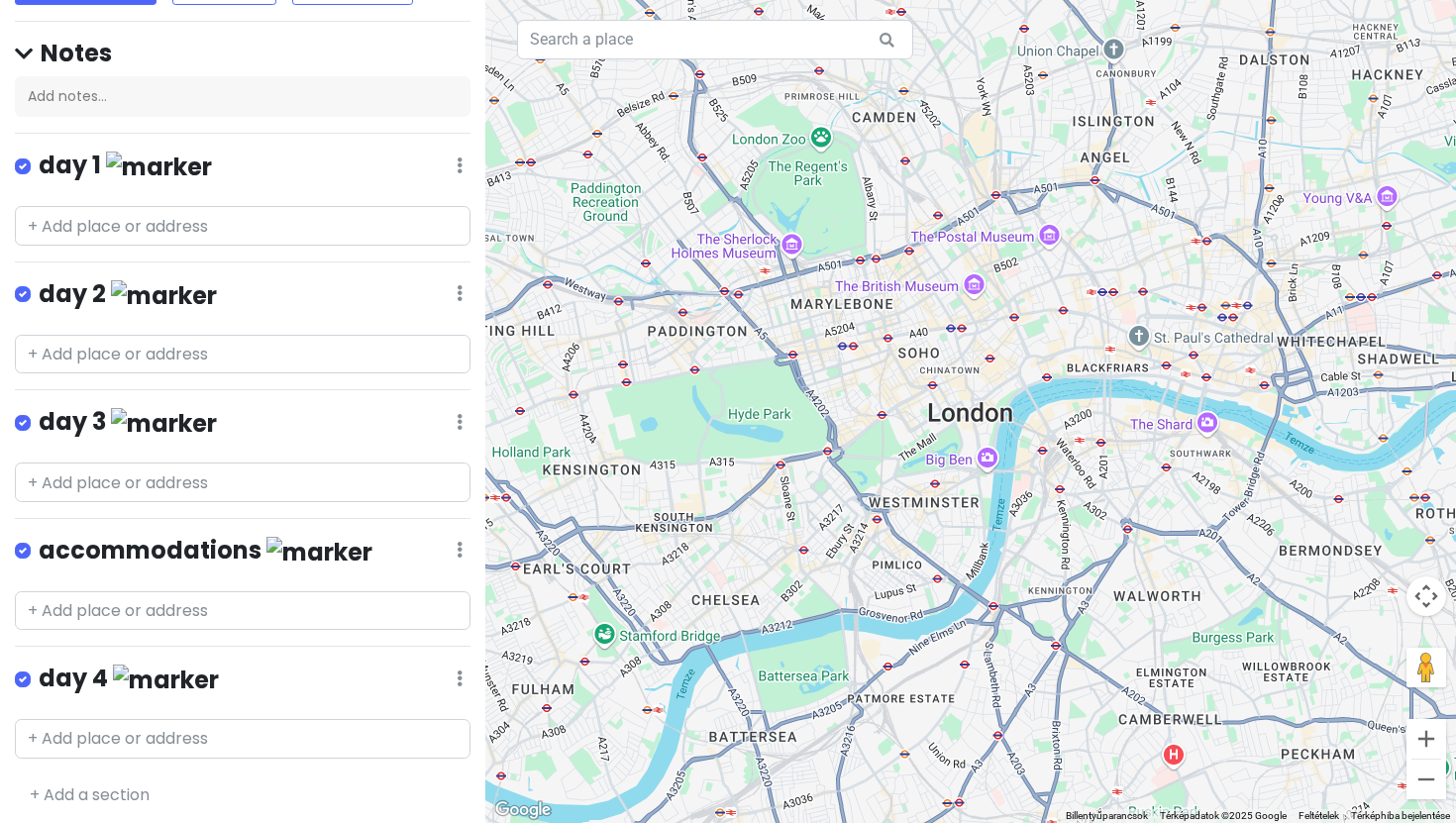 click at bounding box center (460, 165) 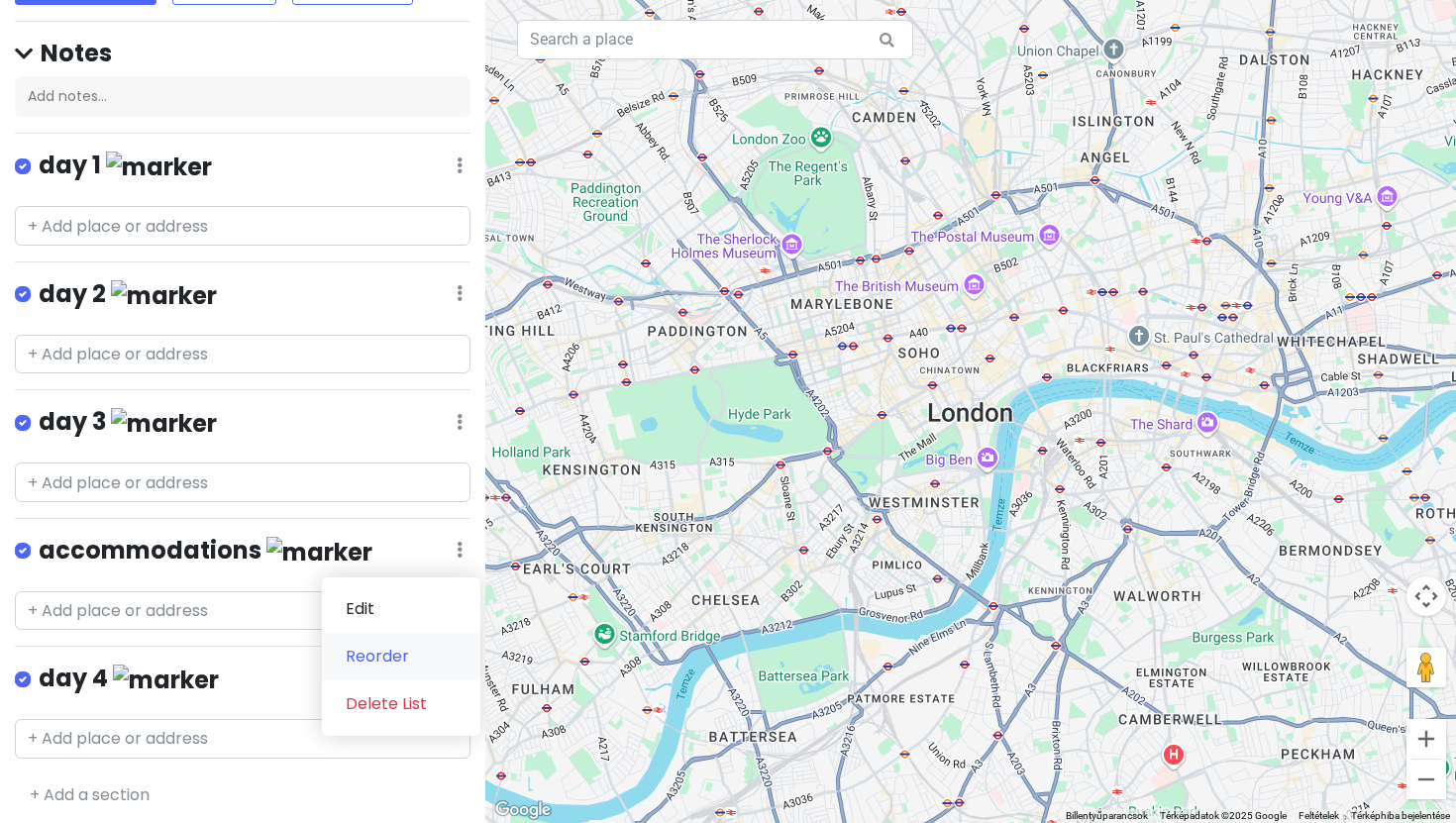 click on "Reorder" at bounding box center [401, 657] 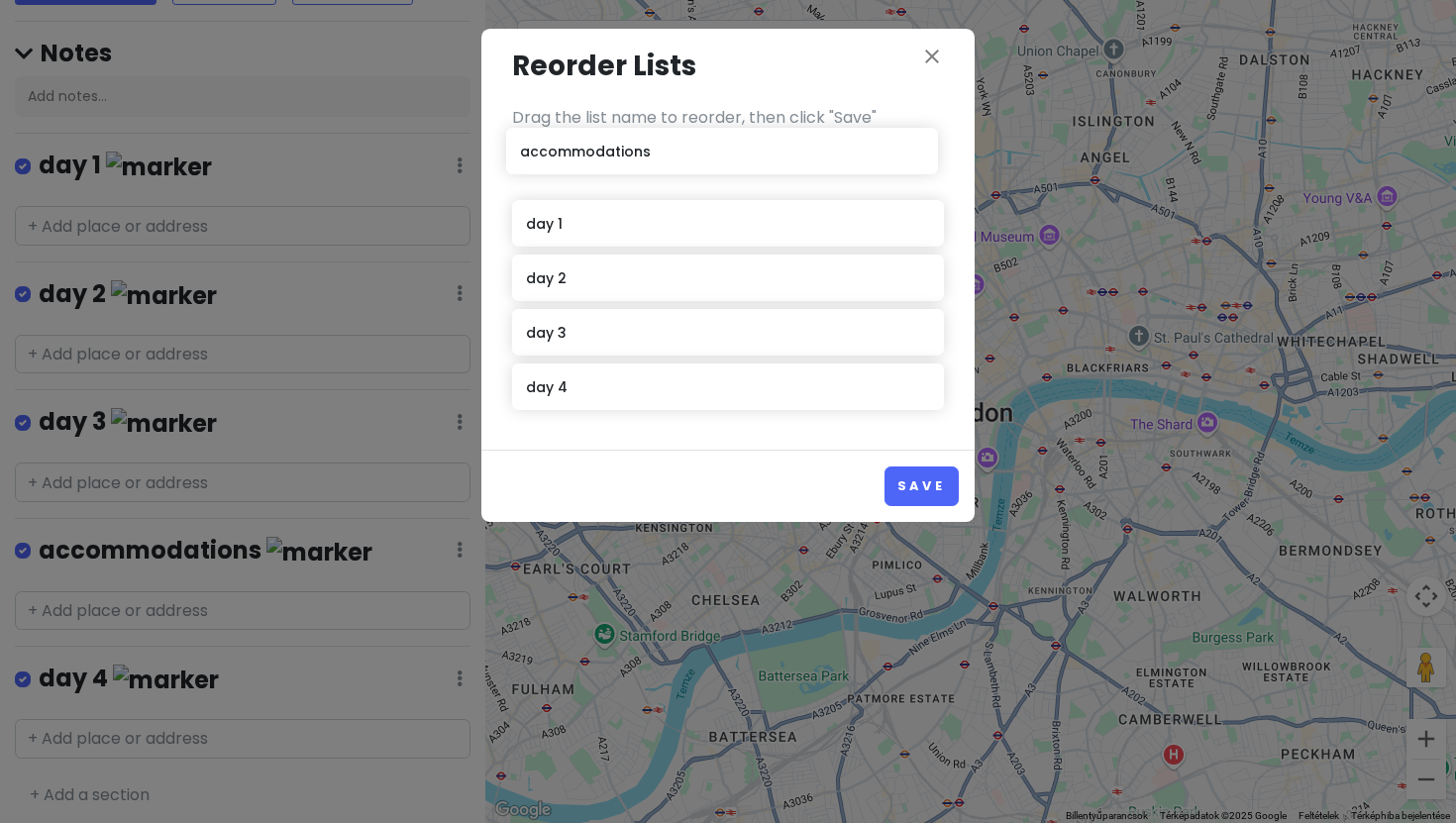 drag, startPoint x: 666, startPoint y: 331, endPoint x: 660, endPoint y: 150, distance: 181.09942 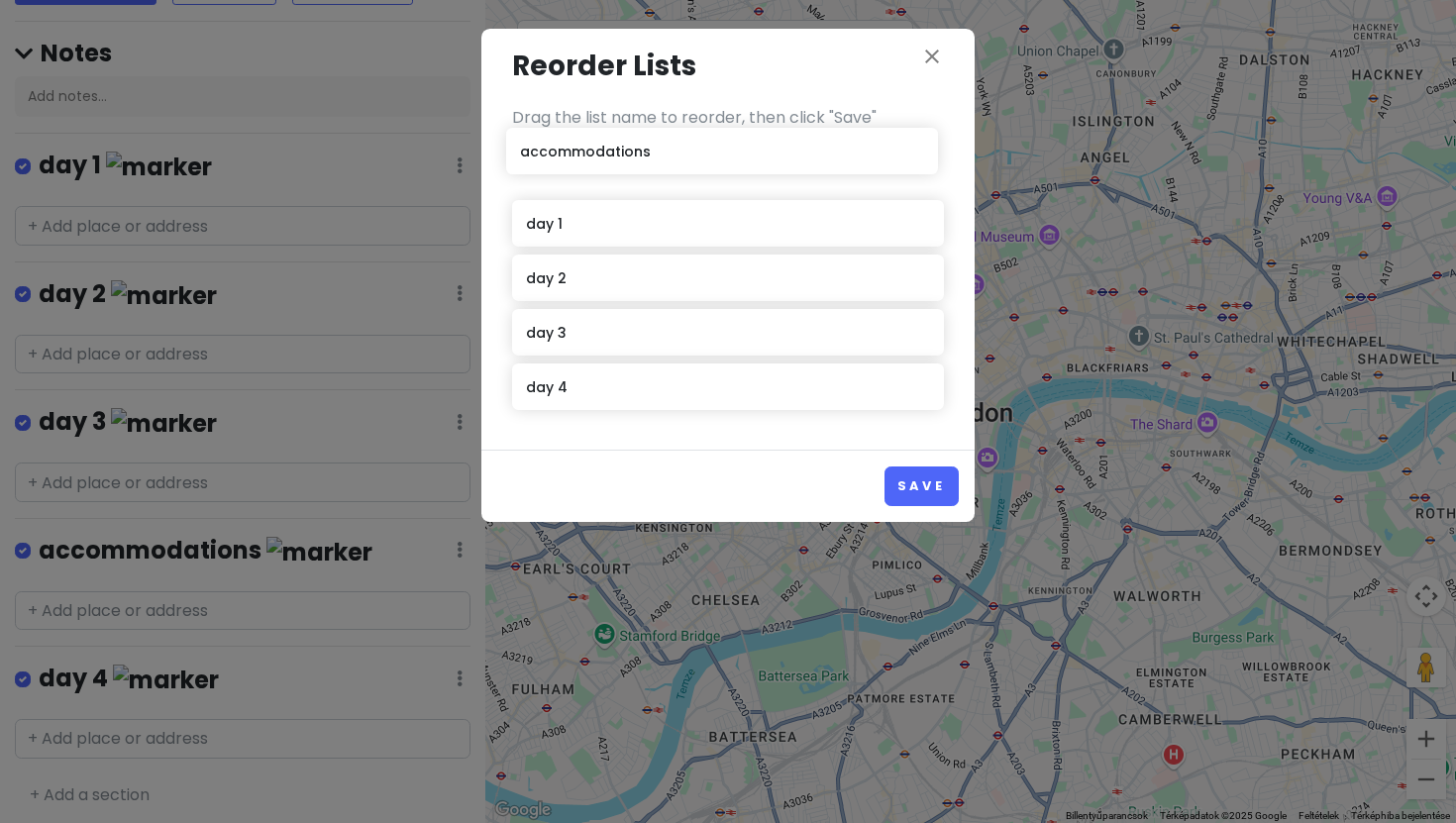 click on "day 1 day 2 day 3 accommodations day 4" at bounding box center [728, 281] 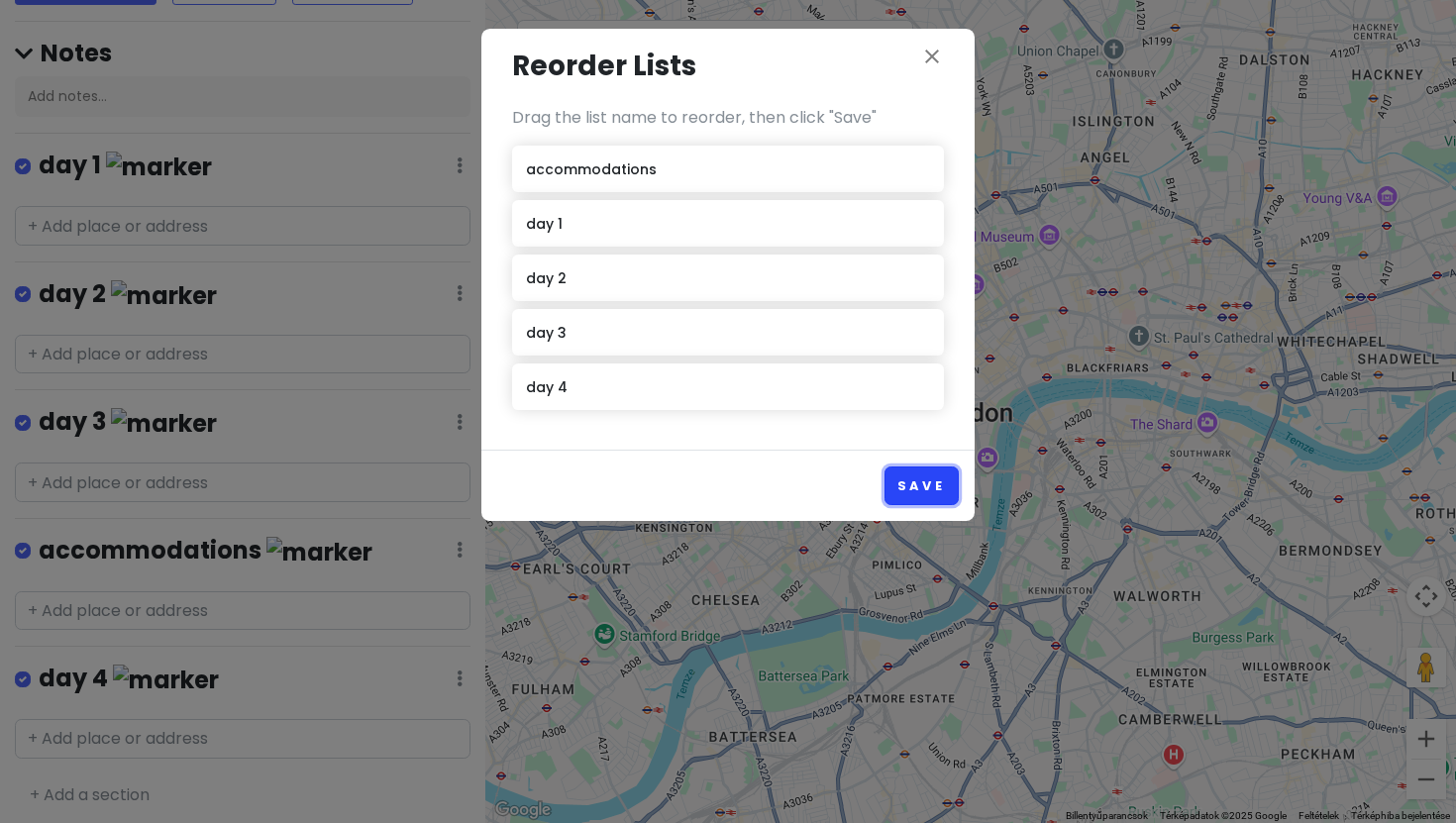 click on "Save" at bounding box center (921, 485) 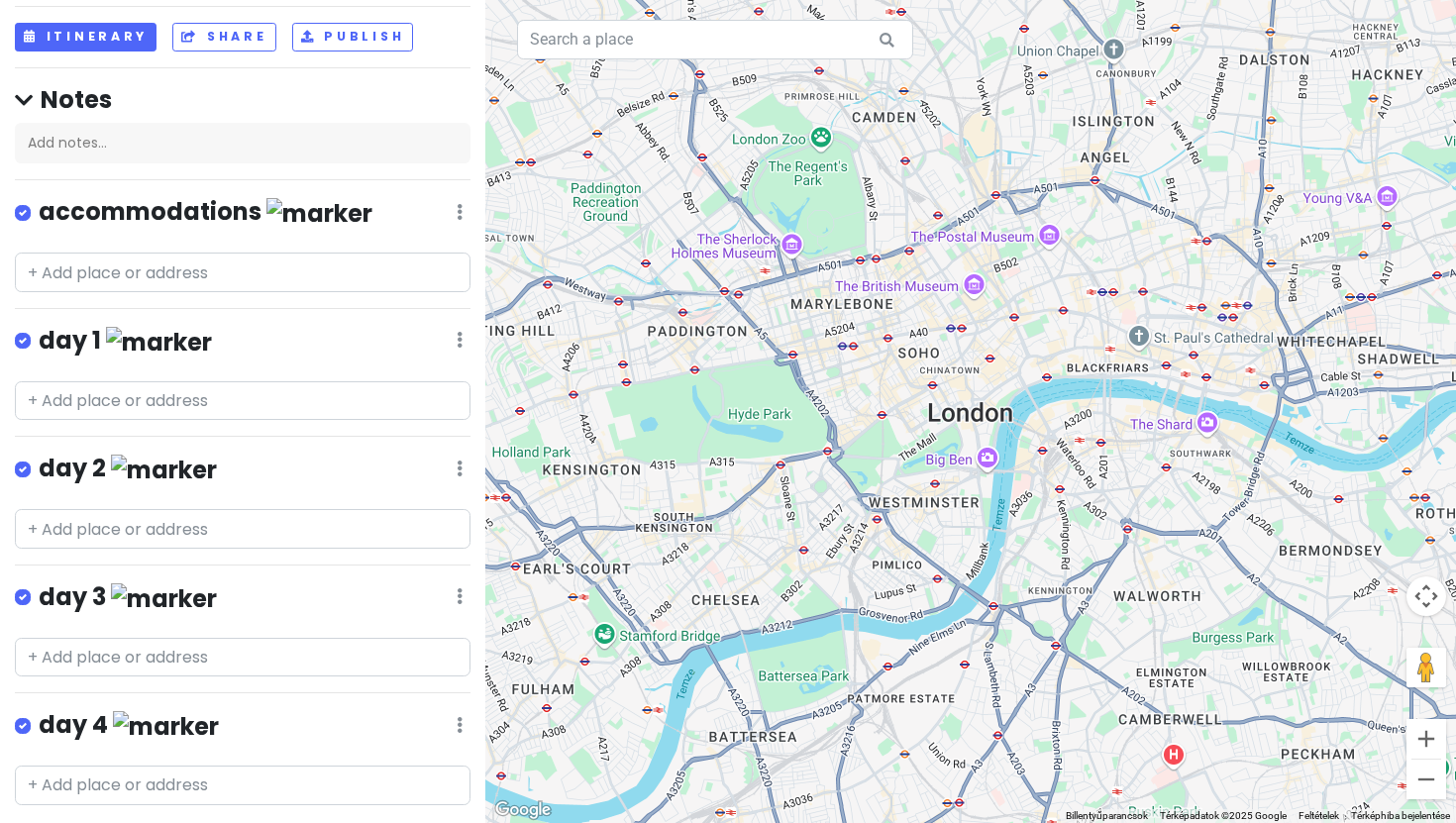 scroll, scrollTop: 0, scrollLeft: 0, axis: both 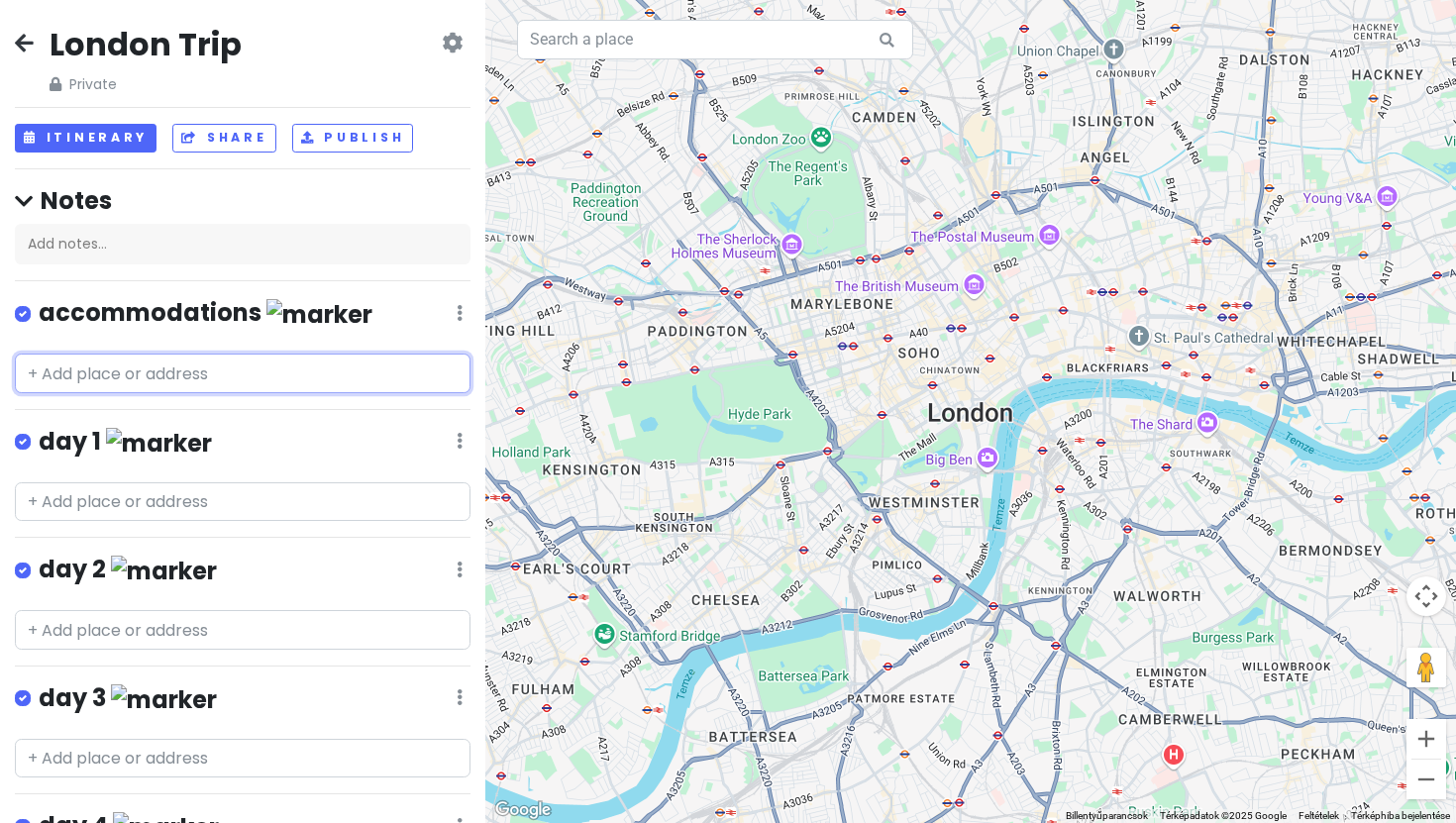 click at bounding box center (243, 373) 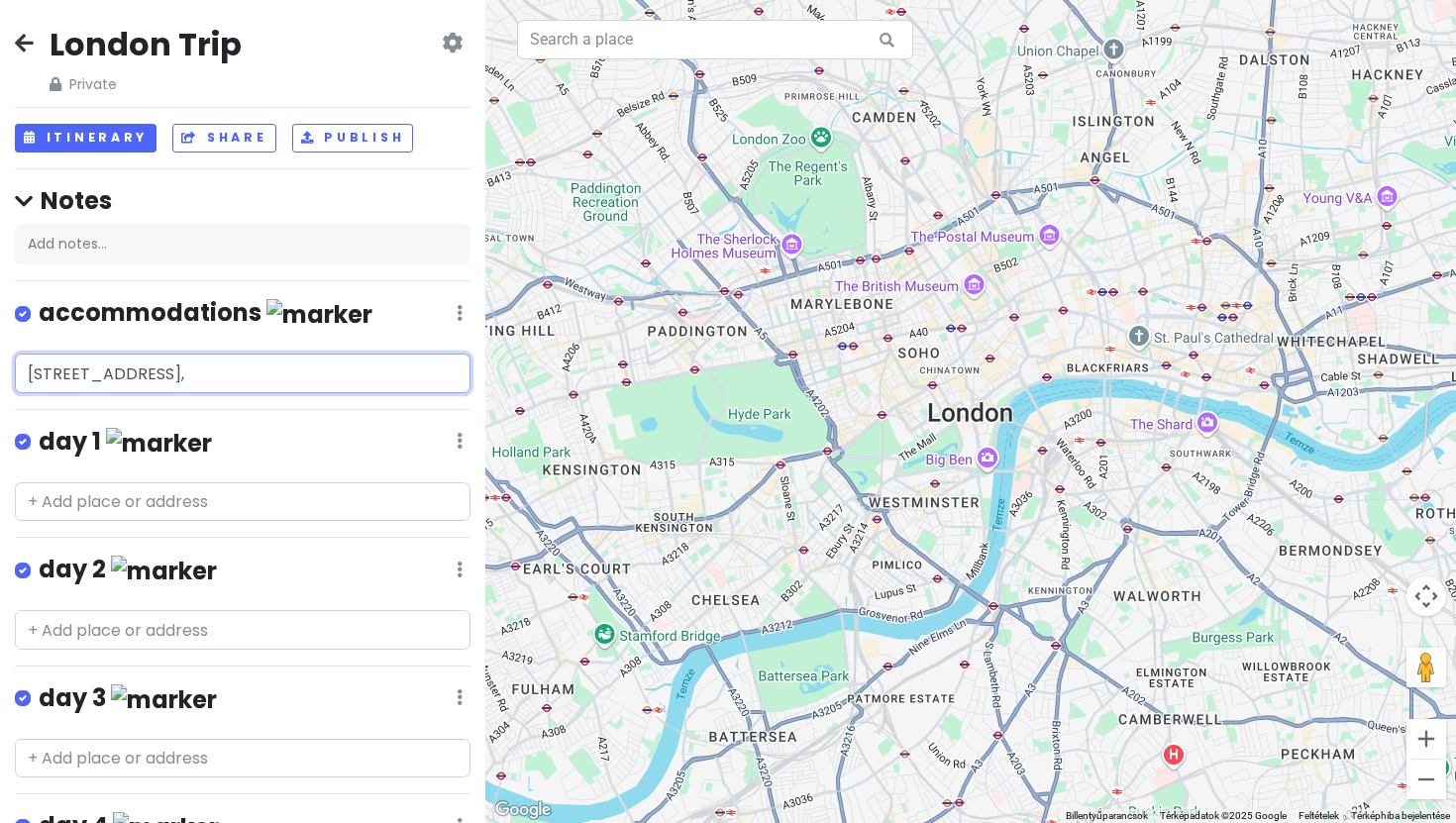 scroll, scrollTop: 0, scrollLeft: 91, axis: horizontal 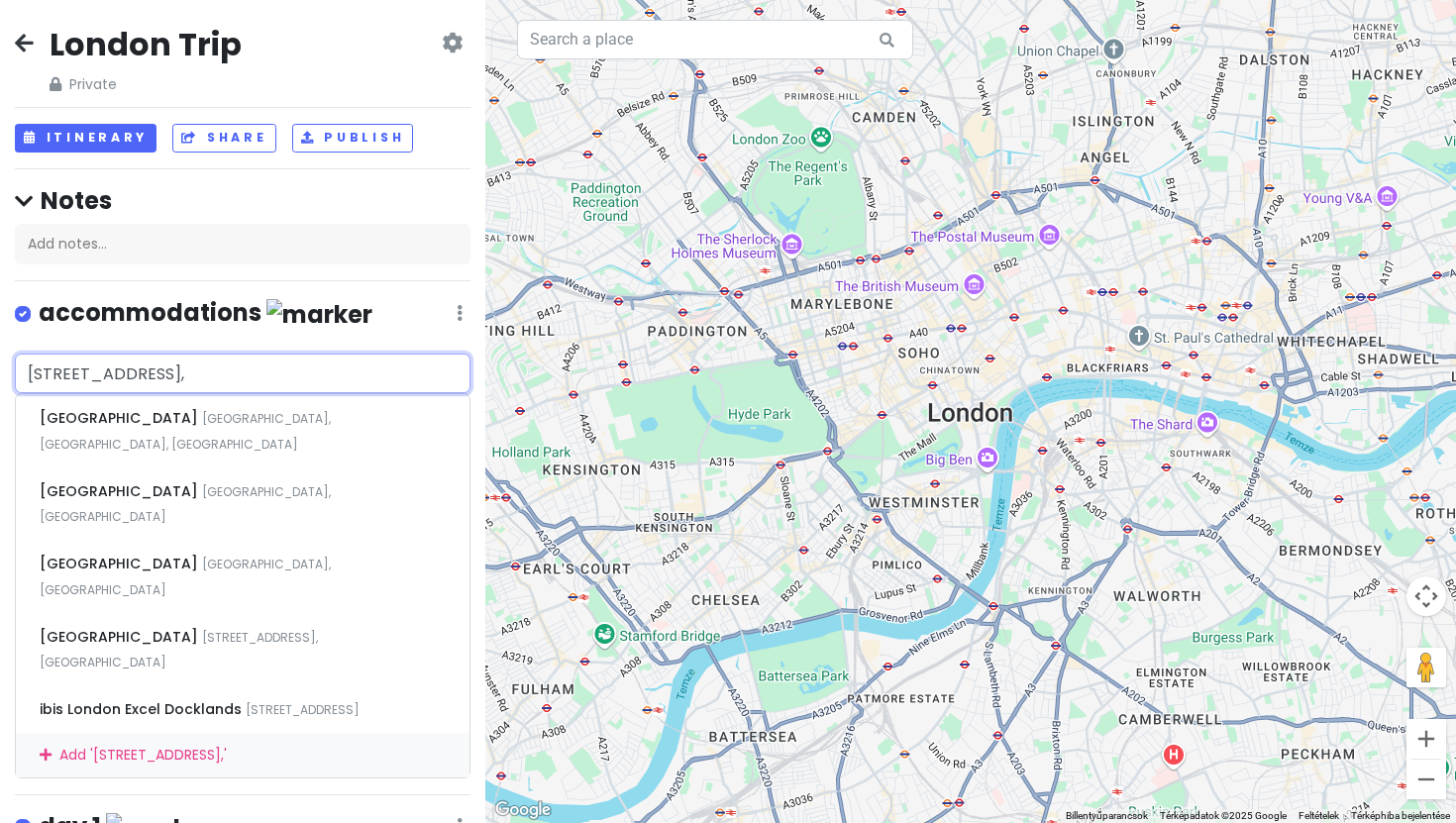 type on "9 Western Gateway, Royal Victoria Dock, Newham, London, E16 1AB," 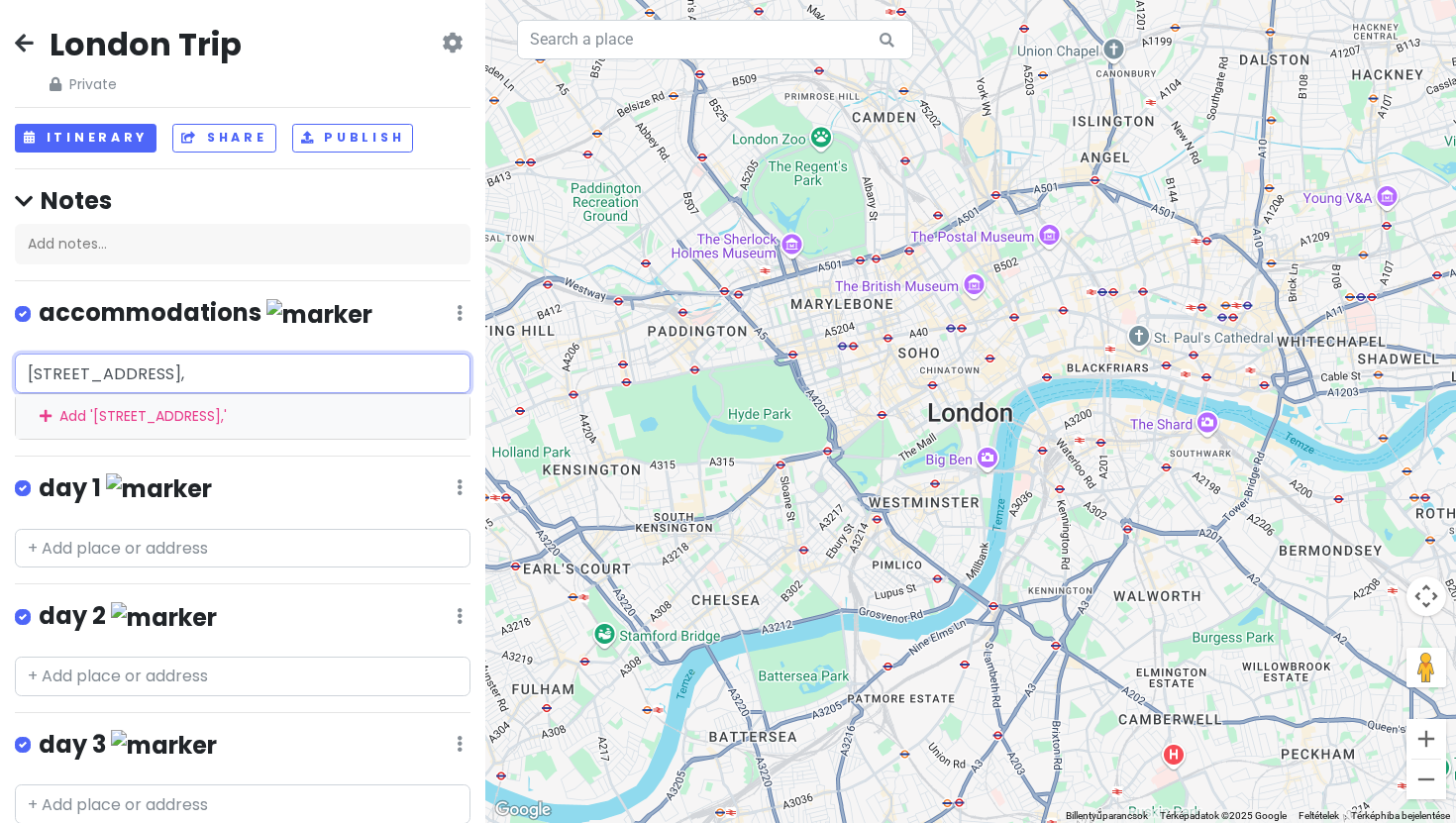 scroll, scrollTop: 0, scrollLeft: 0, axis: both 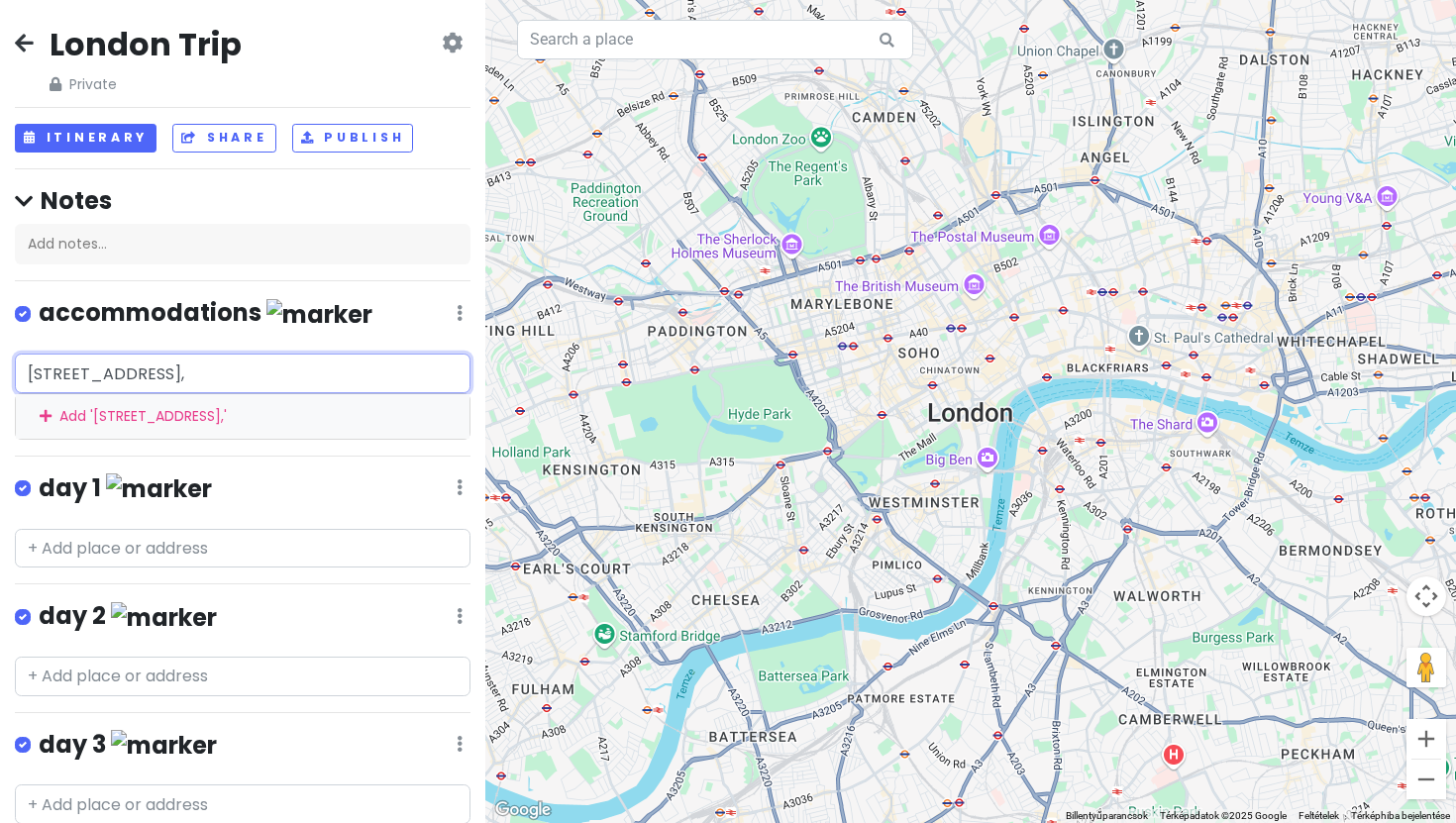 click on "9 Western Gateway, Royal Victoria Dock, Newham, London, E16 1AB," at bounding box center (243, 373) 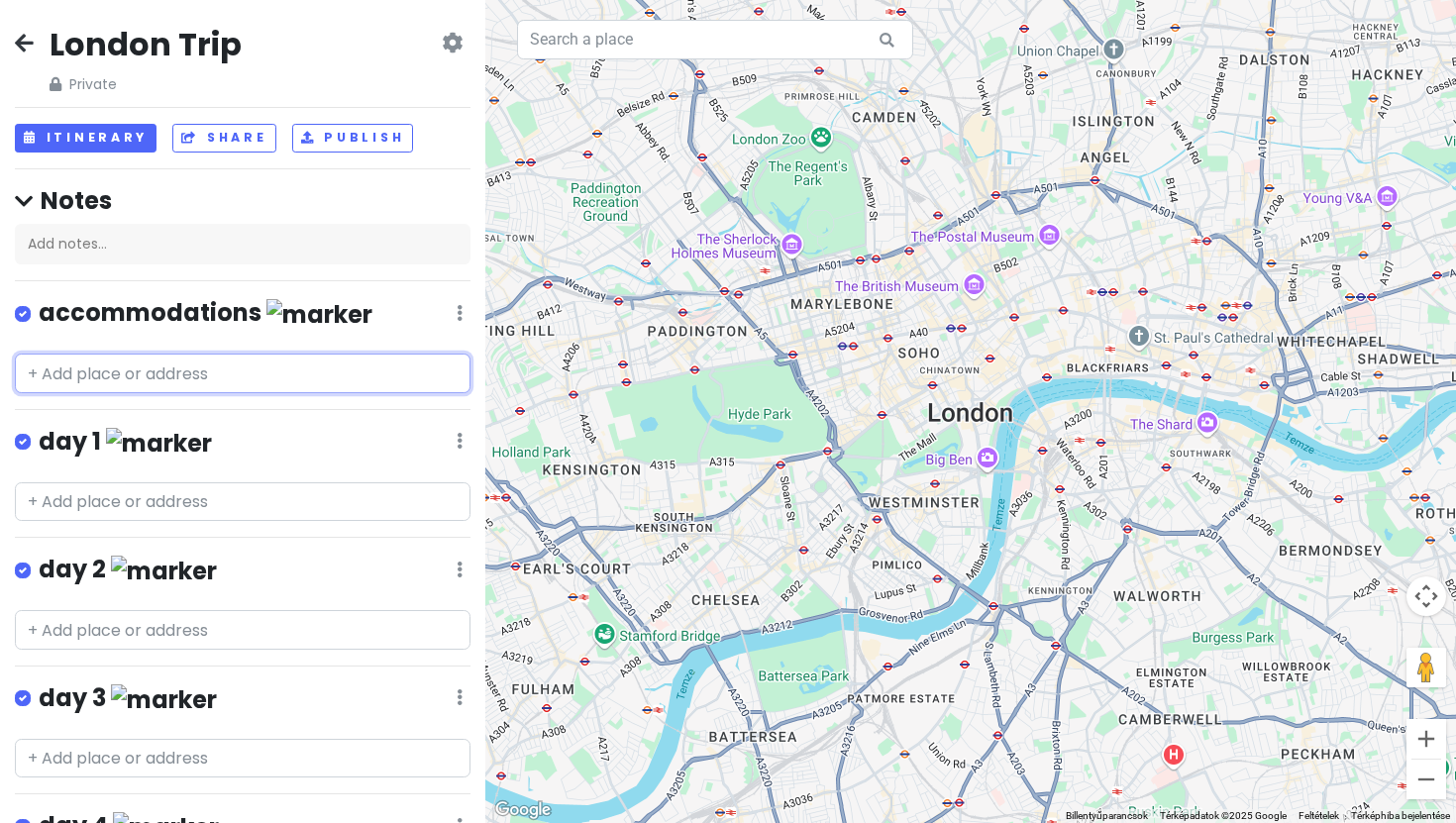 paste on "ibis London Excel Docklands" 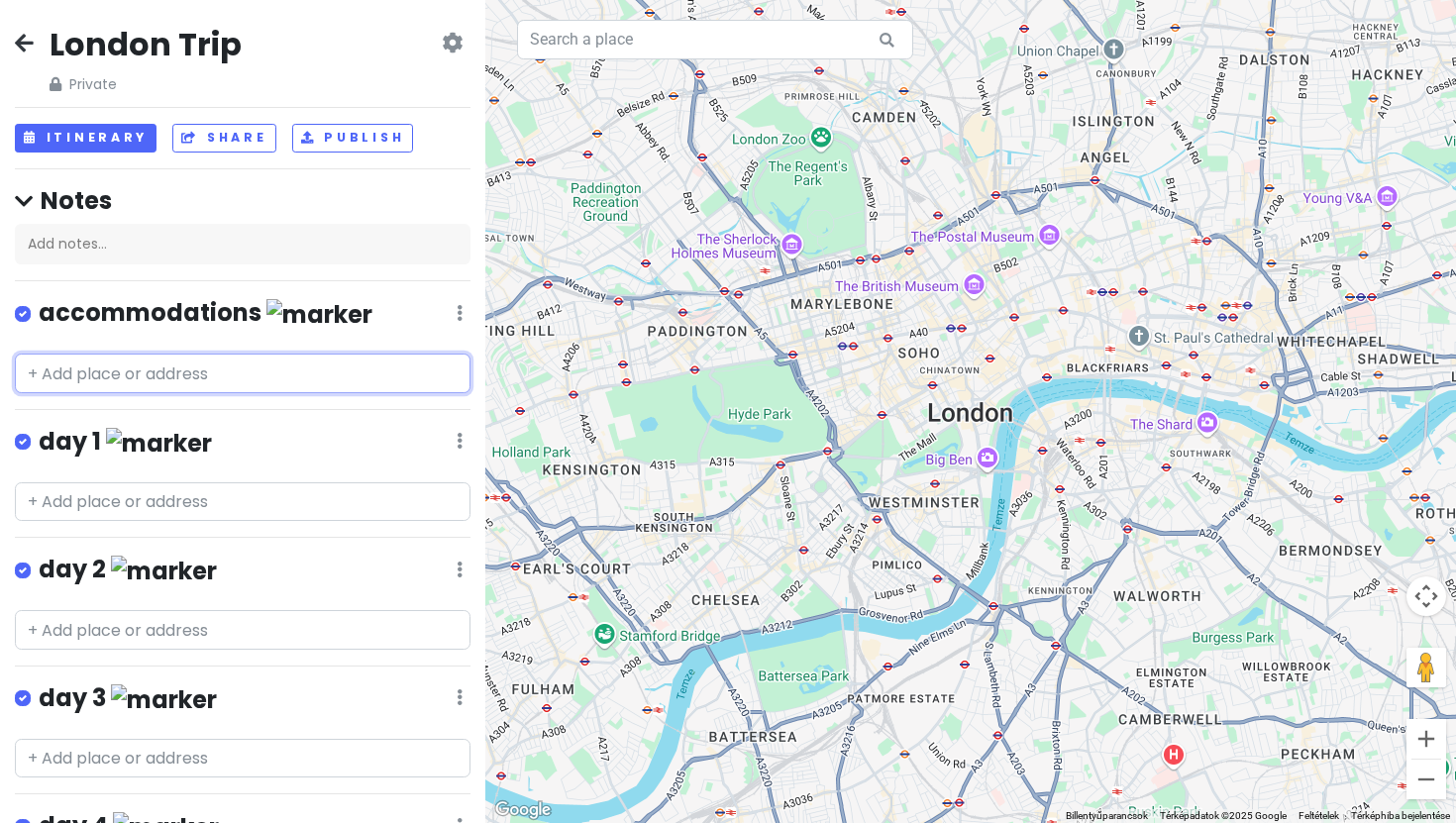 type on "ibis London Excel Docklands" 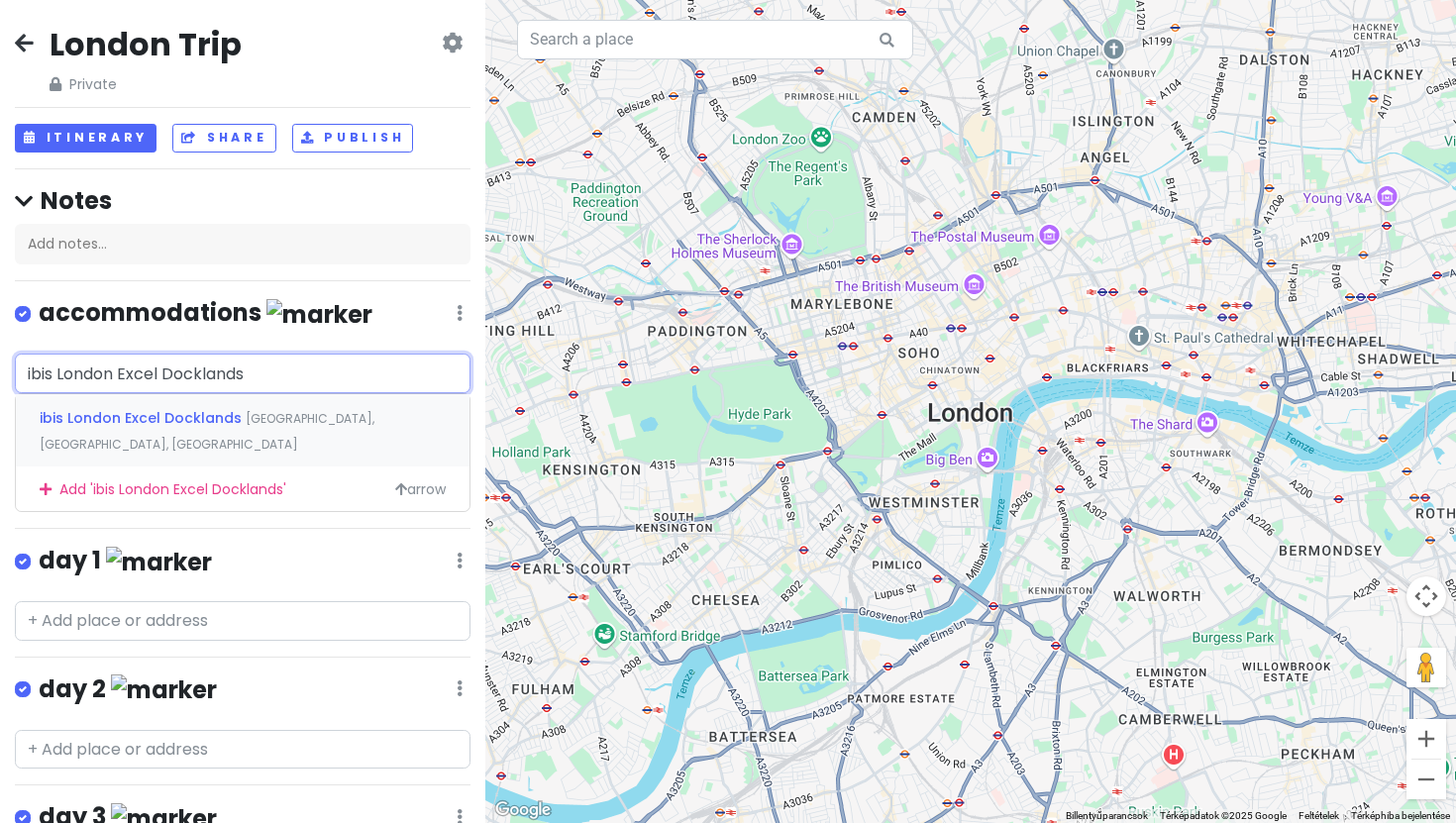 click on "ibis London Excel Docklands   Western Gateway, London, Egyesült Királyság" at bounding box center [243, 431] 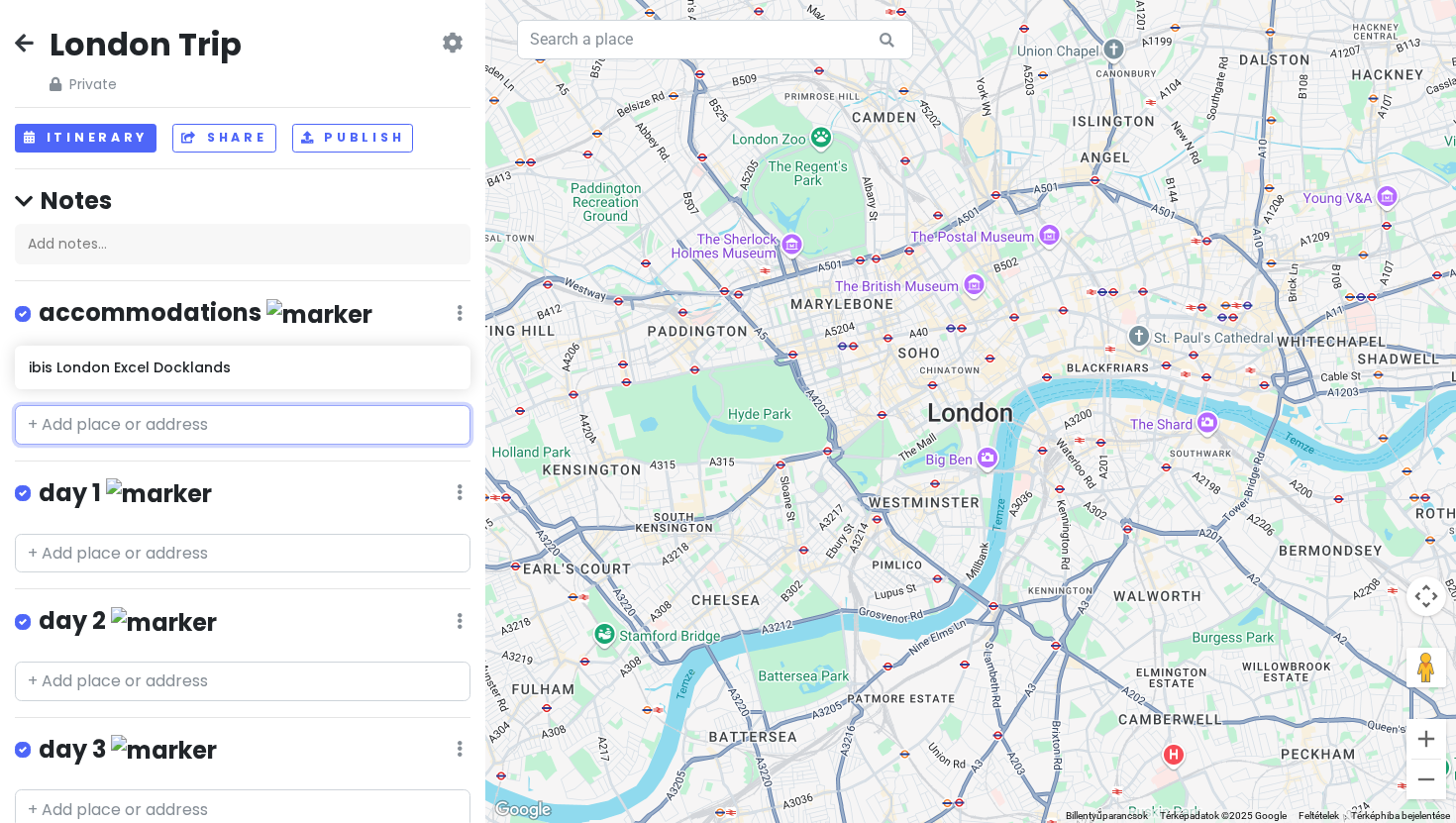 type 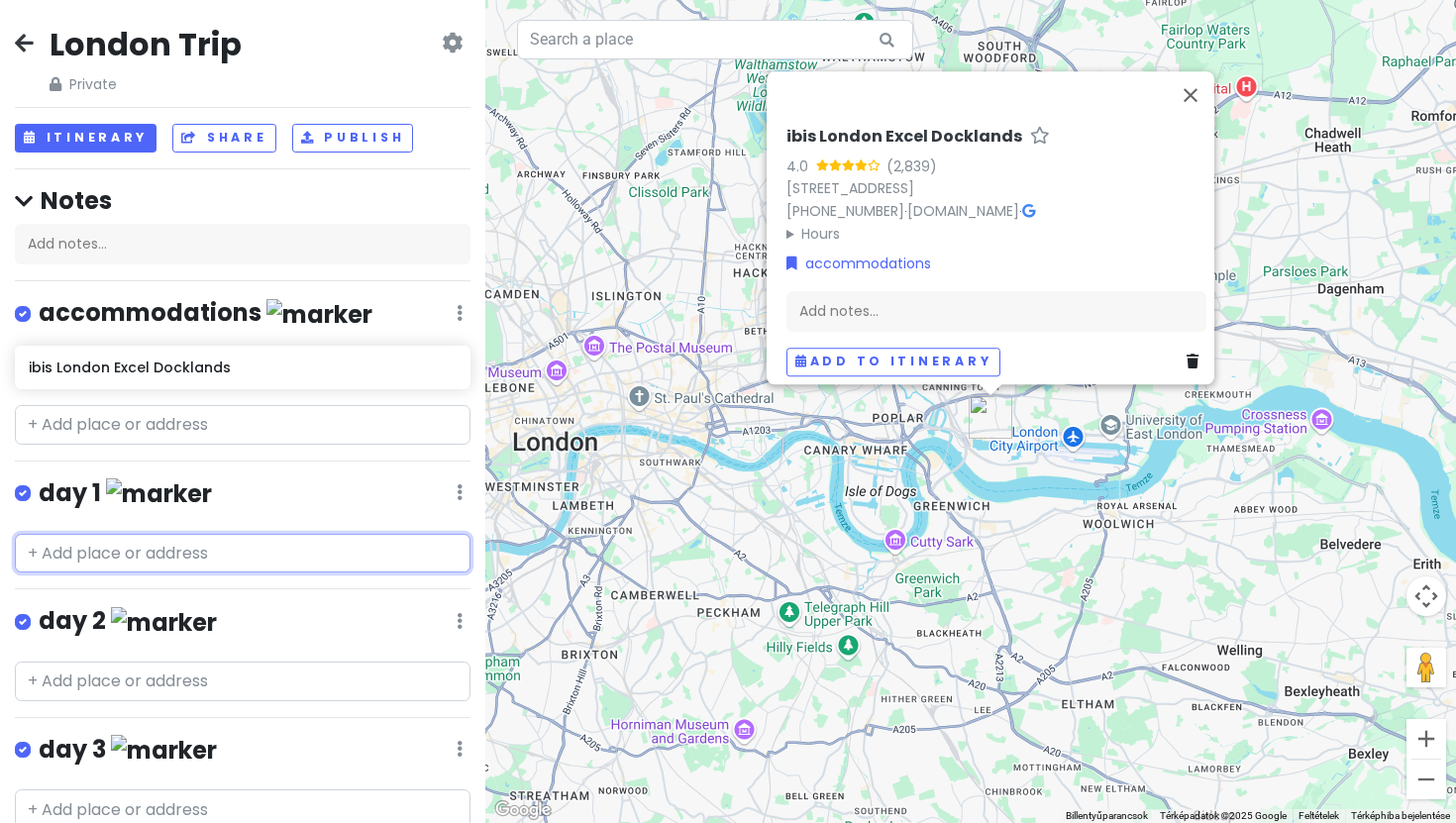 click at bounding box center (243, 554) 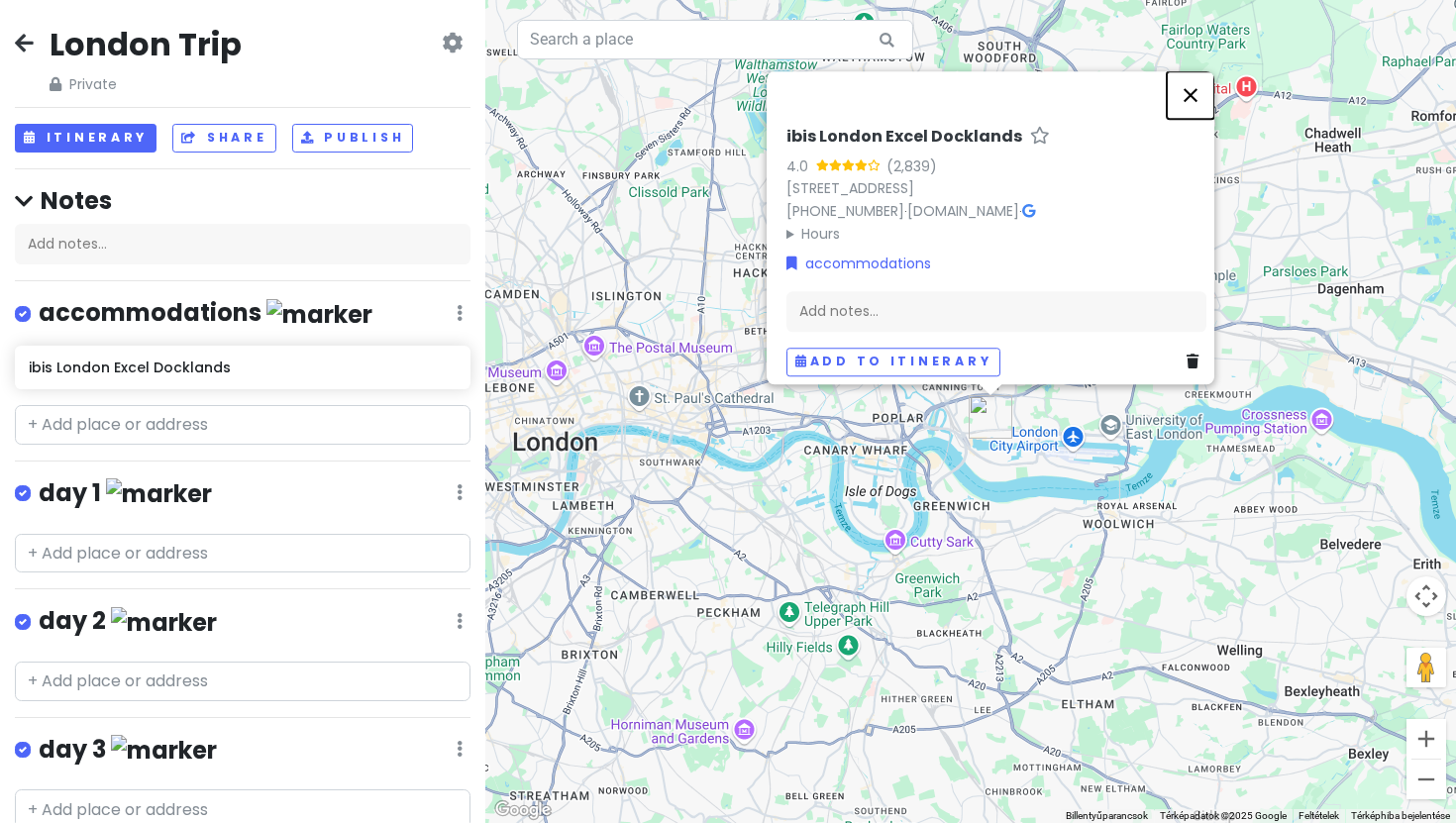 click at bounding box center (1191, 95) 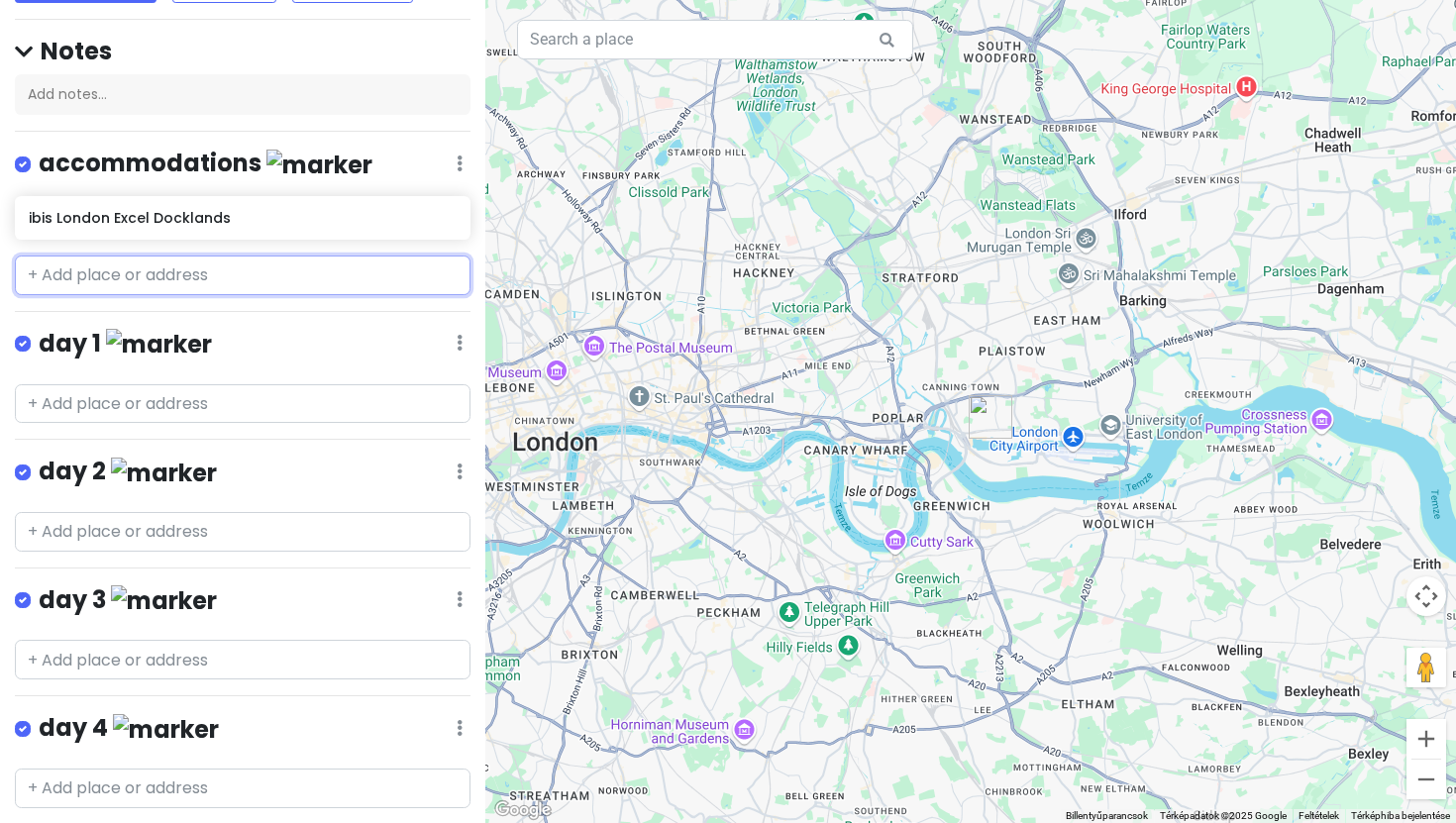 scroll, scrollTop: 198, scrollLeft: 0, axis: vertical 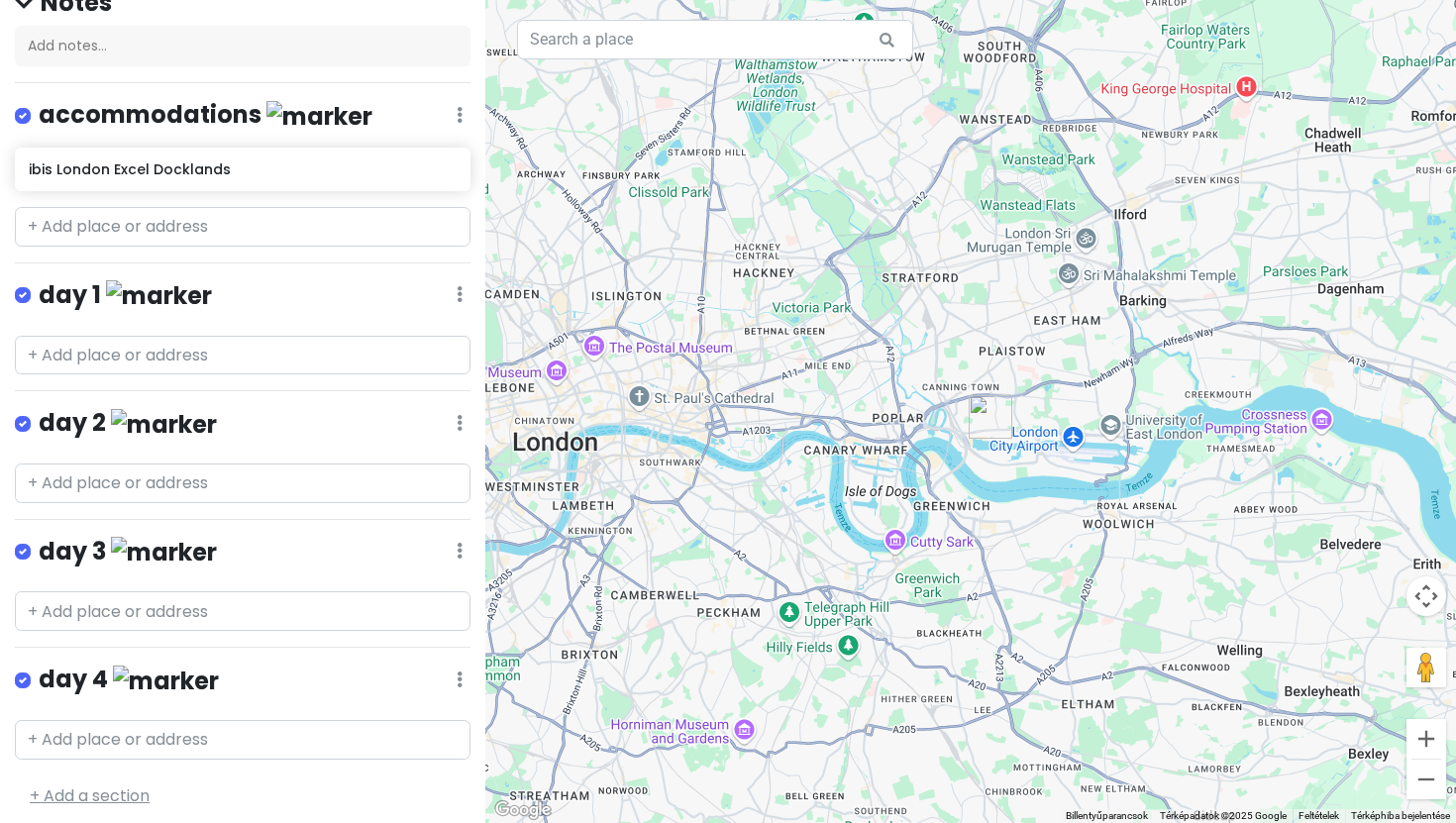 click on "+ Add a section" at bounding box center [89, 795] 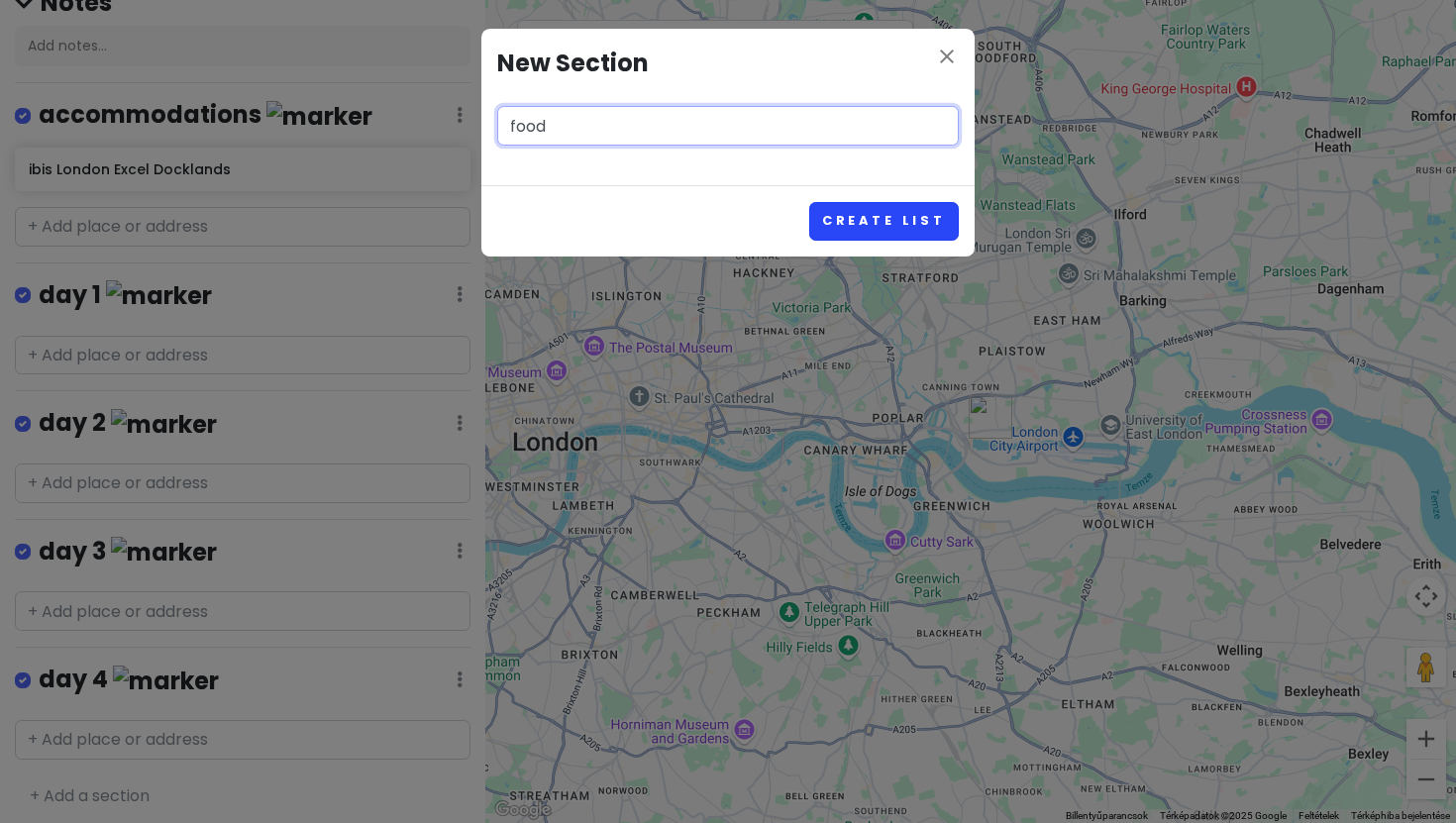 type on "food" 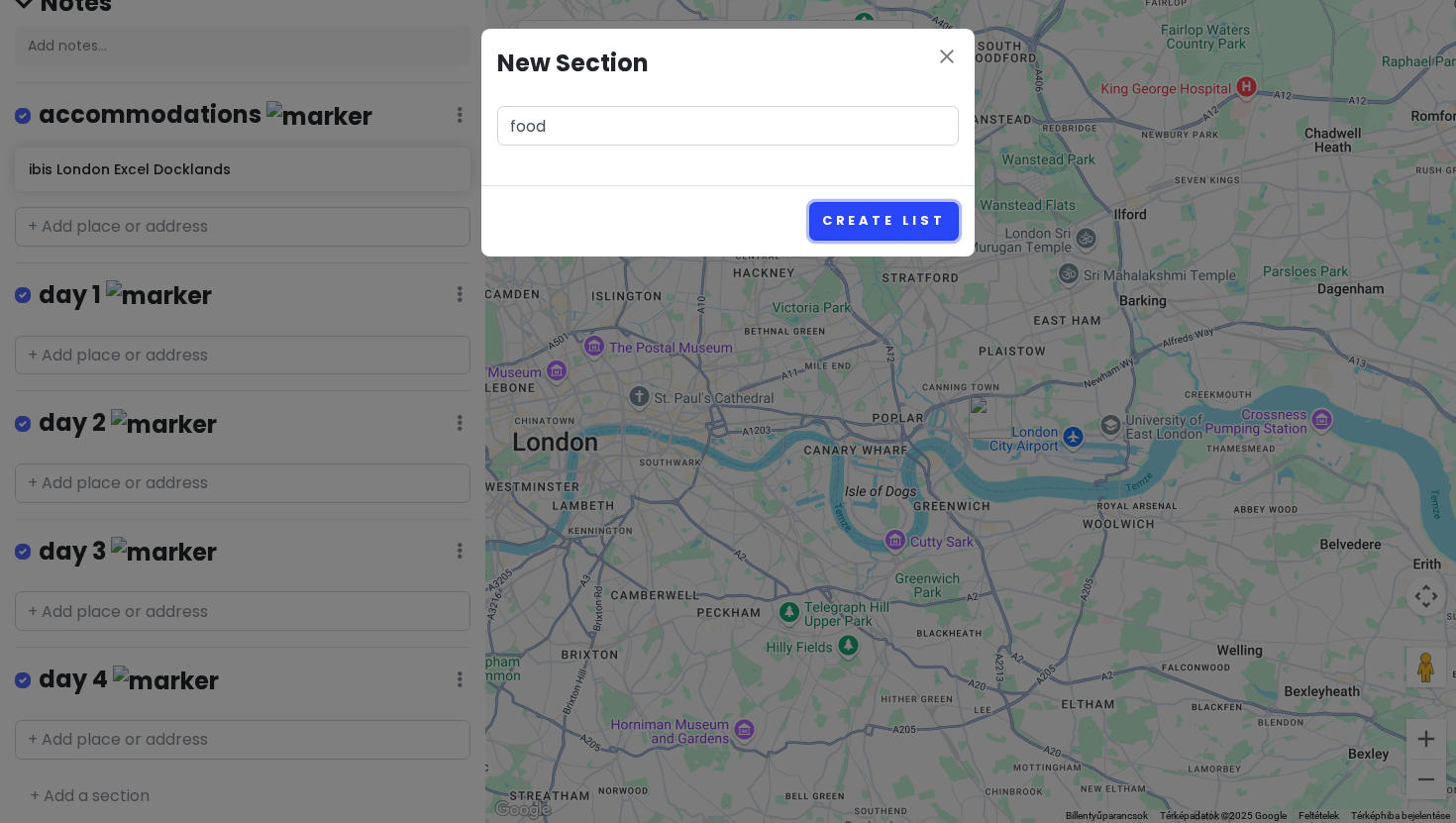 click on "Create List" at bounding box center [884, 221] 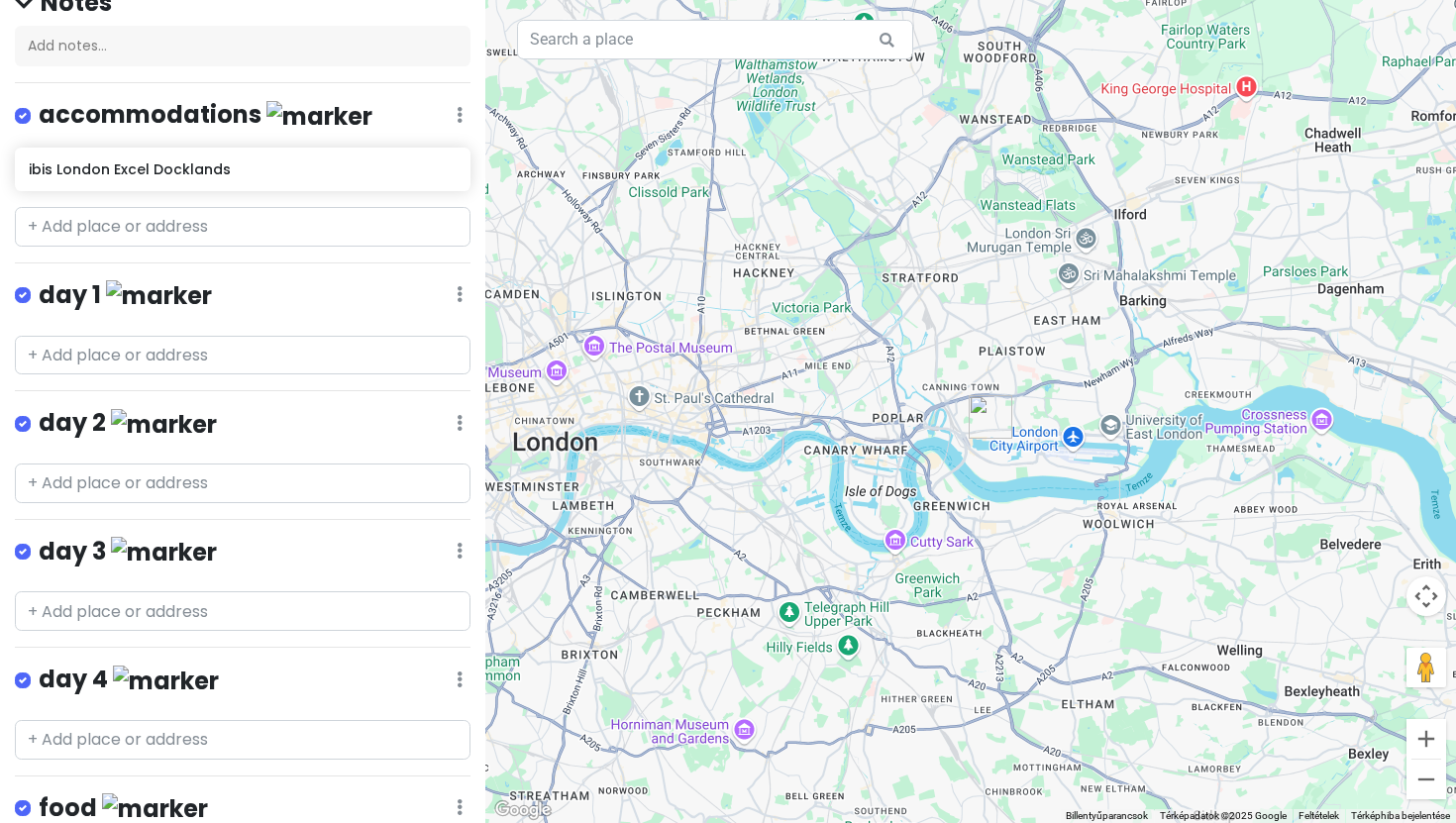 scroll, scrollTop: 325, scrollLeft: 0, axis: vertical 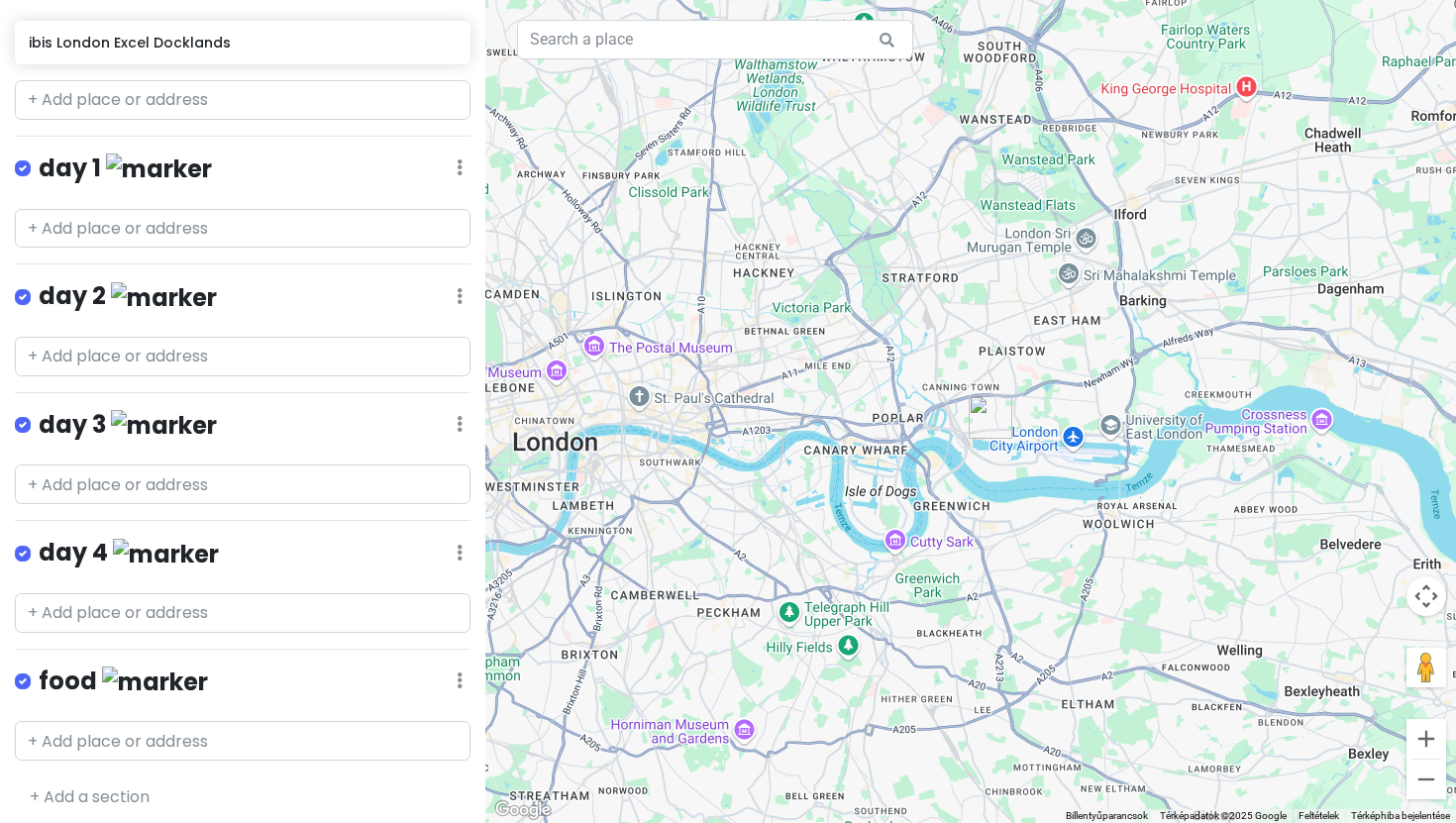 click at bounding box center [460, -12] 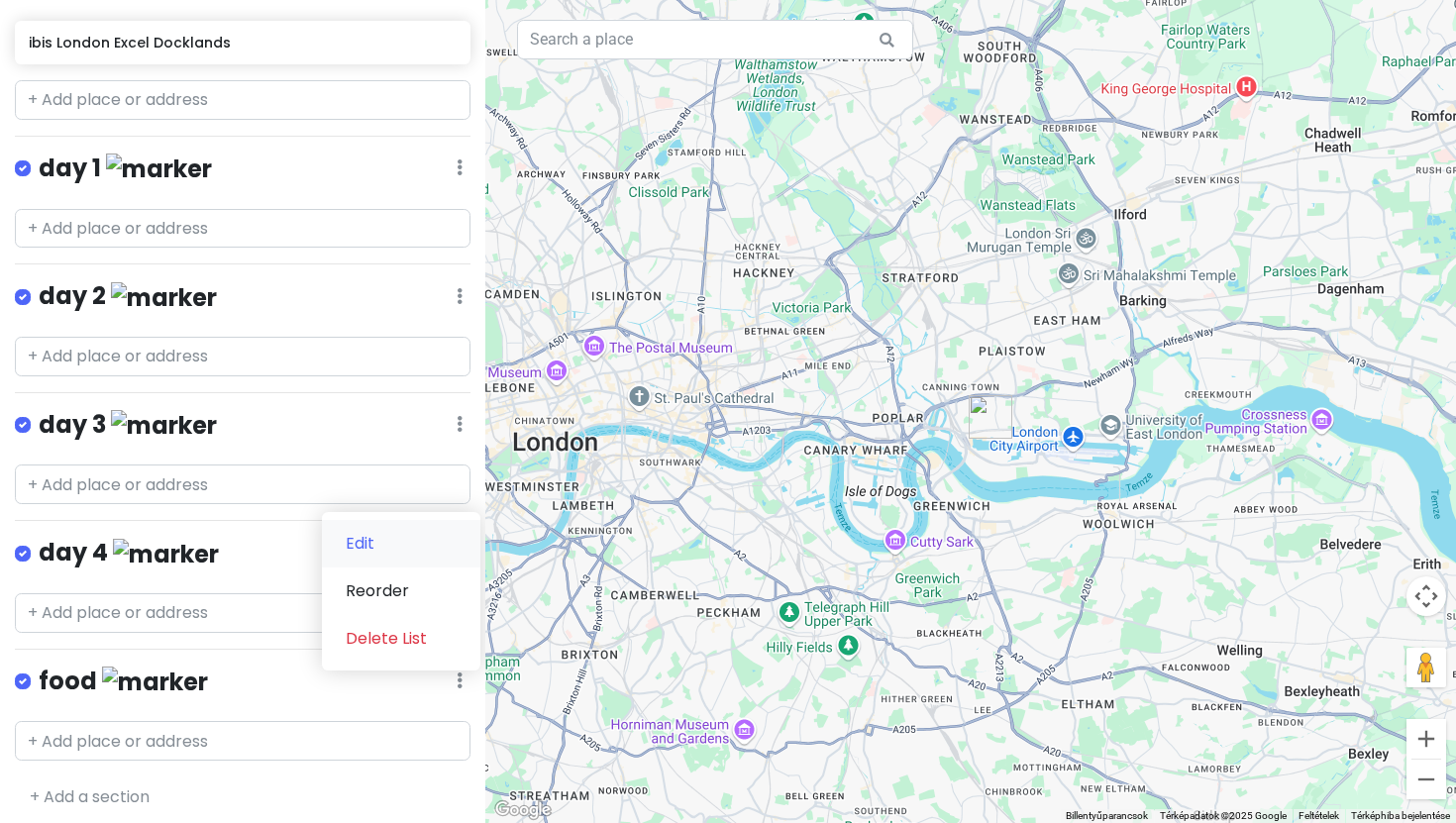 click on "Edit" at bounding box center (401, 544) 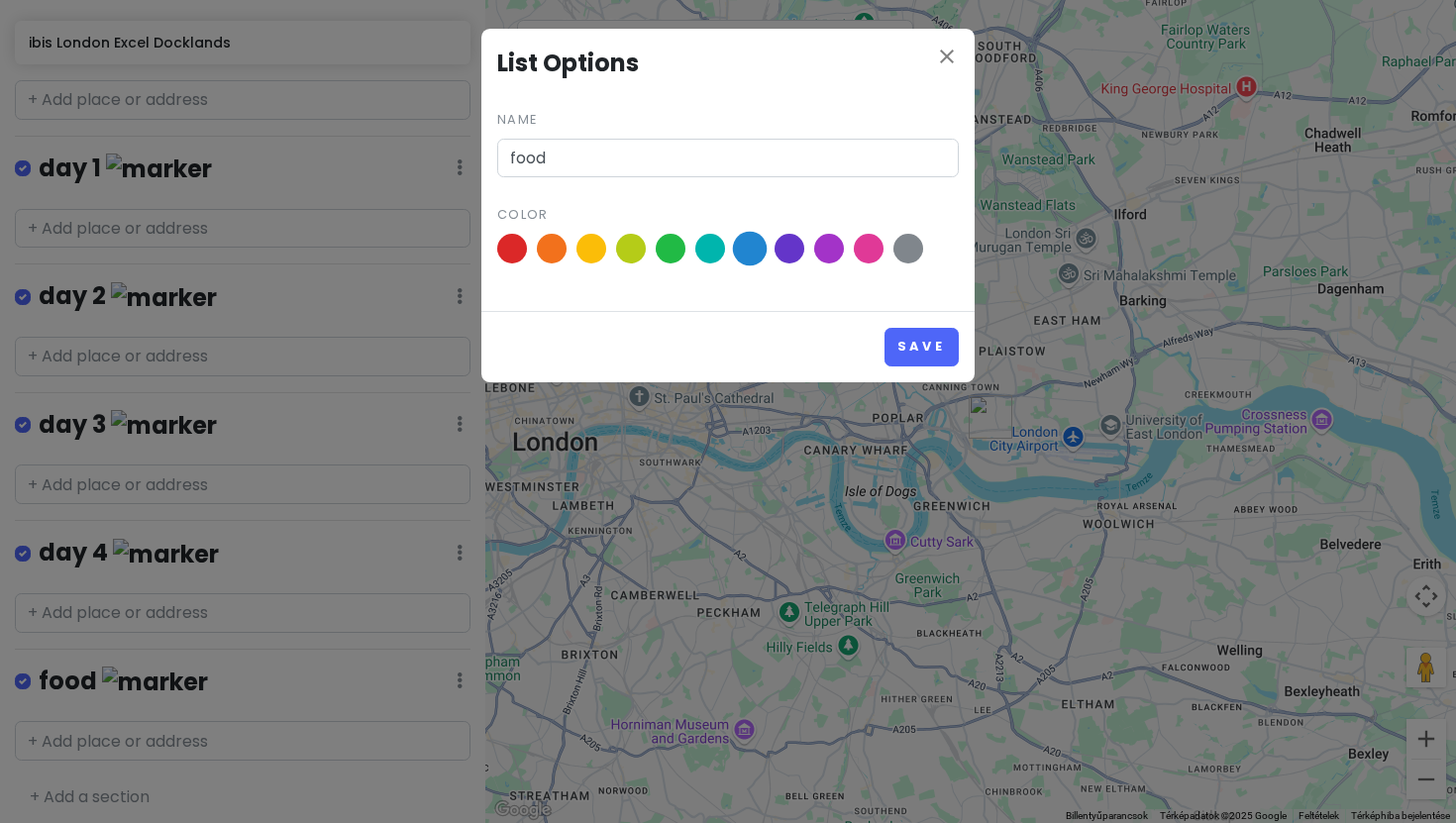click at bounding box center [750, 249] 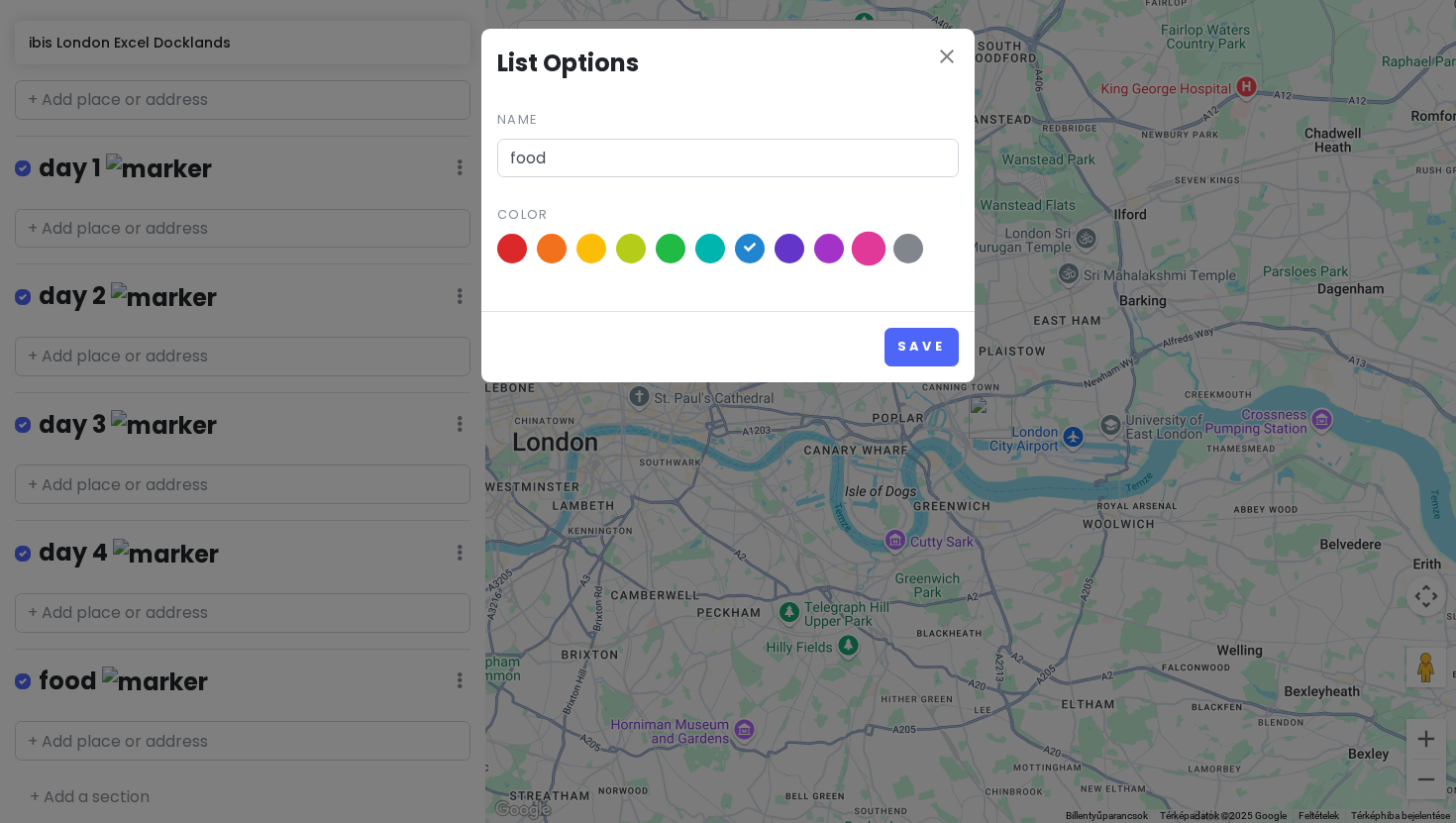 click at bounding box center [869, 249] 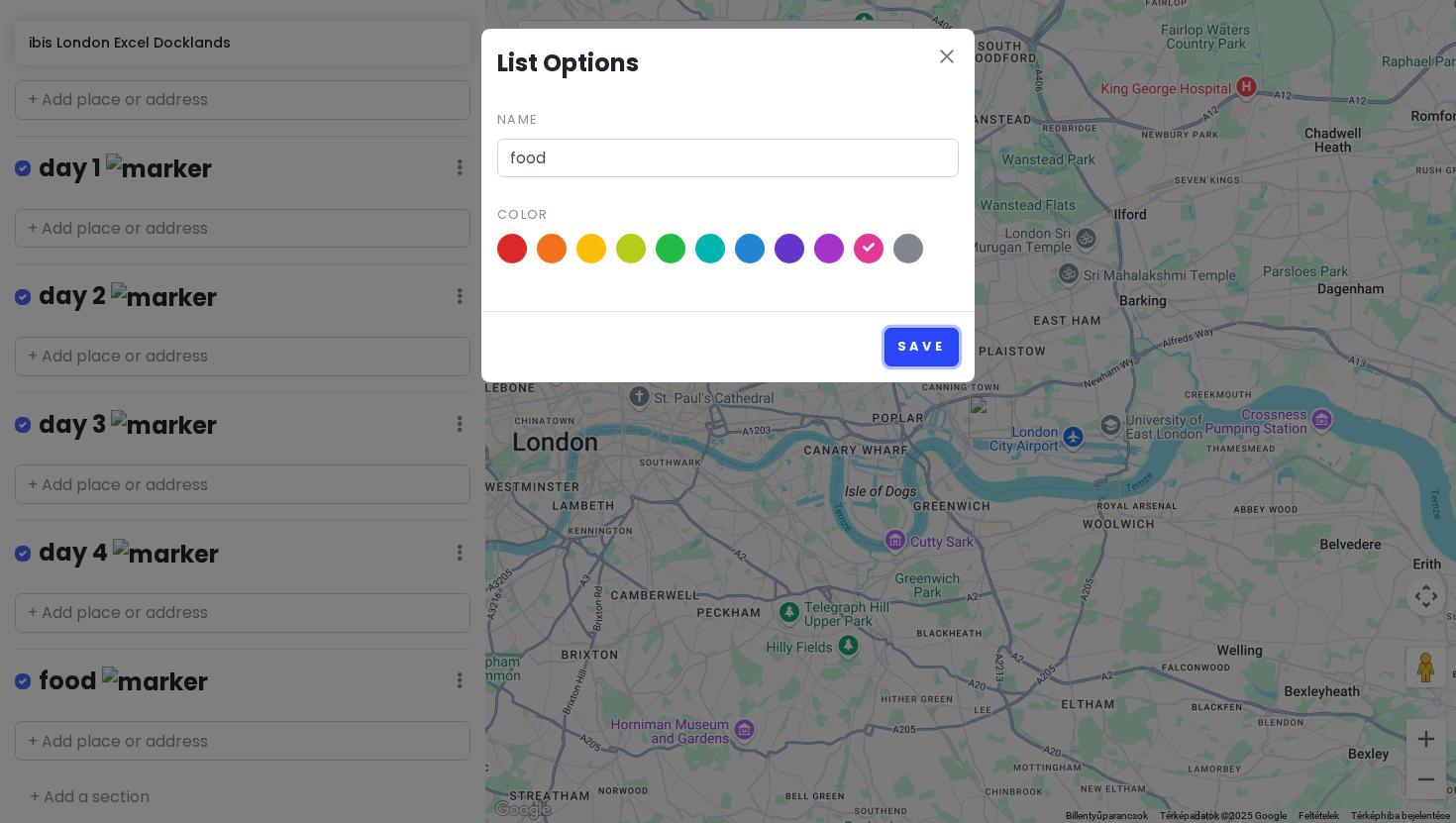 click on "Save" at bounding box center (921, 347) 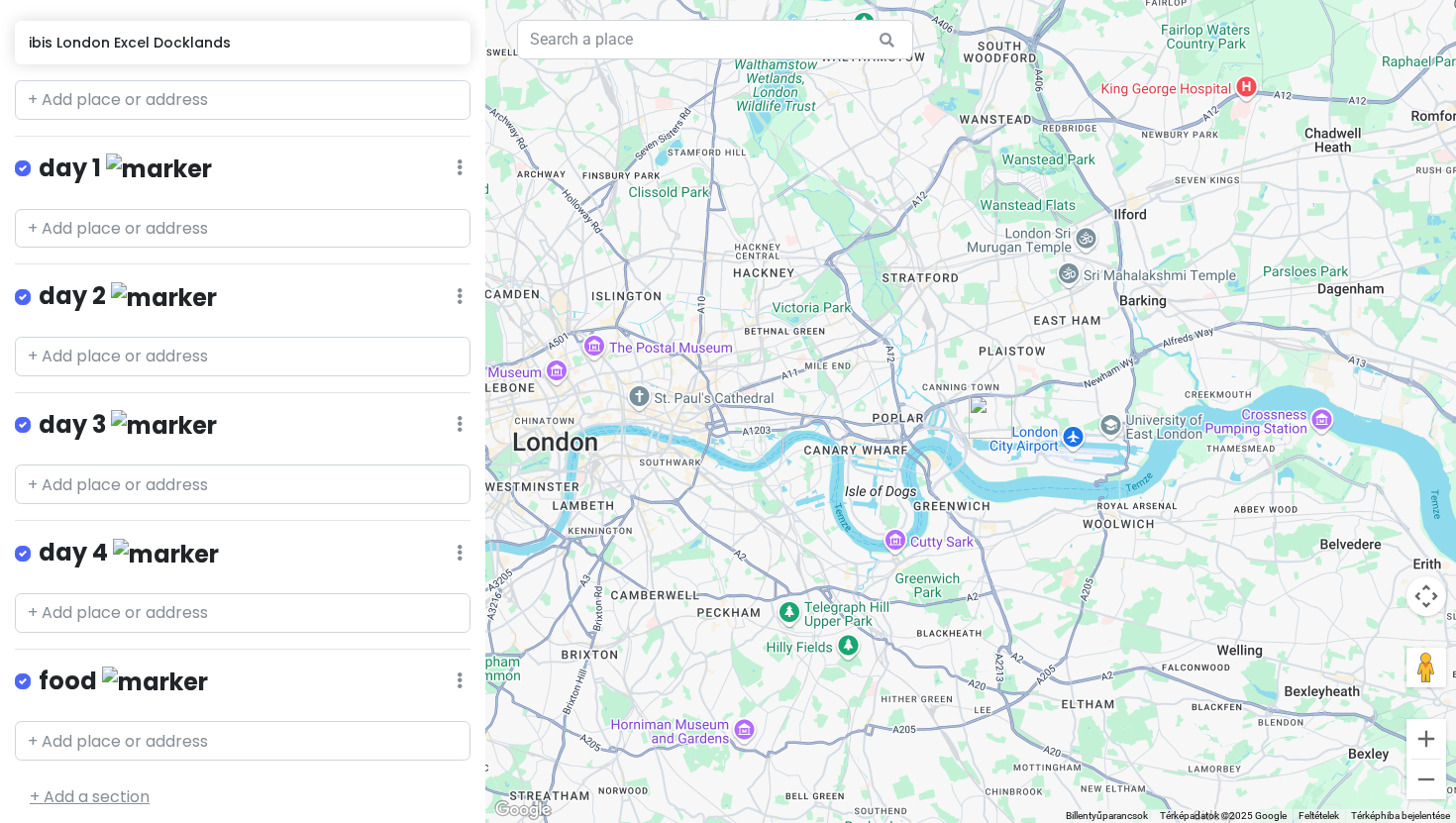 click on "+ Add a section" at bounding box center (89, 796) 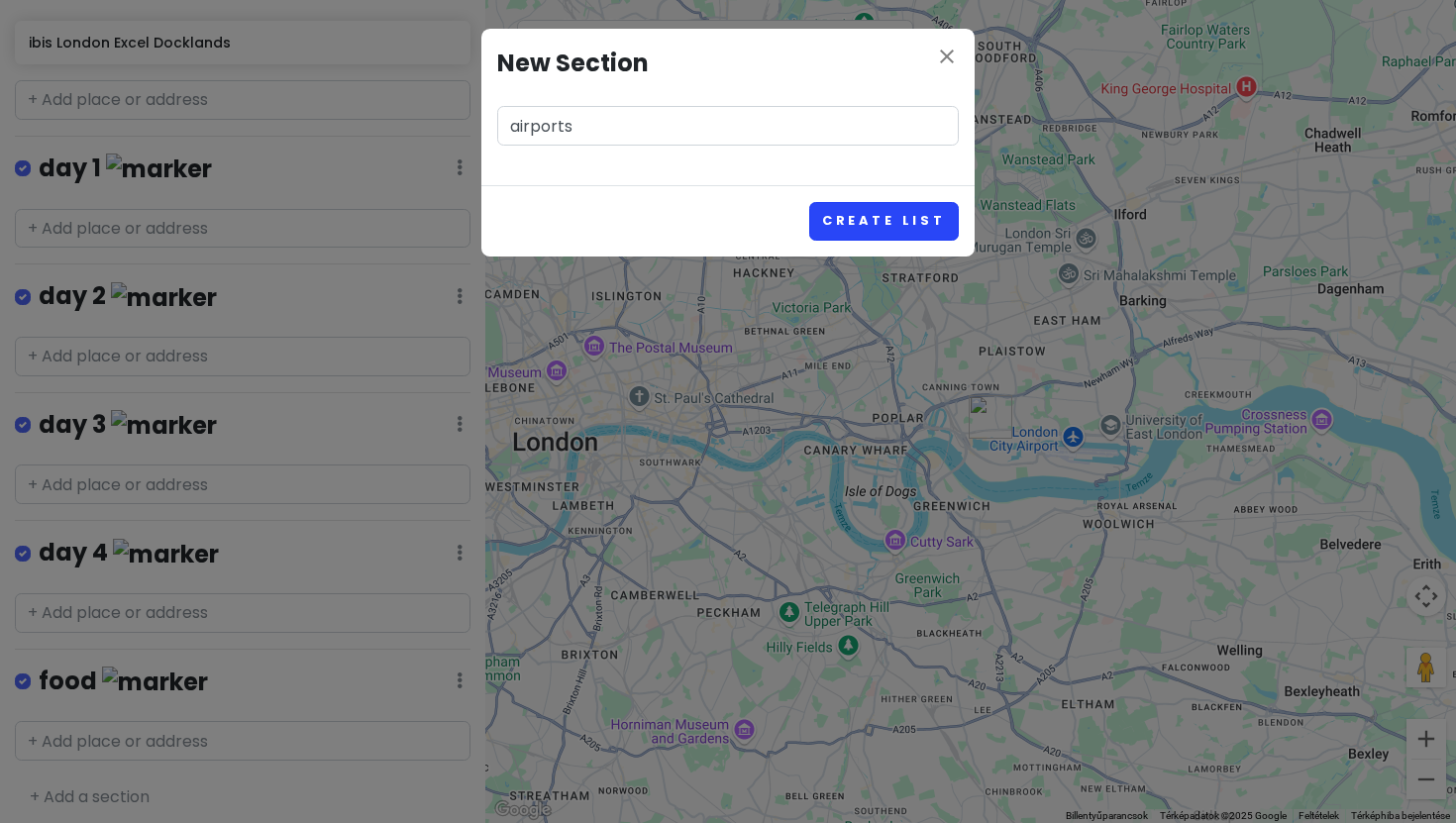 type on "airports" 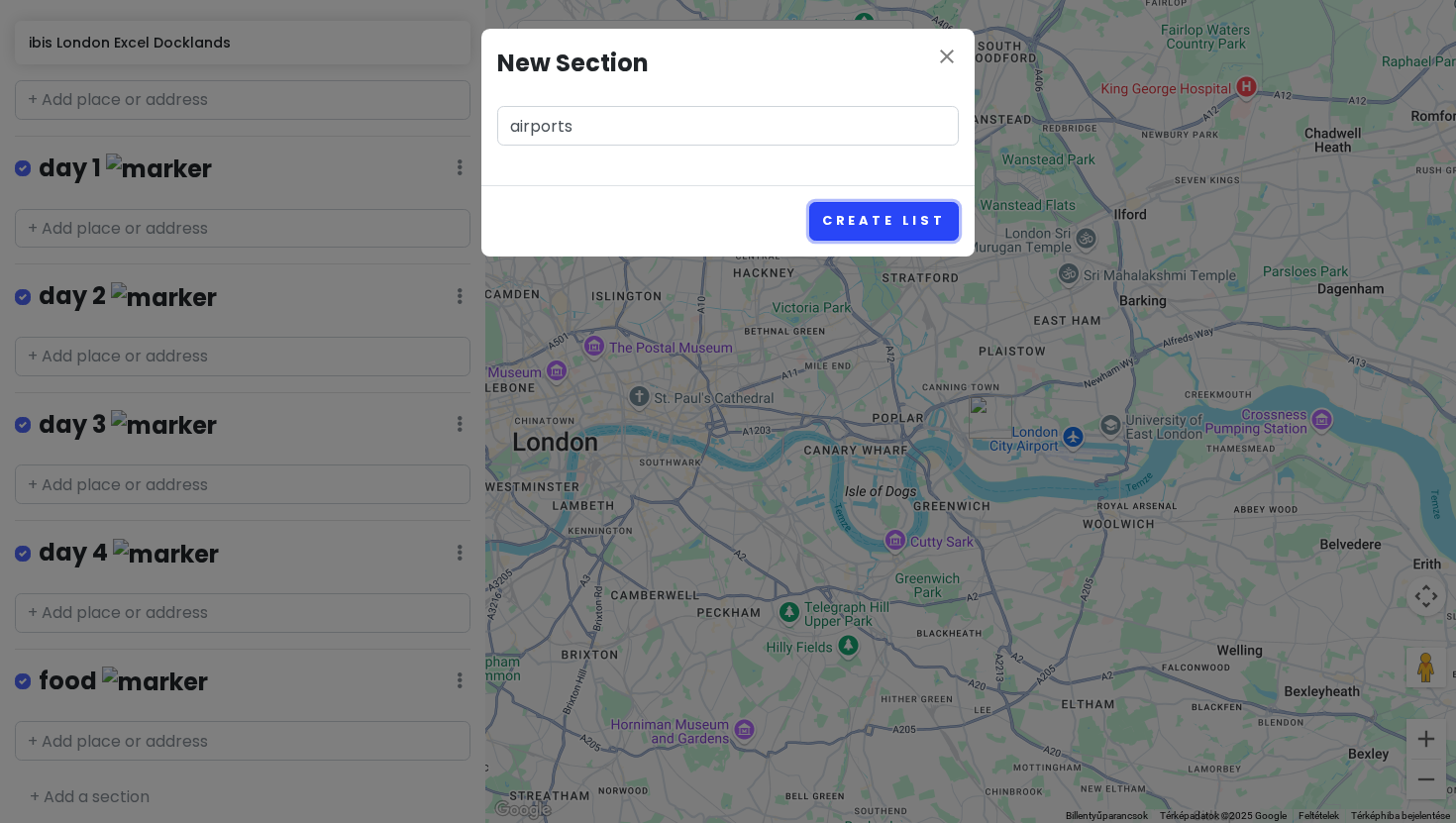 click on "Create List" at bounding box center [884, 221] 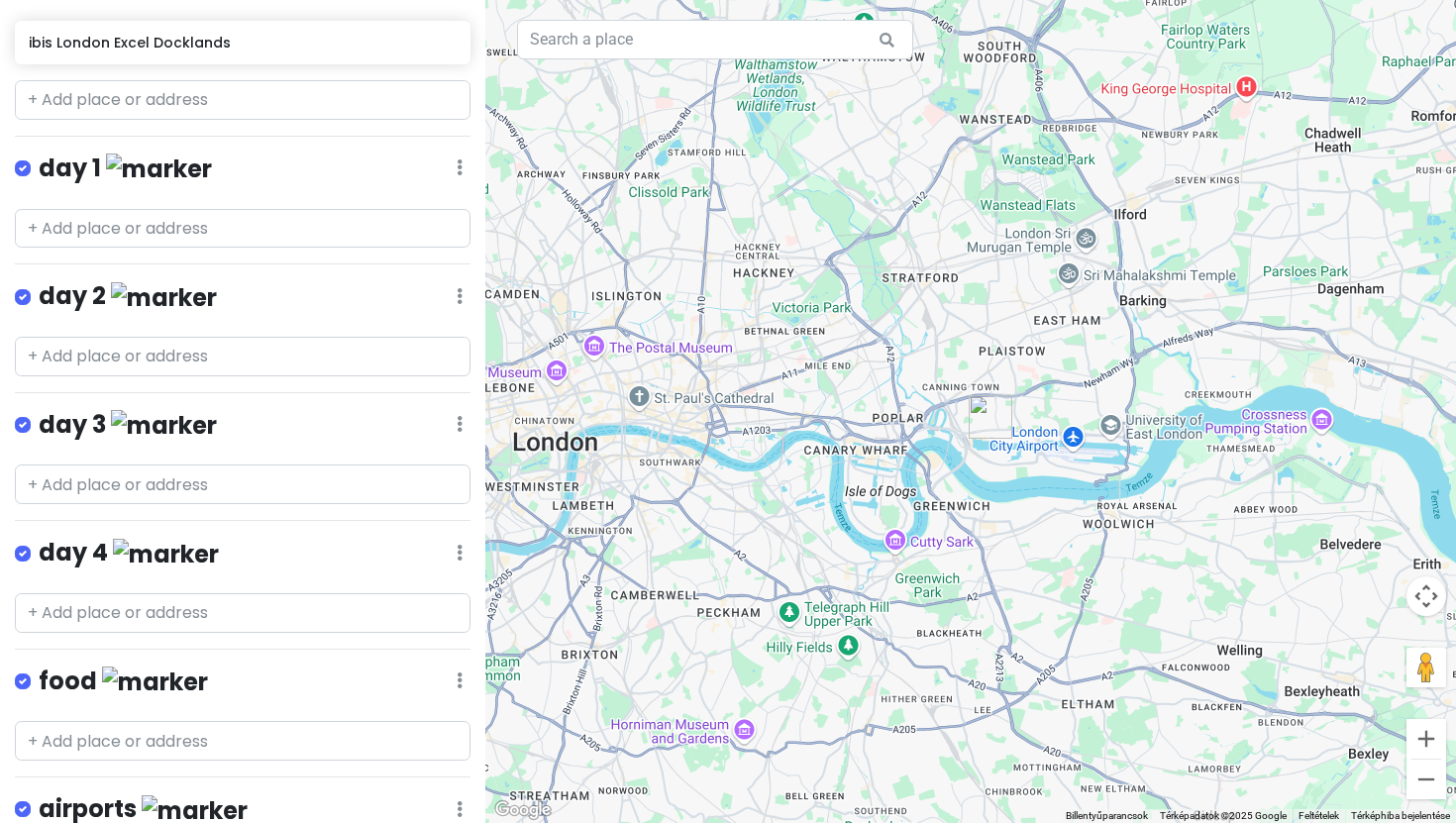 scroll, scrollTop: 452, scrollLeft: 0, axis: vertical 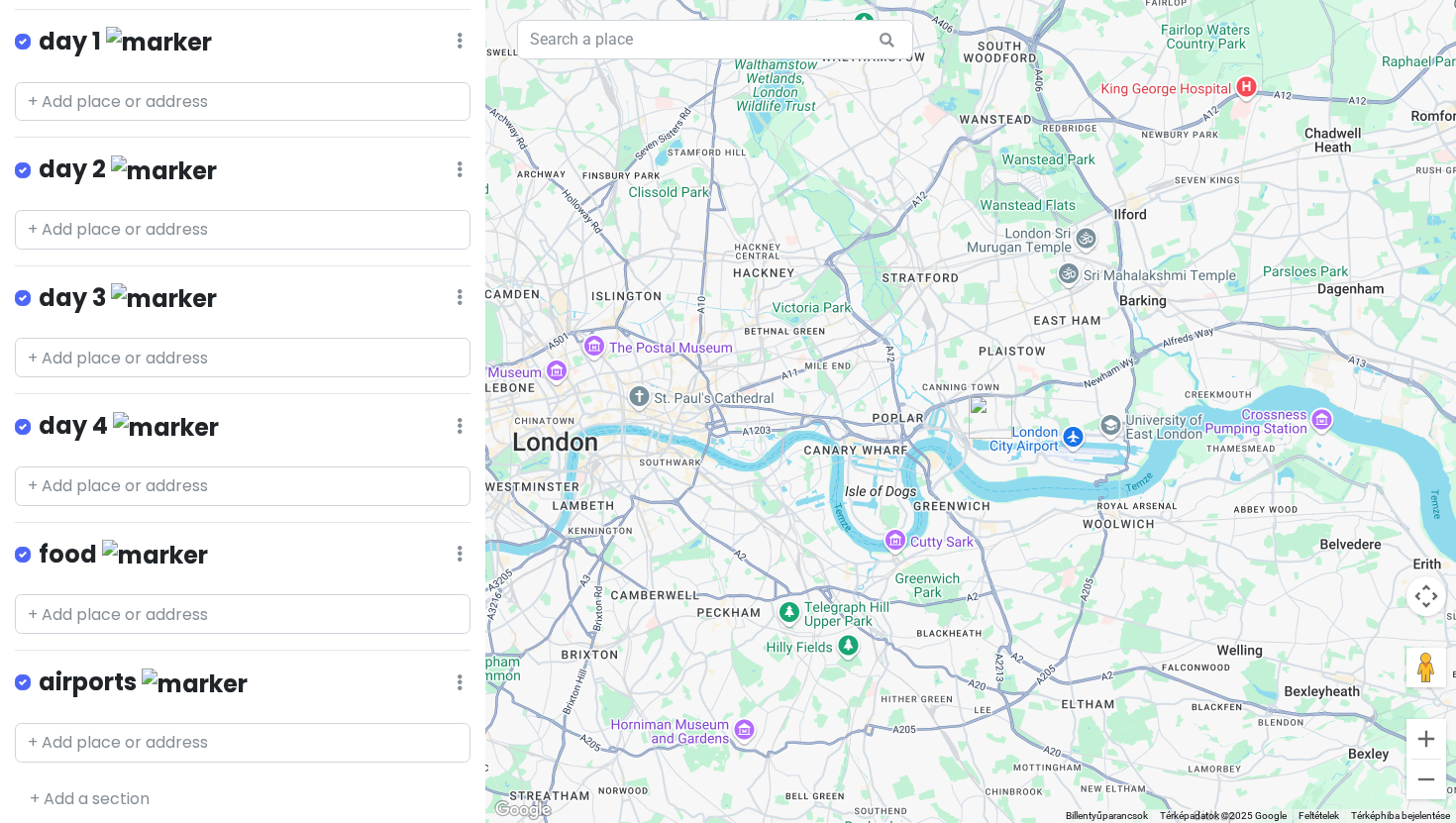 click at bounding box center [194, 683] 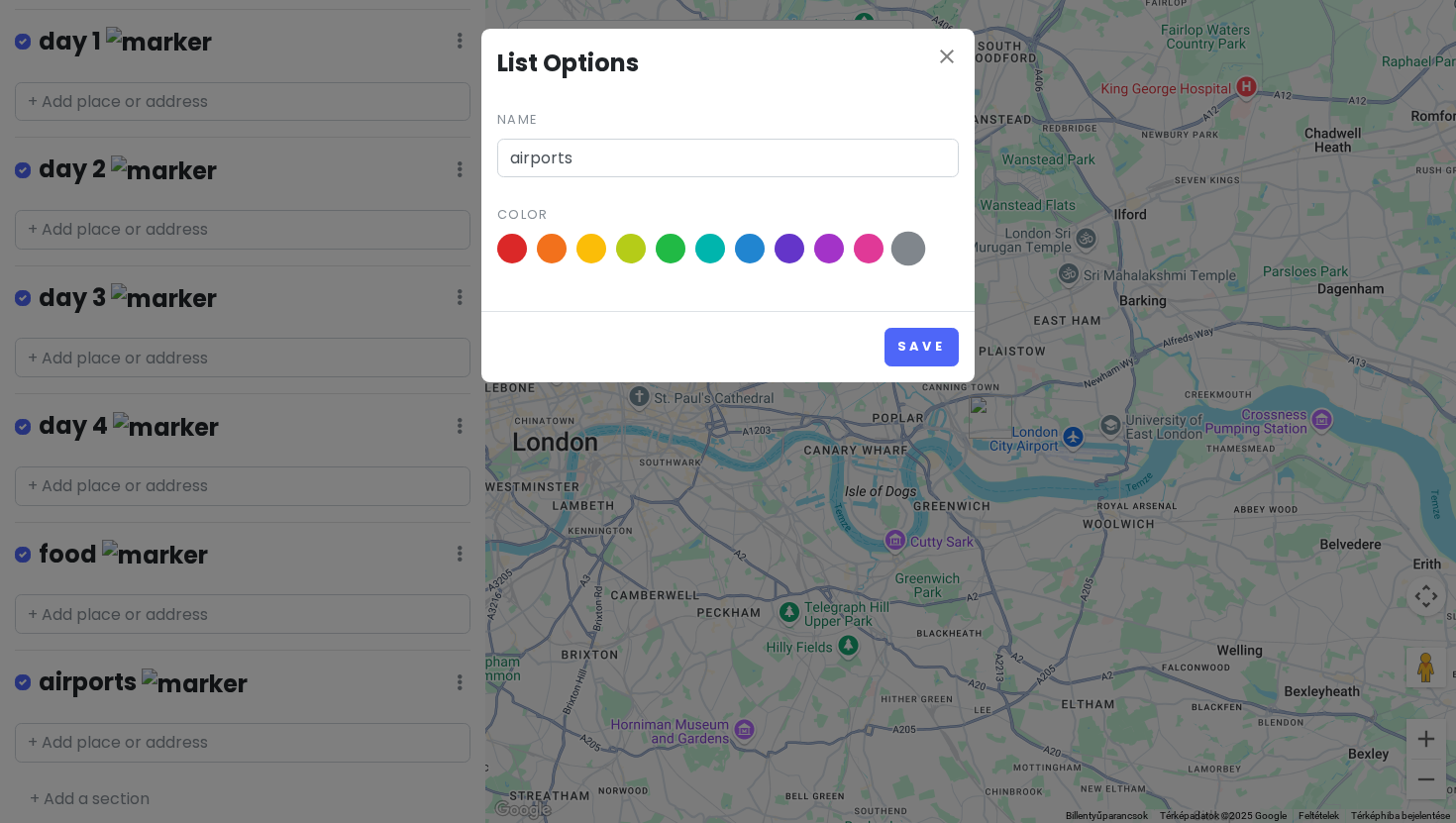 click at bounding box center [908, 249] 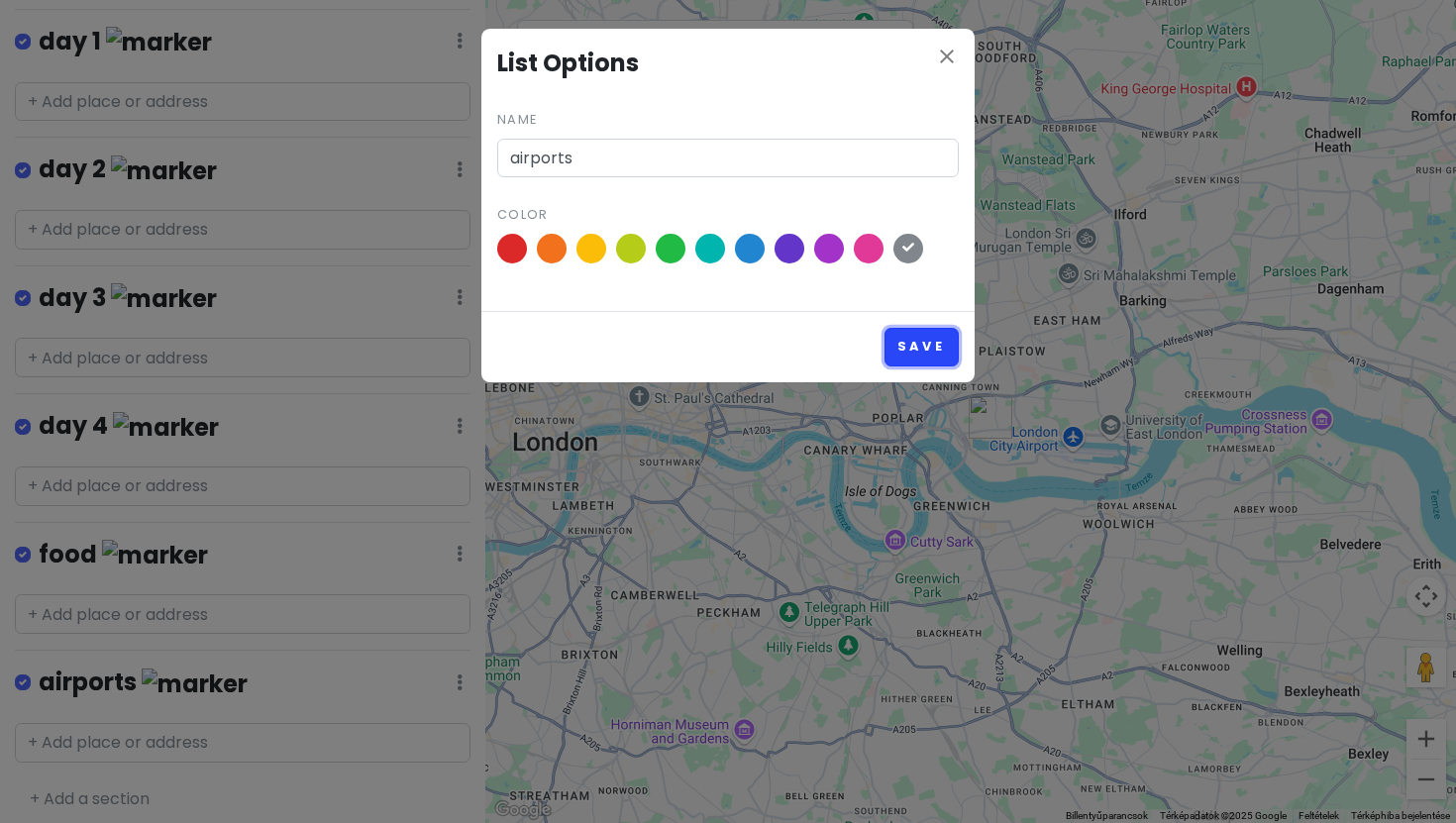 click on "Save" at bounding box center [921, 347] 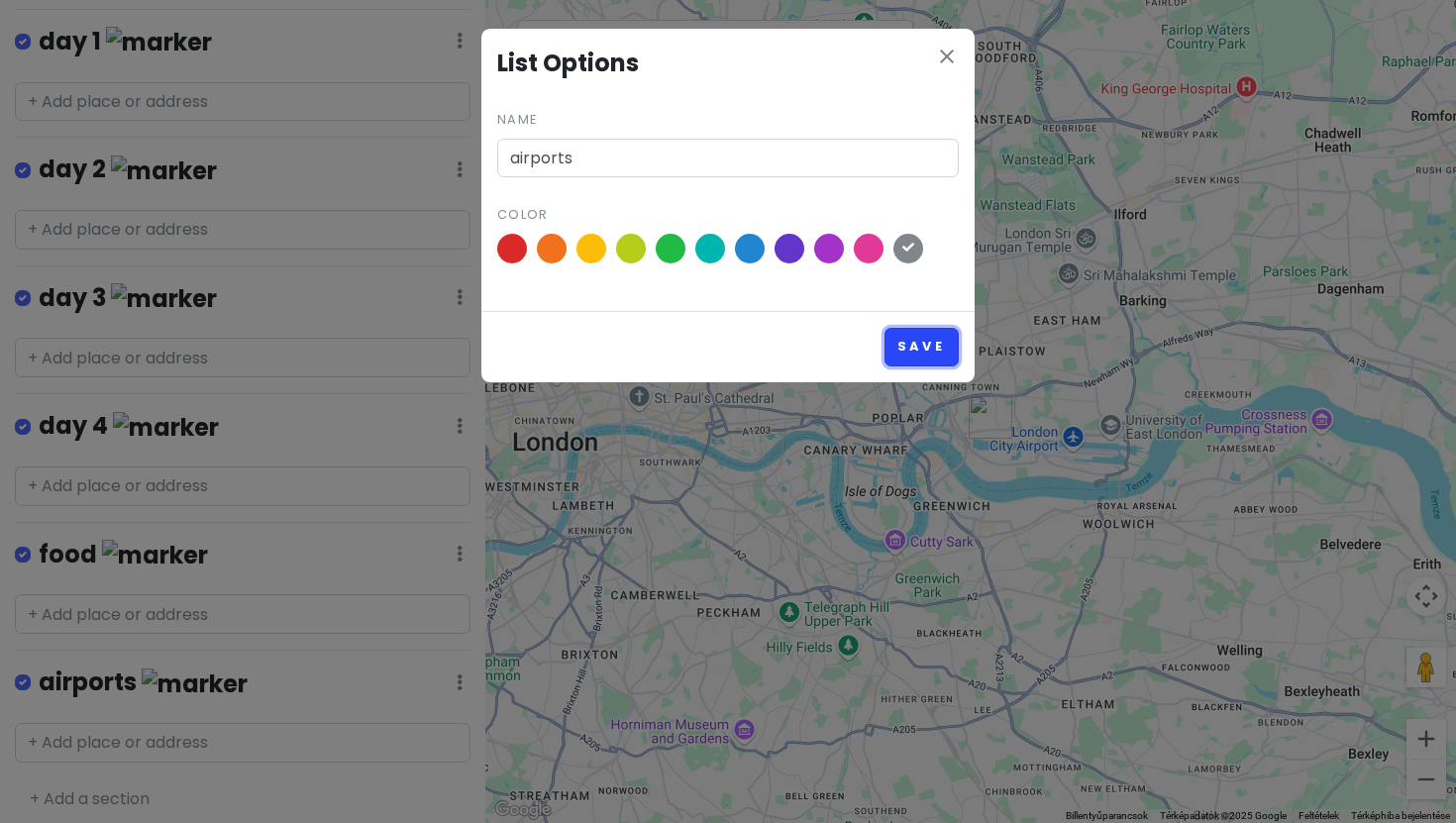 type 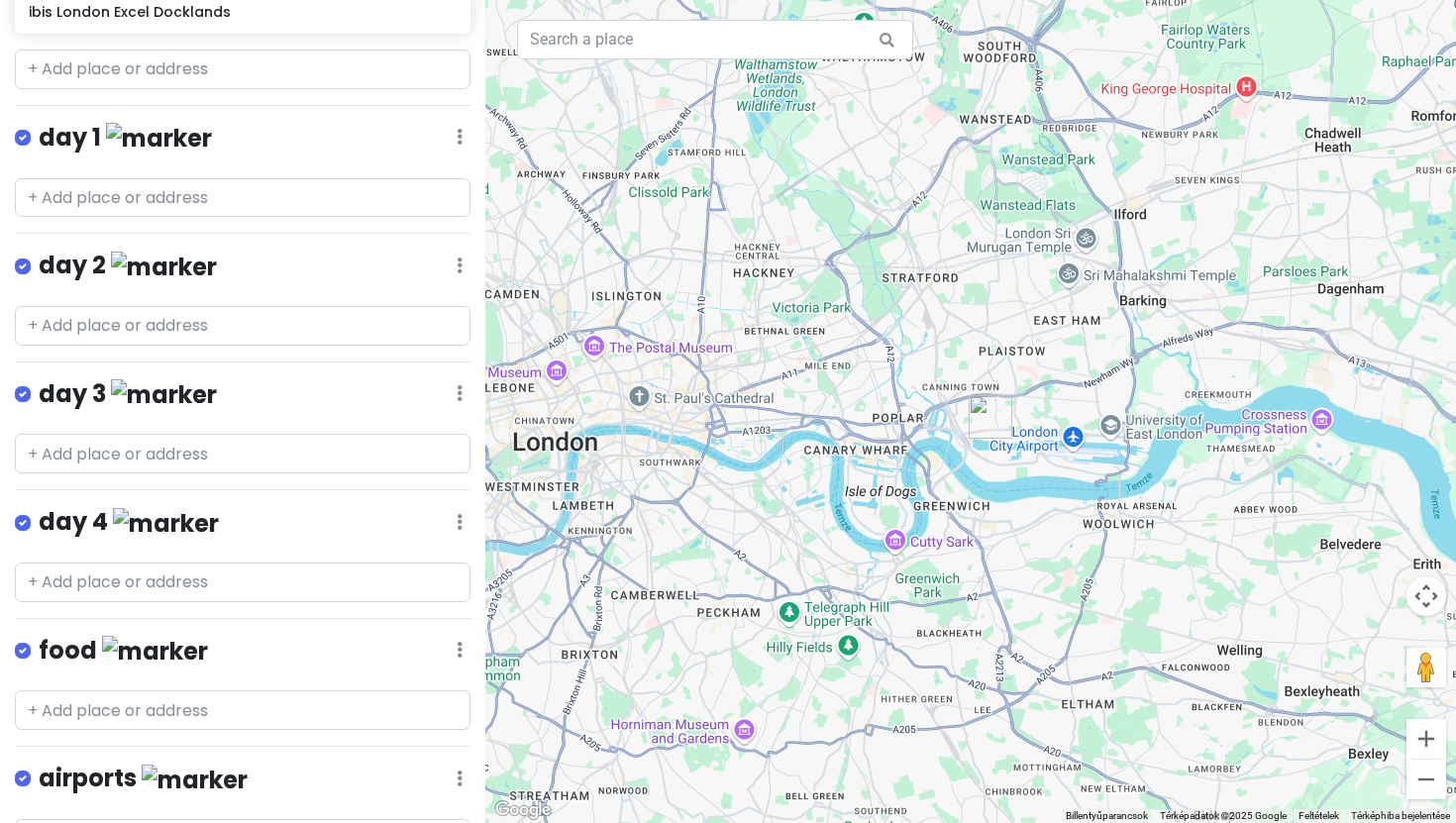 scroll, scrollTop: 0, scrollLeft: 0, axis: both 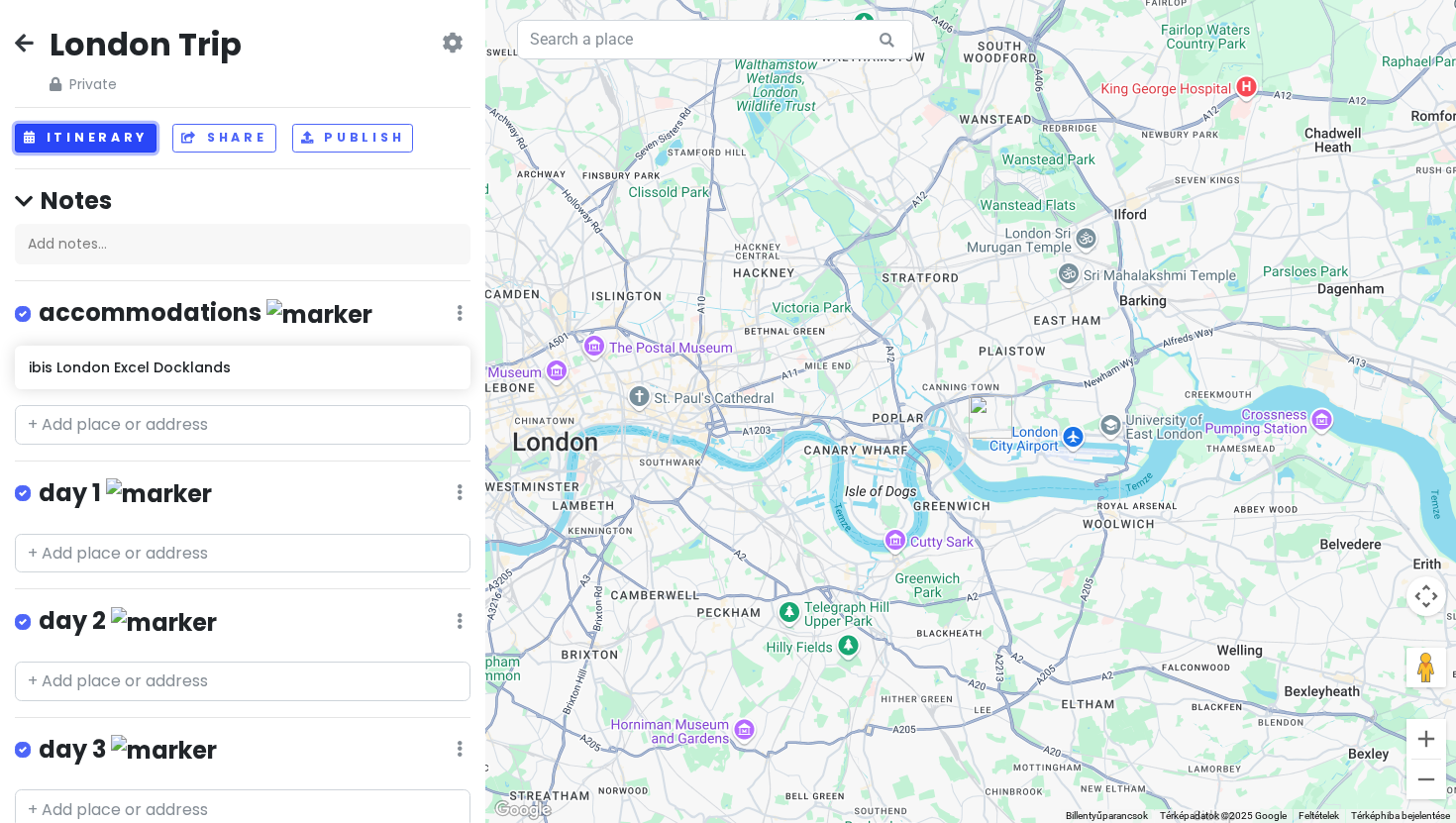 click on "Itinerary" at bounding box center [85, 138] 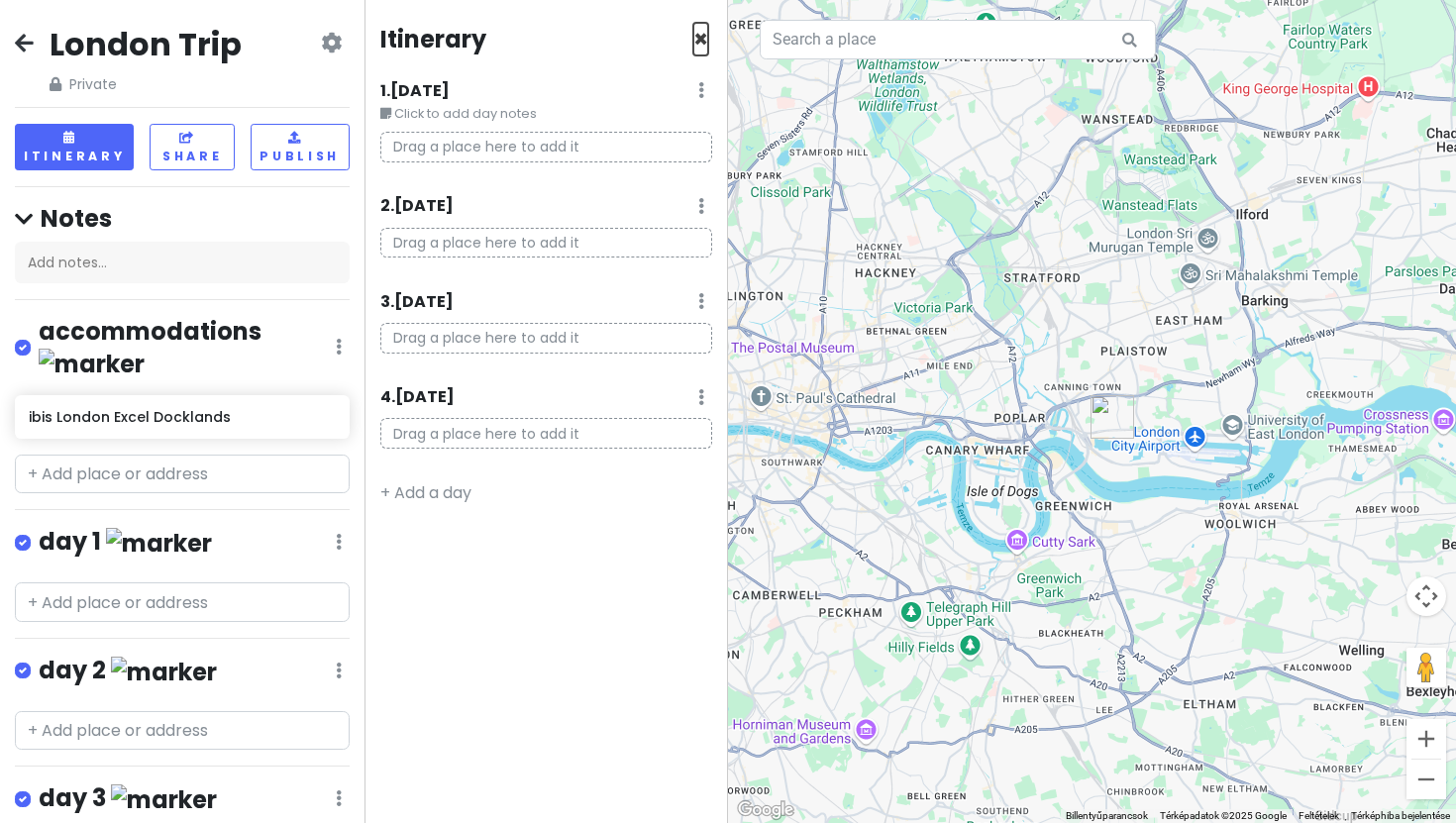 click on "×" at bounding box center (700, 39) 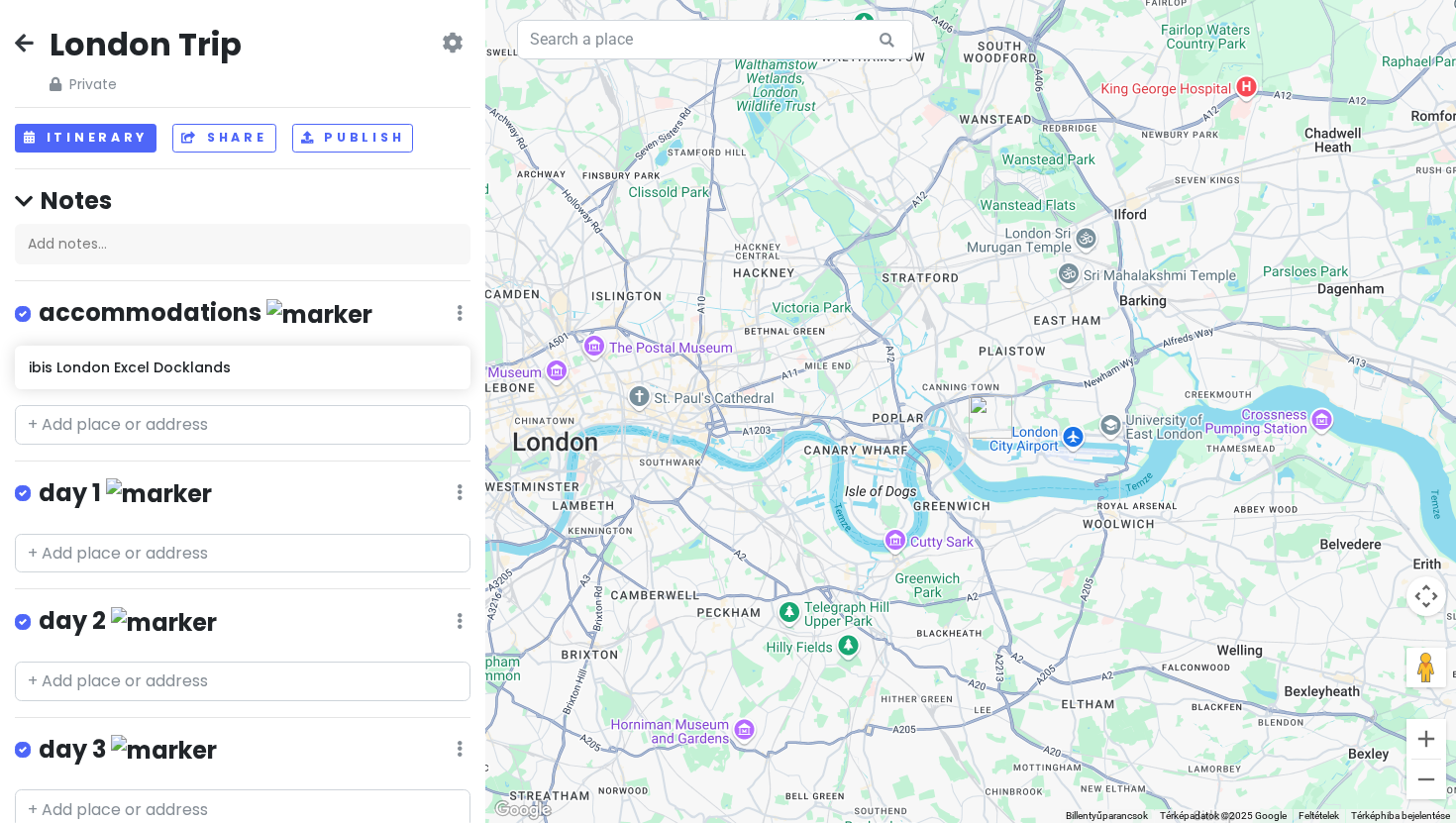 scroll, scrollTop: 452, scrollLeft: 0, axis: vertical 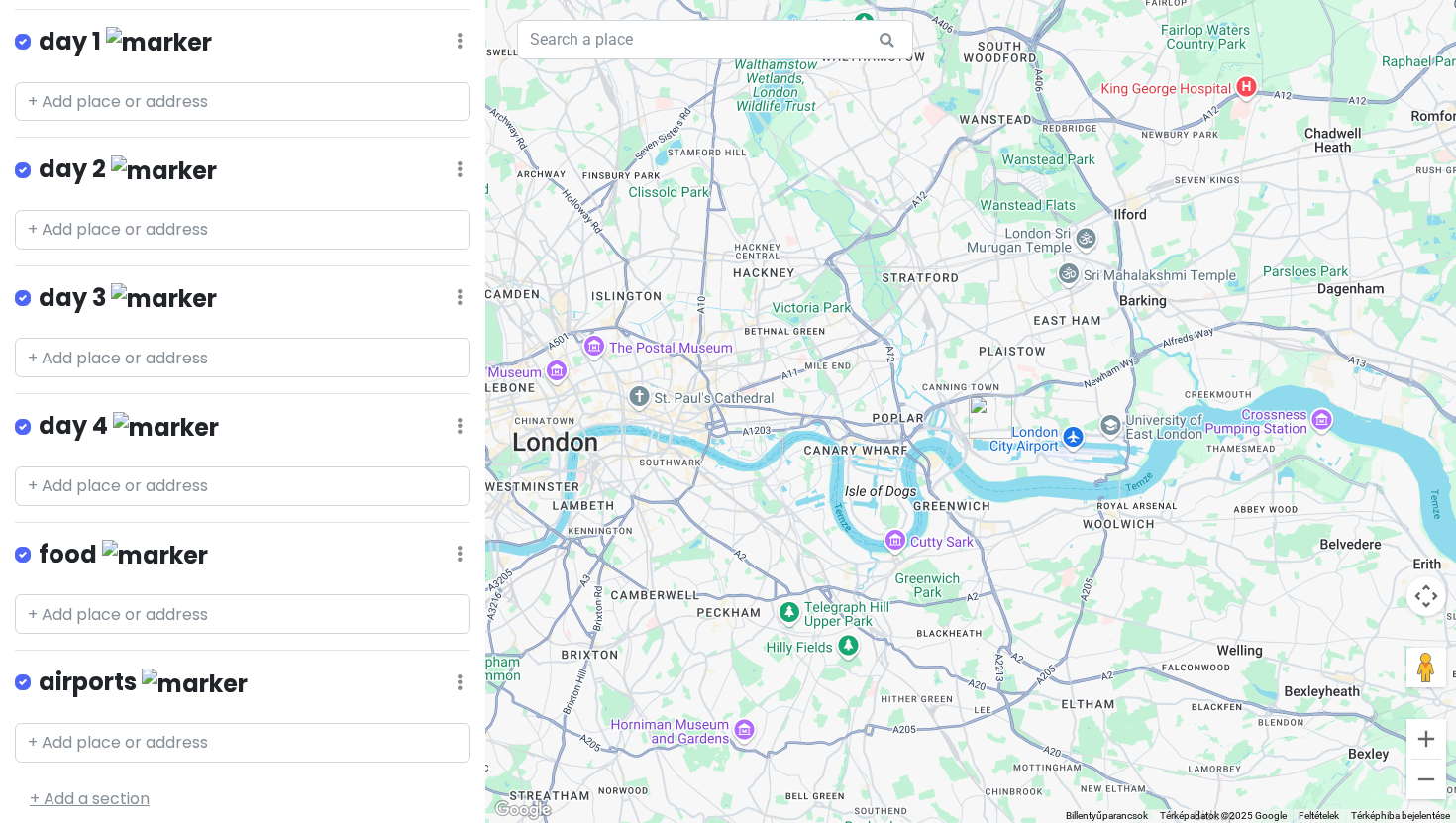 click on "+ Add a section" at bounding box center [89, 798] 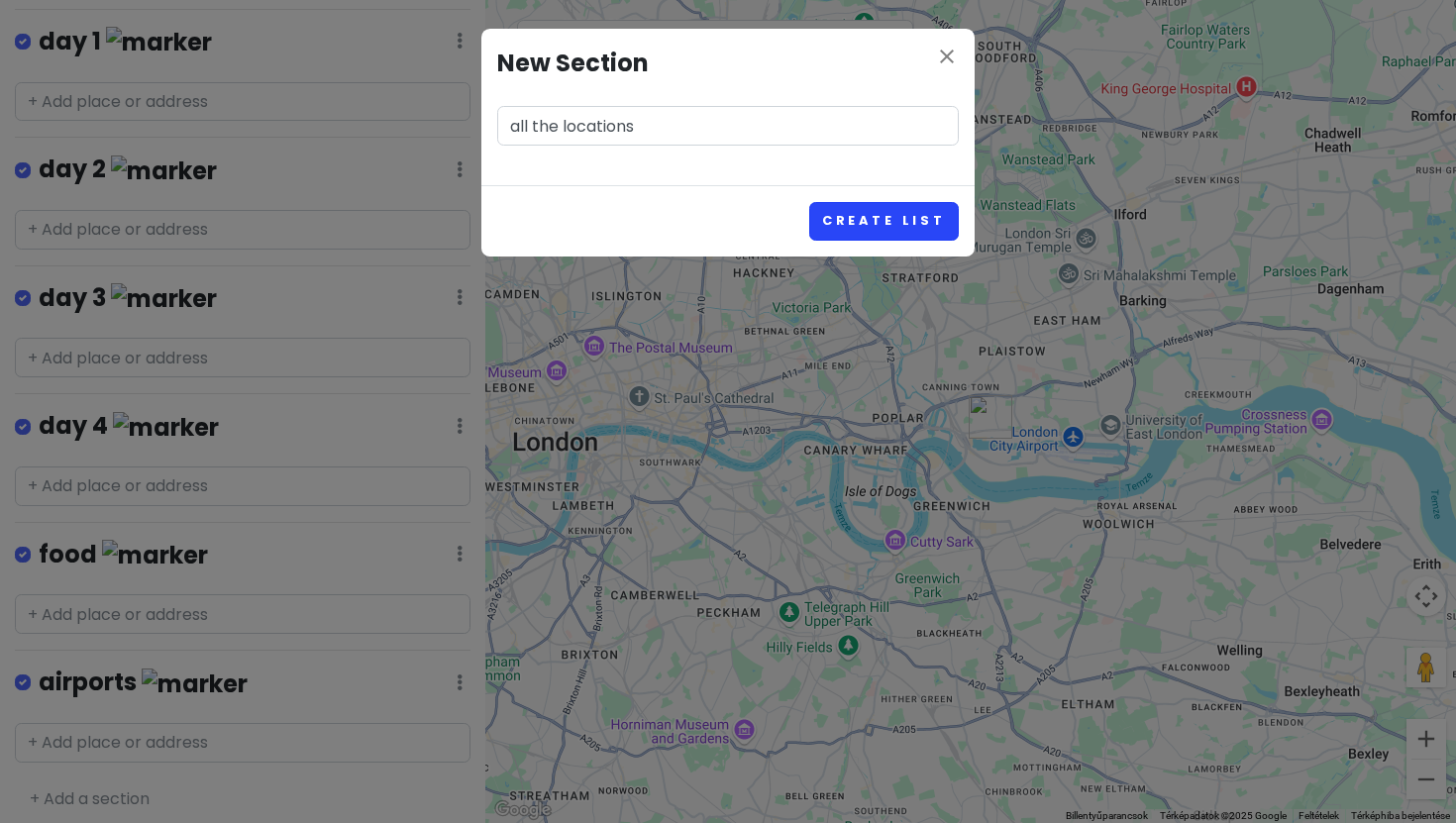 type on "all the locations" 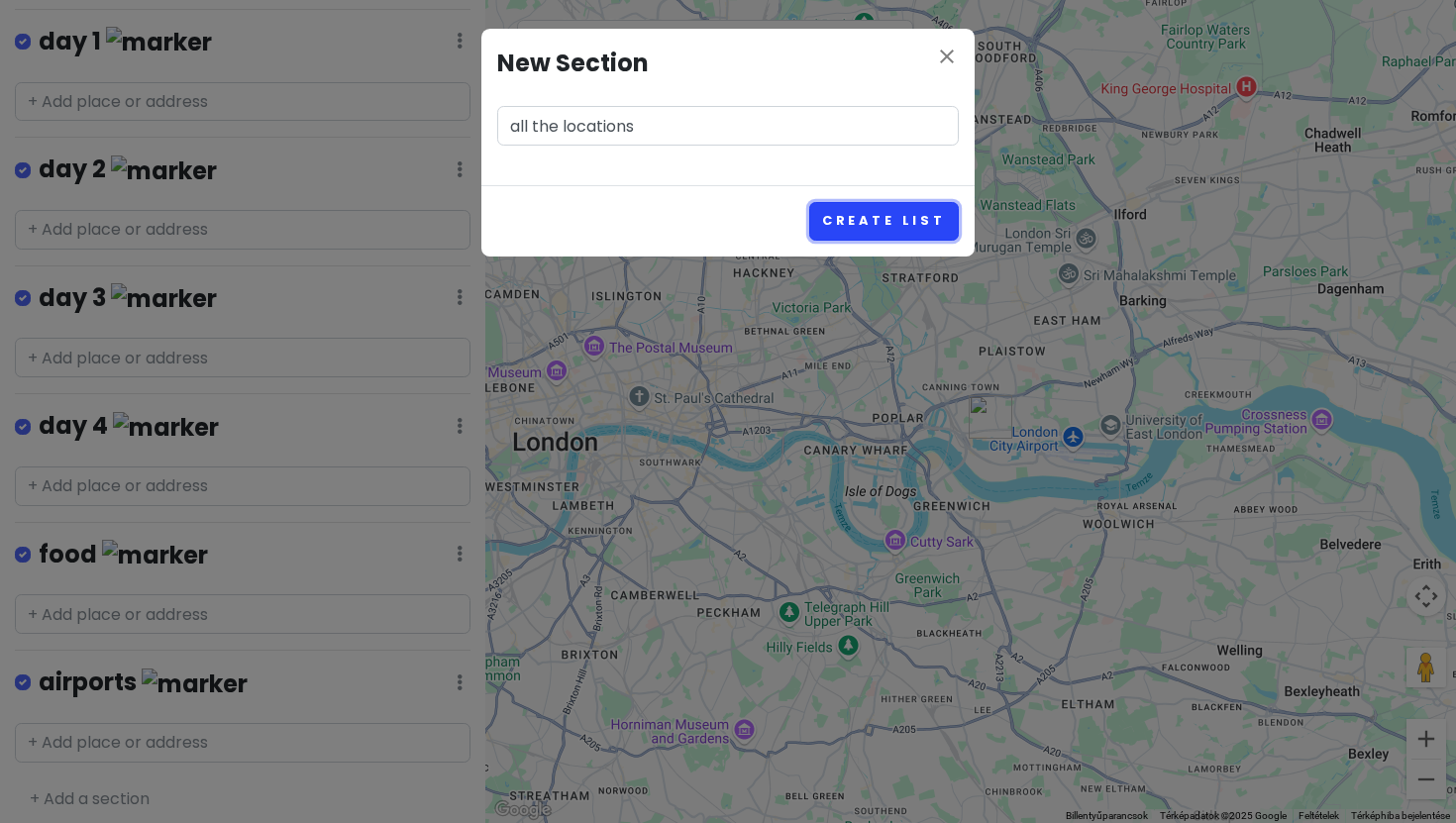 click on "Create List" at bounding box center [884, 221] 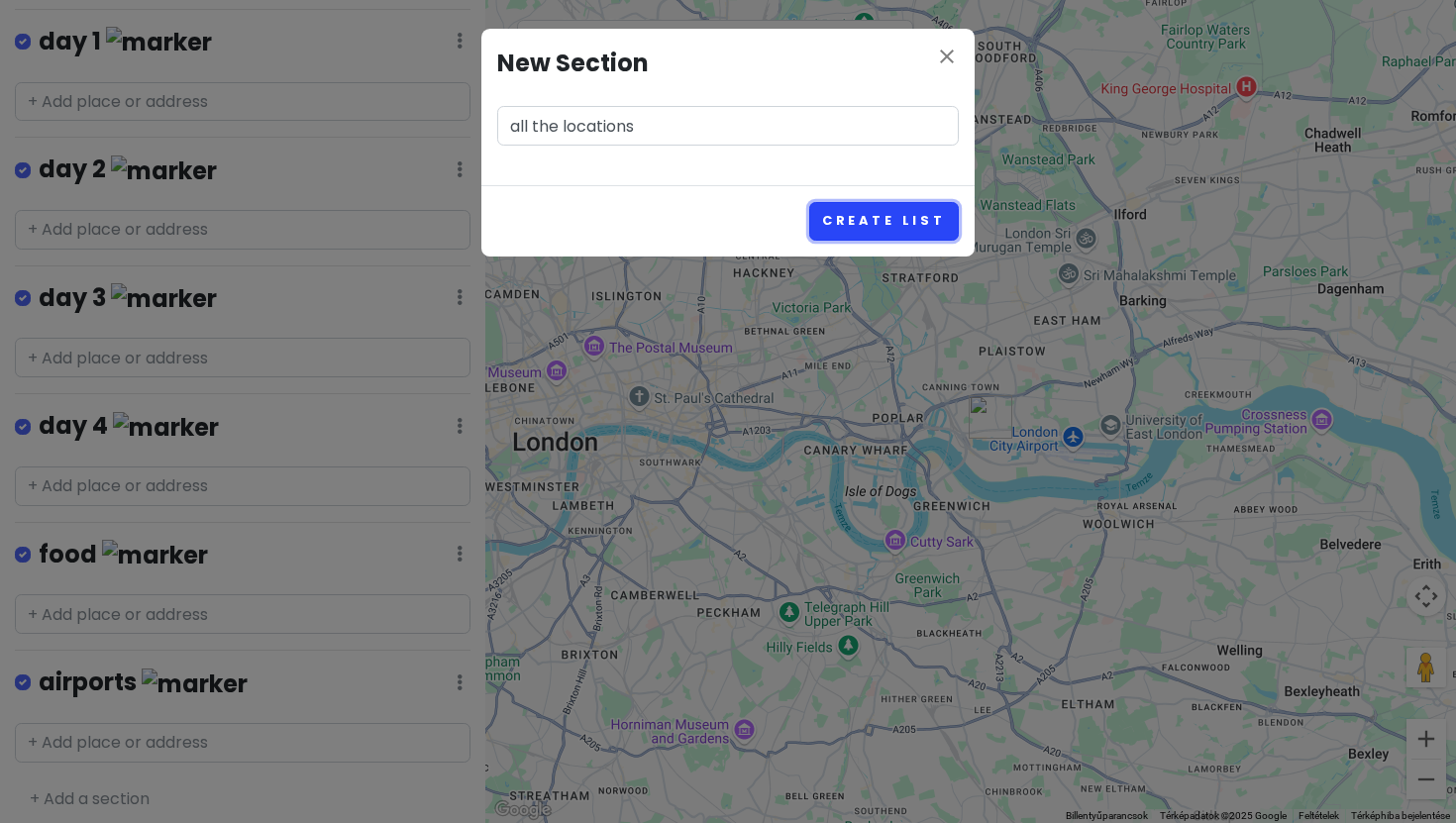 type 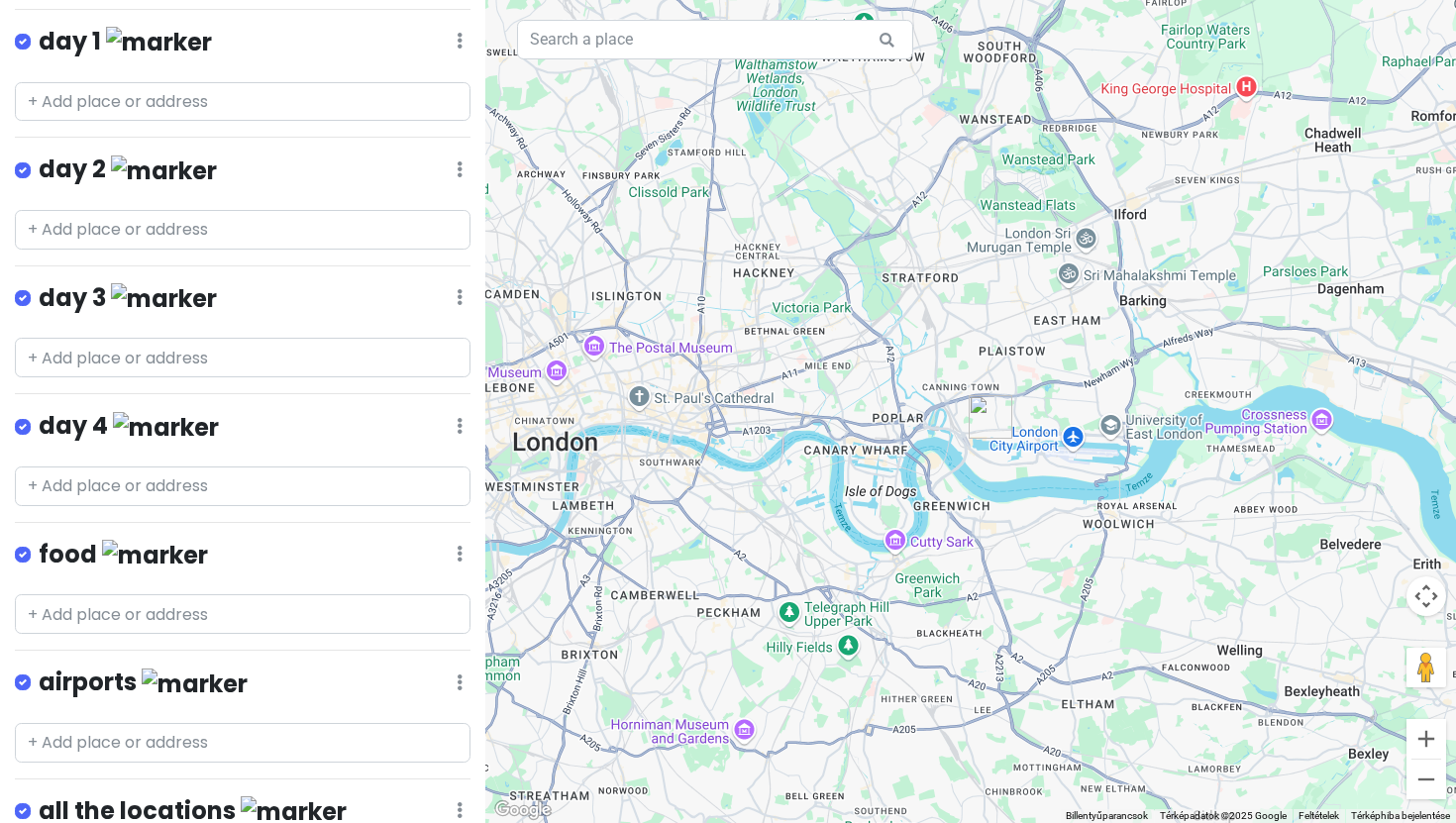 scroll, scrollTop: 578, scrollLeft: 0, axis: vertical 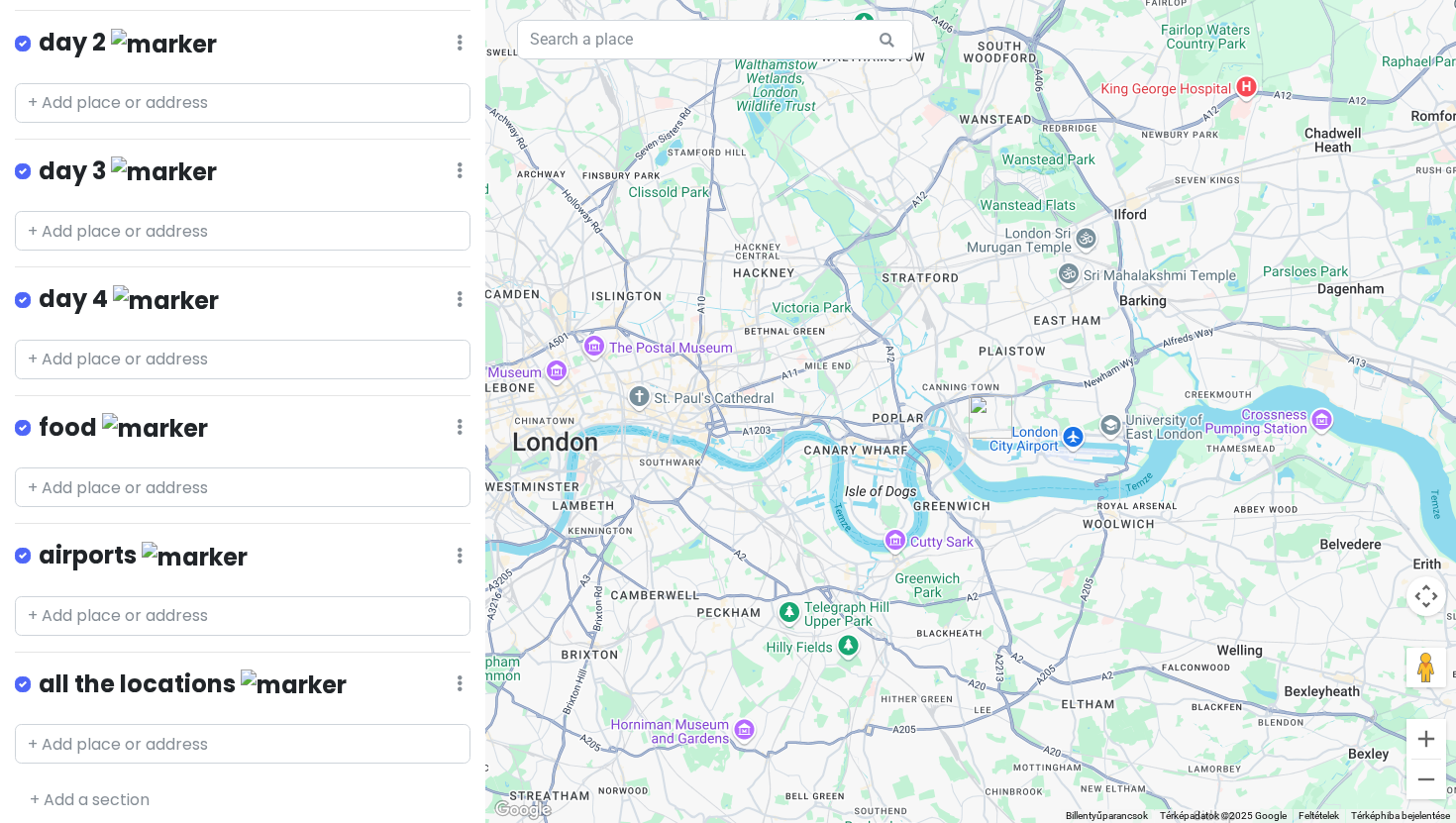 click at bounding box center [293, 684] 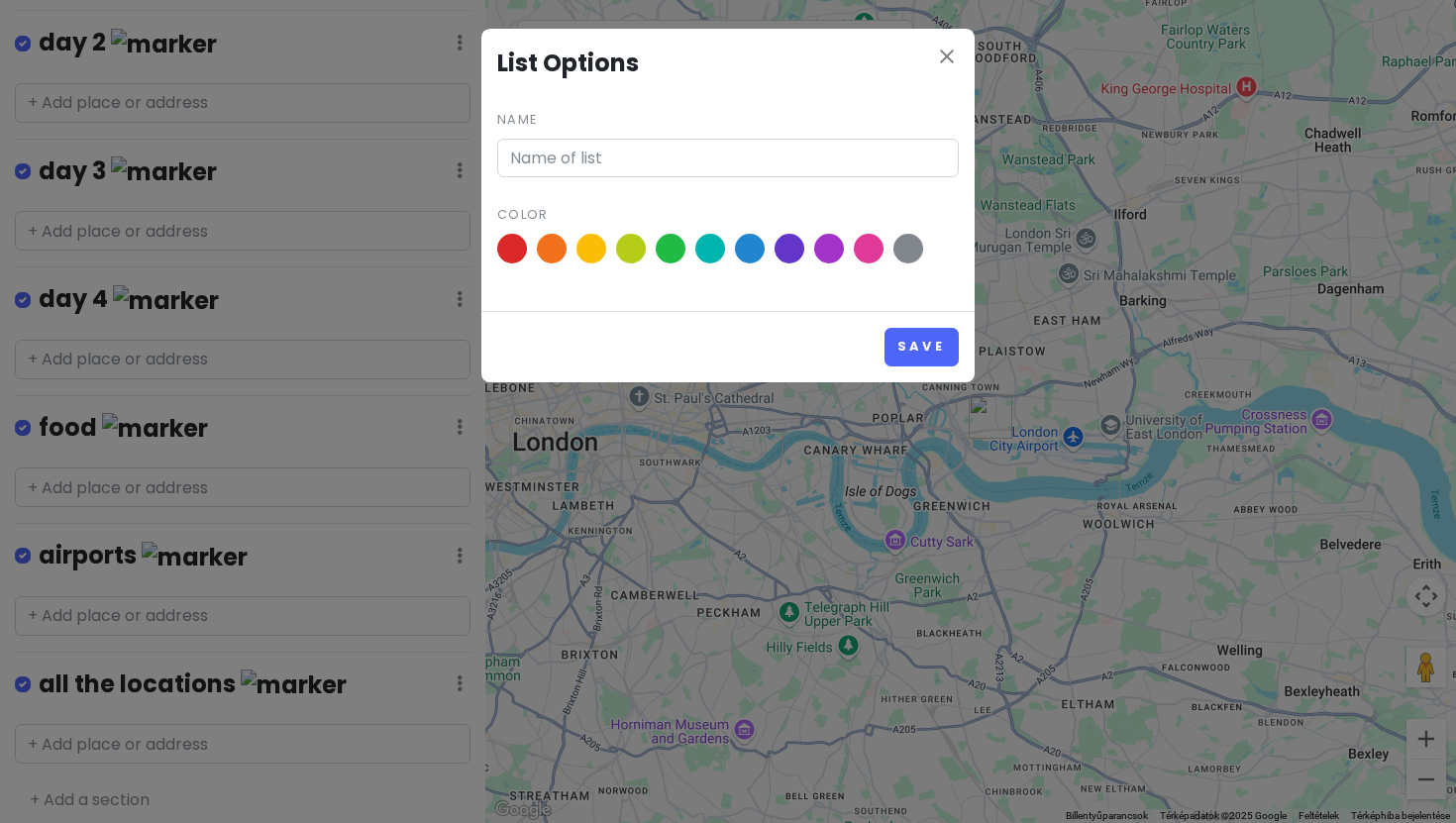 type on "all the locations" 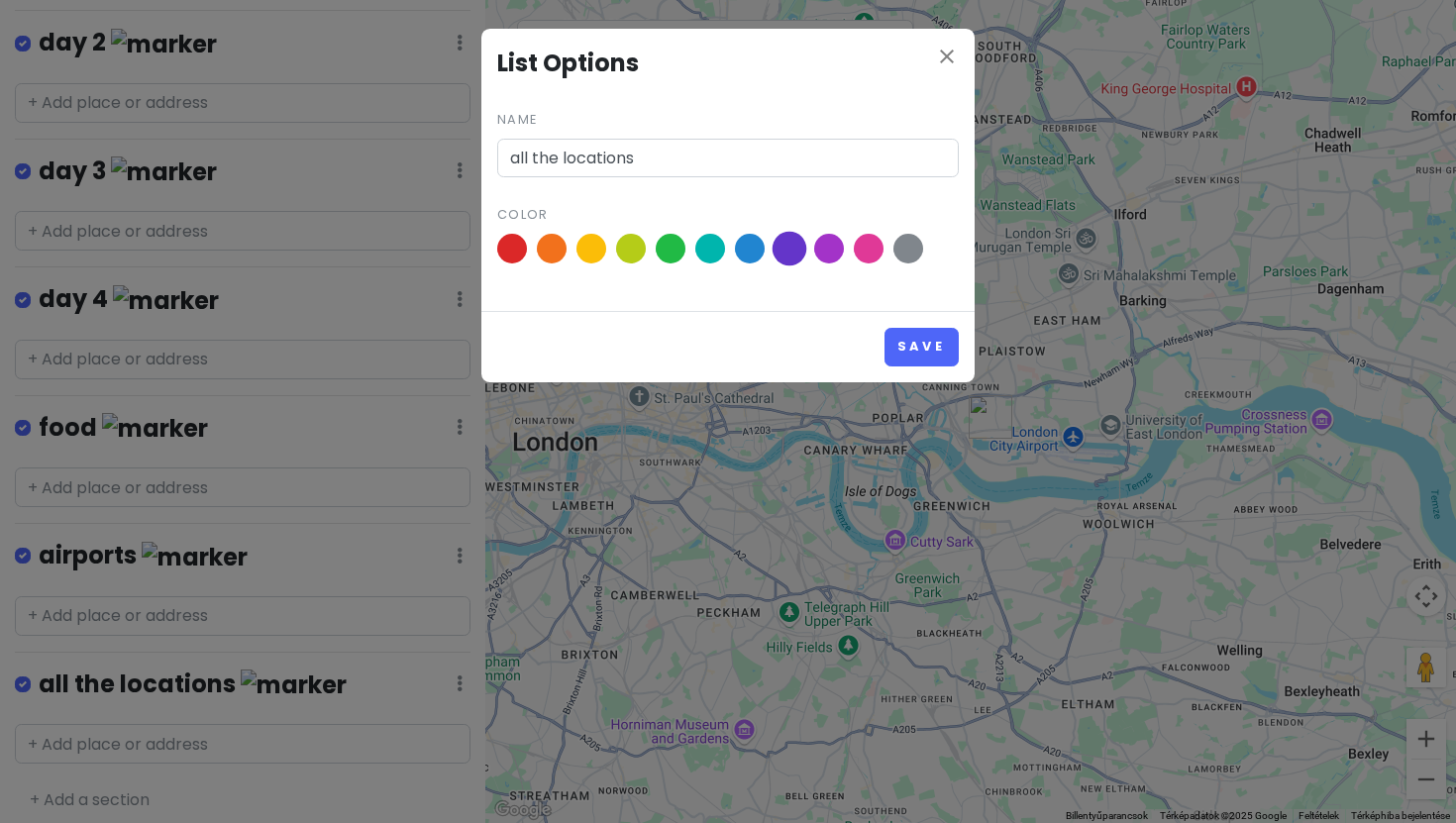 click at bounding box center (789, 249) 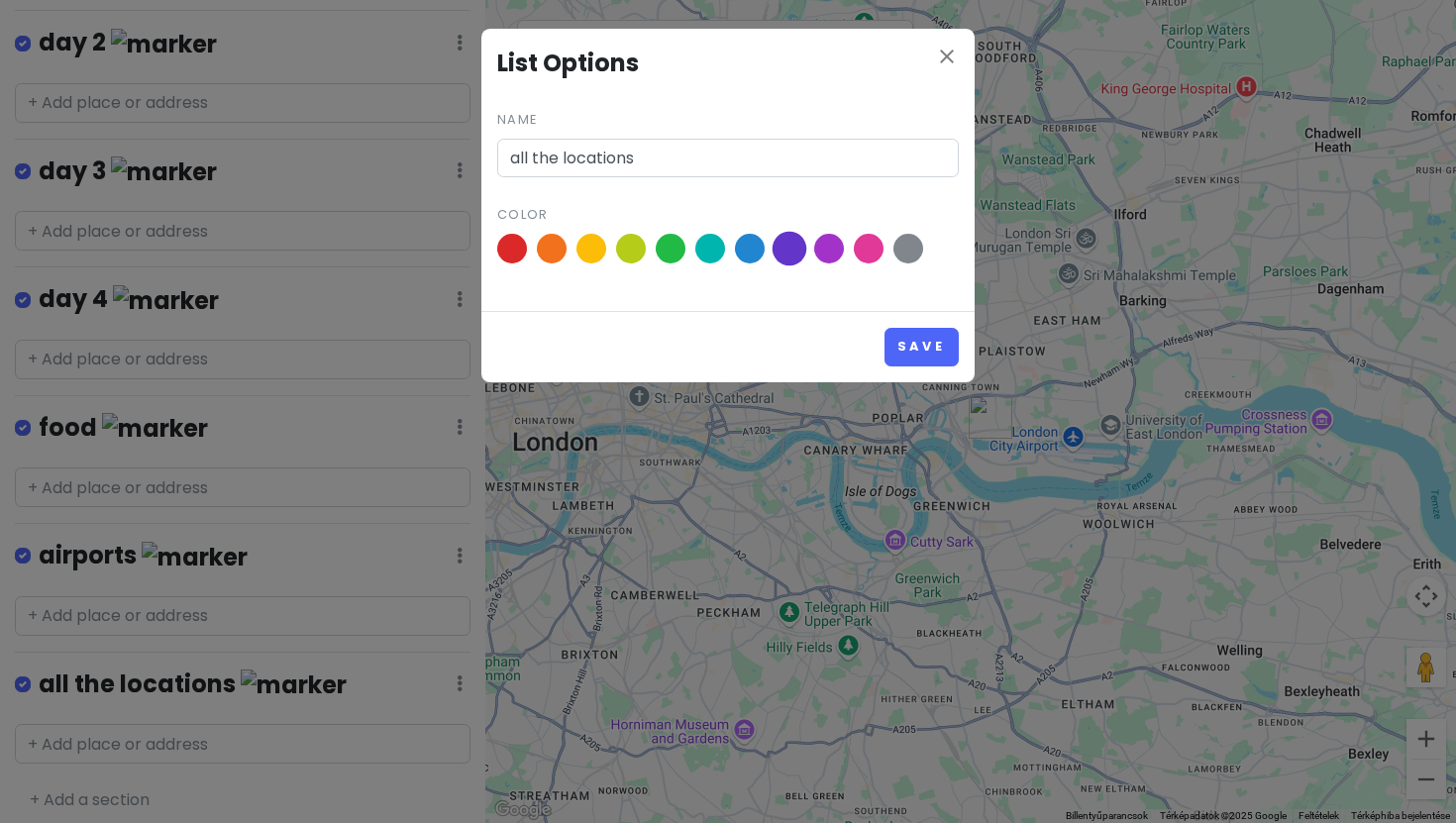 click at bounding box center [0, 0] 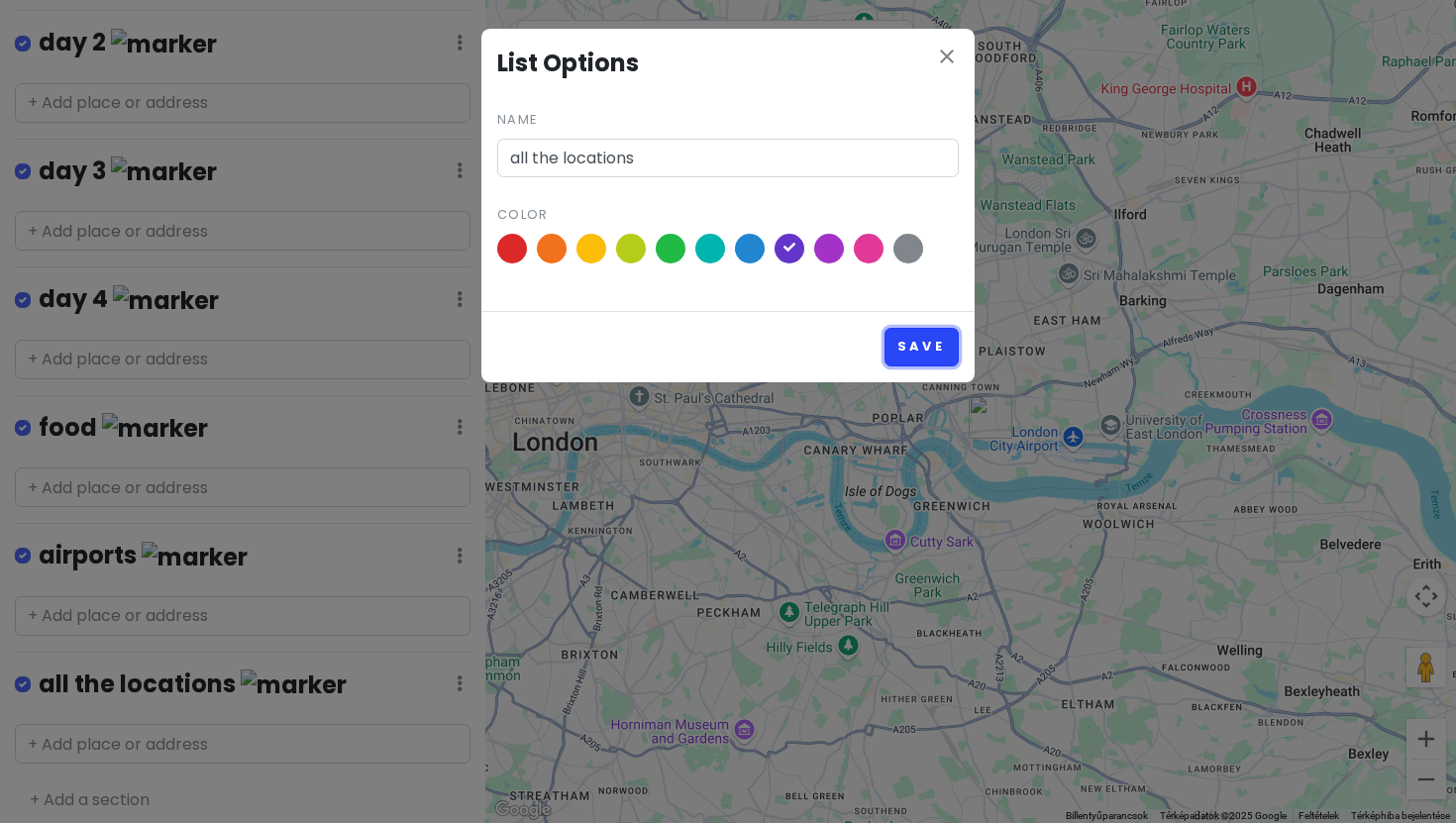 click on "Save" at bounding box center (921, 347) 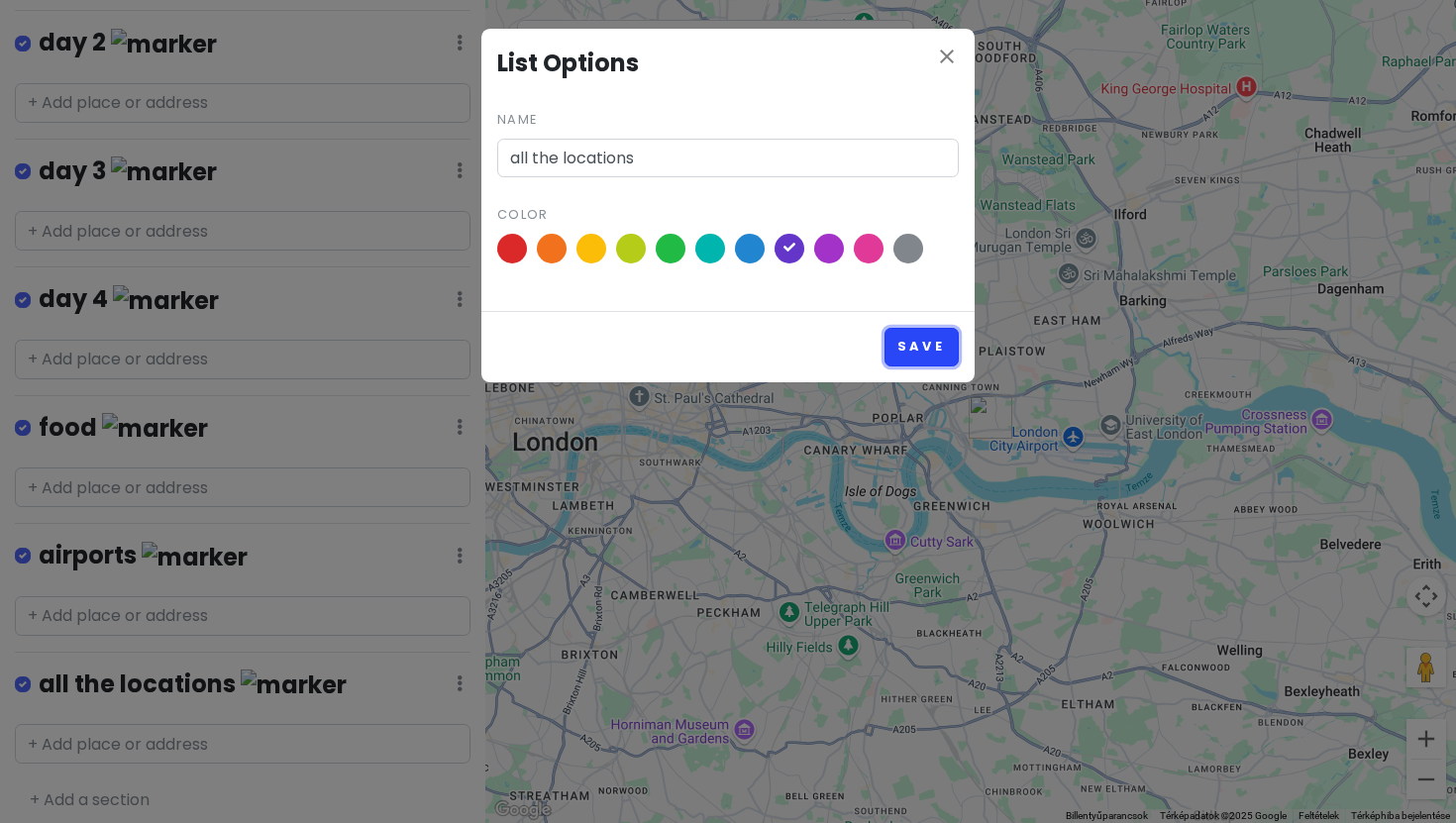 type 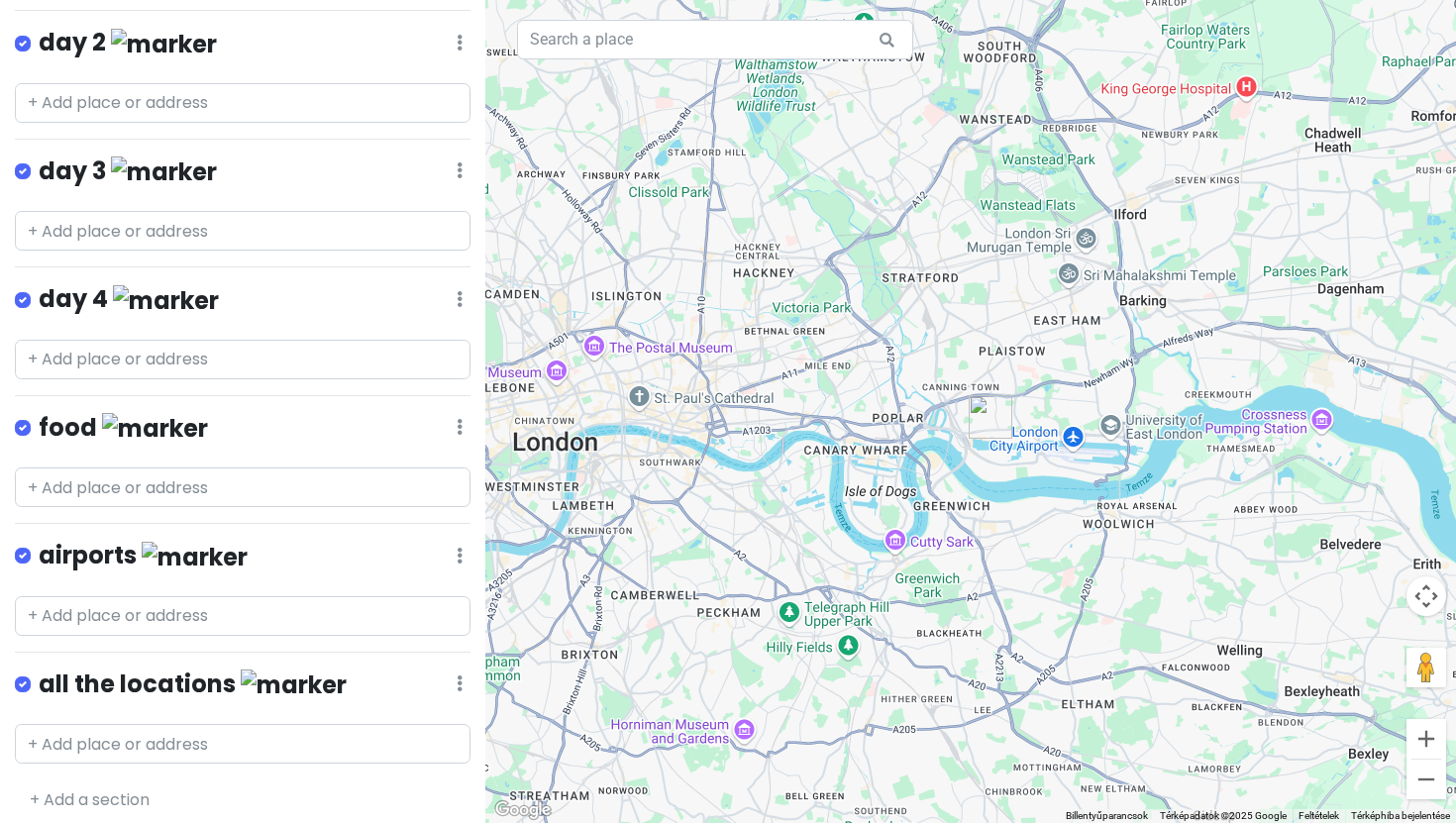 click at bounding box center [460, -265] 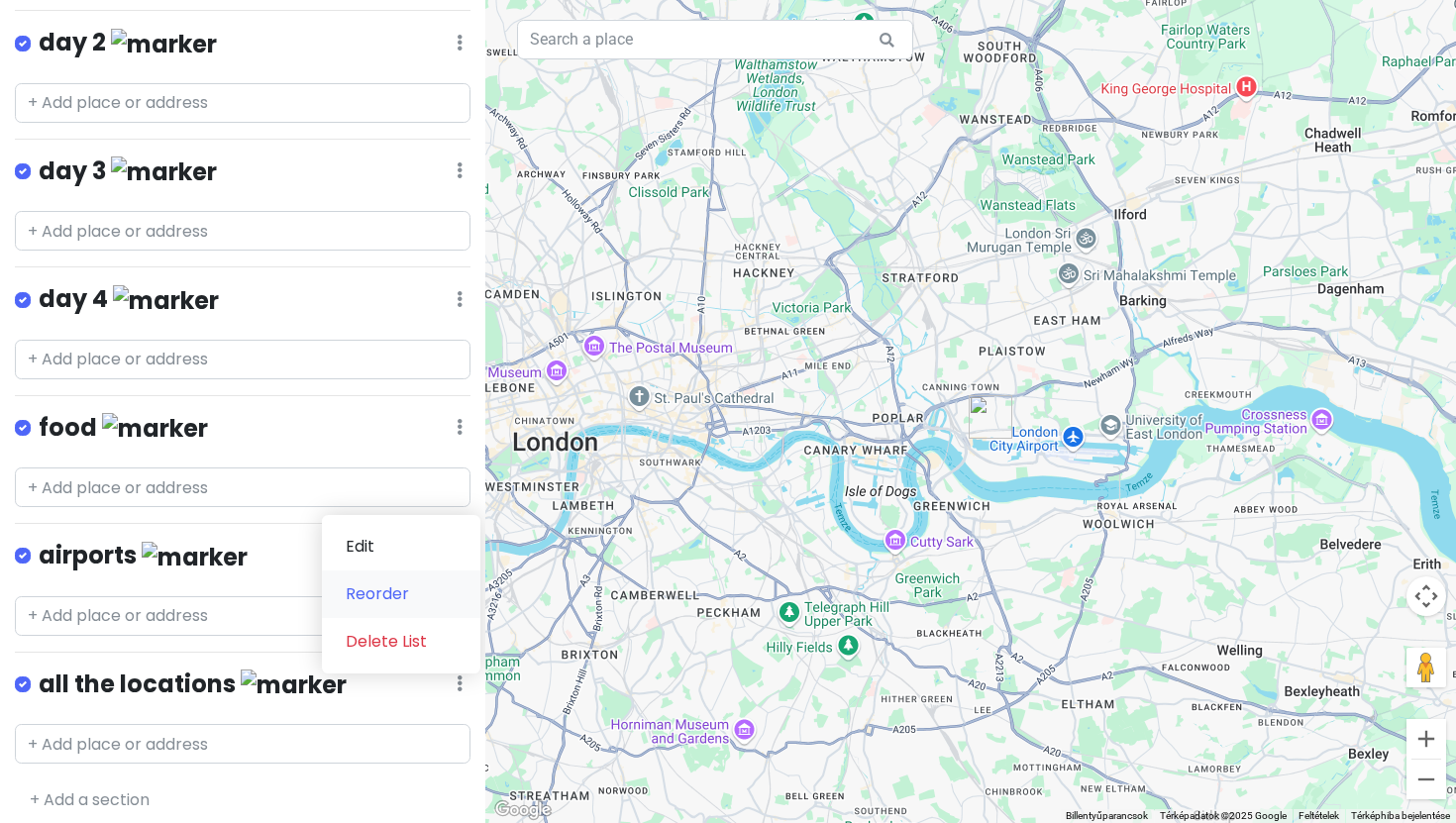 click on "Reorder" at bounding box center [401, 594] 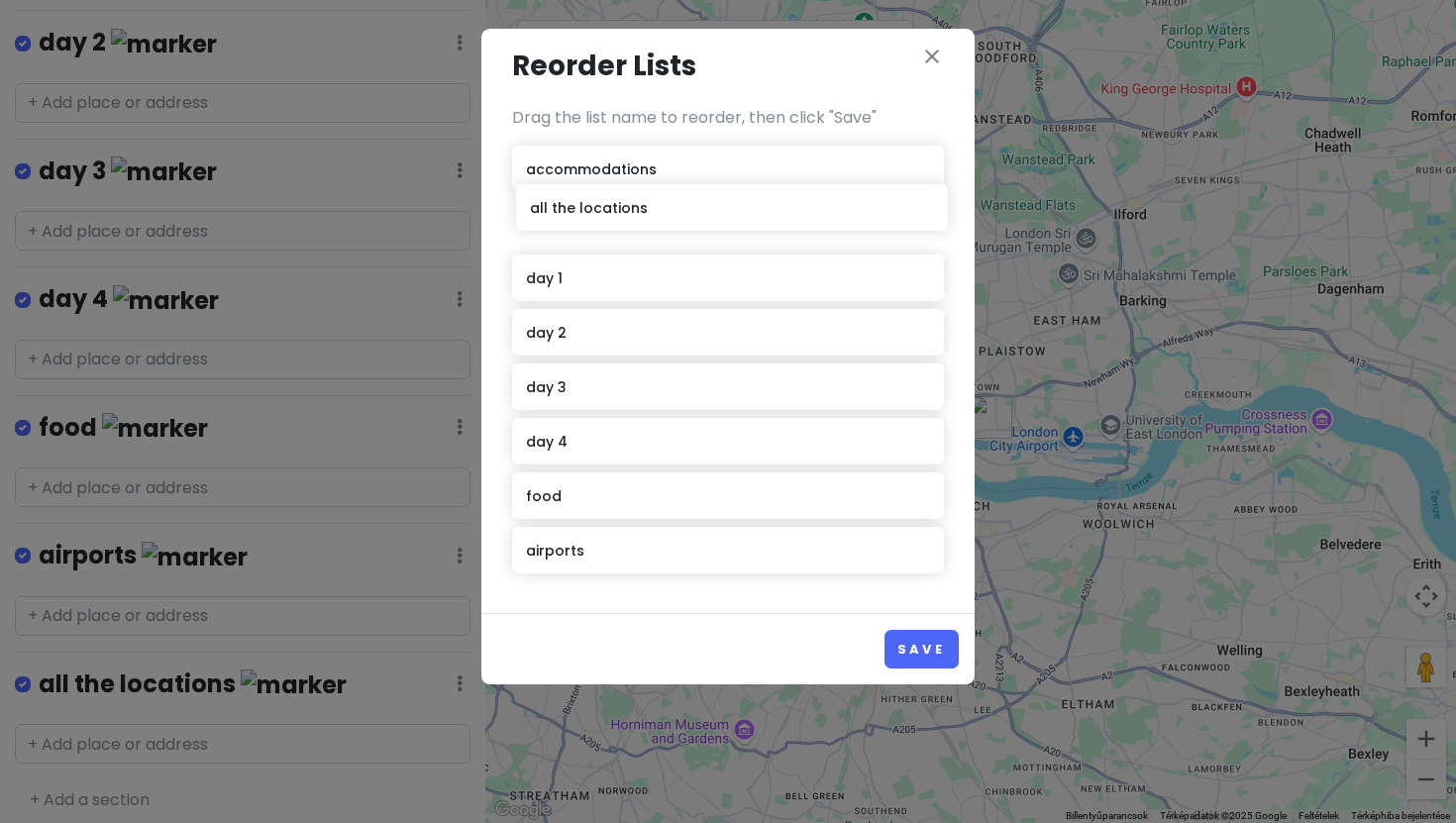 drag, startPoint x: 663, startPoint y: 554, endPoint x: 664, endPoint y: 217, distance: 337.00148 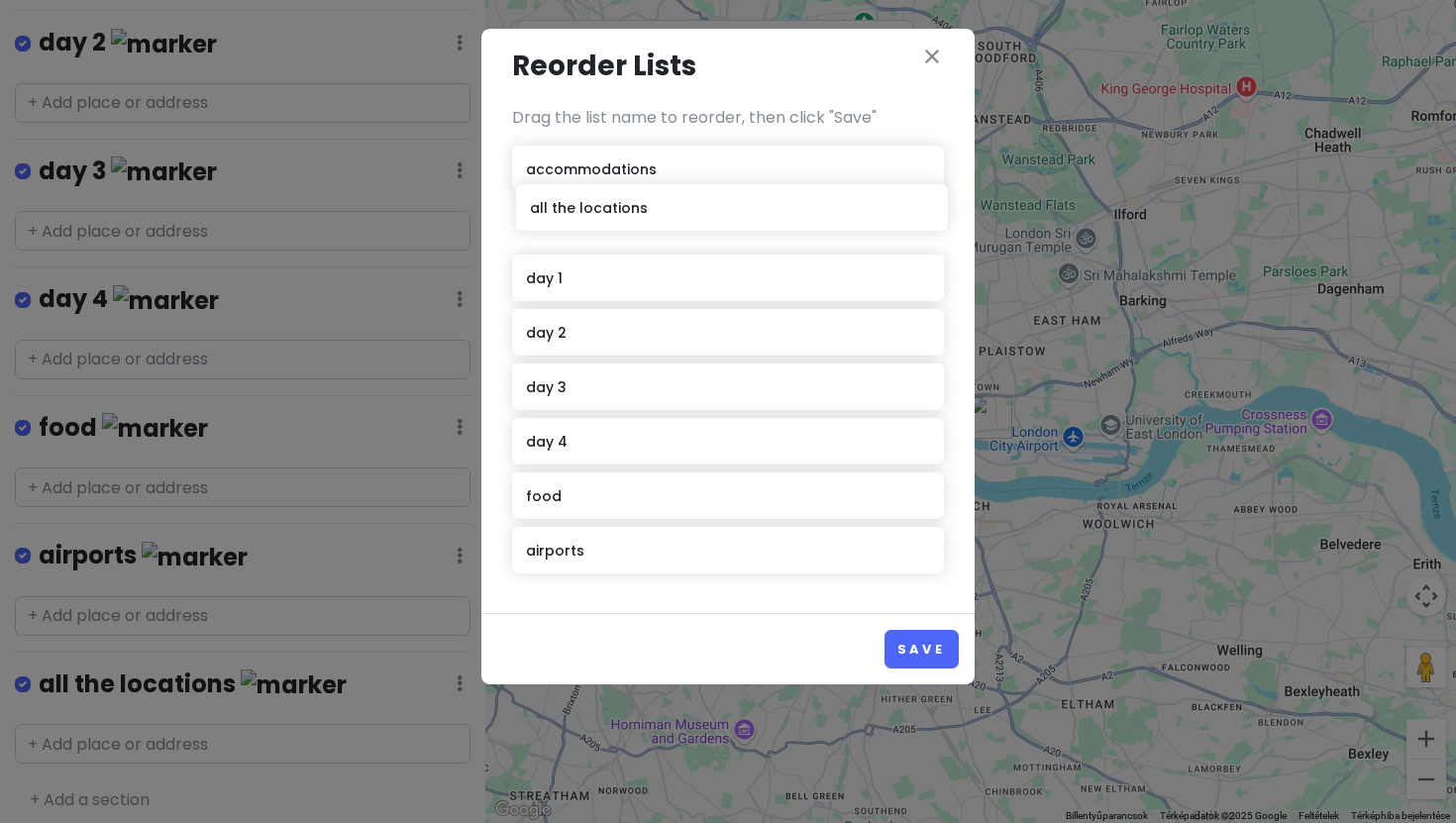 click on "accommodations day 1 day 2 day 3 day 4 food airports all the locations" at bounding box center [728, 363] 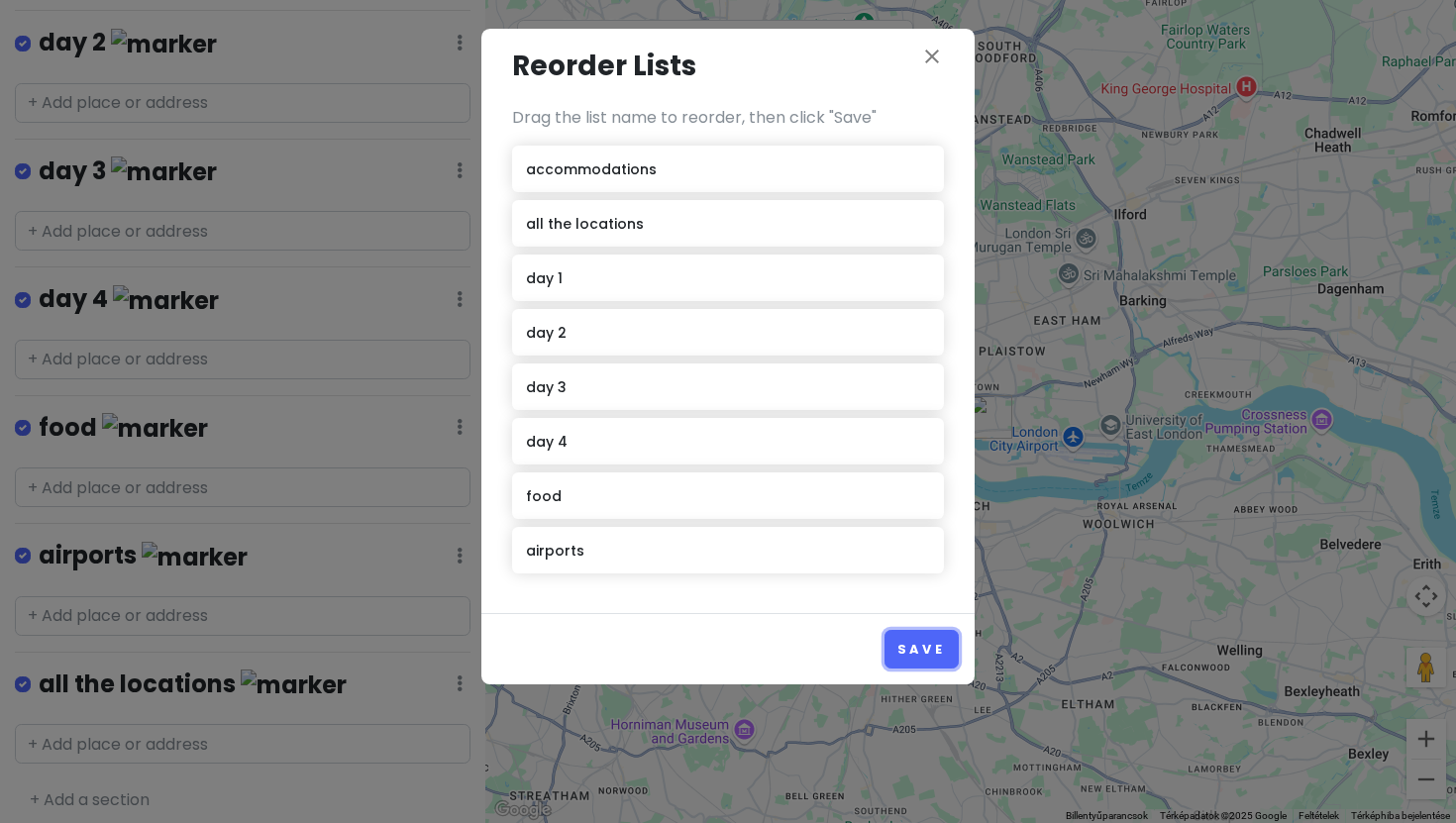 click on "Save" at bounding box center (921, 649) 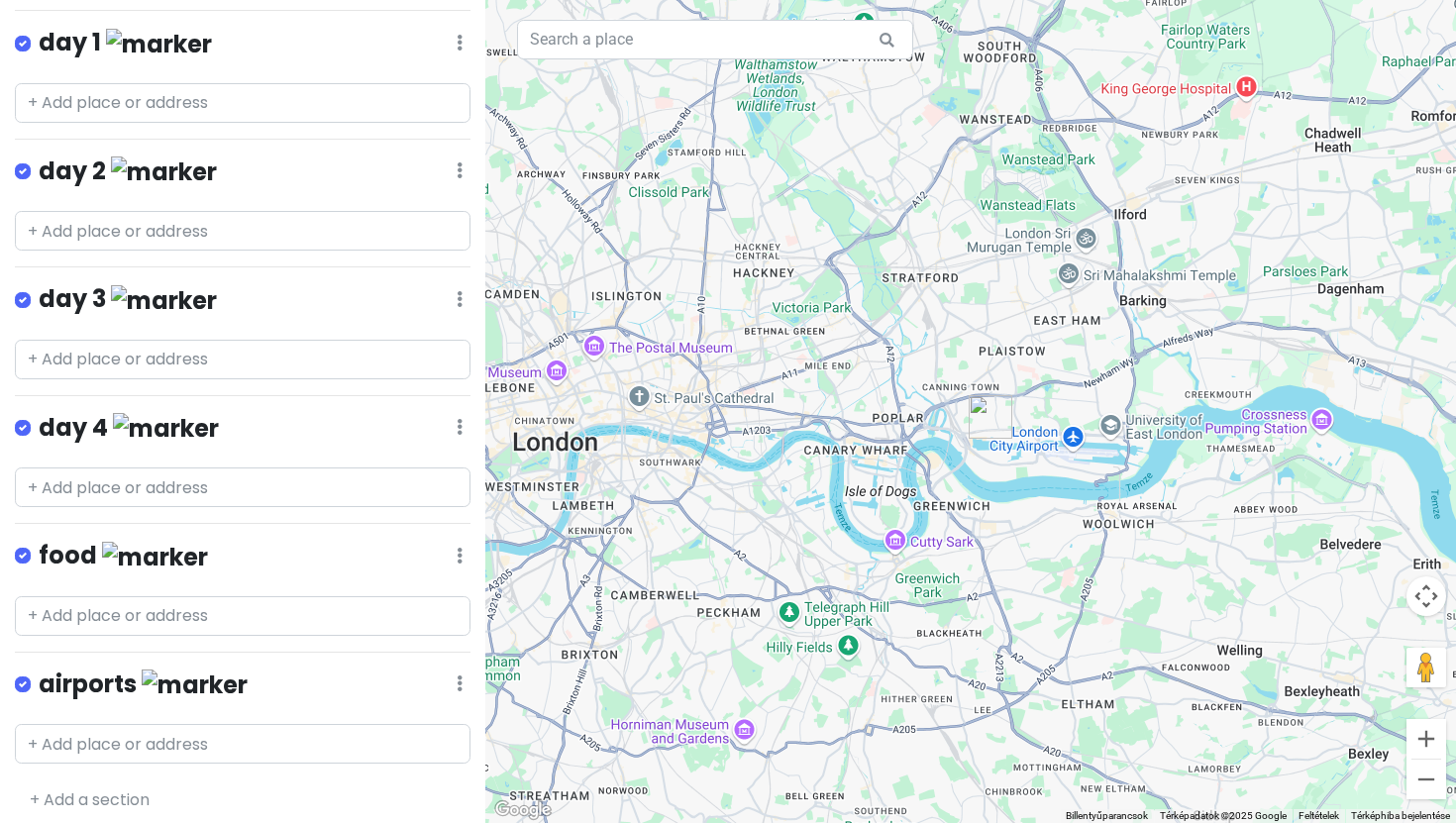 scroll, scrollTop: 0, scrollLeft: 0, axis: both 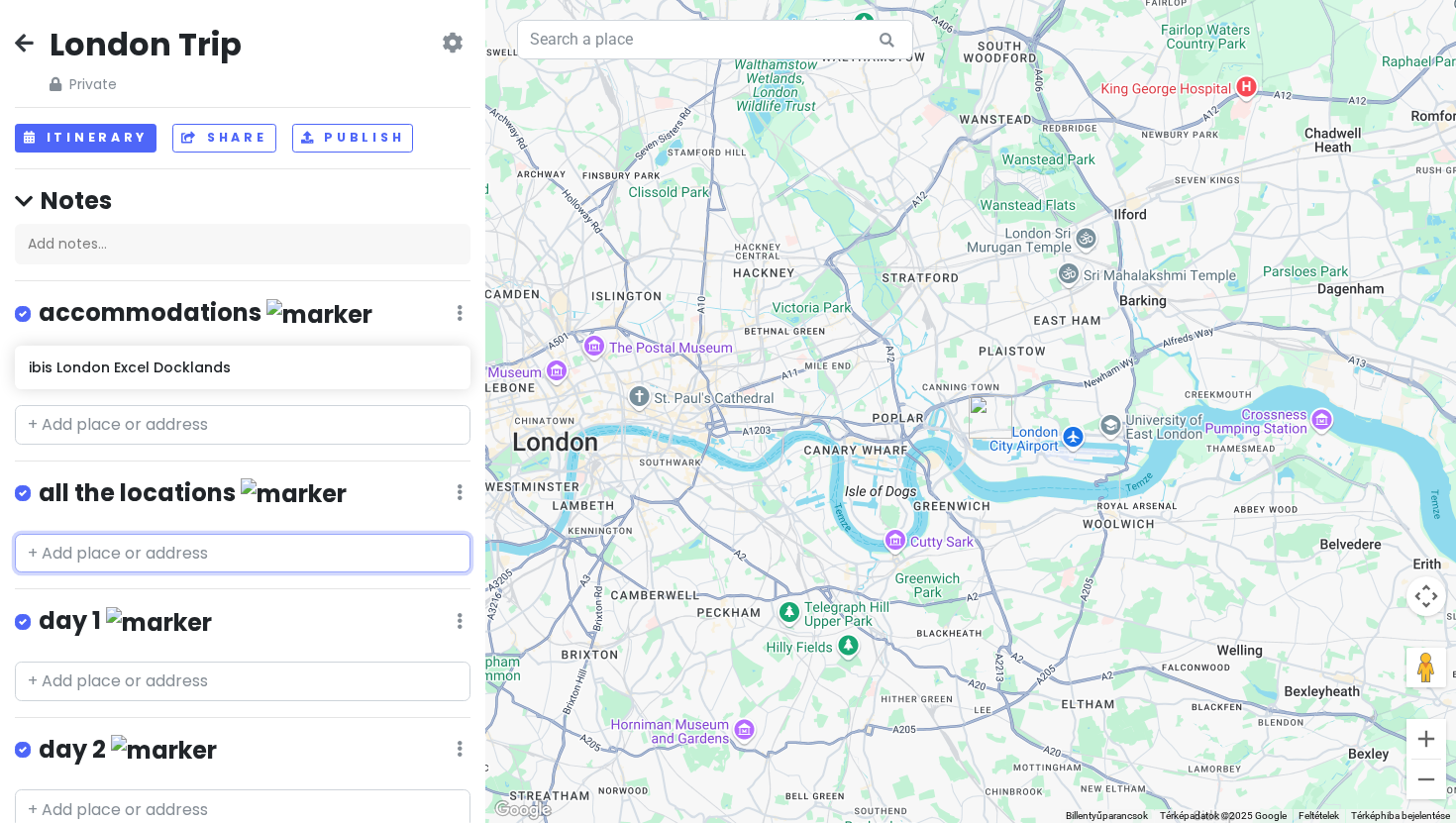 click at bounding box center [243, 554] 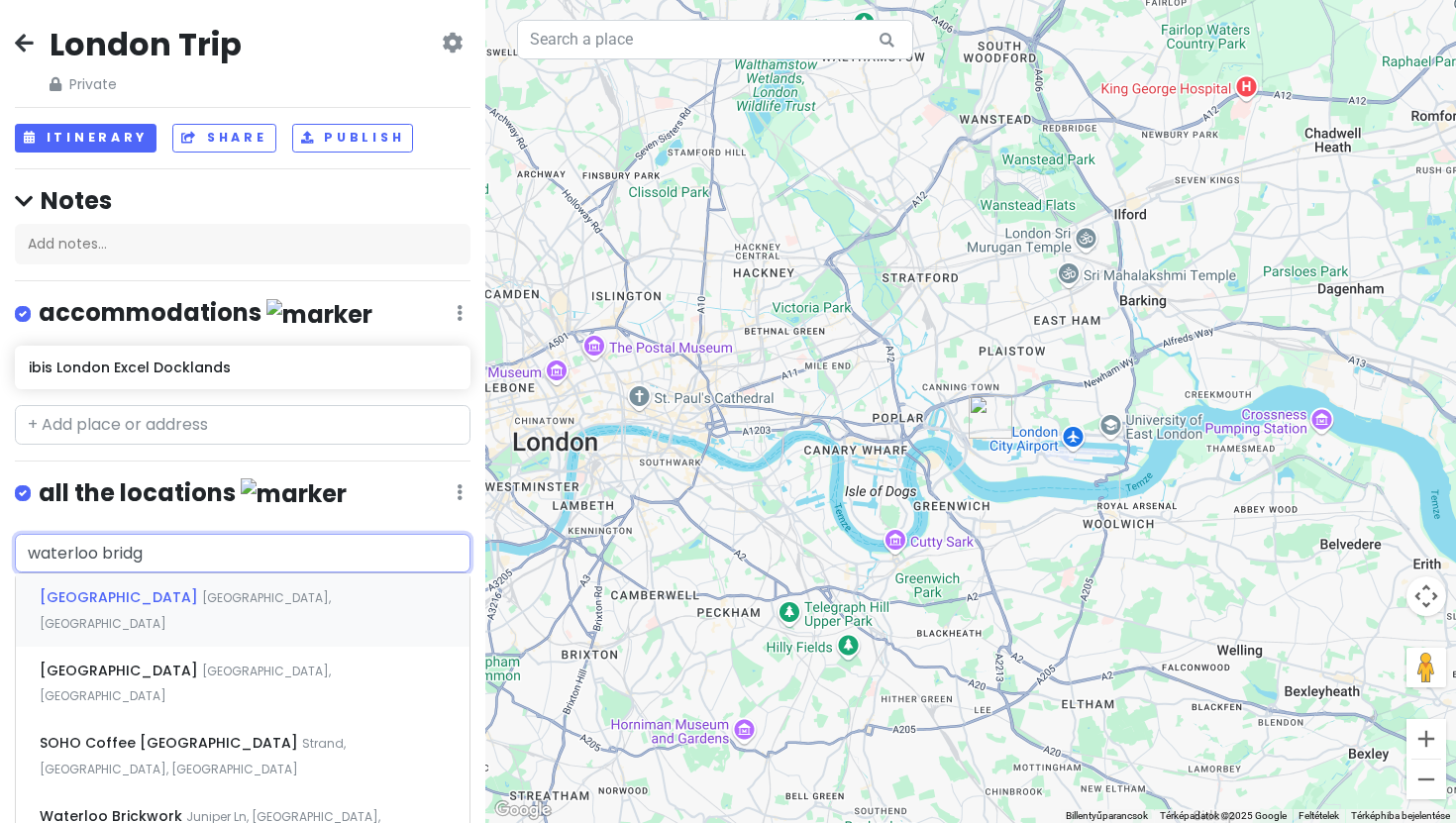 type on "waterloo bridge" 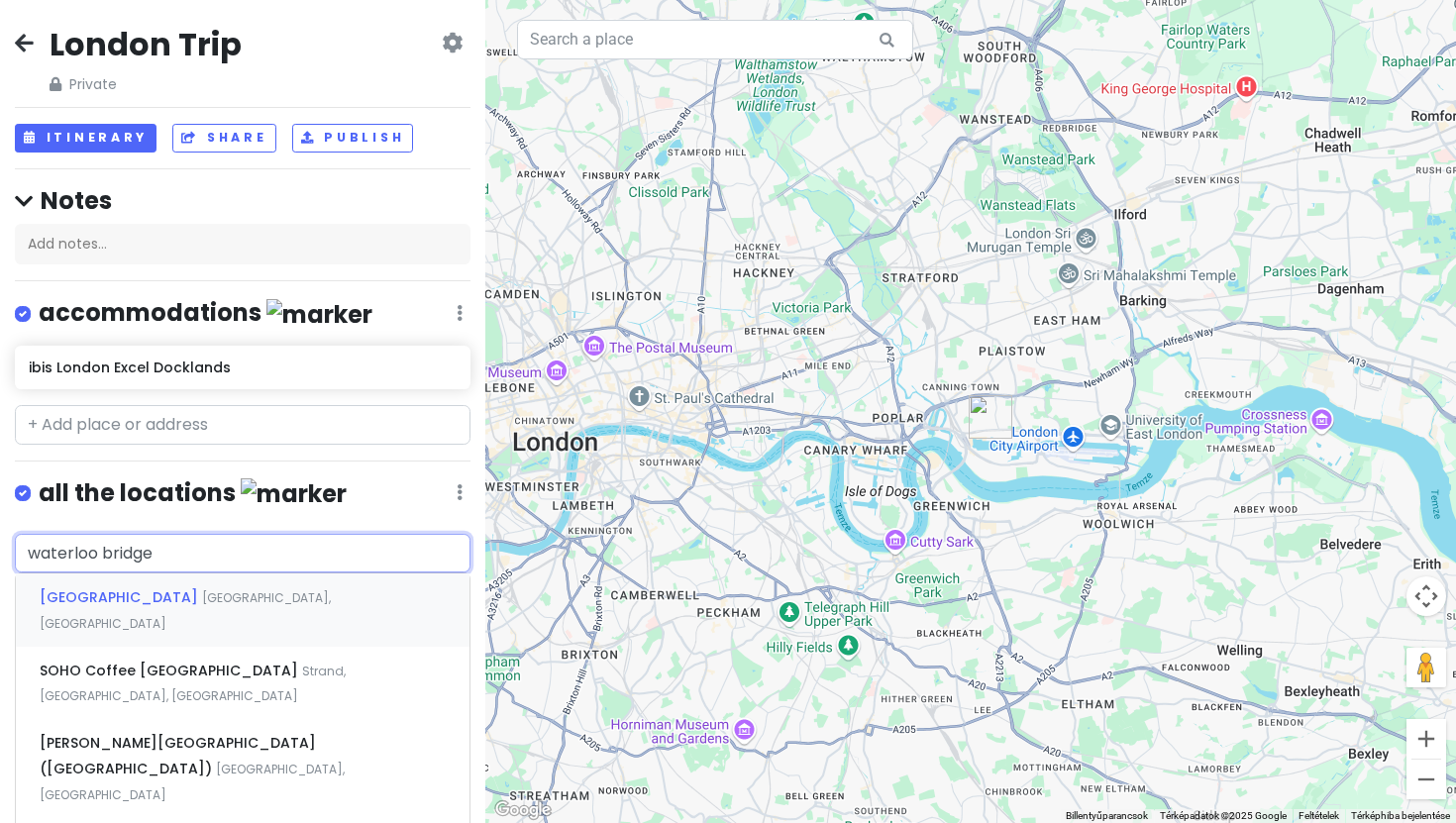 click on "Waterloo Bridge   London, Egyesült Királyság" at bounding box center [243, 610] 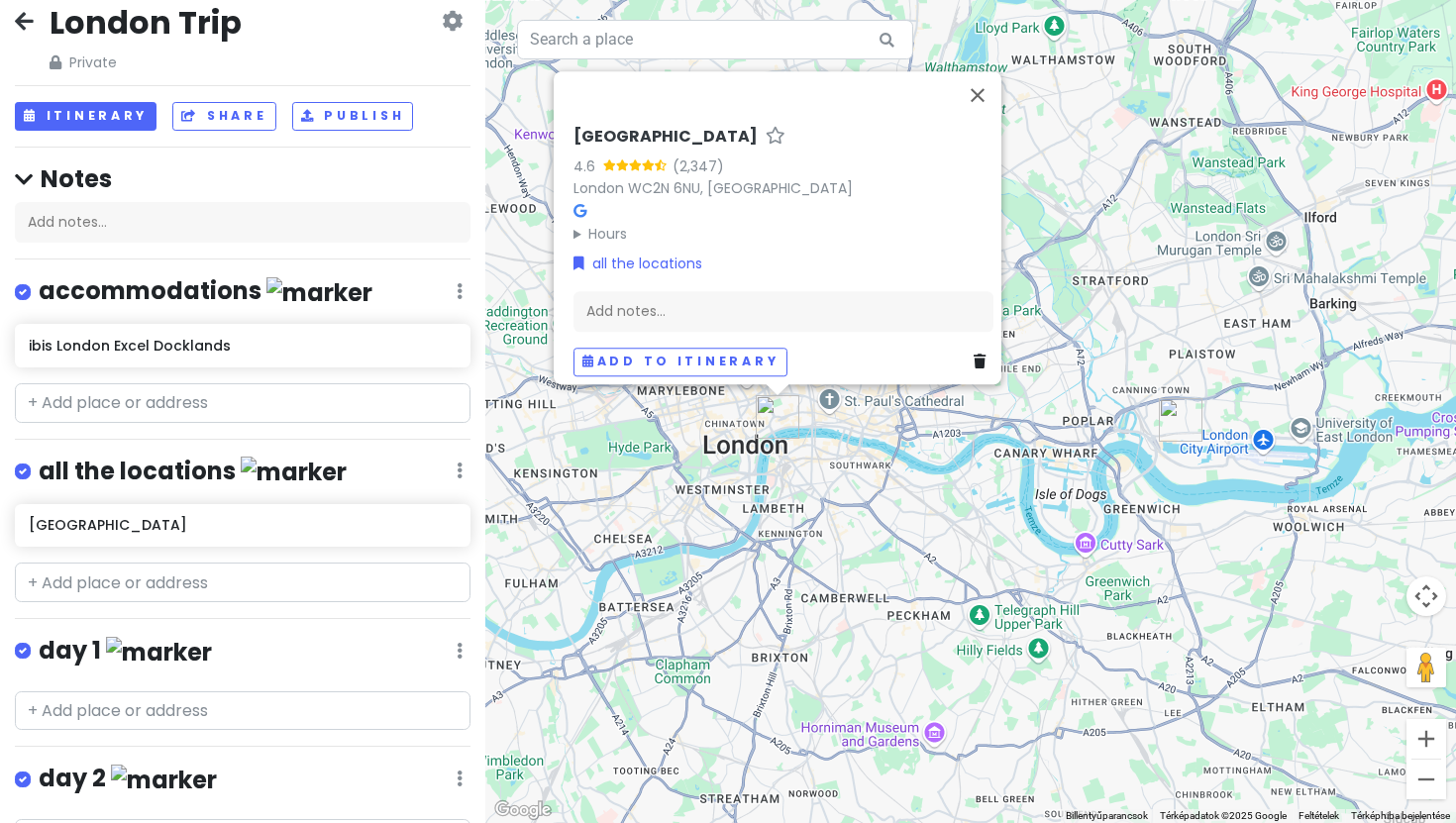scroll, scrollTop: 28, scrollLeft: 0, axis: vertical 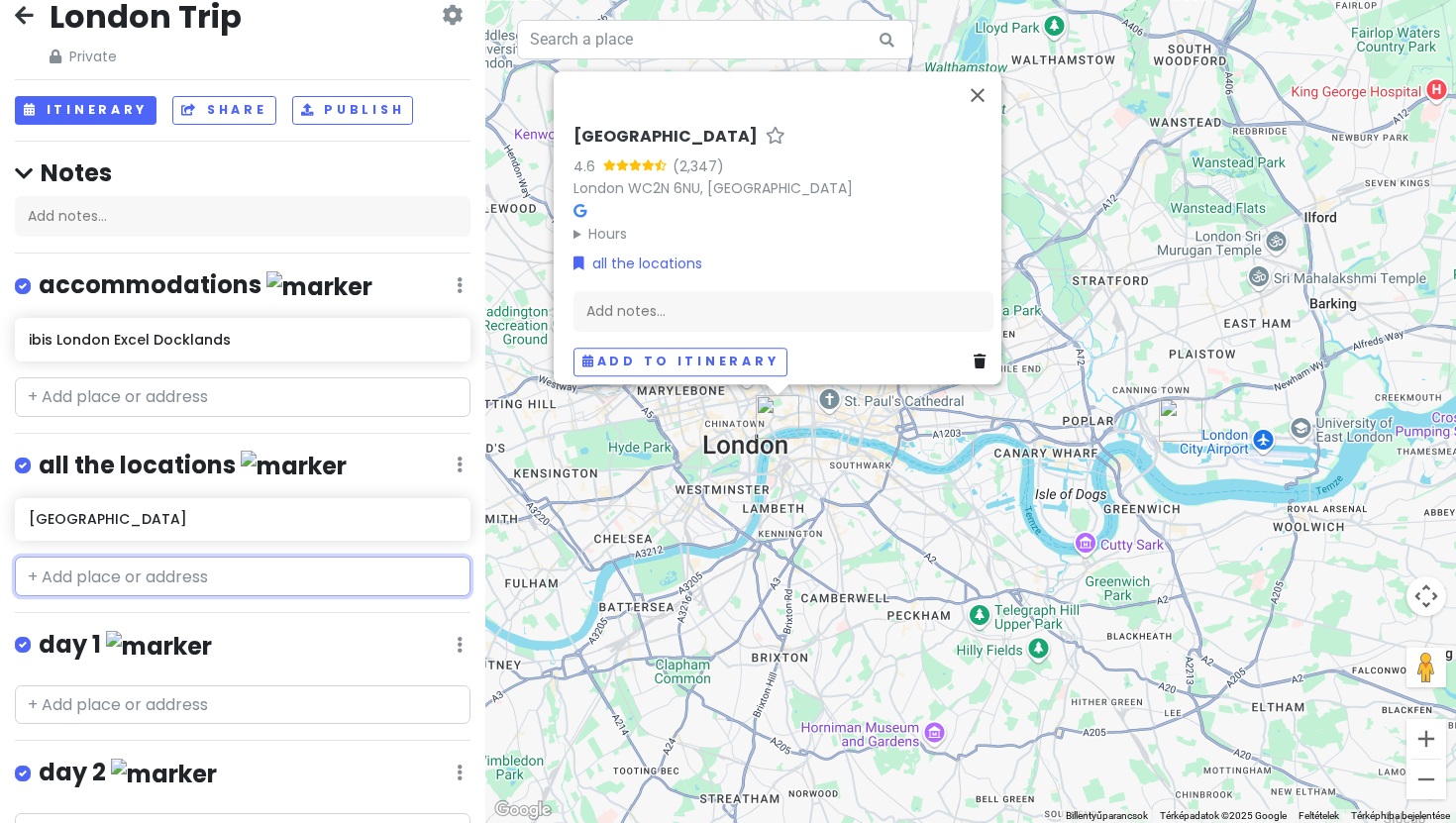 click at bounding box center (243, 576) 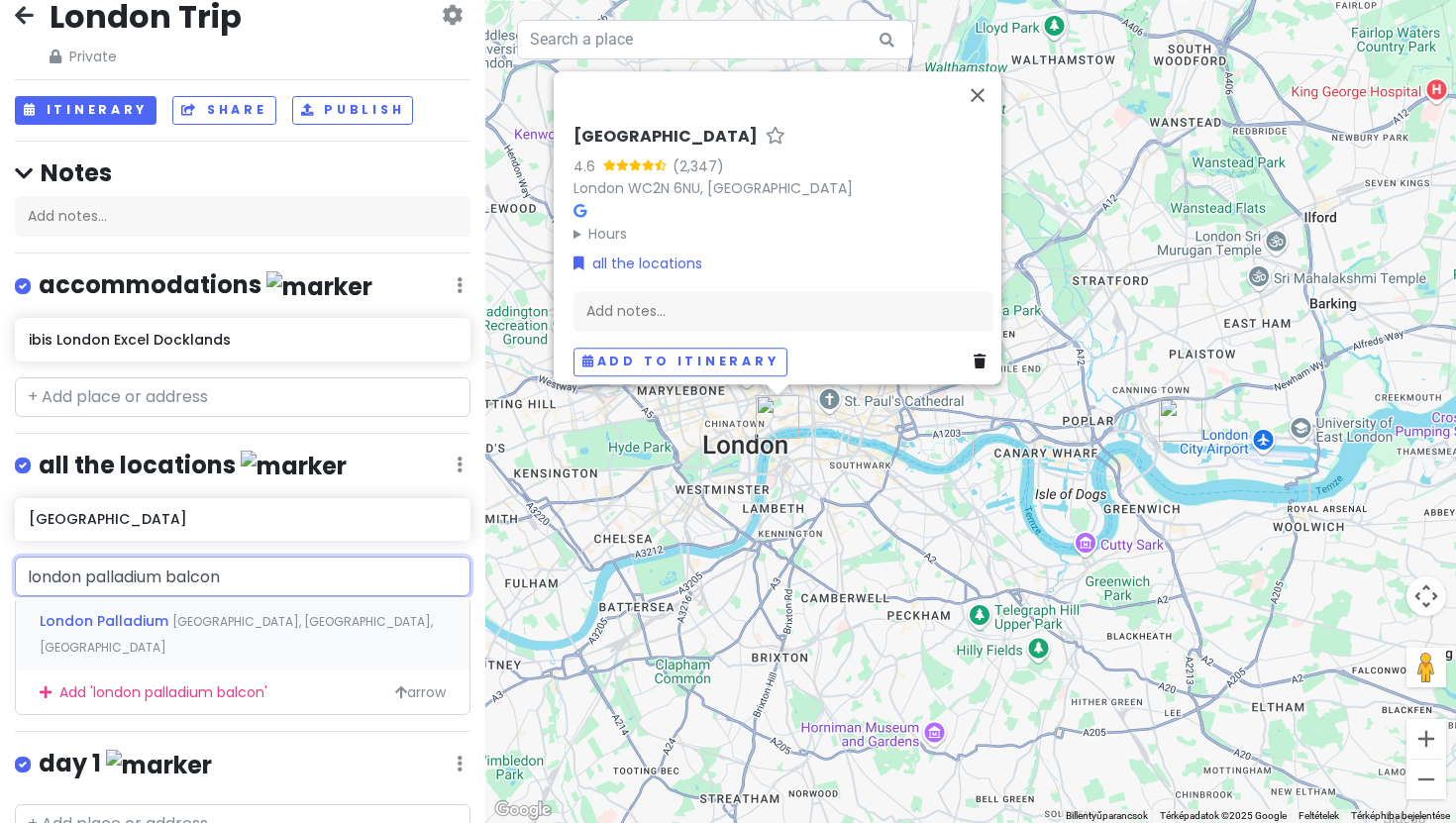 type on "london palladium balcony" 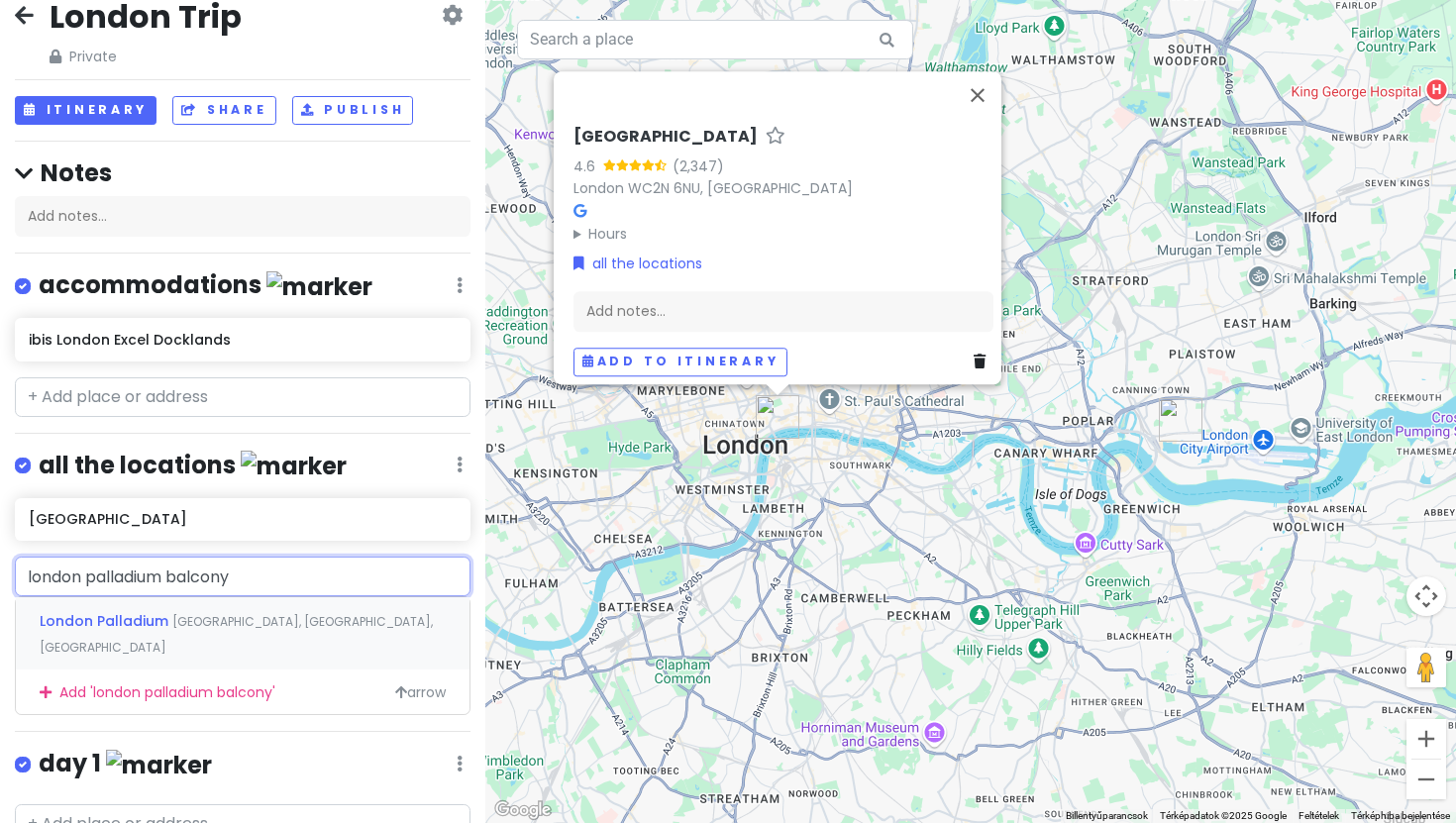 click on "Argyll Street, London, Egyesült Királyság" at bounding box center [236, 634] 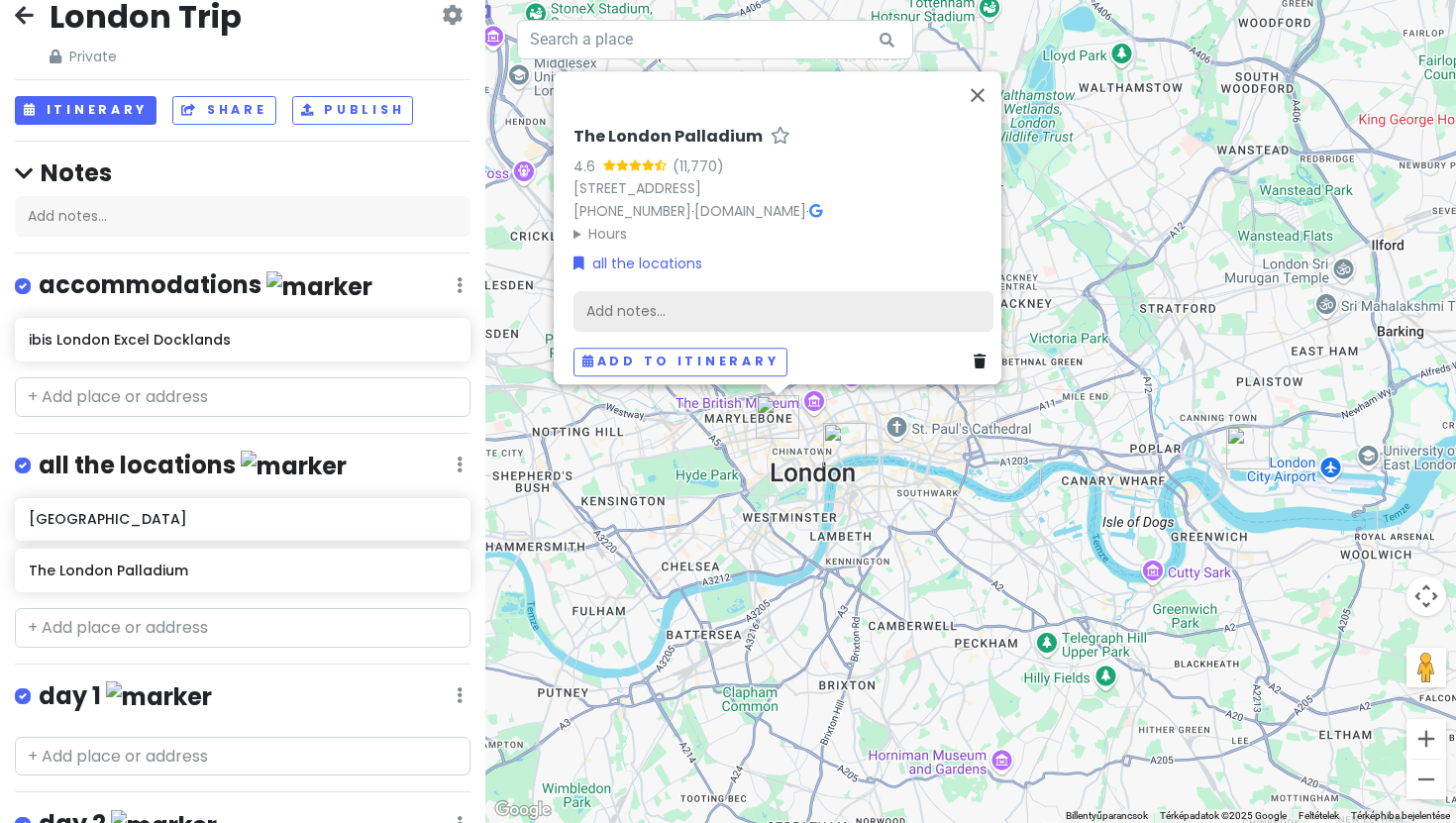 click on "Add notes..." at bounding box center (783, 311) 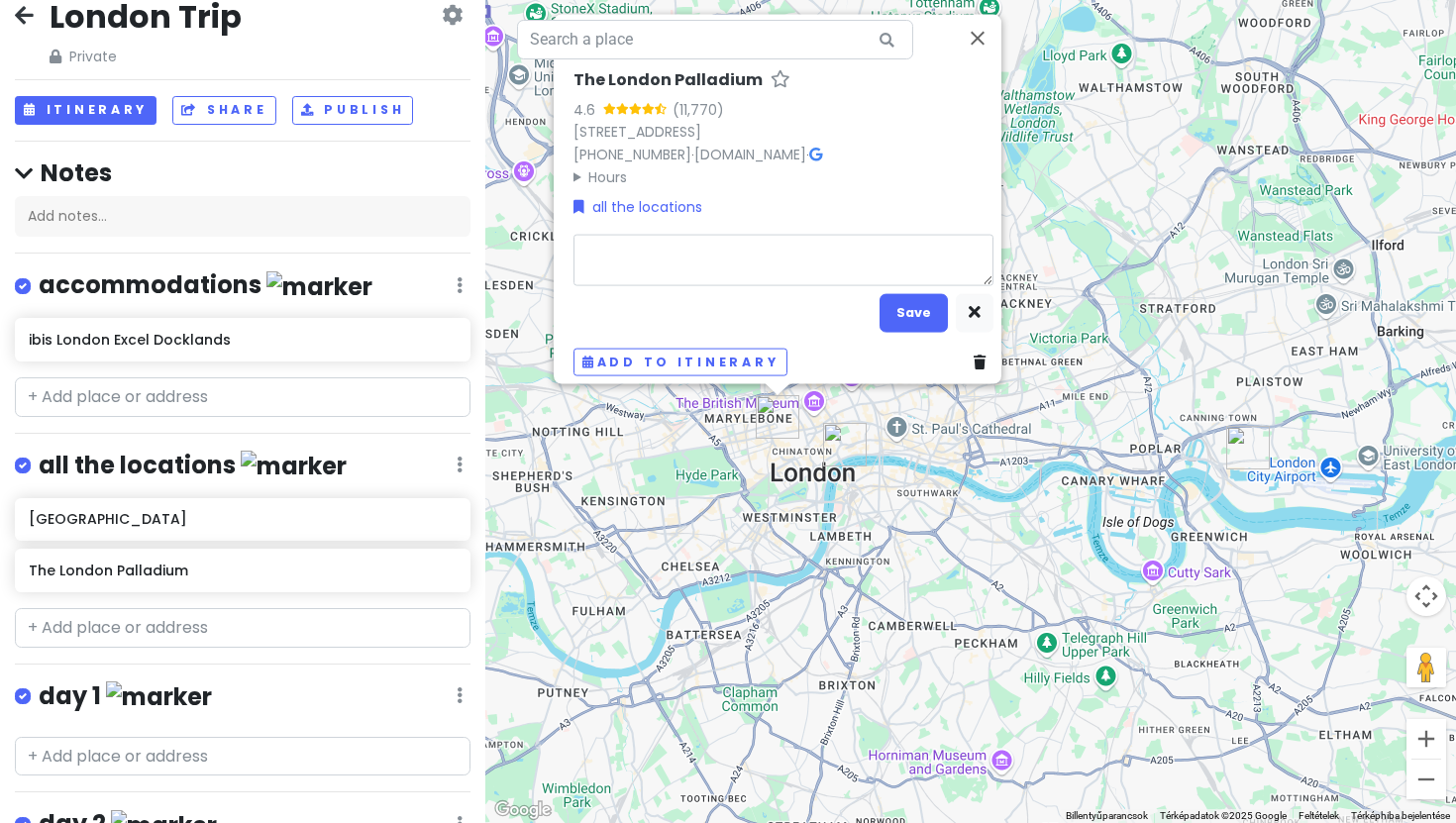 type on "x" 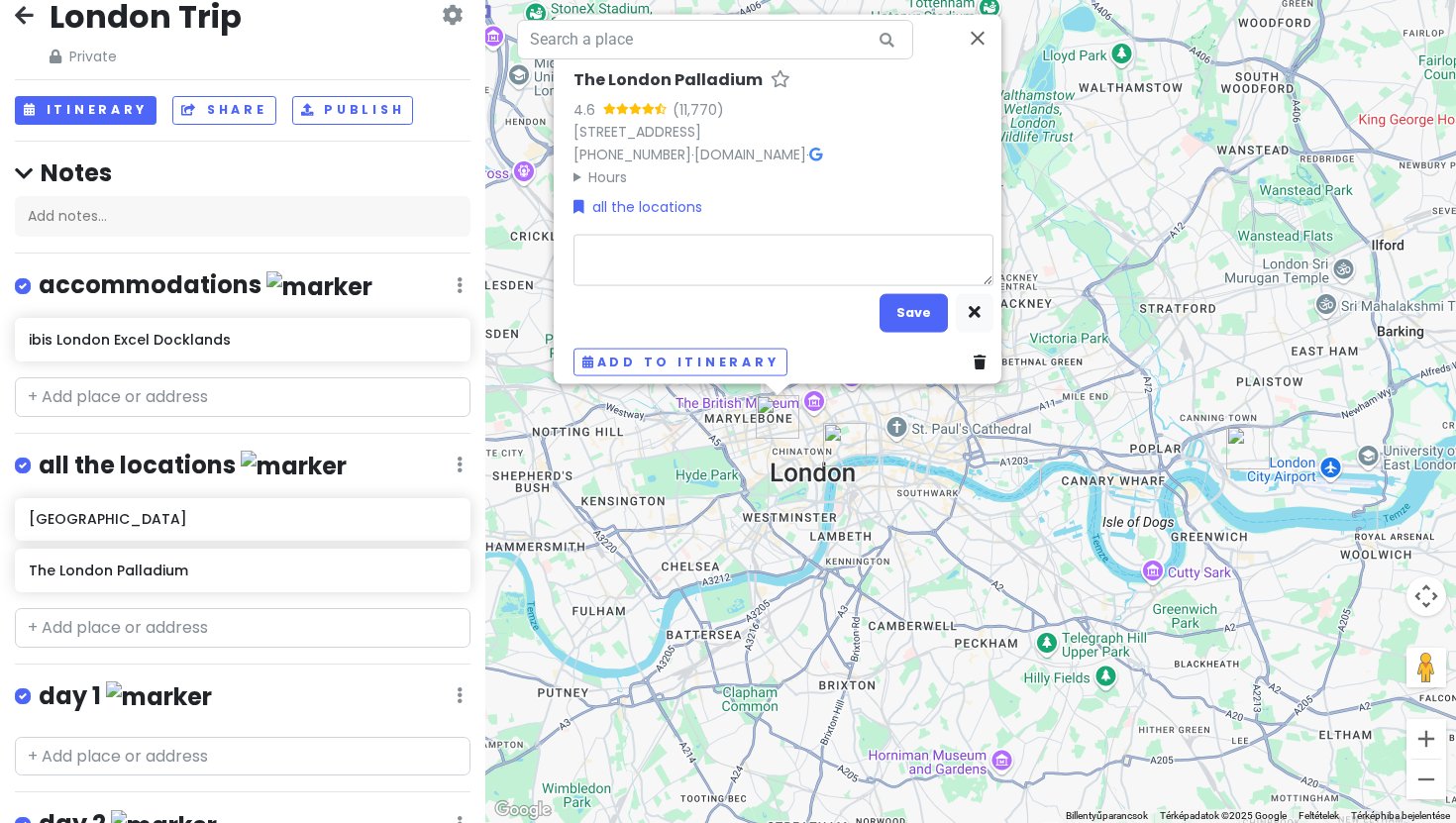 type on "r" 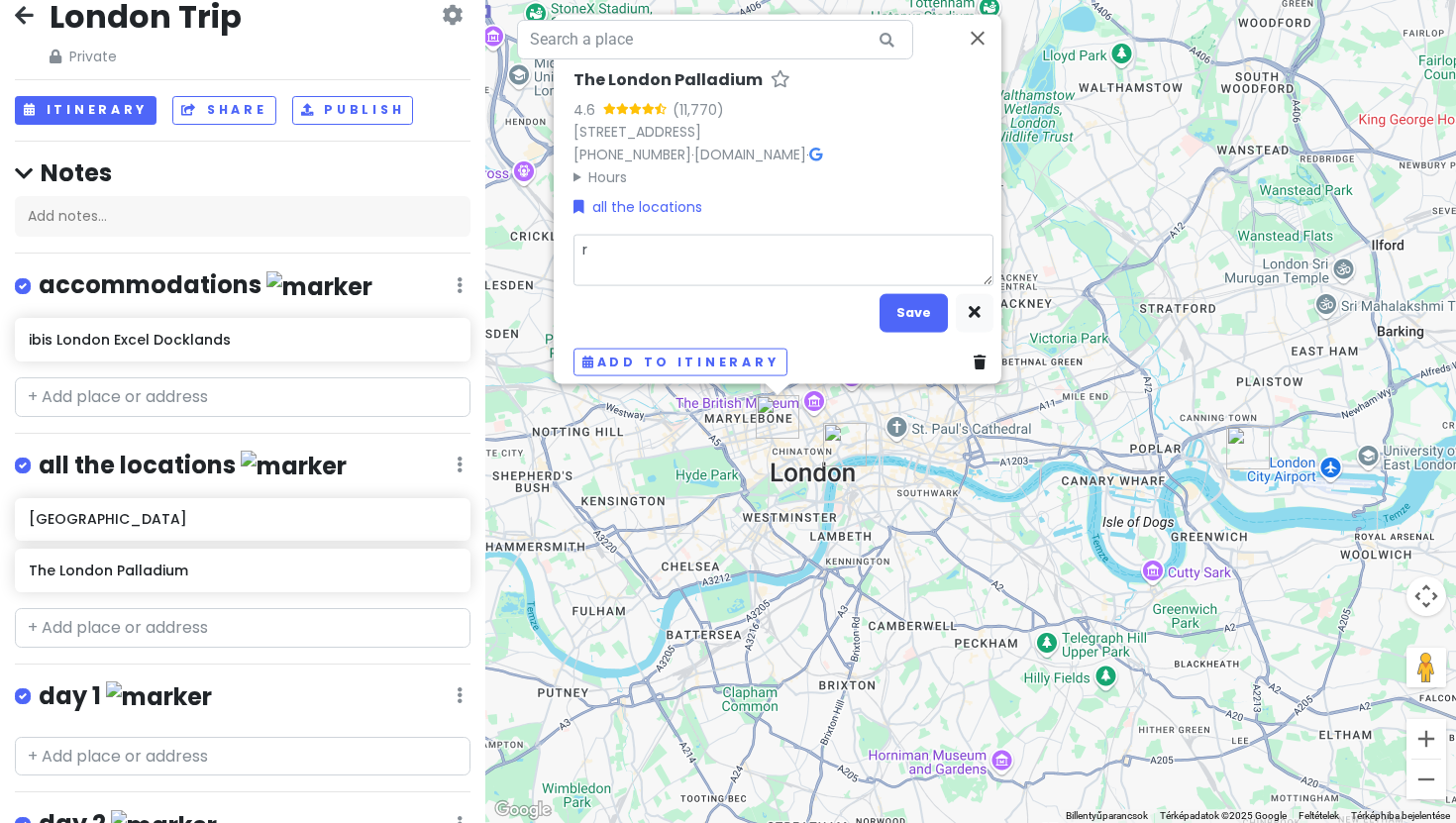 type on "x" 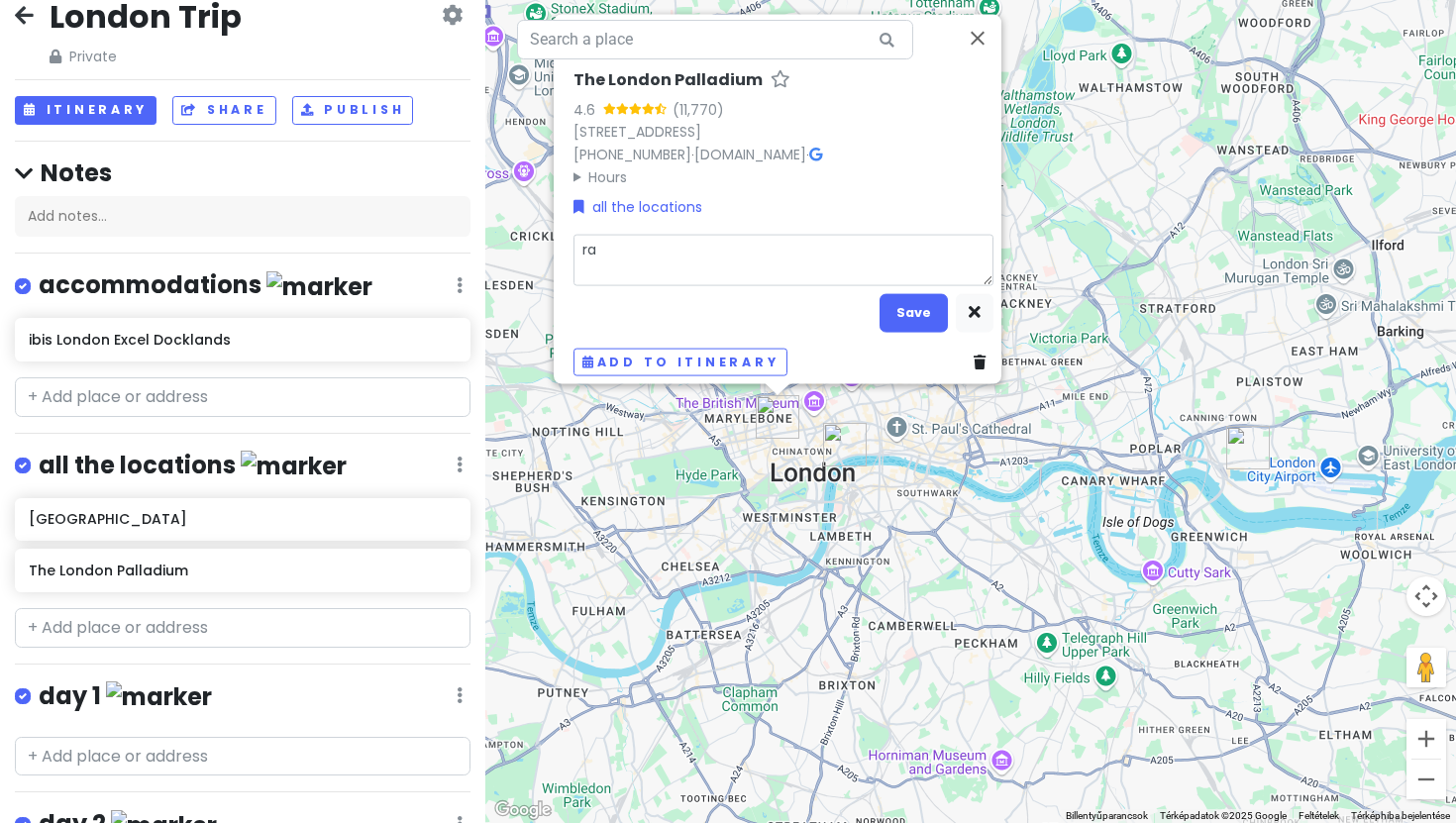type on "x" 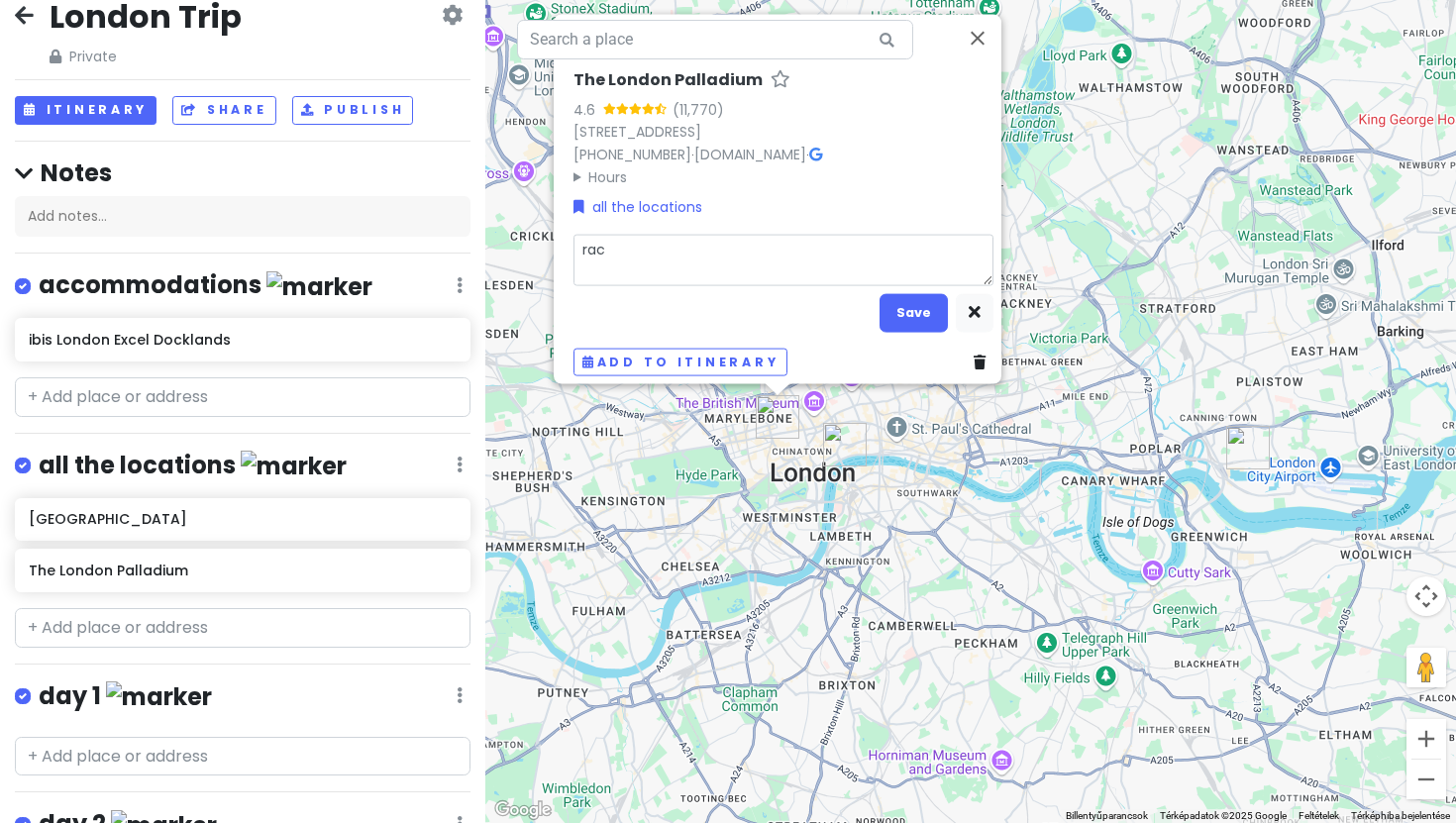 type on "x" 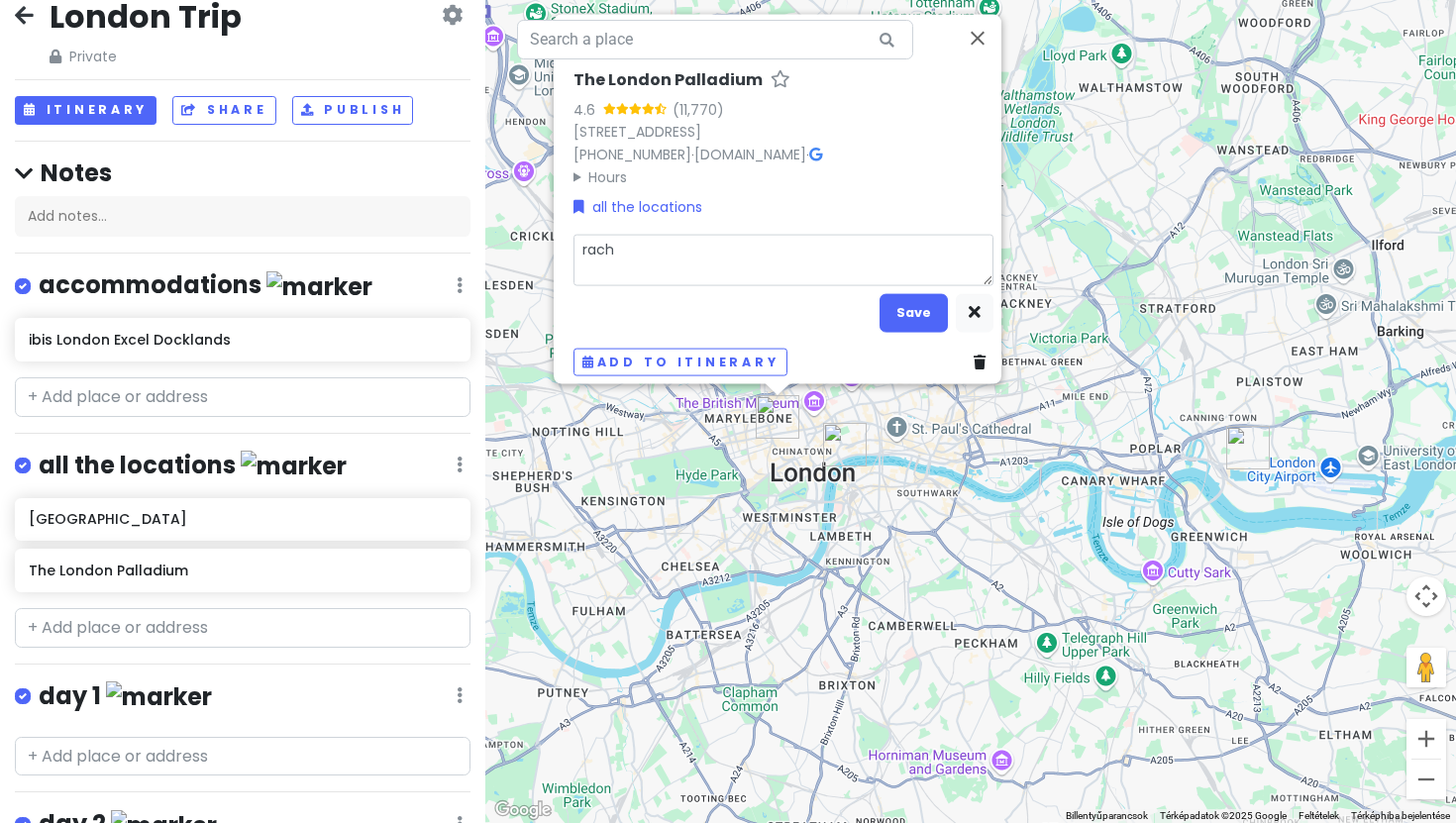type on "x" 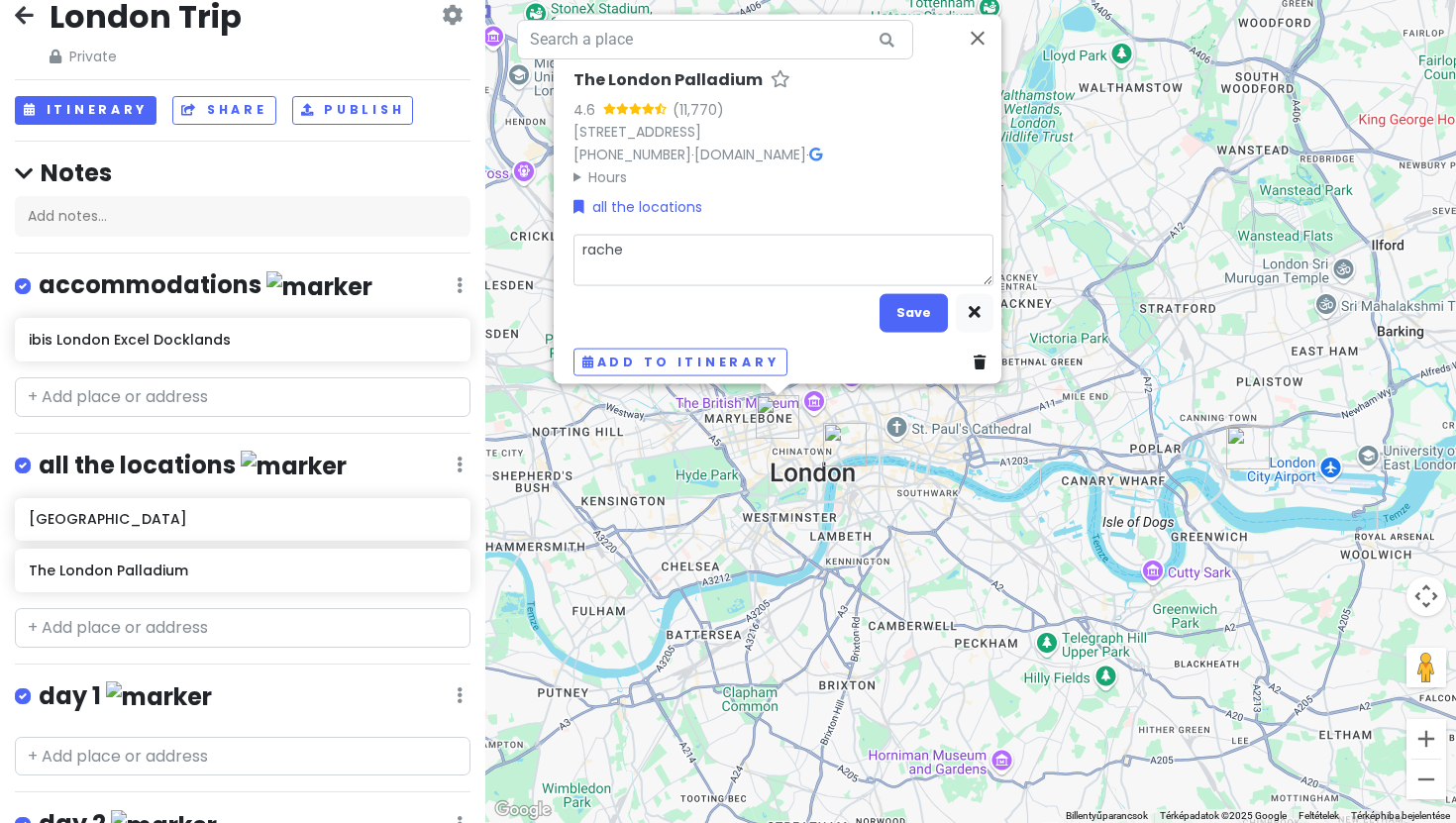 type on "x" 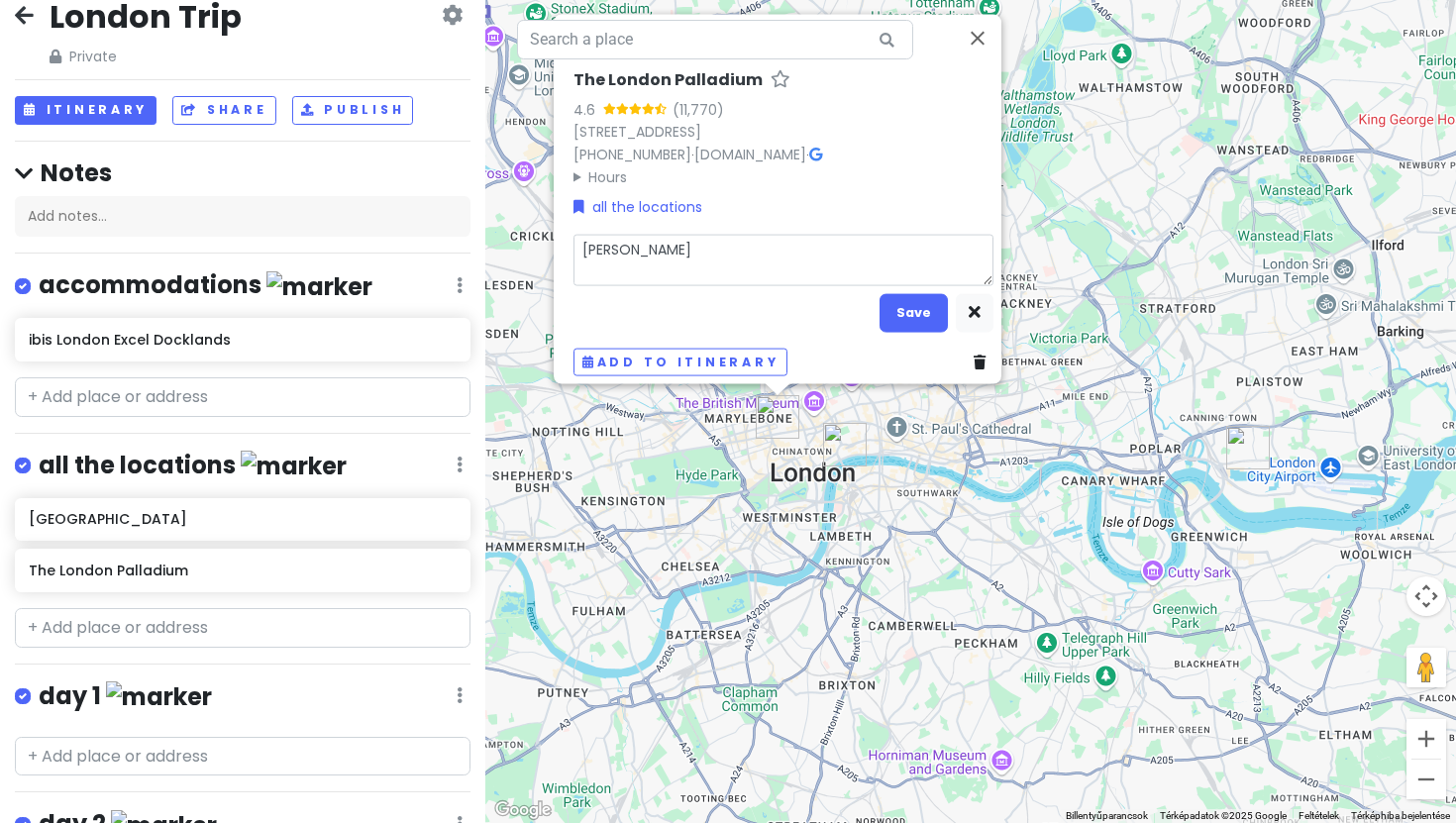 type on "x" 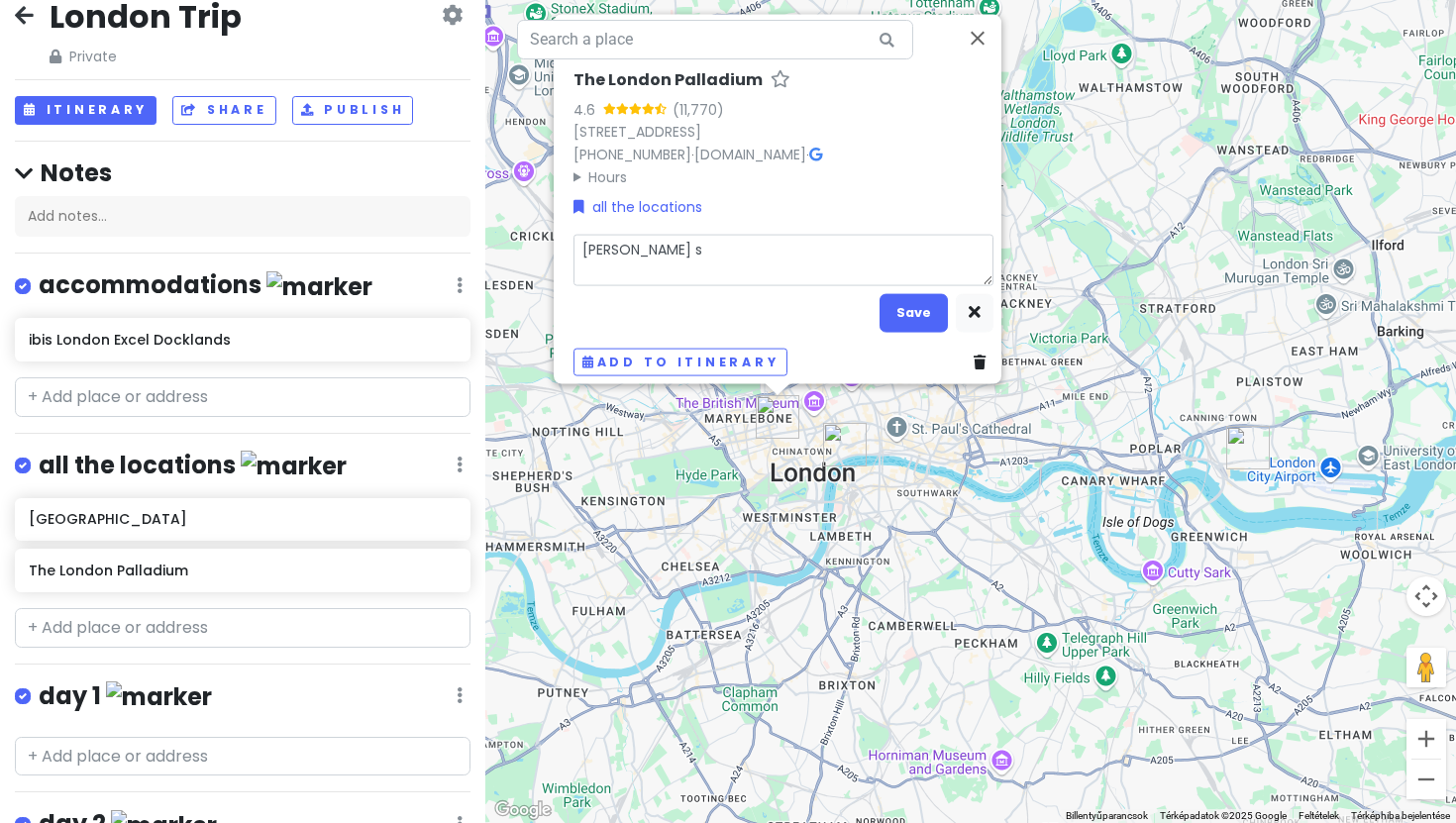 type on "x" 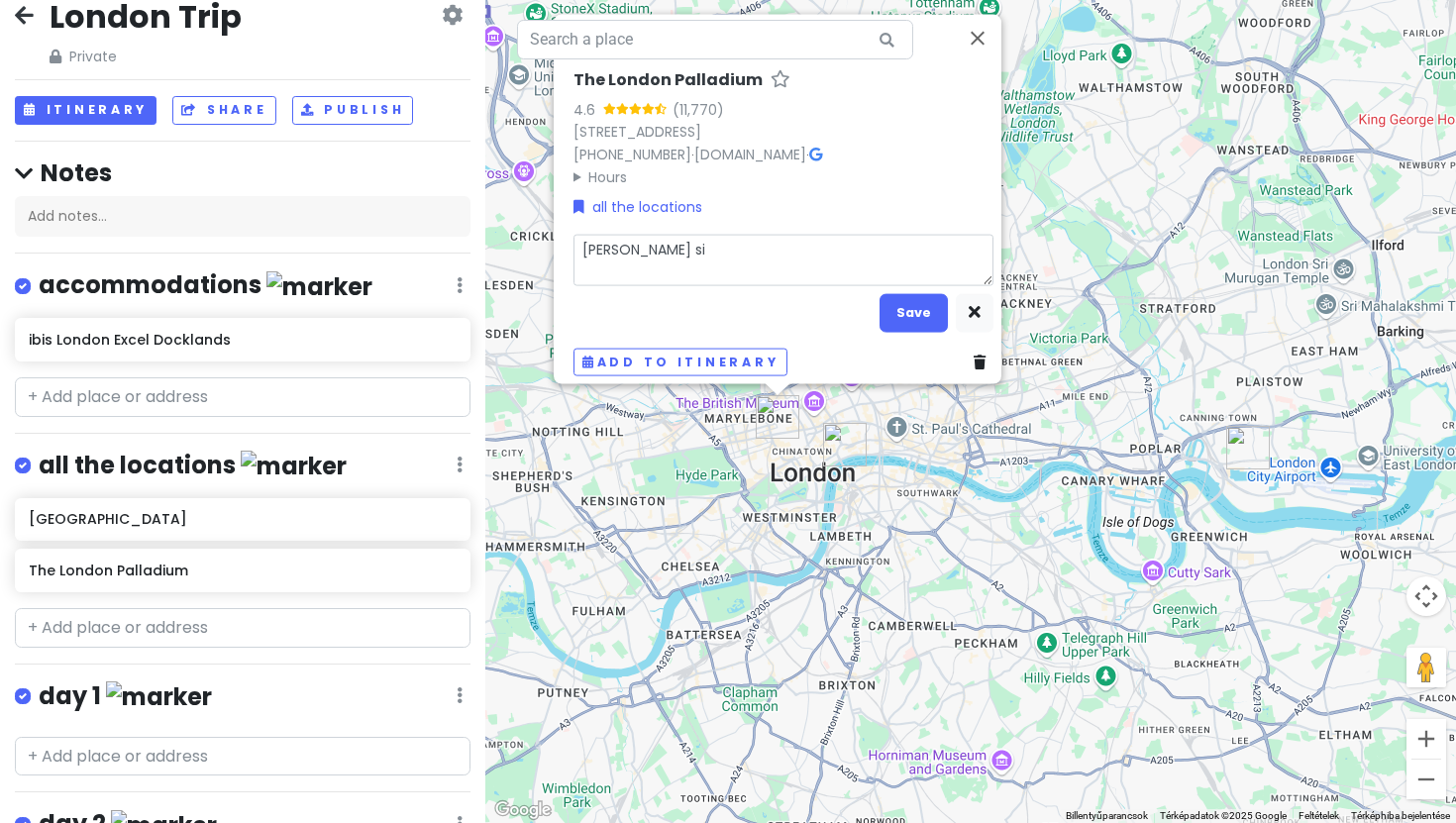 type on "x" 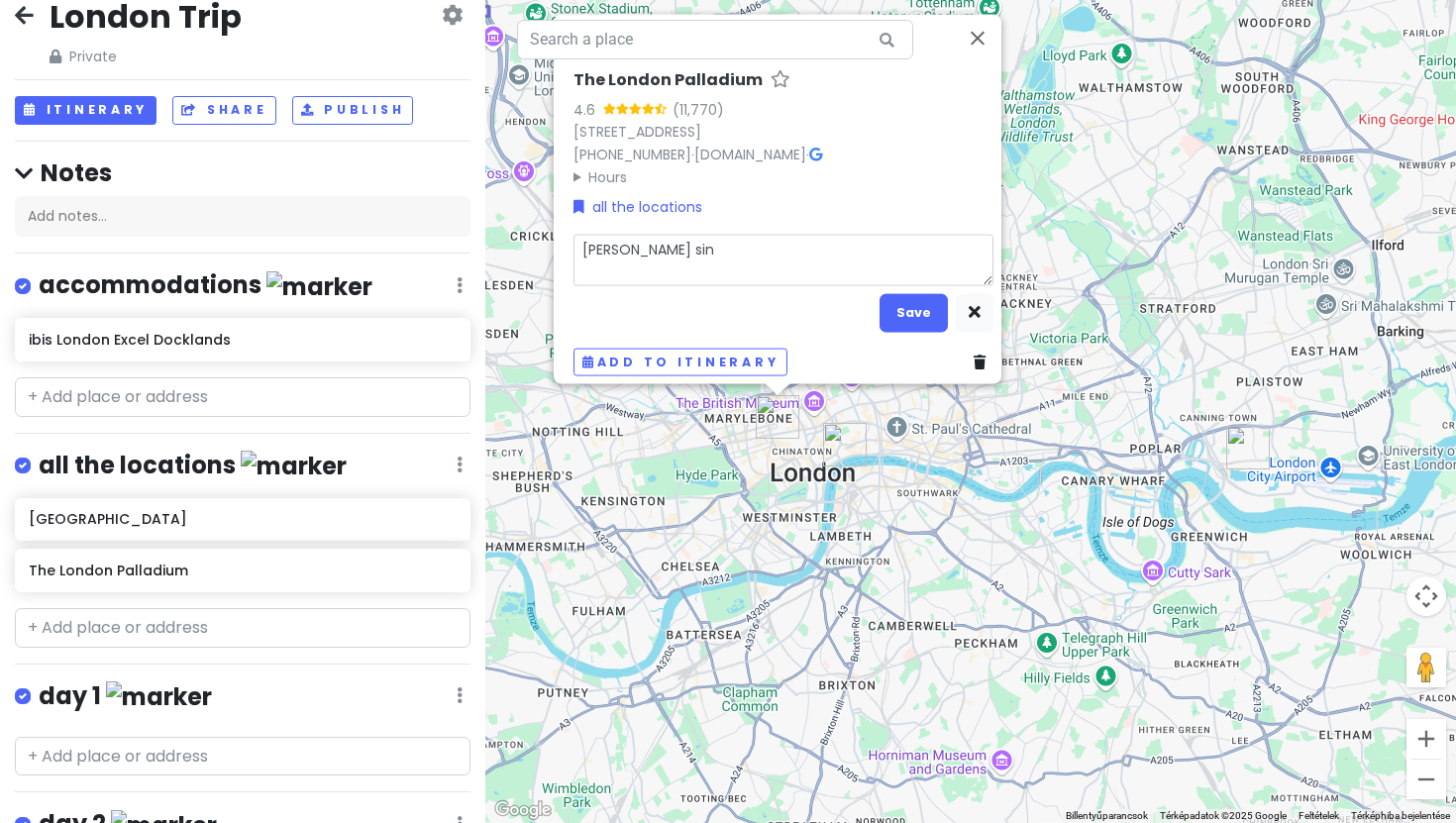 type on "x" 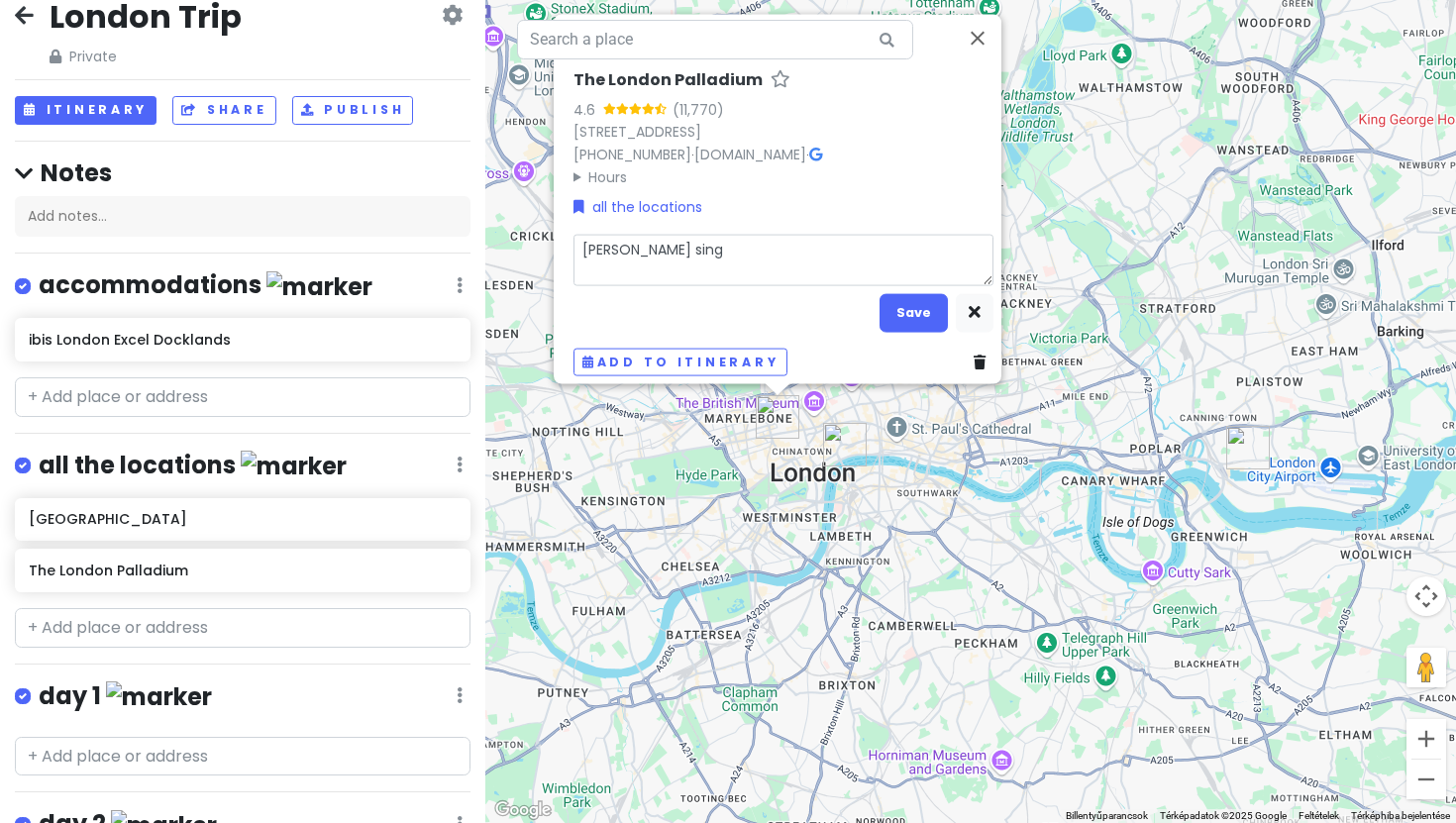 type on "x" 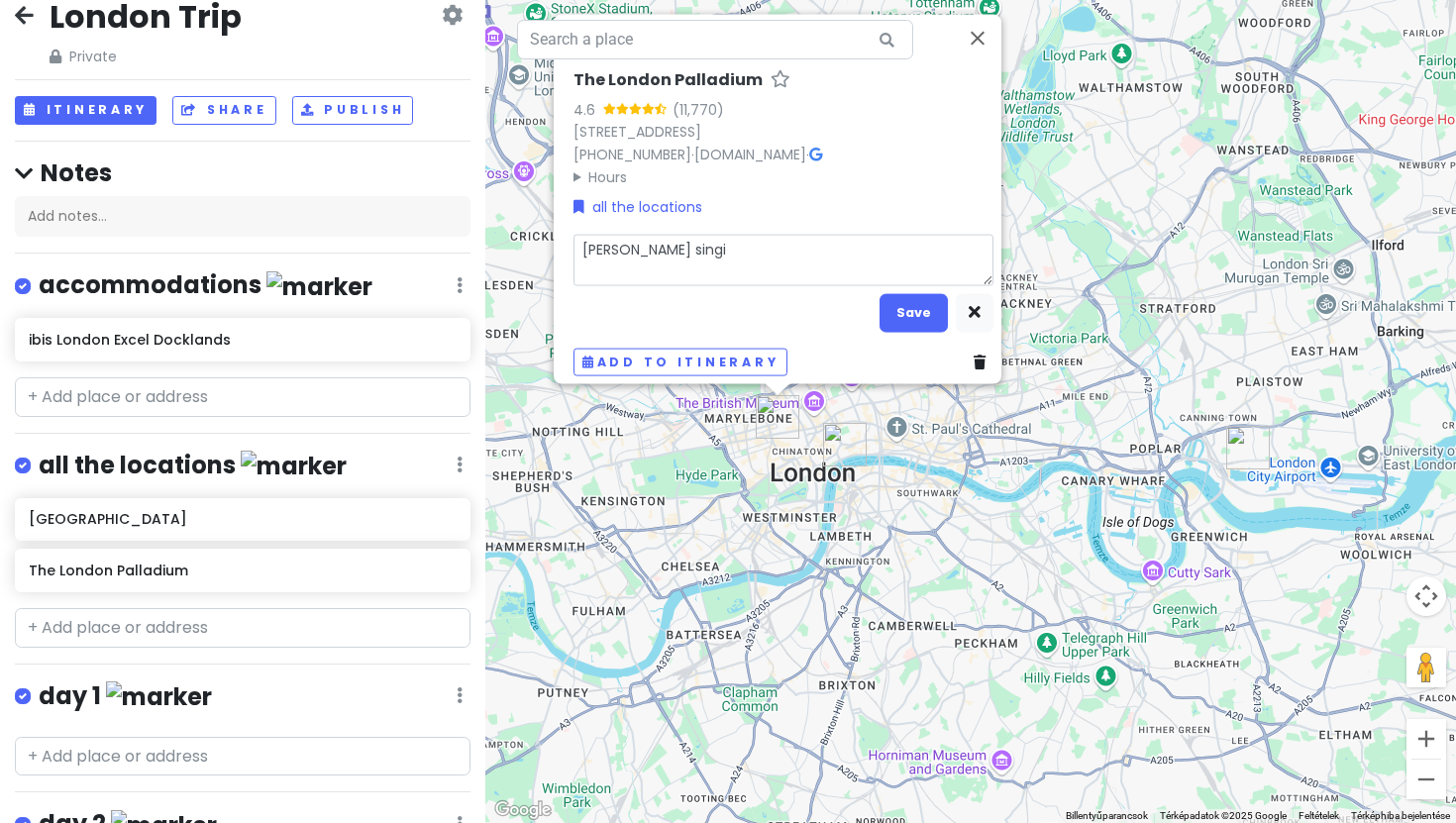 type on "x" 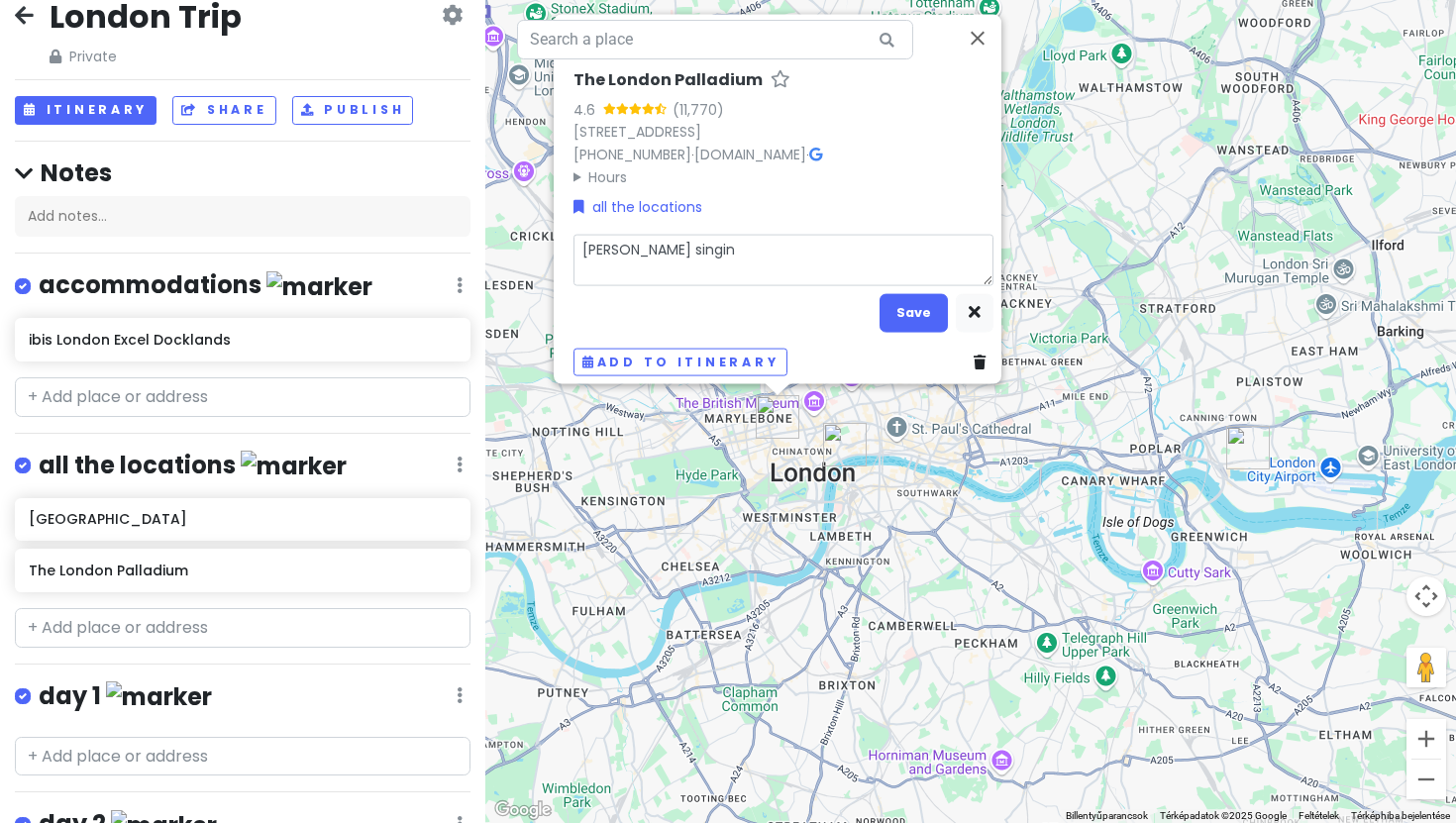 type on "x" 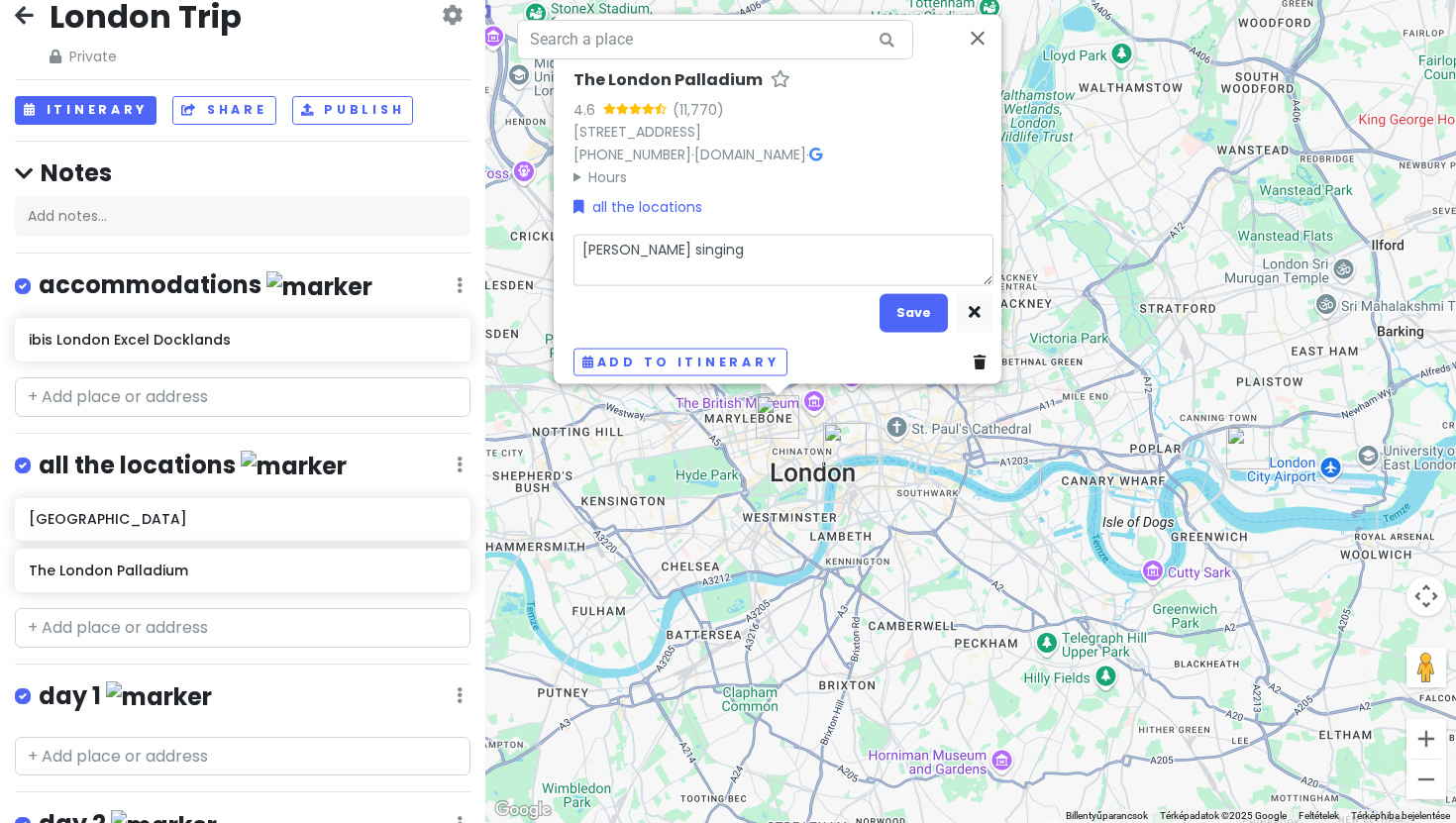 click on "rachel Zegler singing" at bounding box center [783, 259] 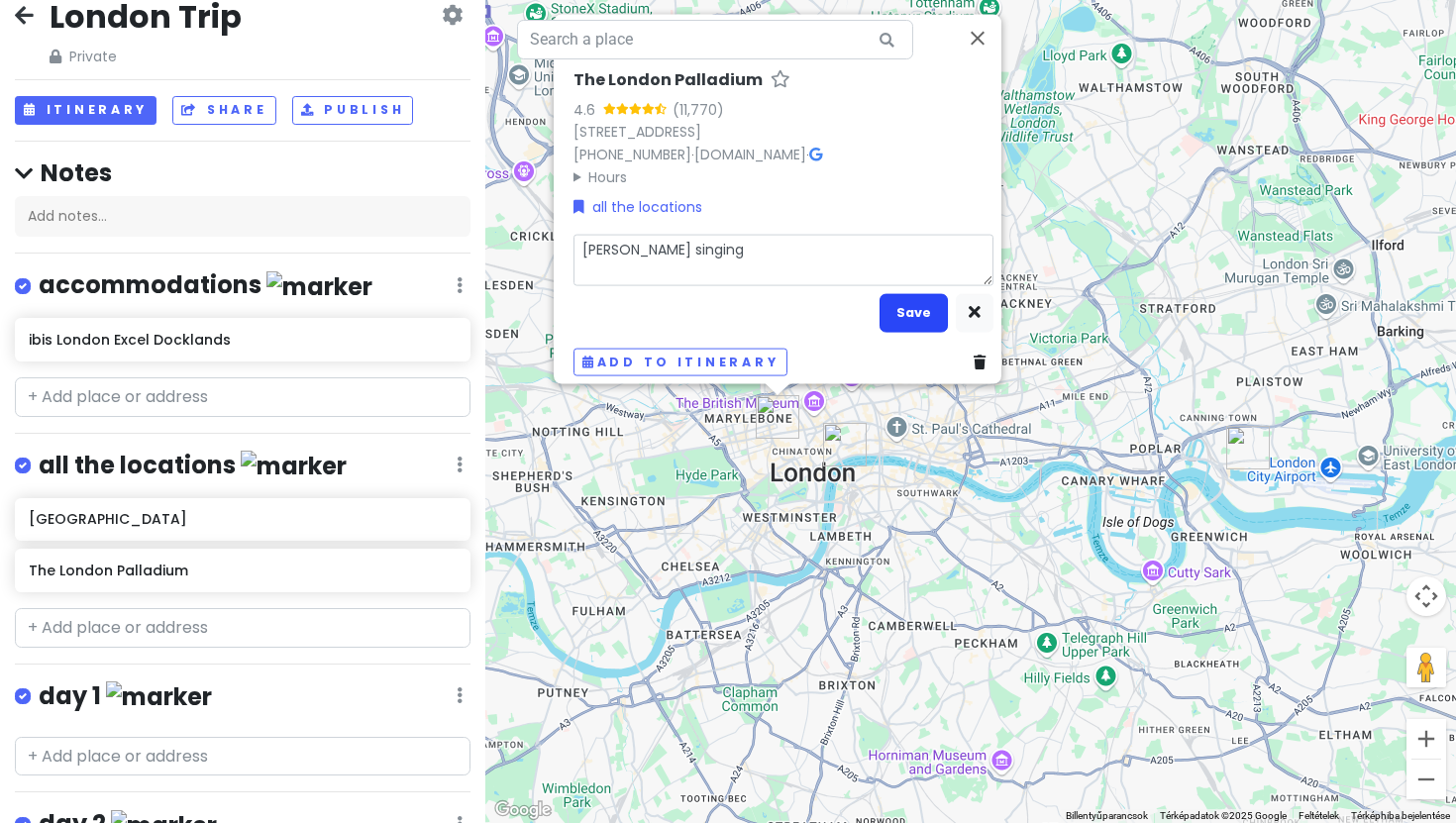 type on "Rachel Zegler singing" 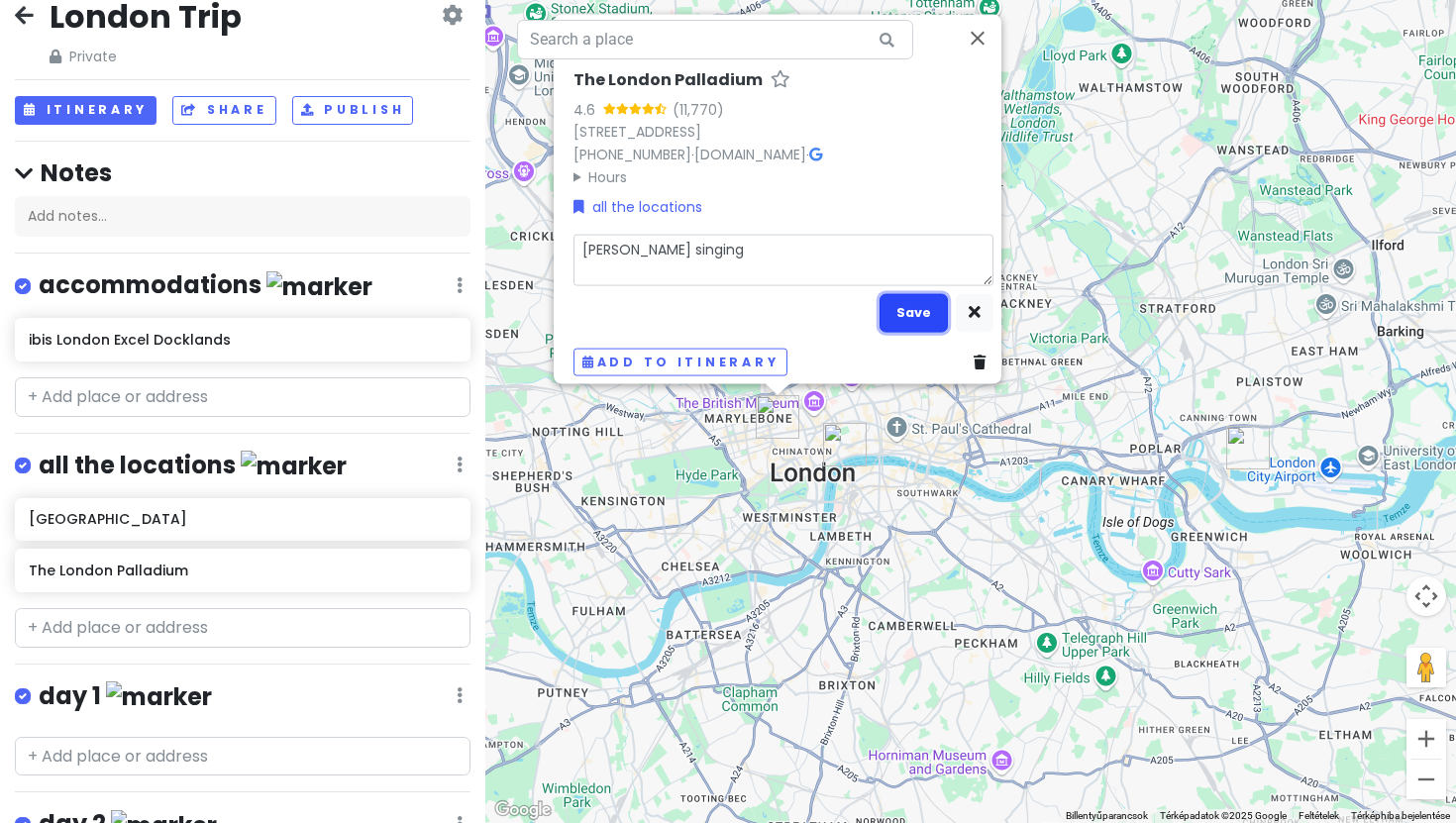 click on "Save" at bounding box center (913, 312) 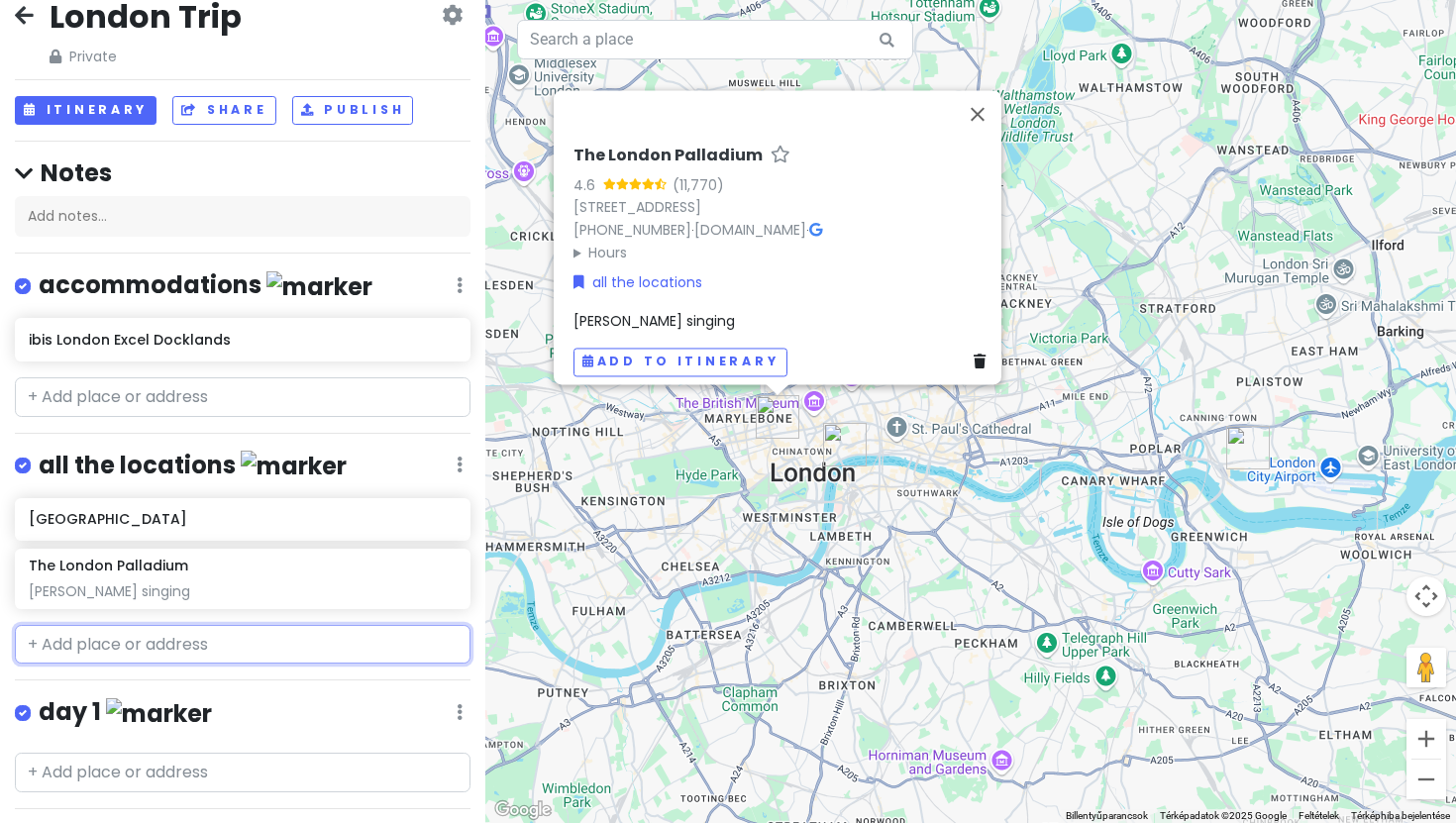 click at bounding box center [243, 645] 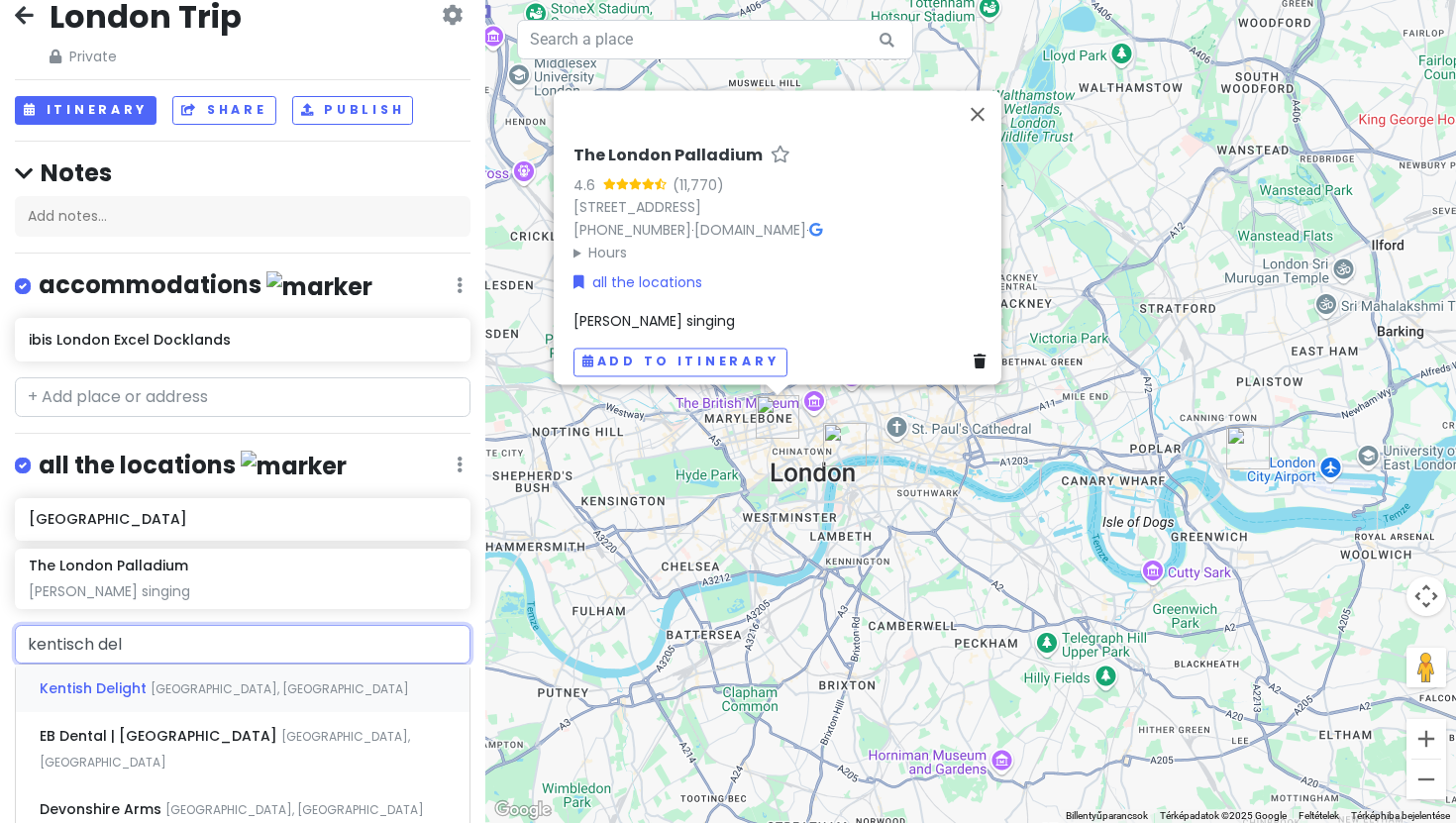 type on "kentisch deli" 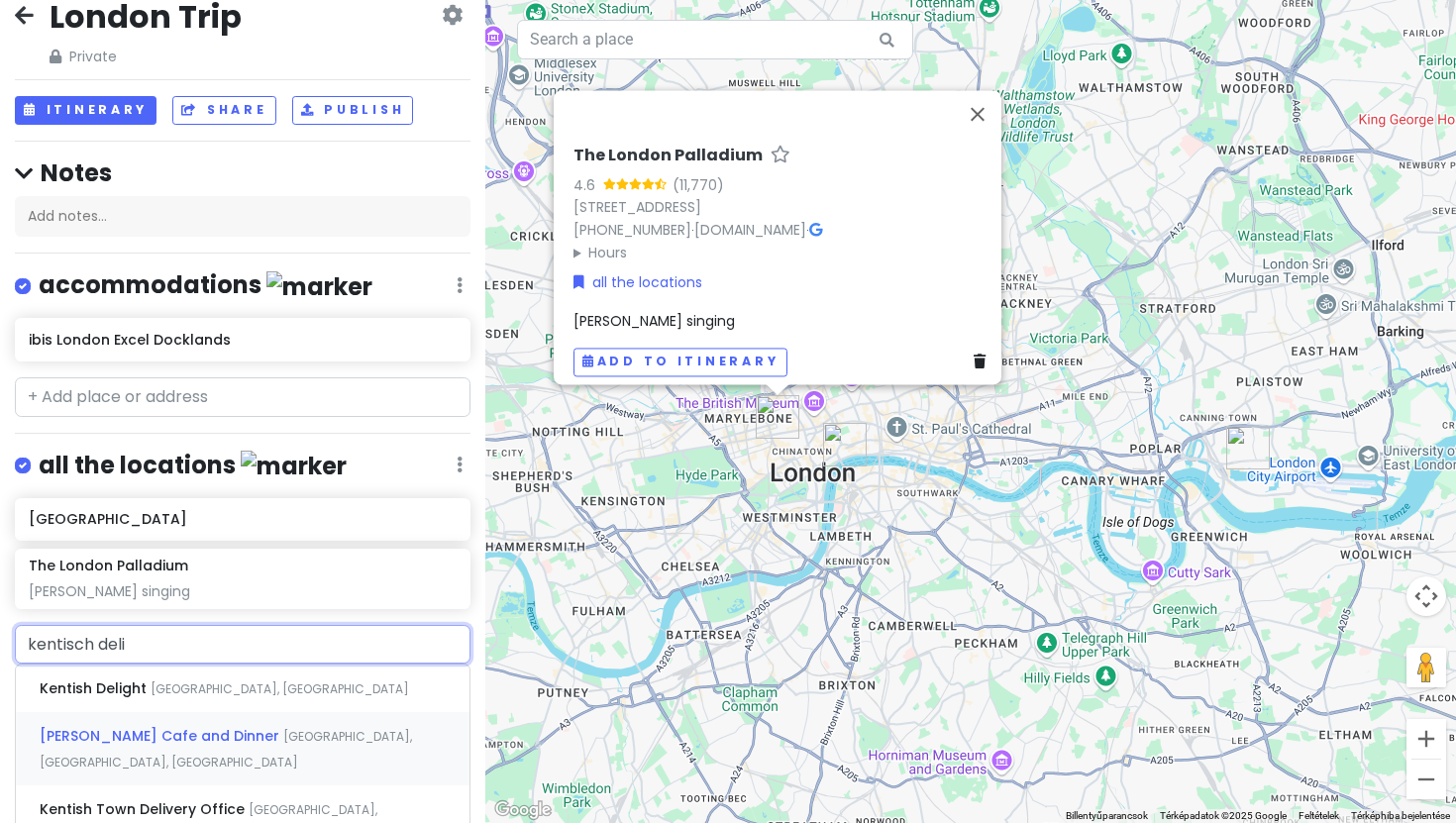 click on "Delichio’s Cafe and Dinner   Queens Crescent, London, Egyesült Királyság" at bounding box center (243, 749) 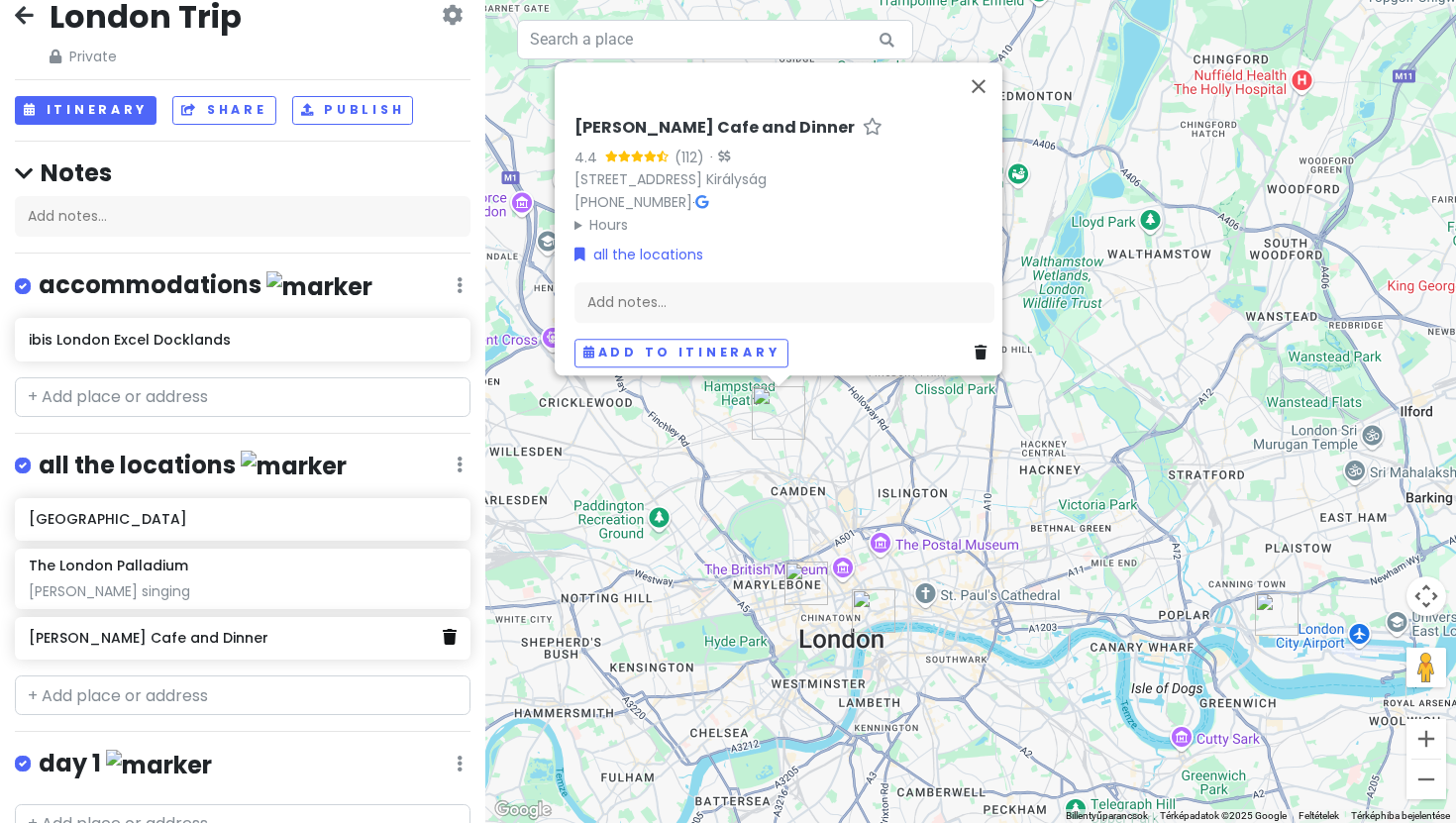 click 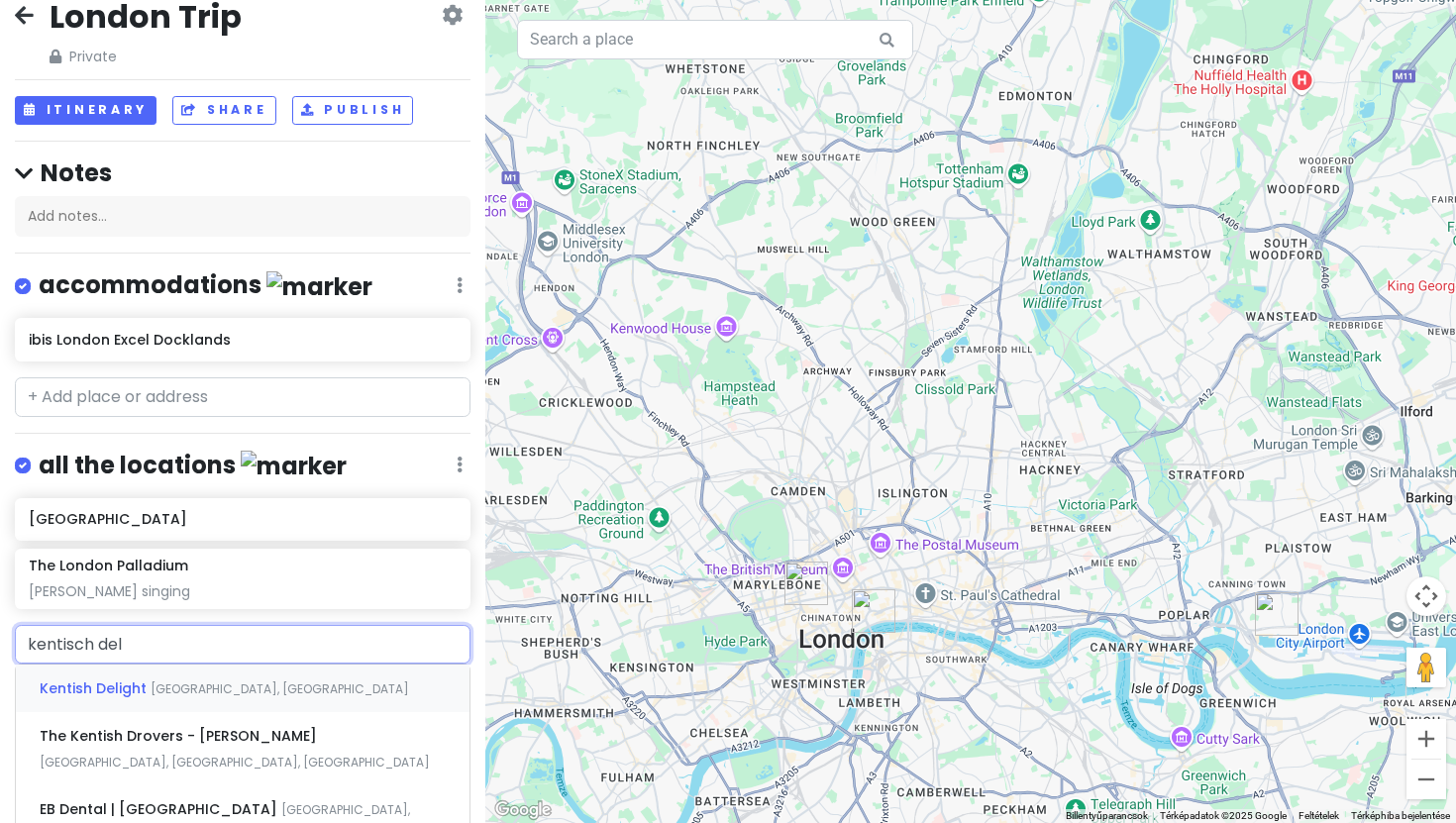 type on "kentisch deli" 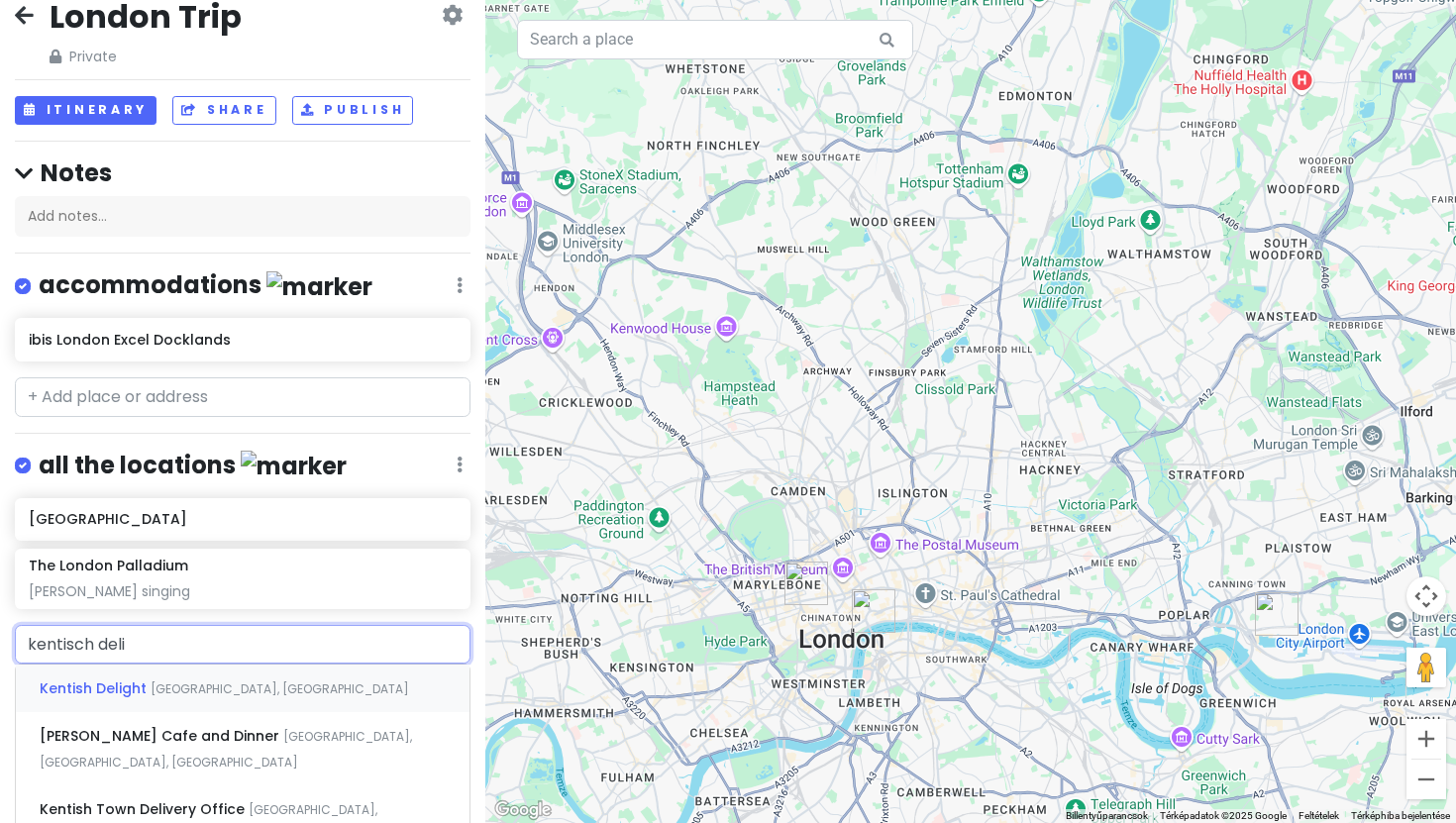 click on "Kentish Town Road, London, Egyesült Királyság" at bounding box center [279, 688] 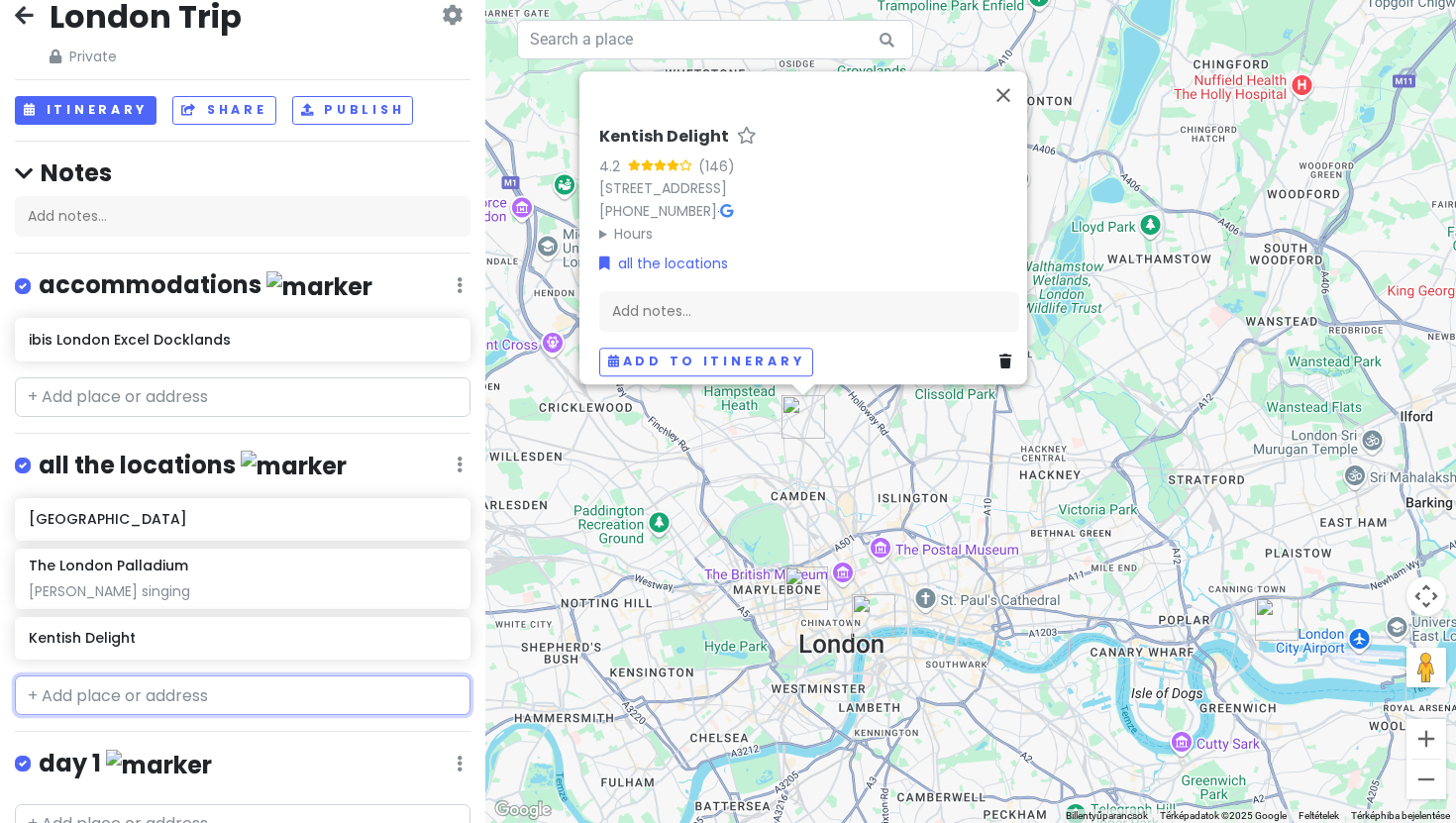 click at bounding box center [243, 695] 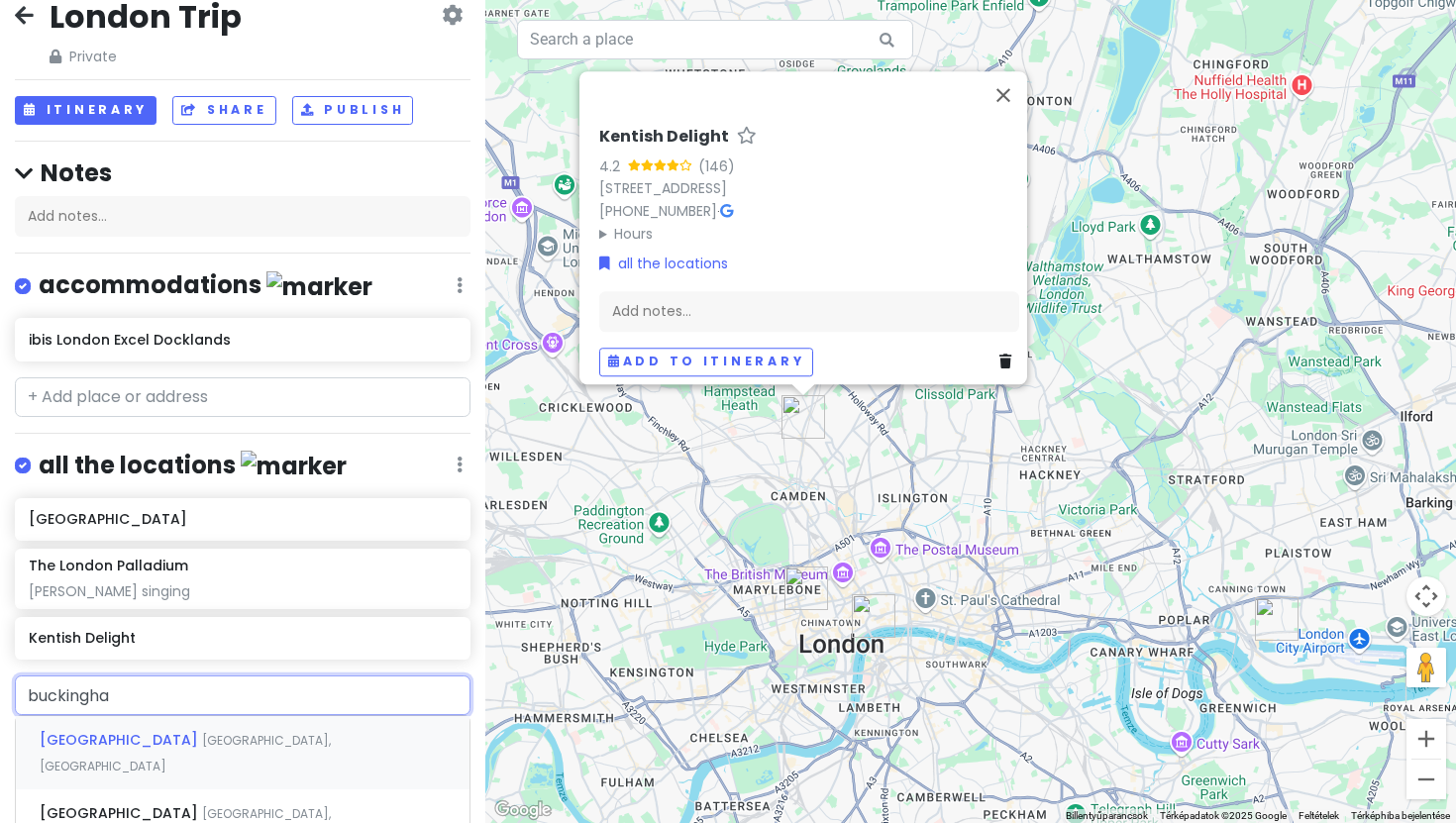 type on "buckingham" 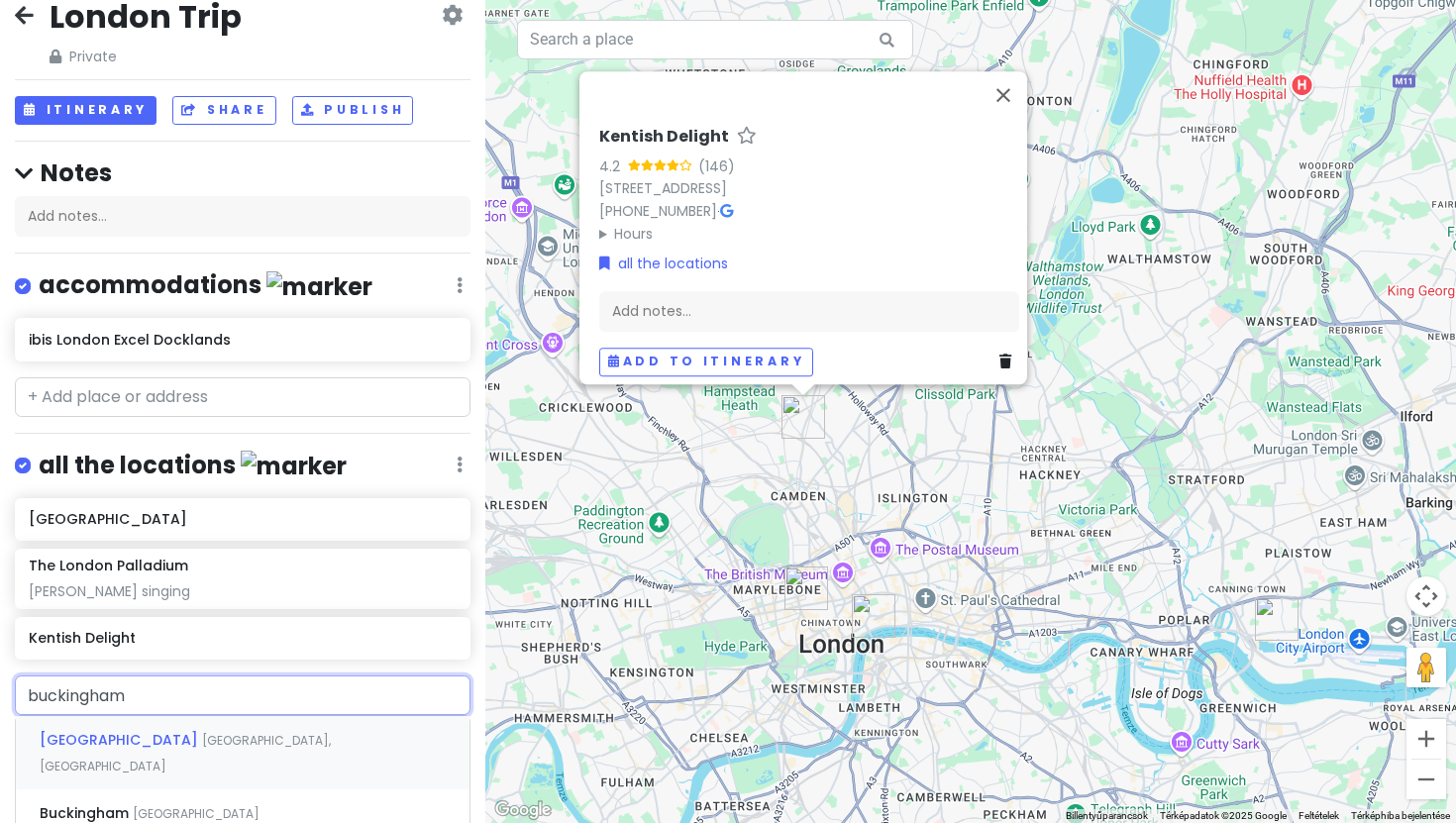click on "Buckingham Palace   London, Egyesült Királyság" at bounding box center (243, 753) 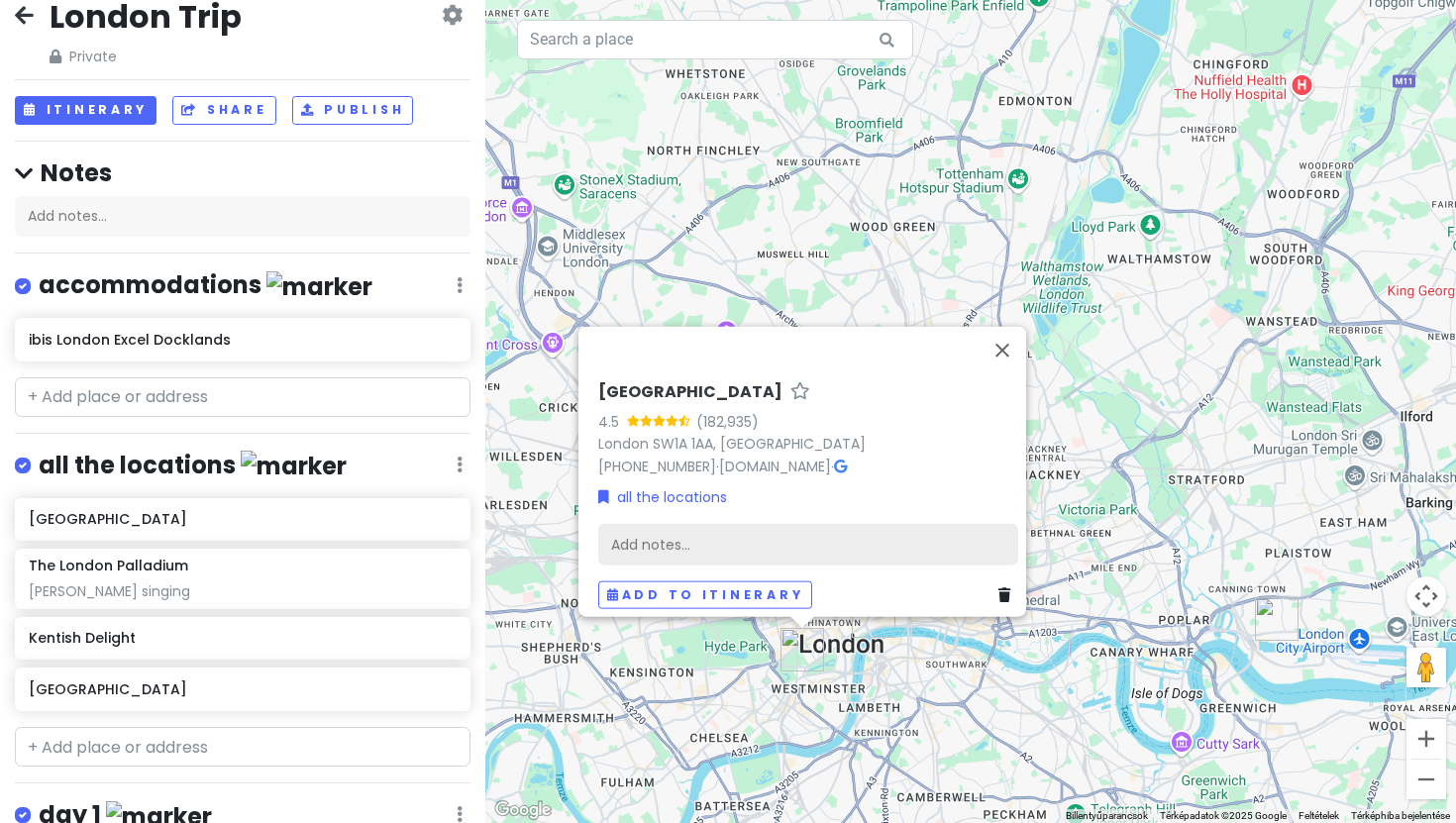 click on "Add notes..." at bounding box center [808, 544] 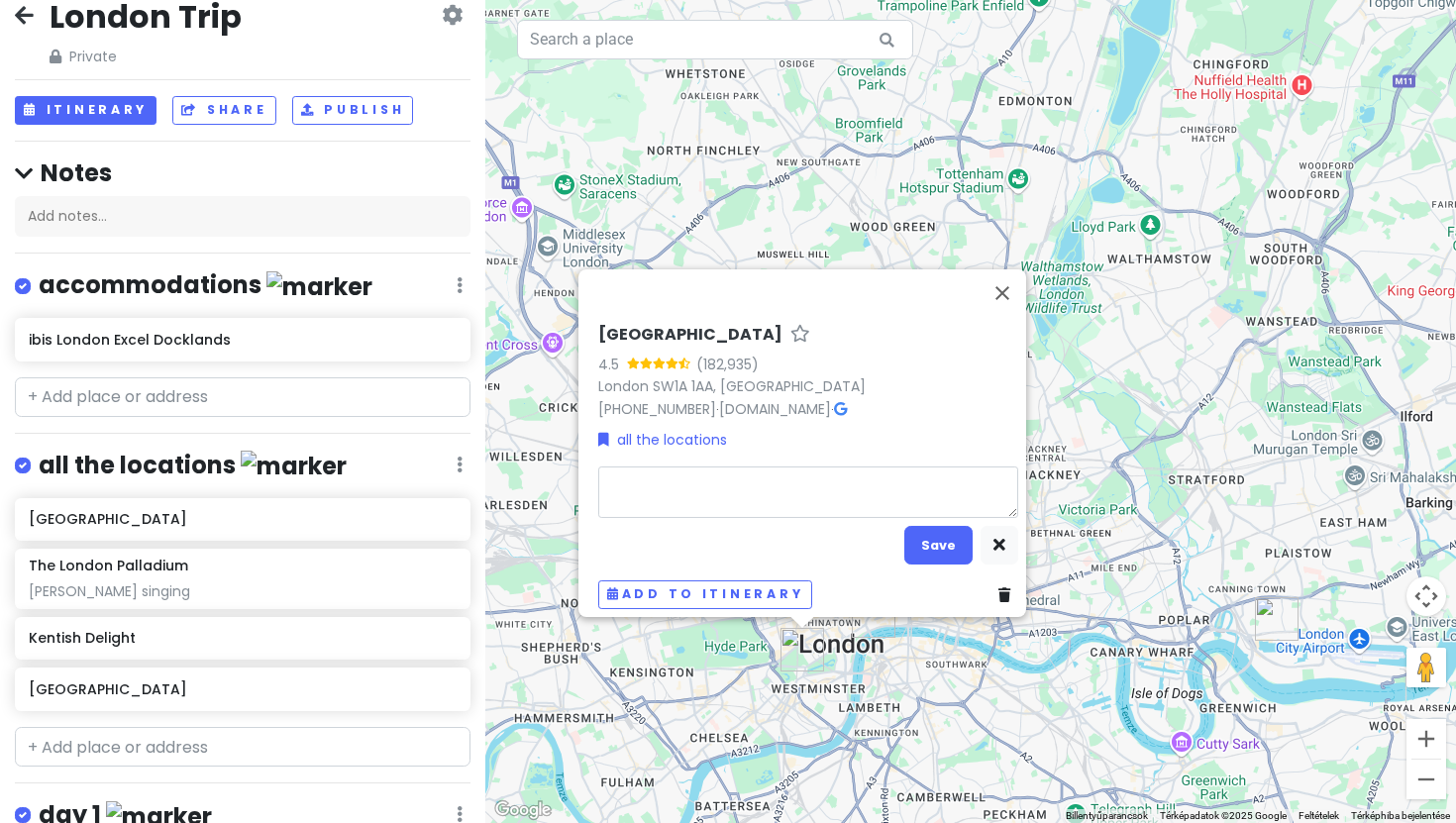 type on "x" 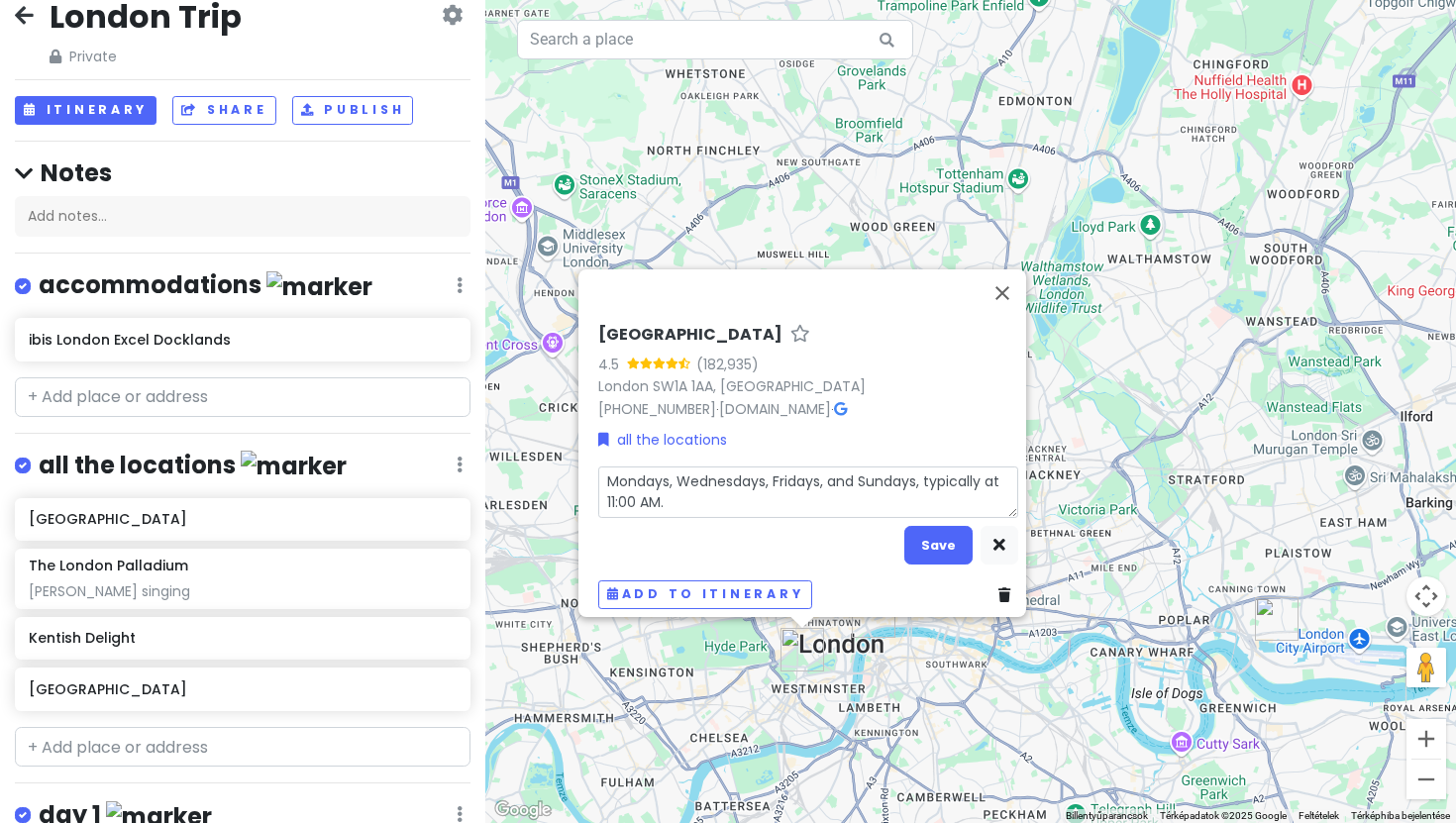 type on "x" 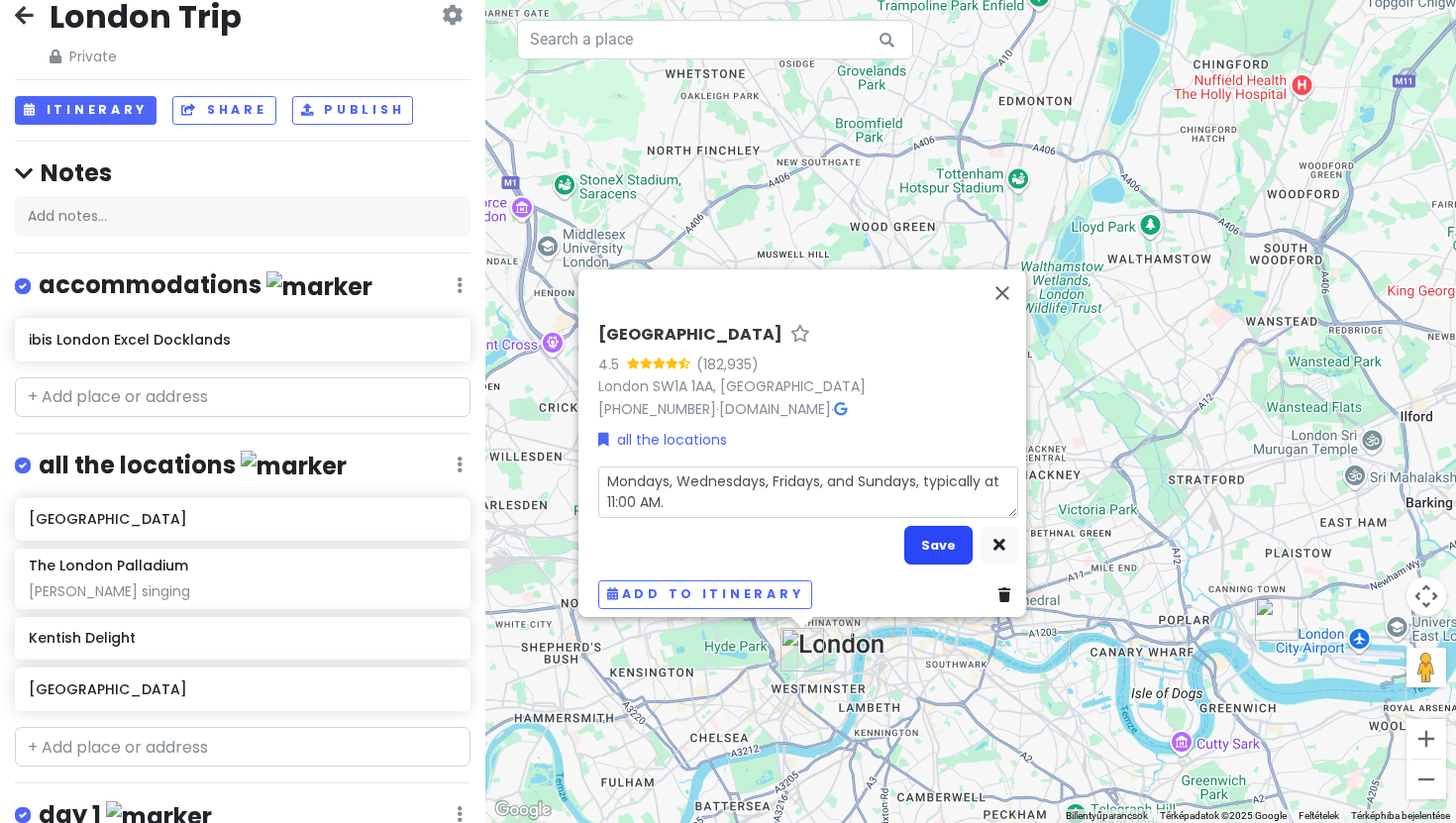 type on "Mondays, Wednesdays, Fridays, and Sundays, typically at 11:00 AM." 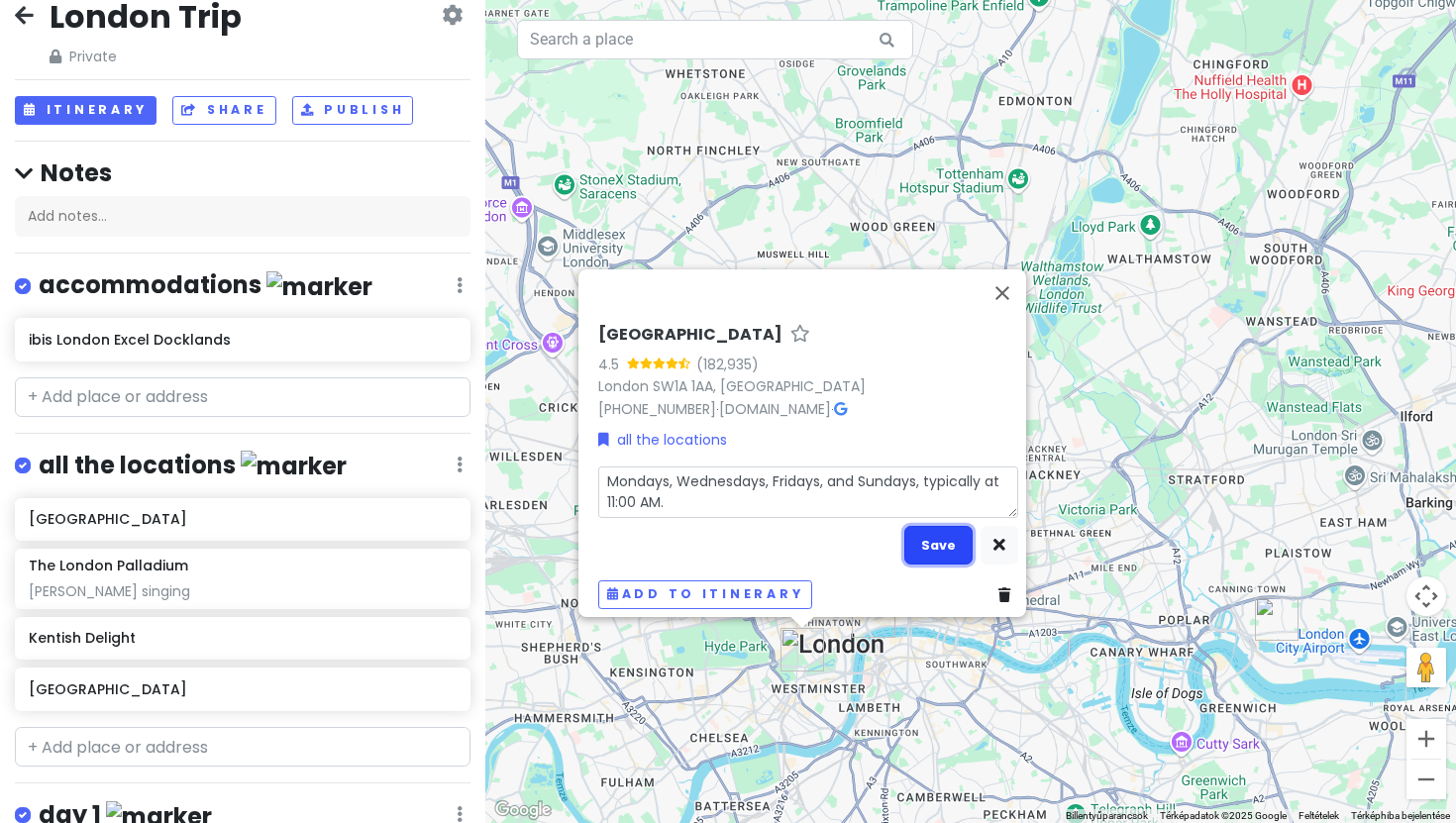 click on "Save" at bounding box center (938, 545) 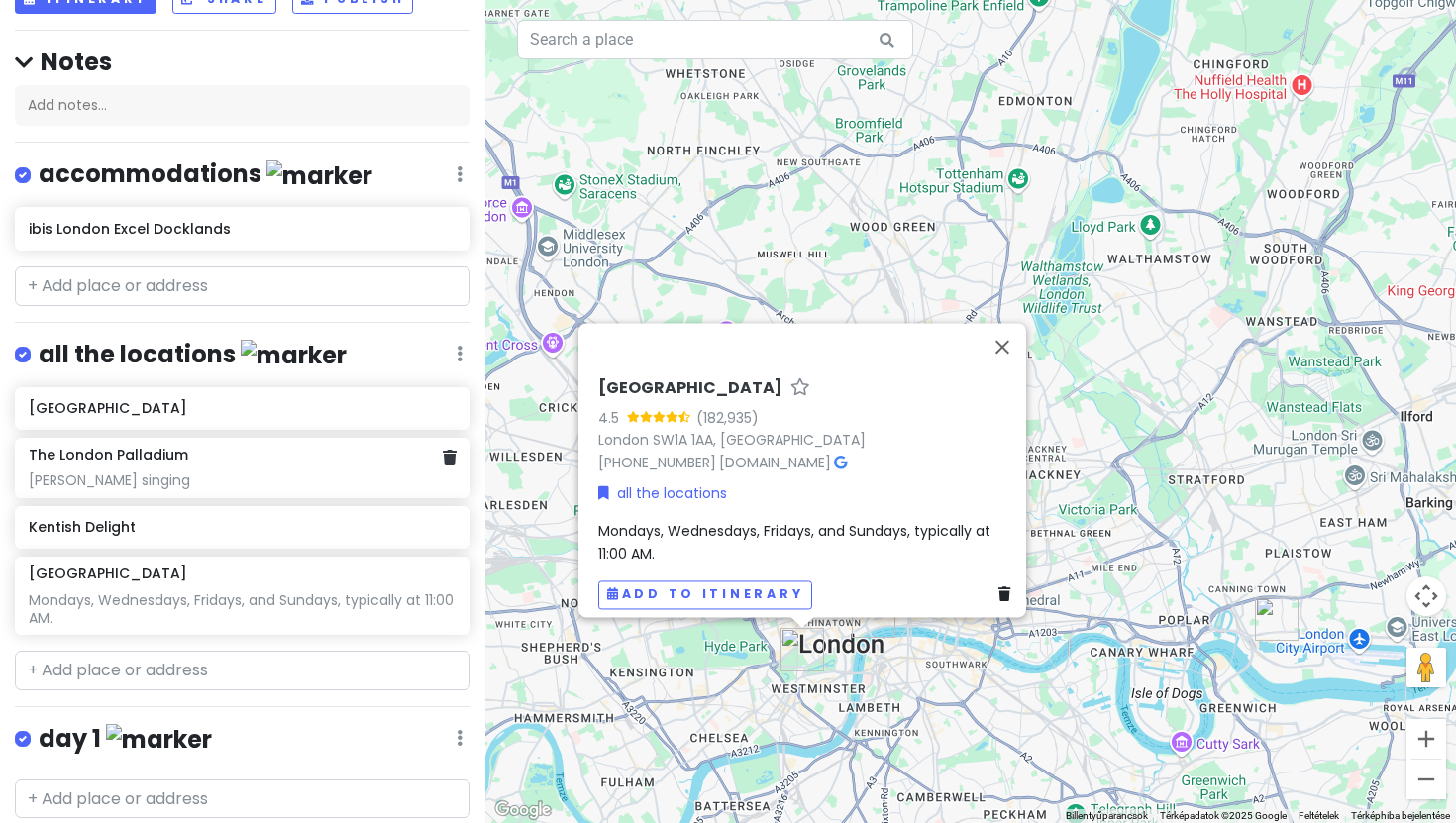 scroll, scrollTop: 171, scrollLeft: 0, axis: vertical 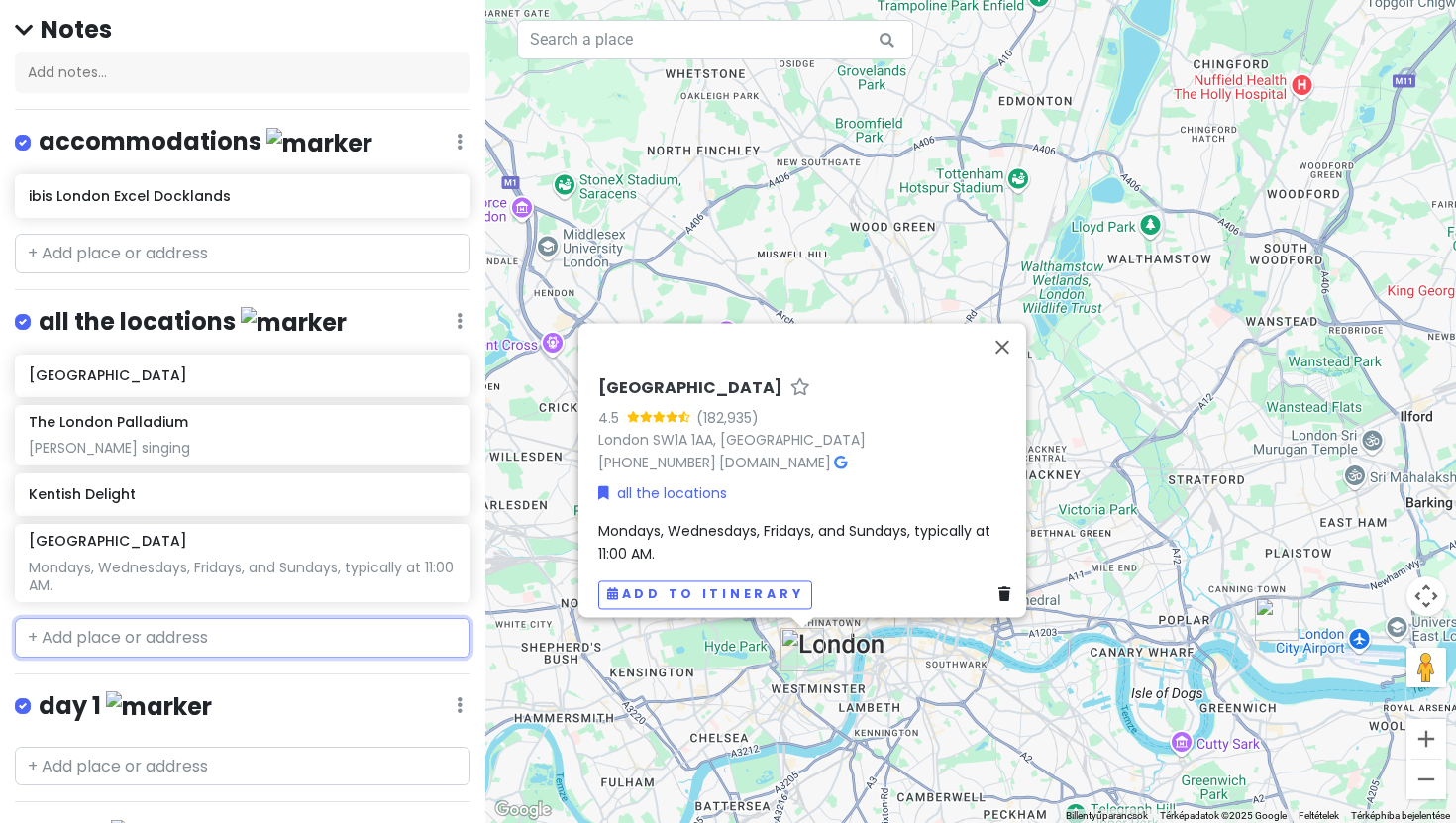 click at bounding box center (243, 638) 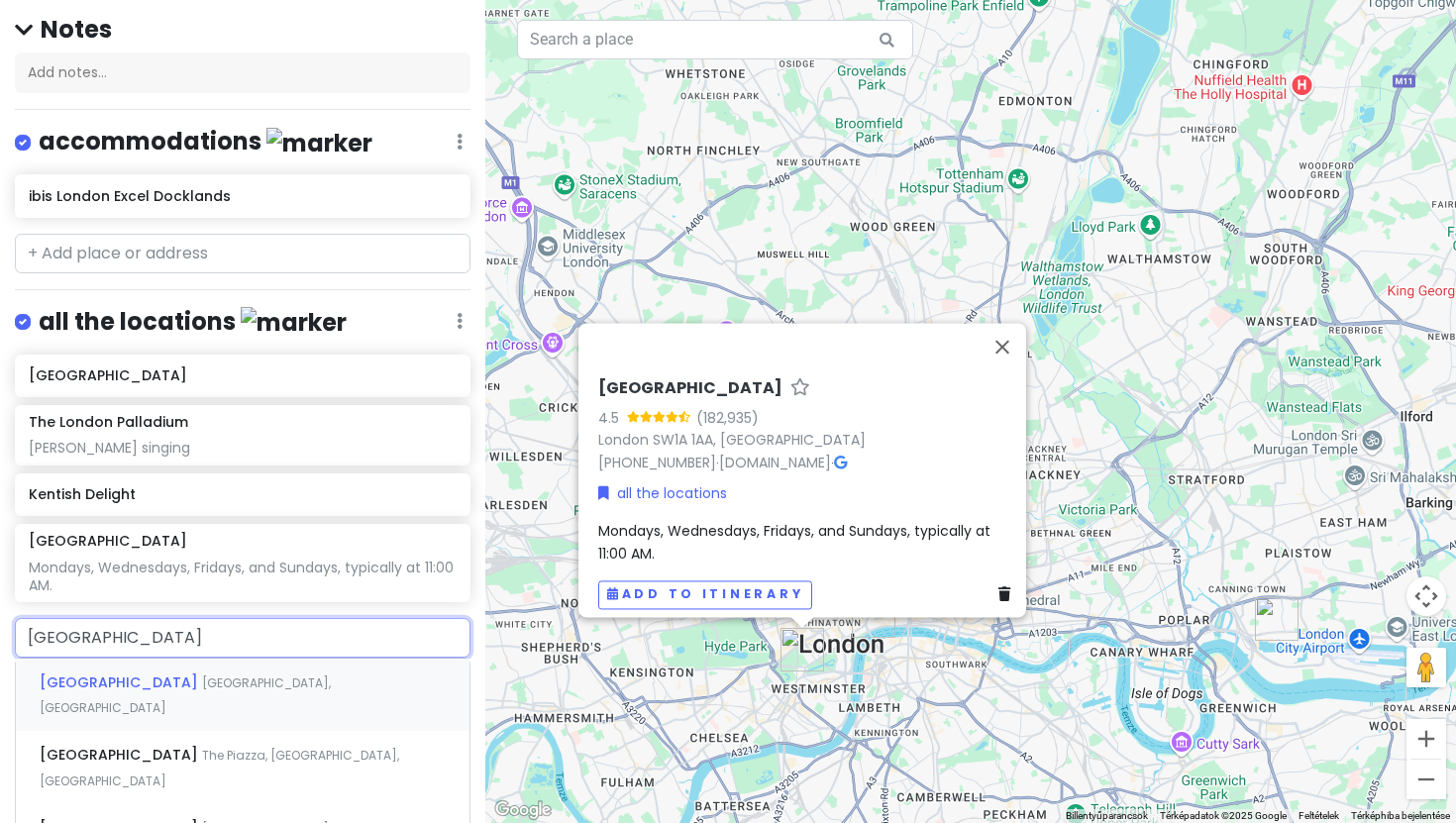 type on "covent garden" 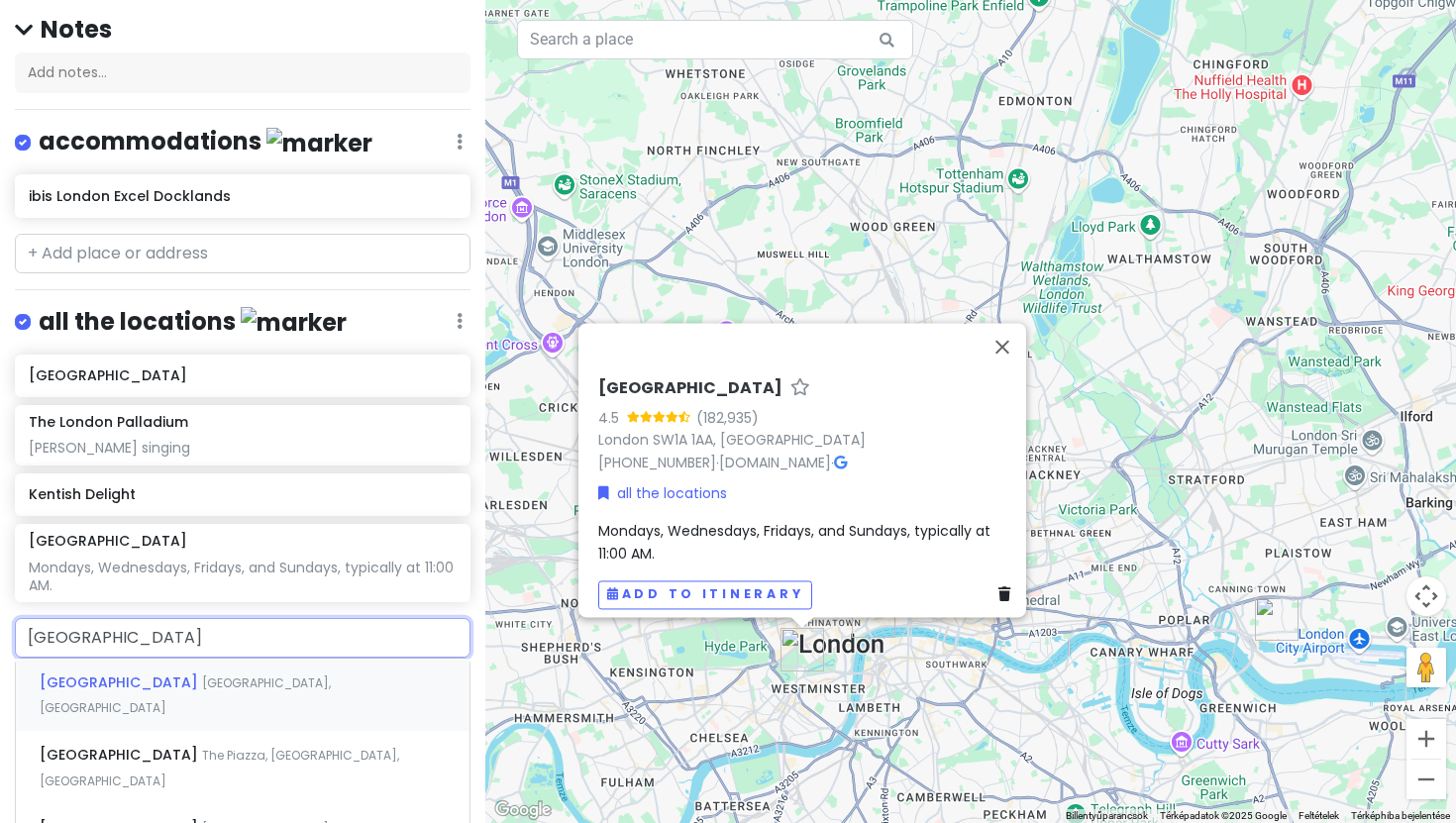 click on "Covent Garden   London, Egyesült Királyság" at bounding box center (243, 695) 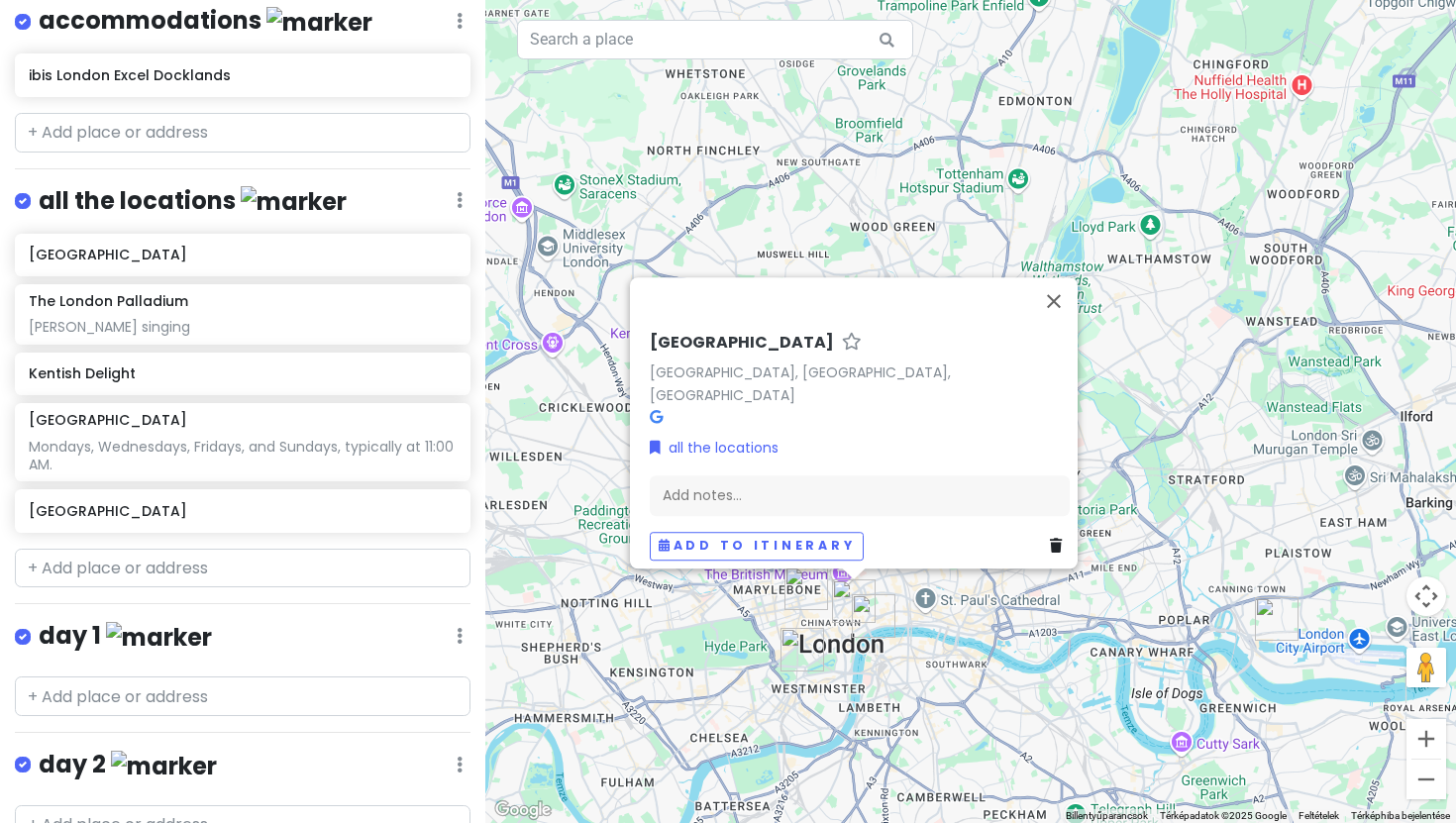 scroll, scrollTop: 293, scrollLeft: 0, axis: vertical 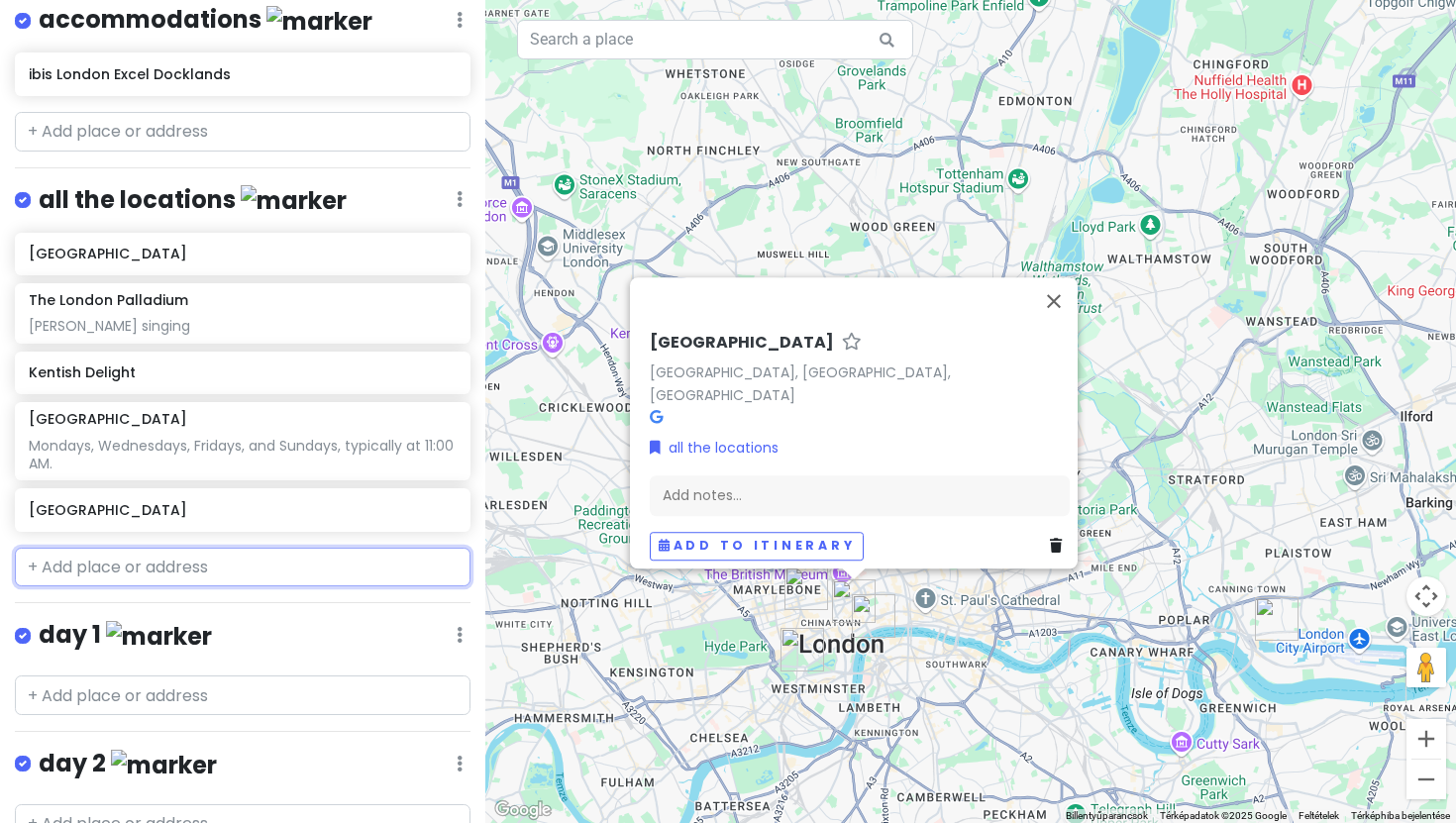 click at bounding box center [243, 567] 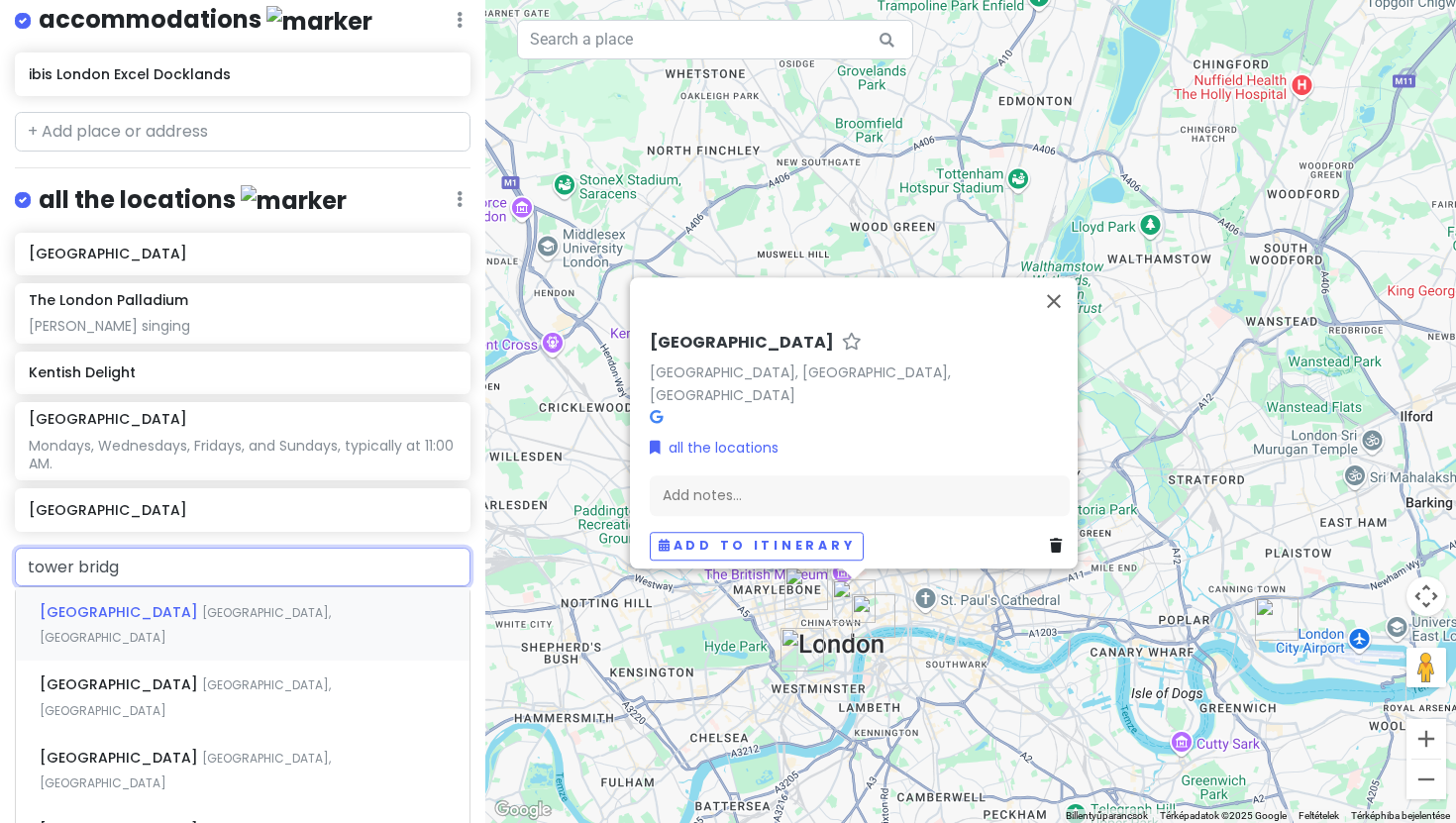 type on "tower bridge" 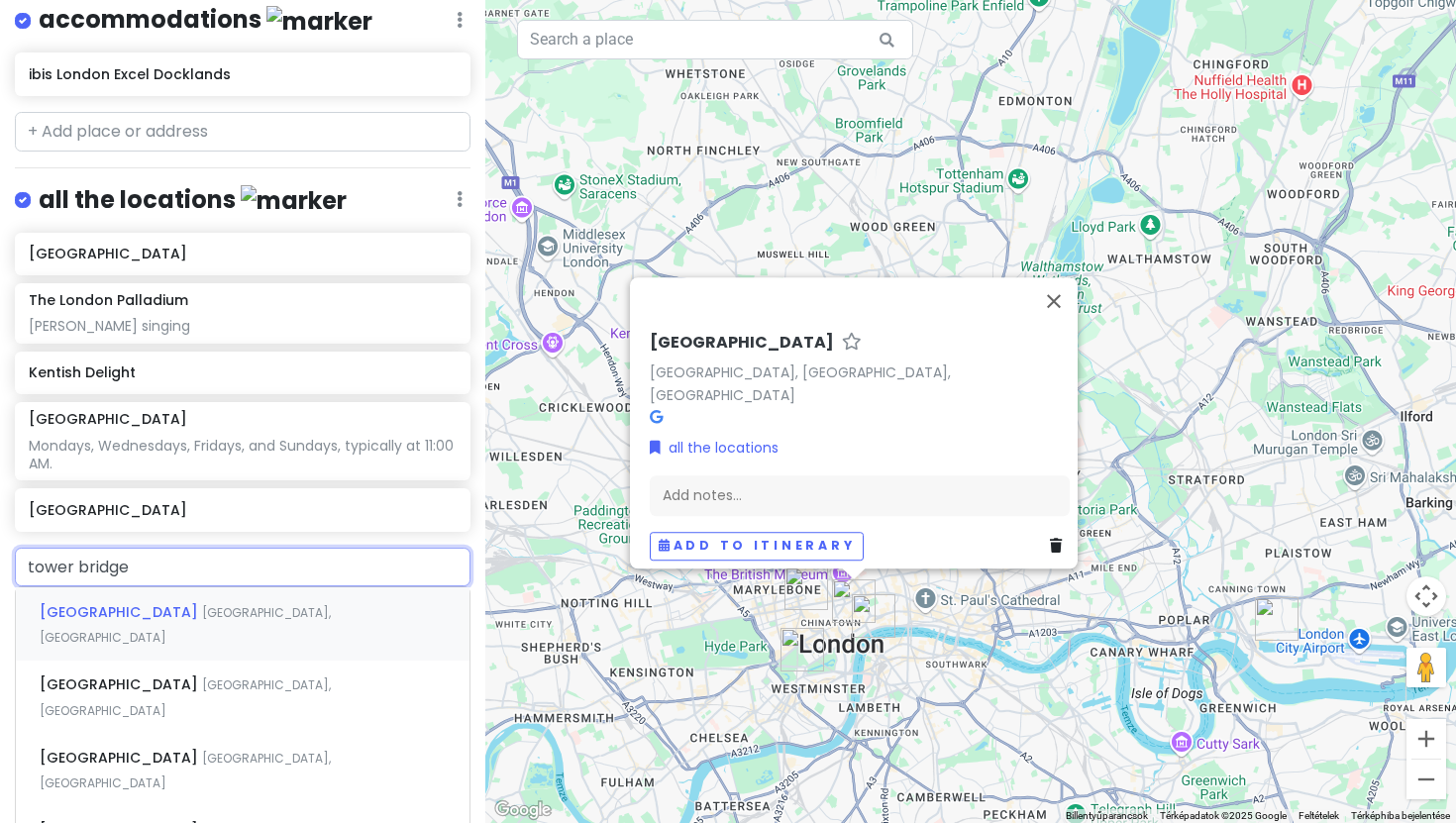 click on "Tower Bridge   Tower Bridge Road, London, Egyesült Királyság" at bounding box center [243, 624] 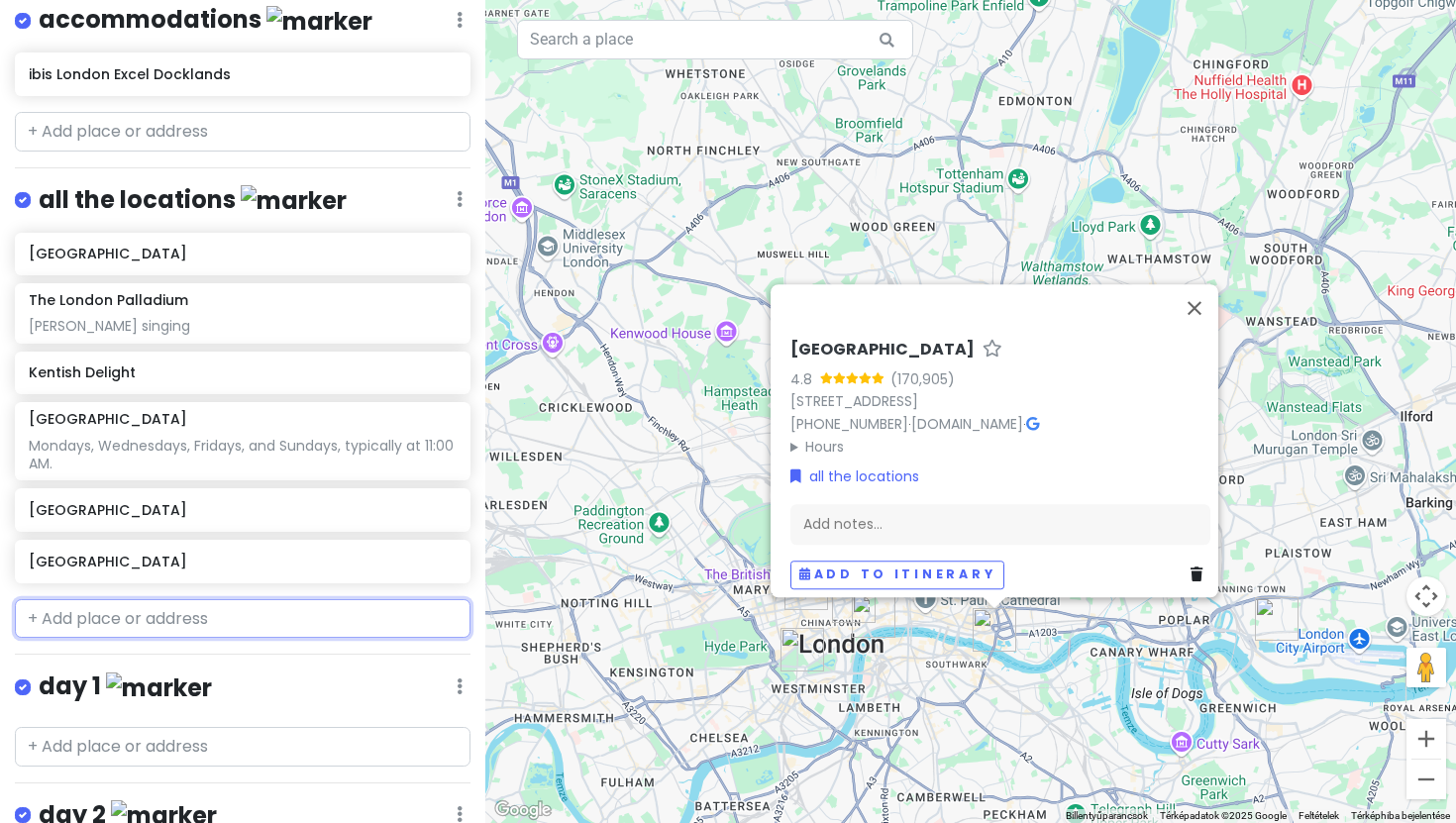 click at bounding box center [243, 619] 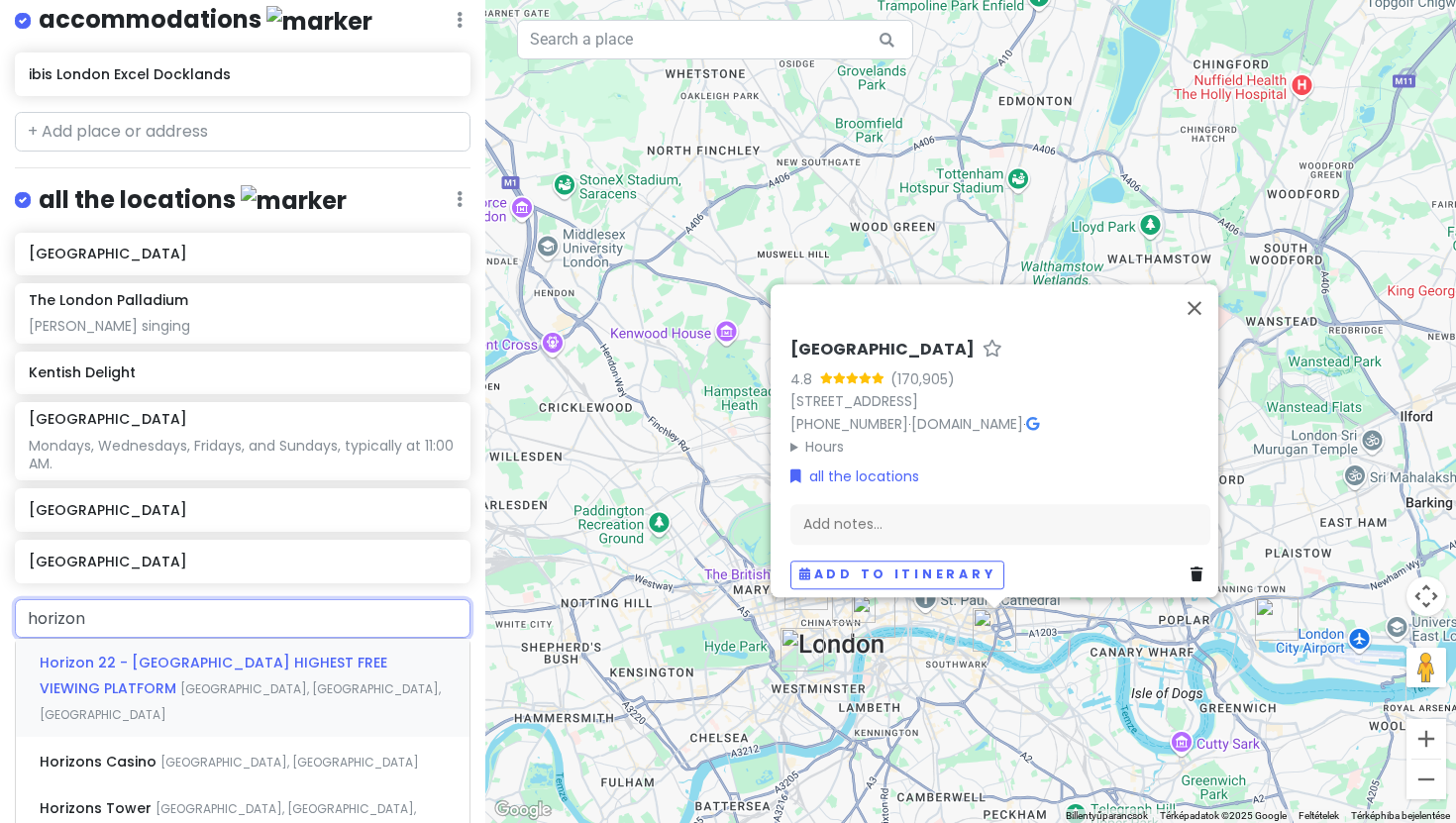 type on "horizon" 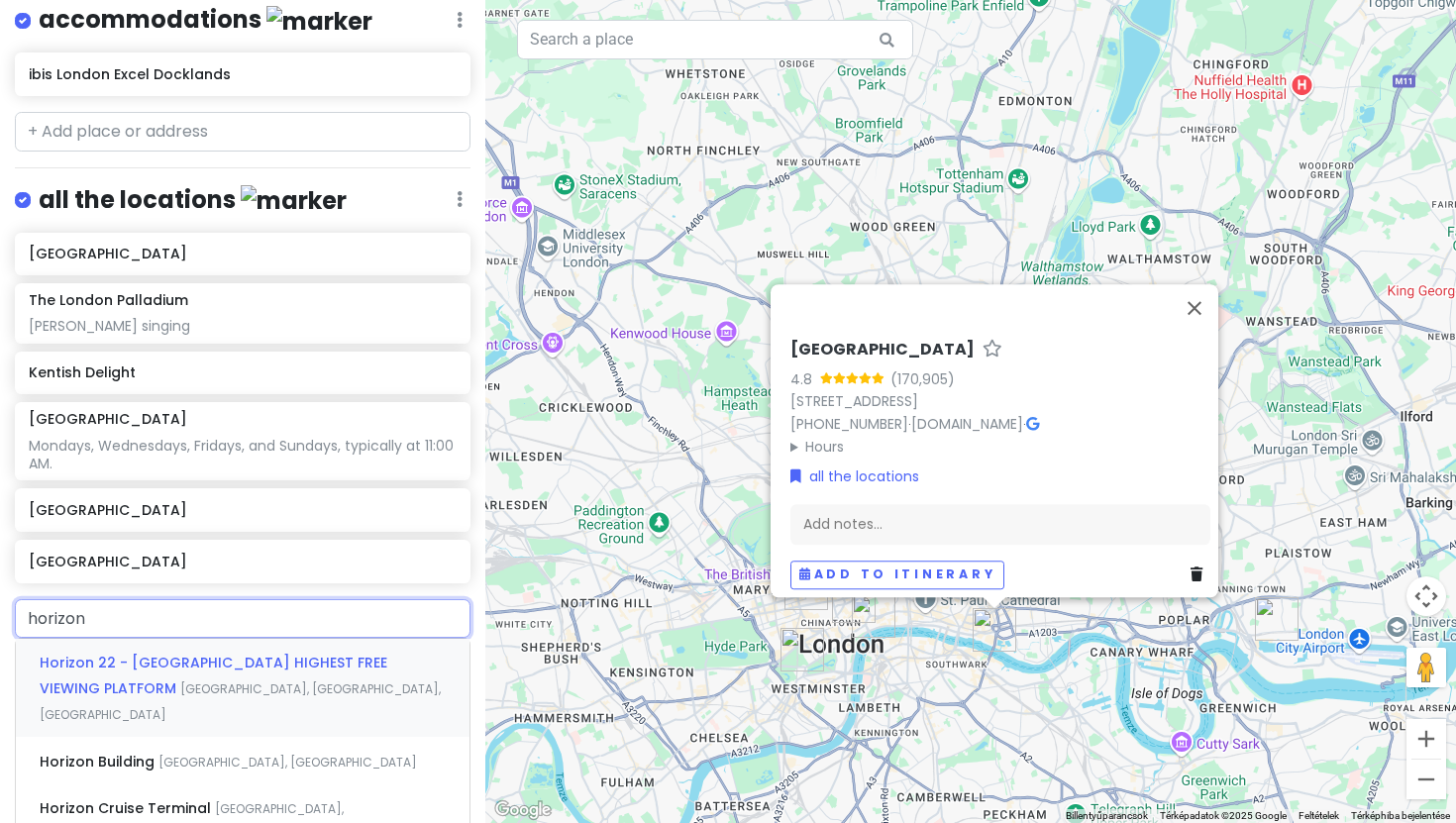 click on "Bishopsgate, London, Egyesült Királyság" at bounding box center [240, 701] 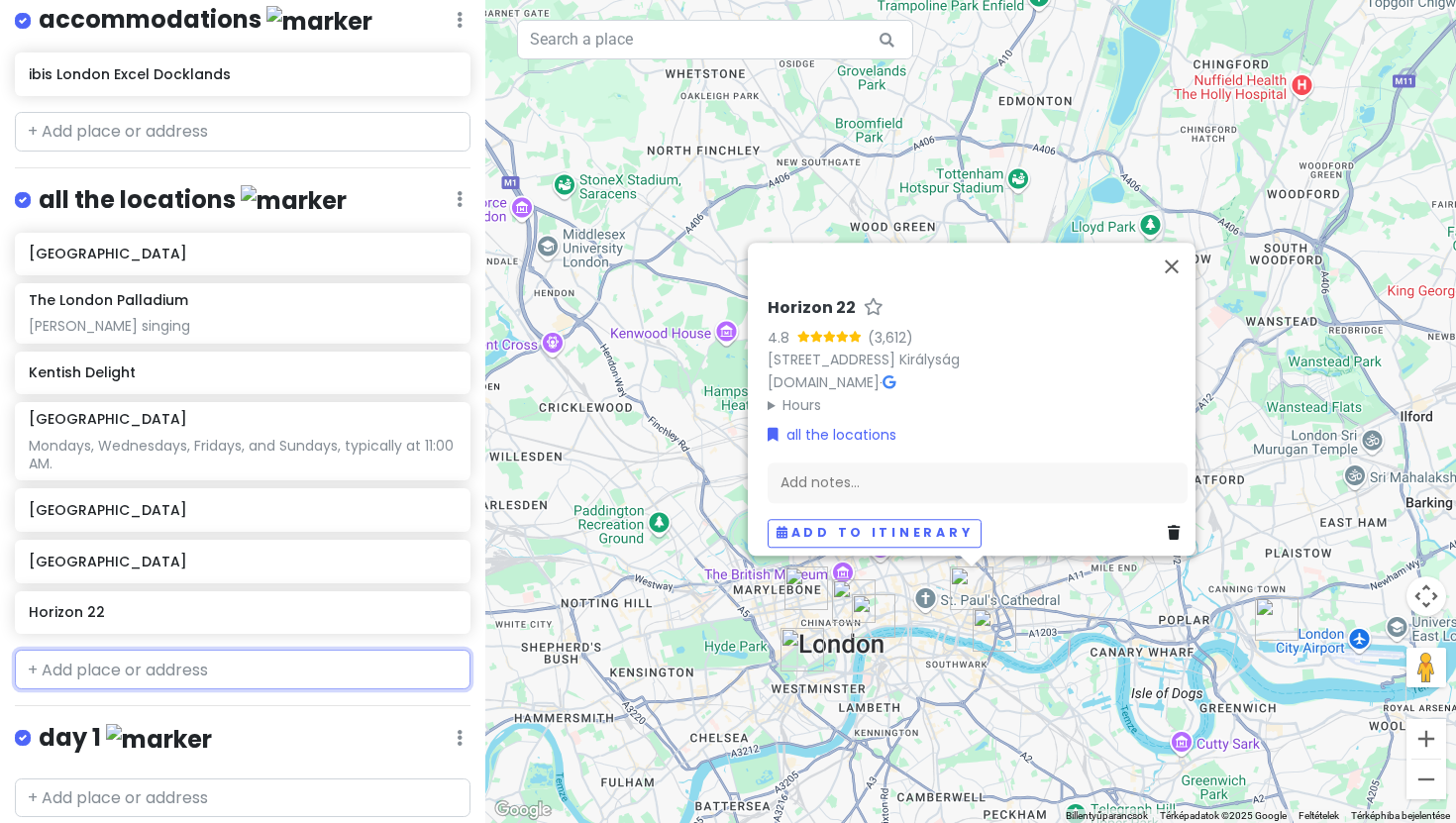 click at bounding box center (243, 669) 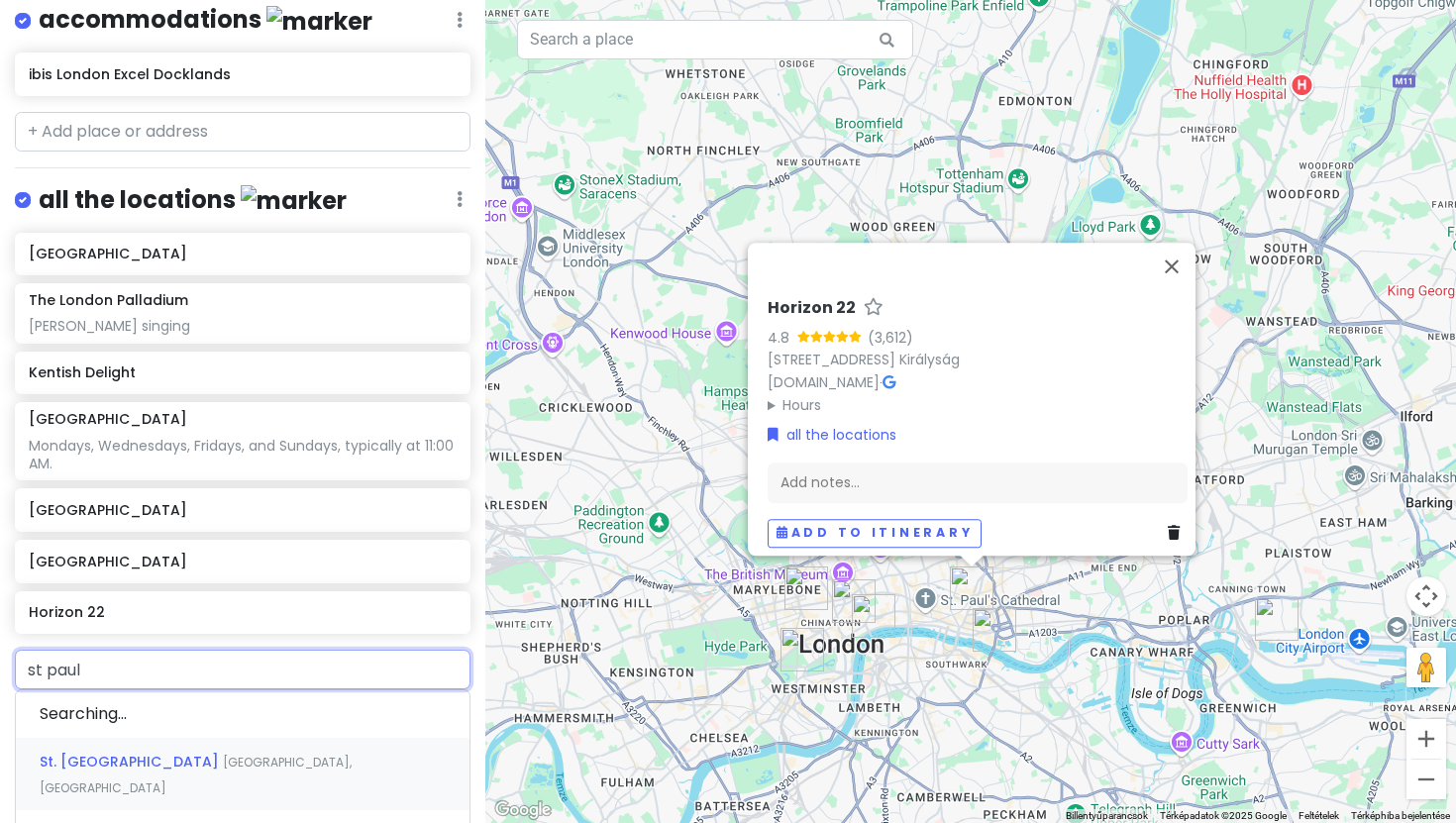 type on "st paul c" 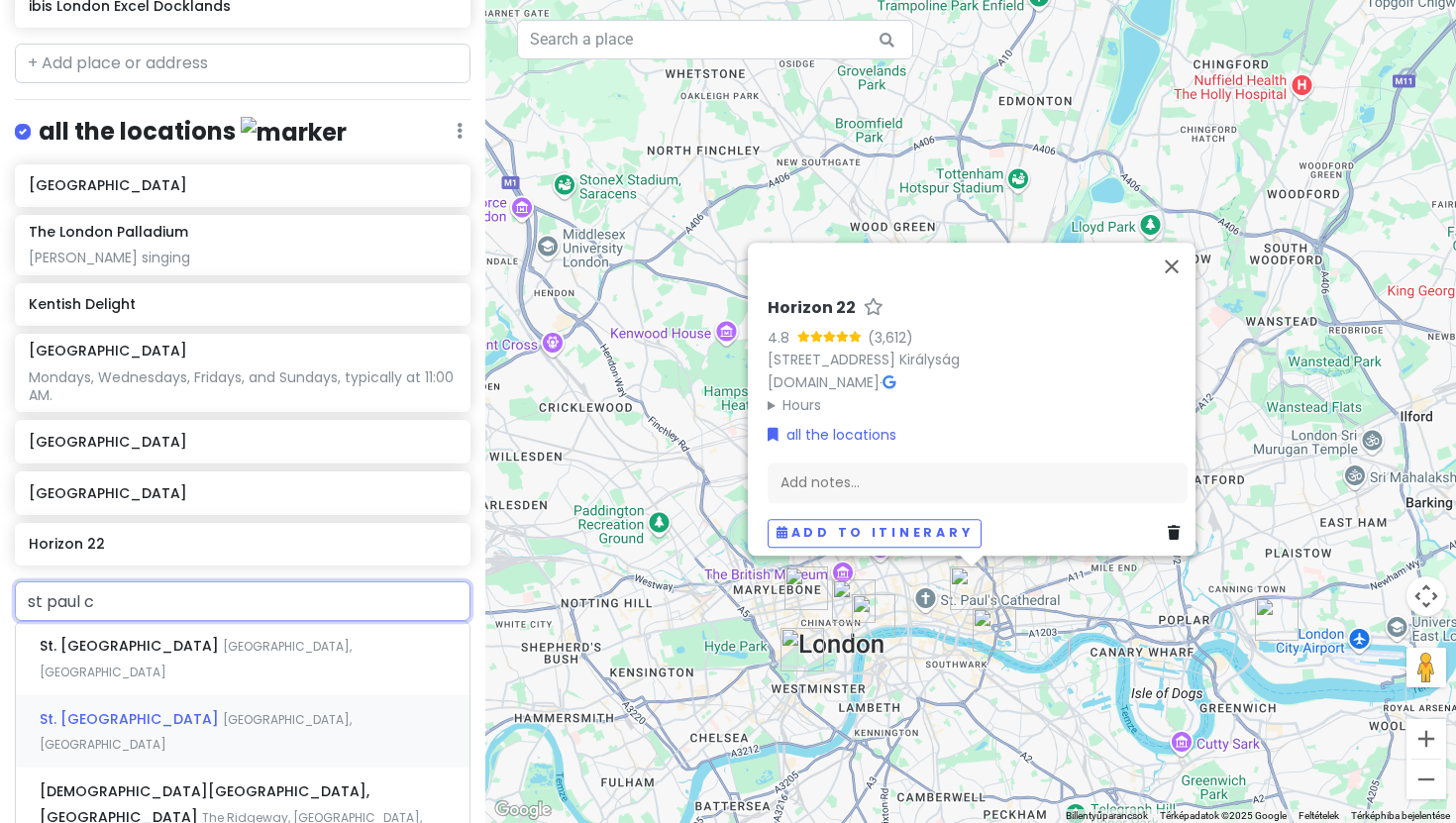 scroll, scrollTop: 384, scrollLeft: 0, axis: vertical 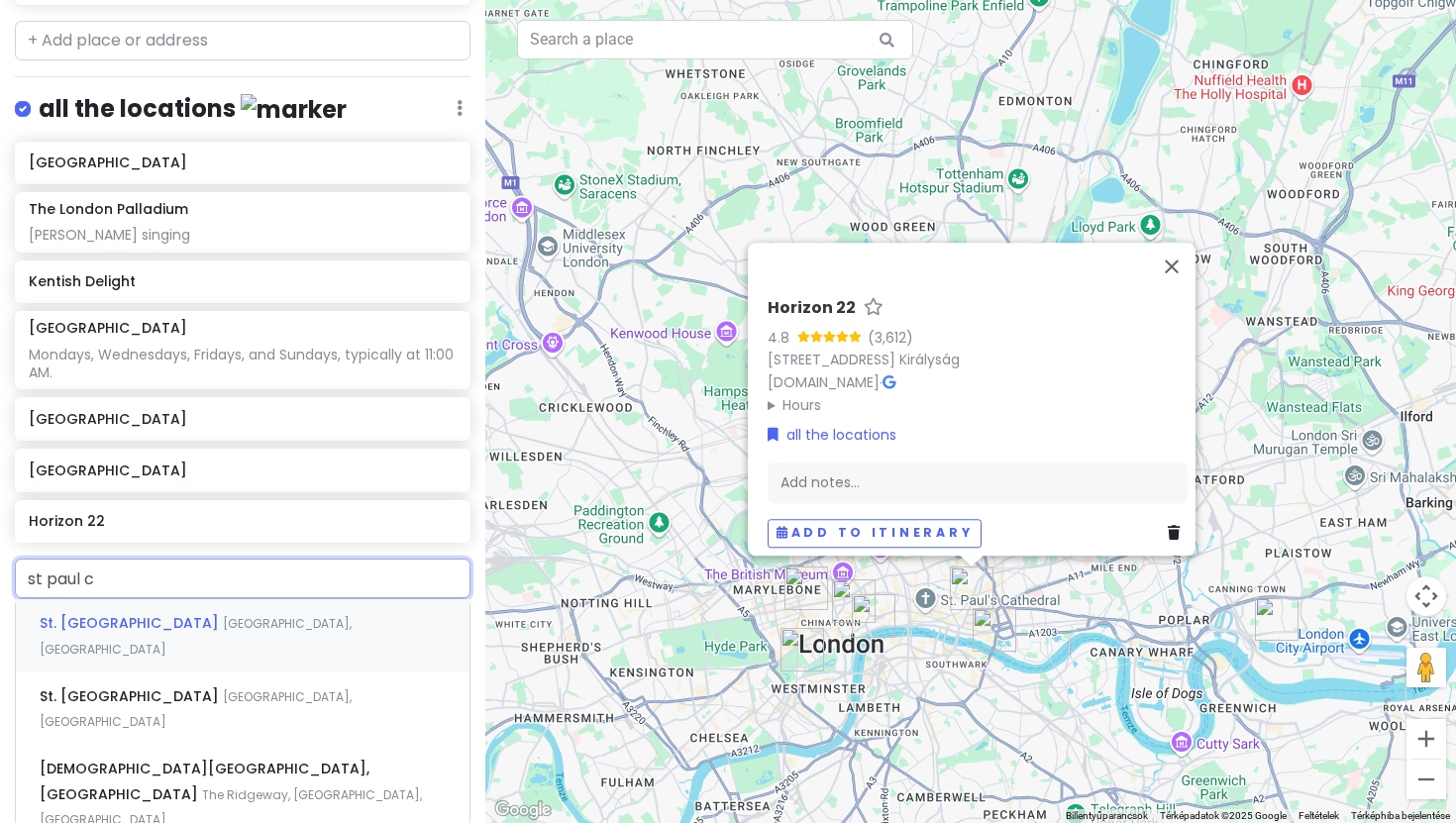 click on "London, Egyesült Királyság" at bounding box center [195, 636] 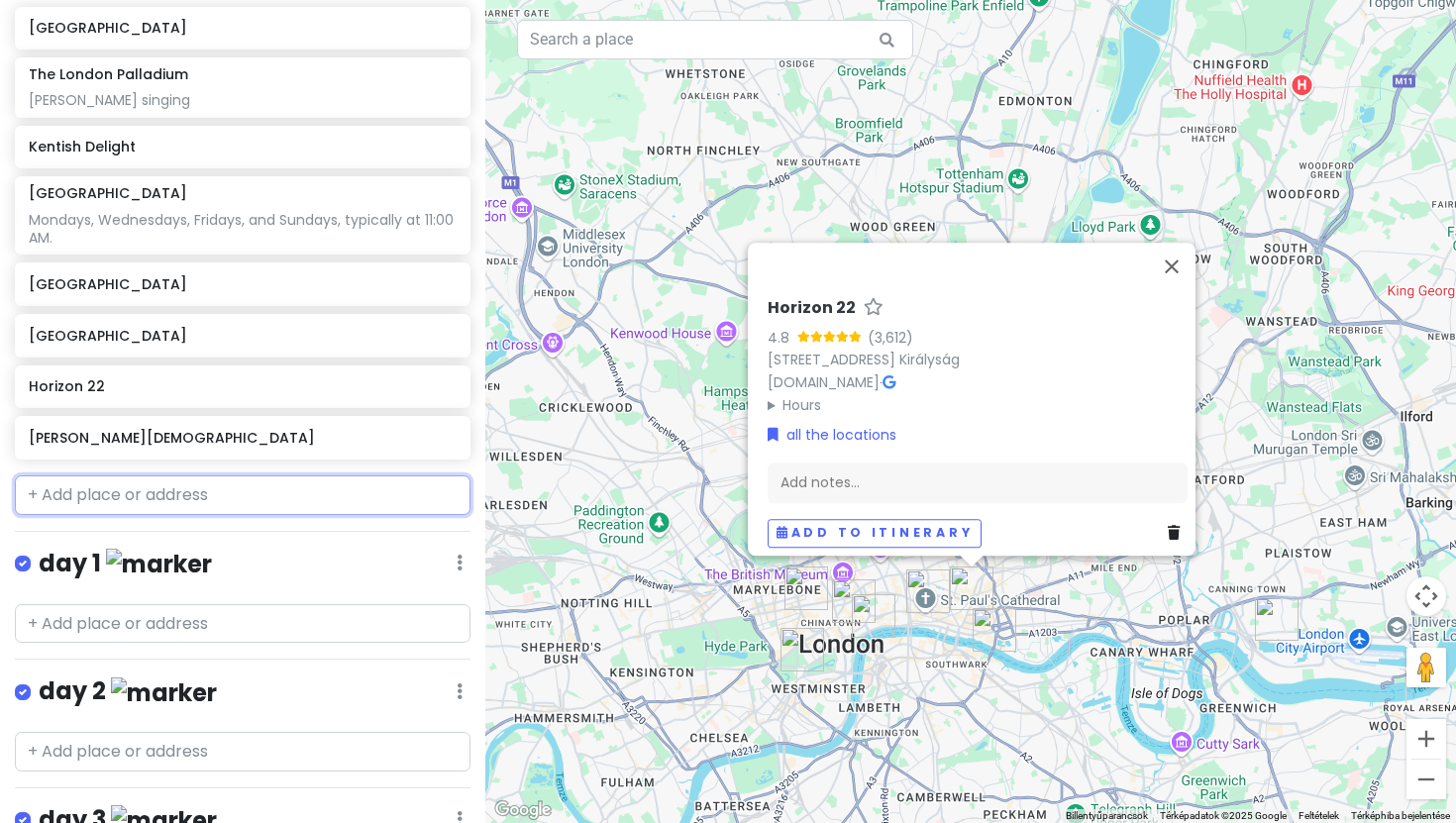 scroll, scrollTop: 543, scrollLeft: 0, axis: vertical 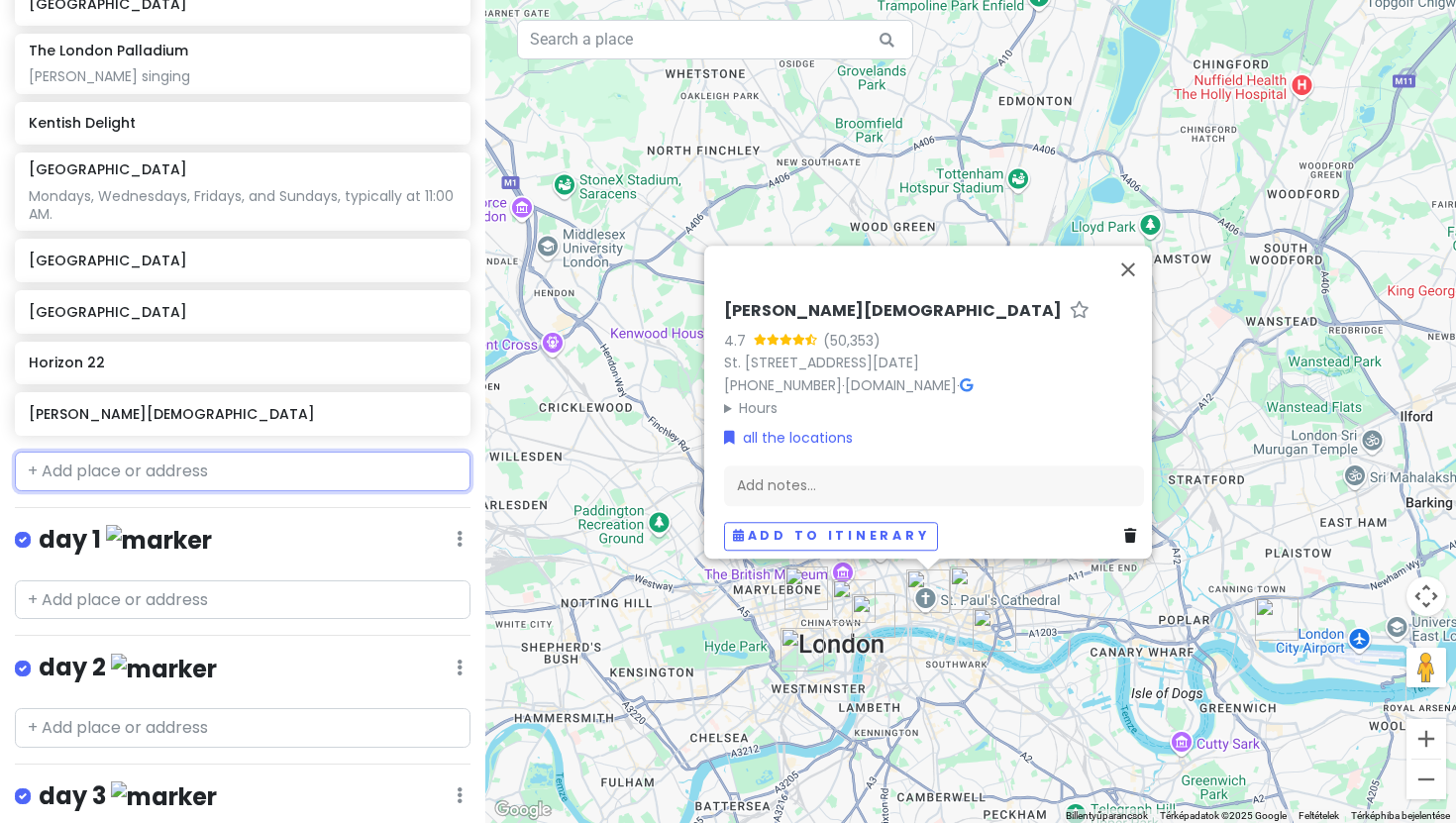 click at bounding box center [243, 471] 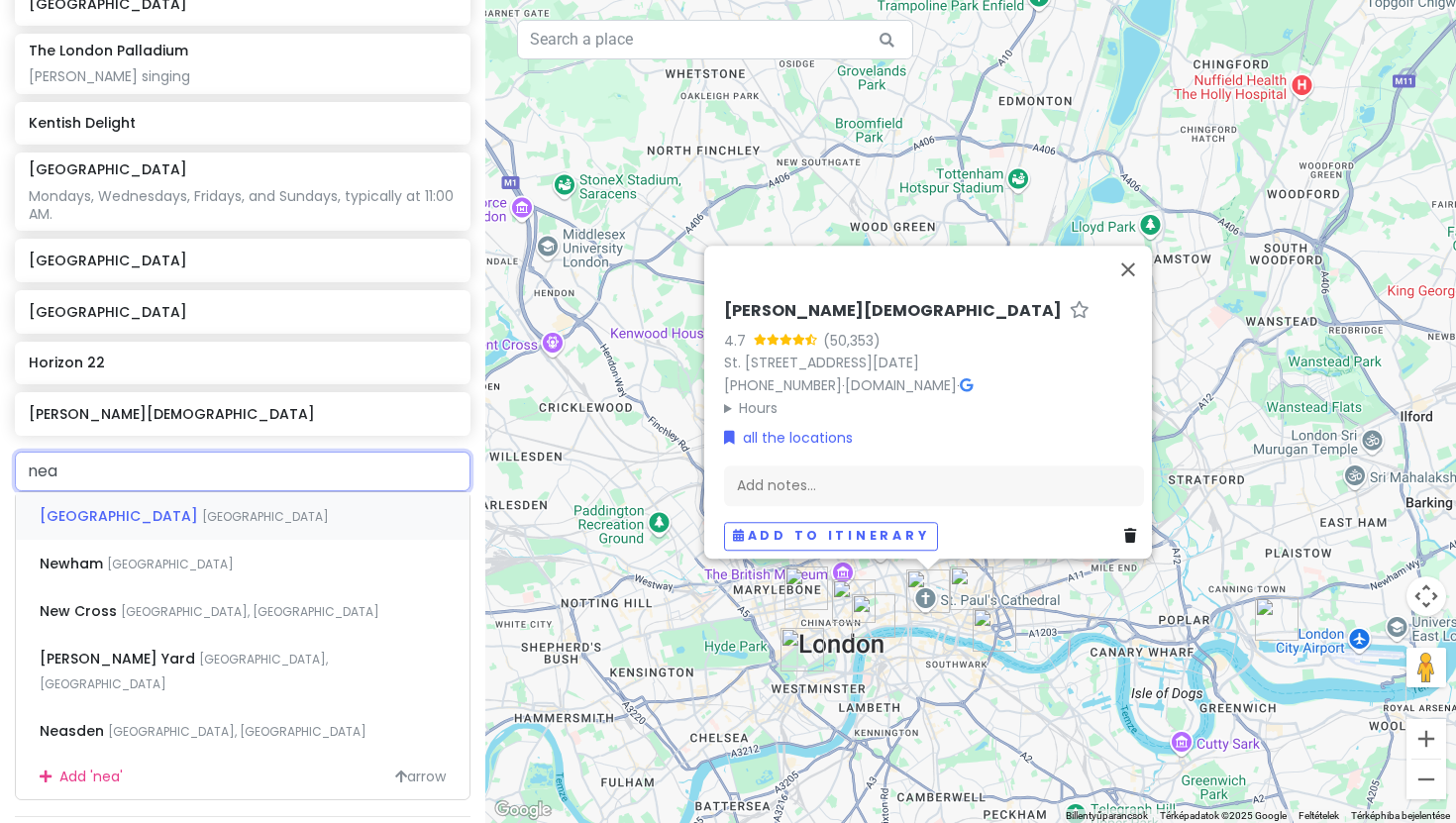 type on "neal" 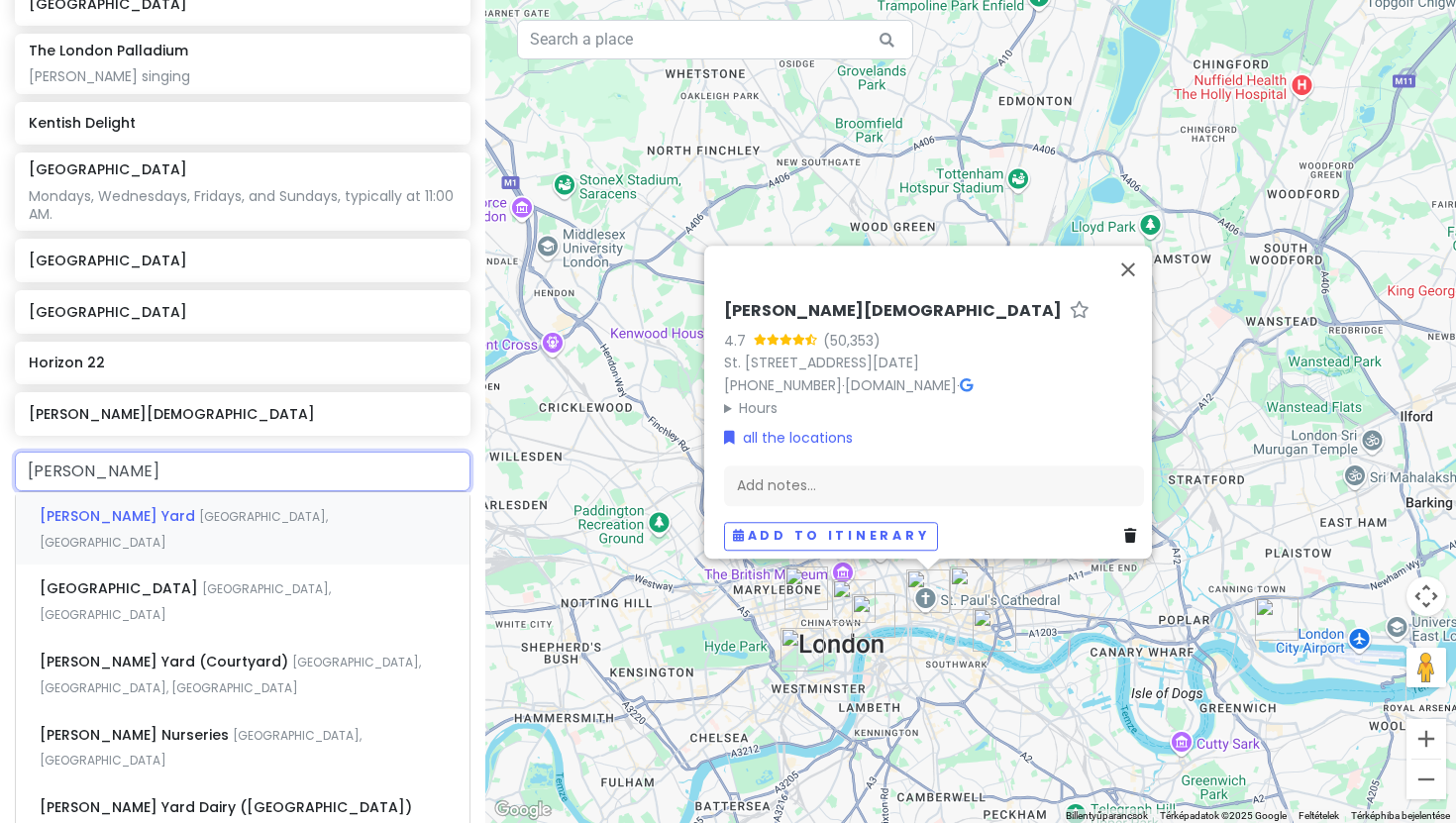 click on "Neal's Yard   London, Egyesült Királyság" at bounding box center (243, 529) 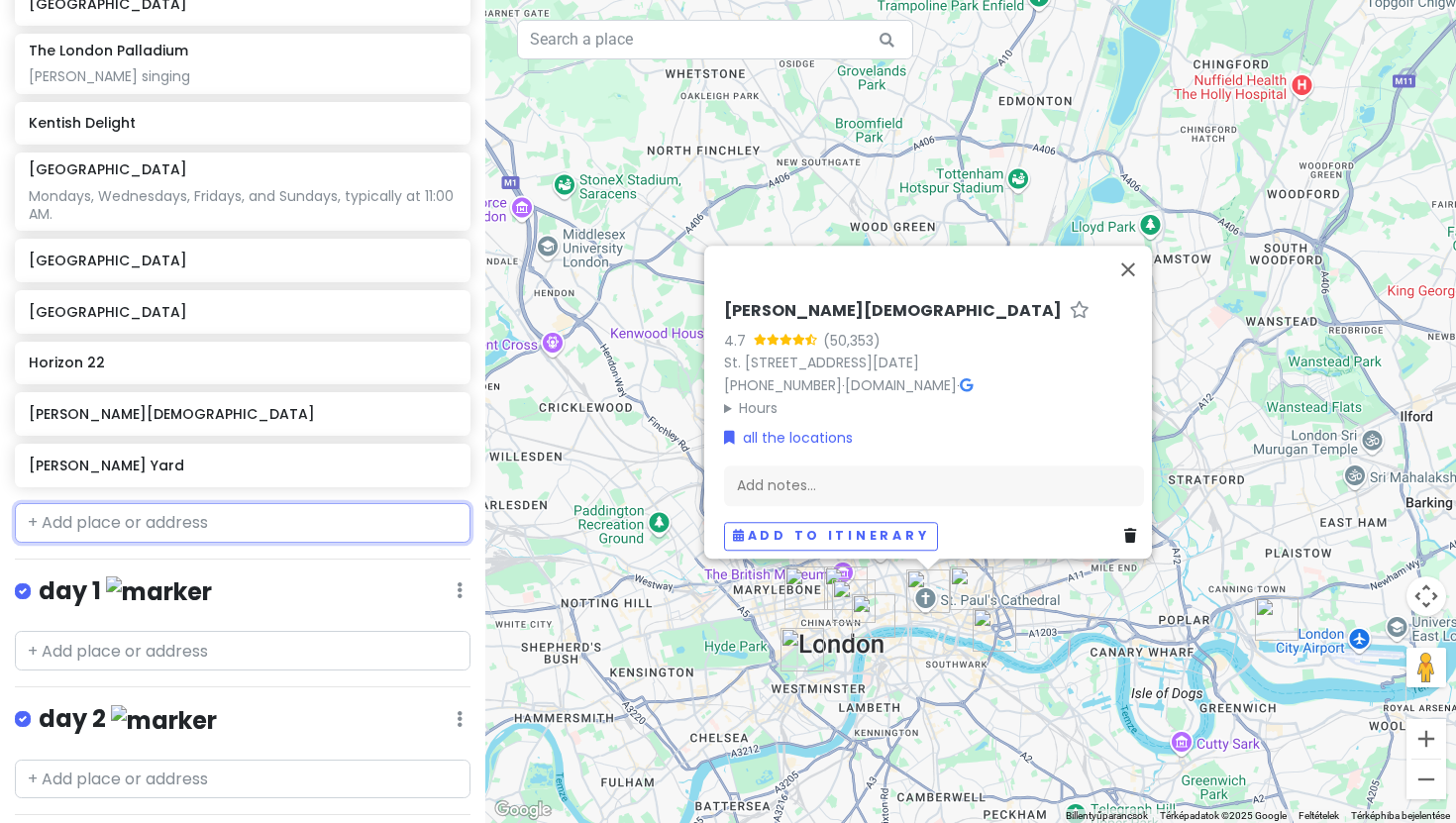 scroll, scrollTop: 593, scrollLeft: 0, axis: vertical 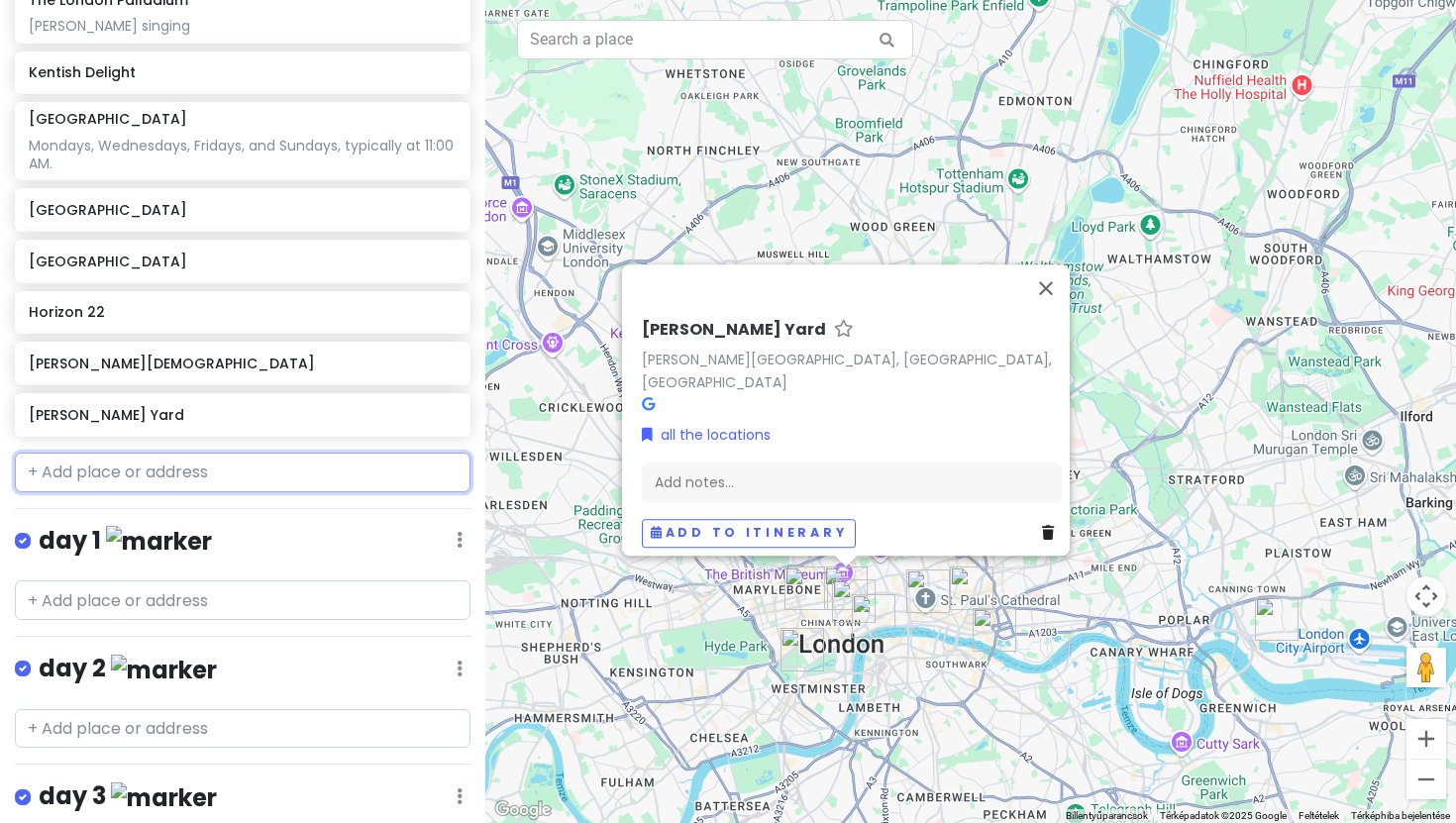 click at bounding box center (243, 472) 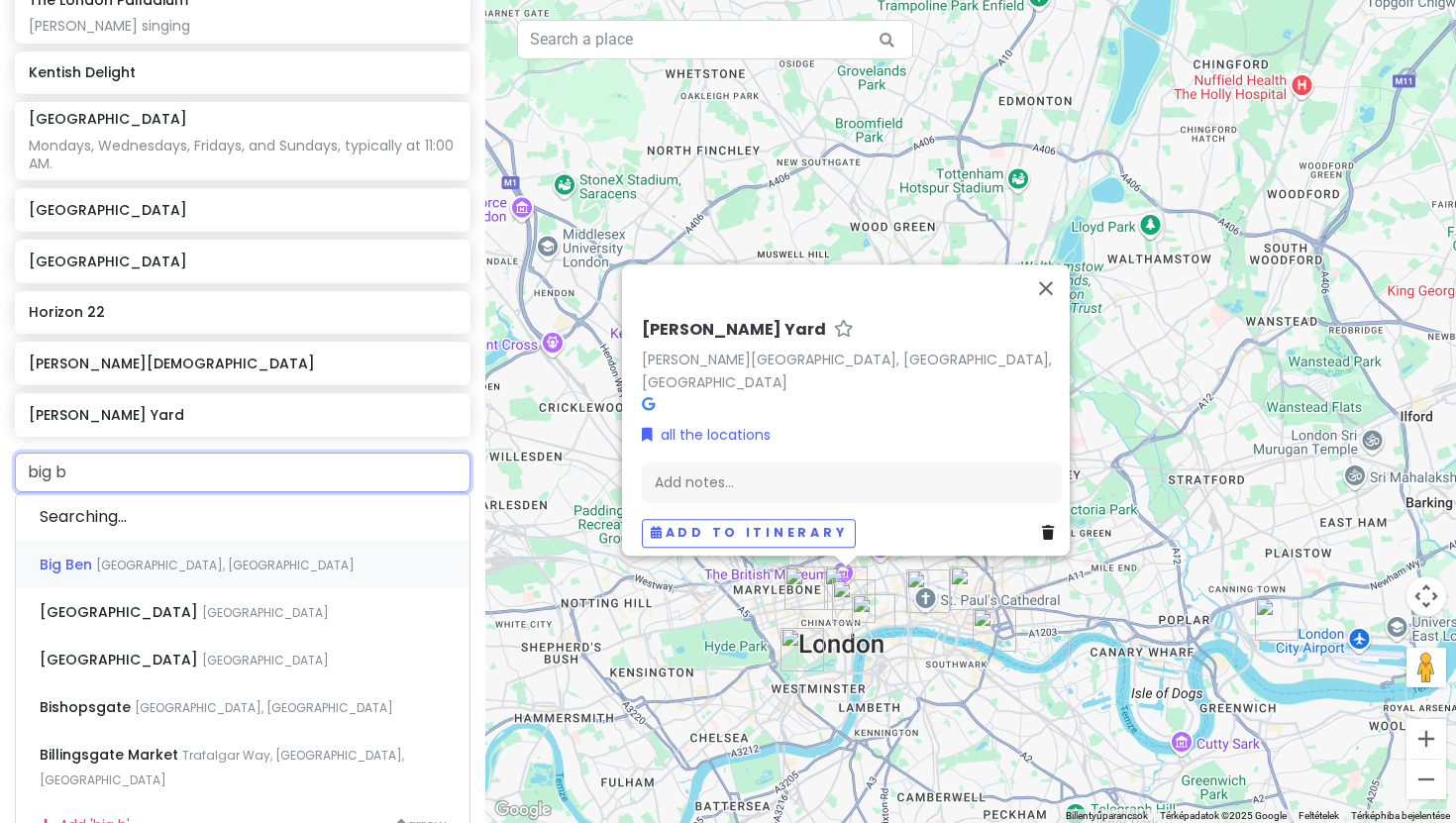 type on "big be" 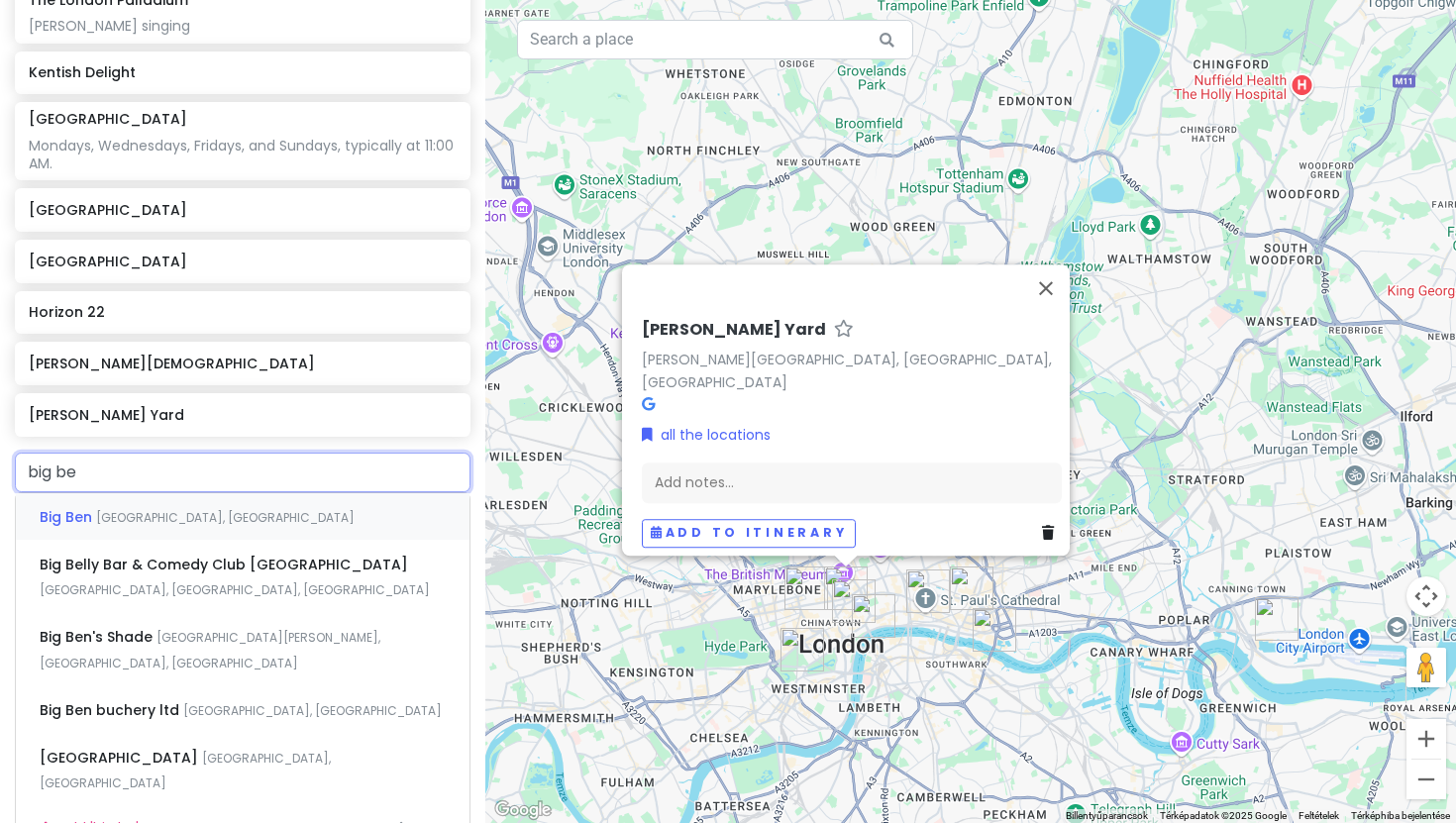 click on "Big Ben   London, Egyesült Királyság" at bounding box center (243, 517) 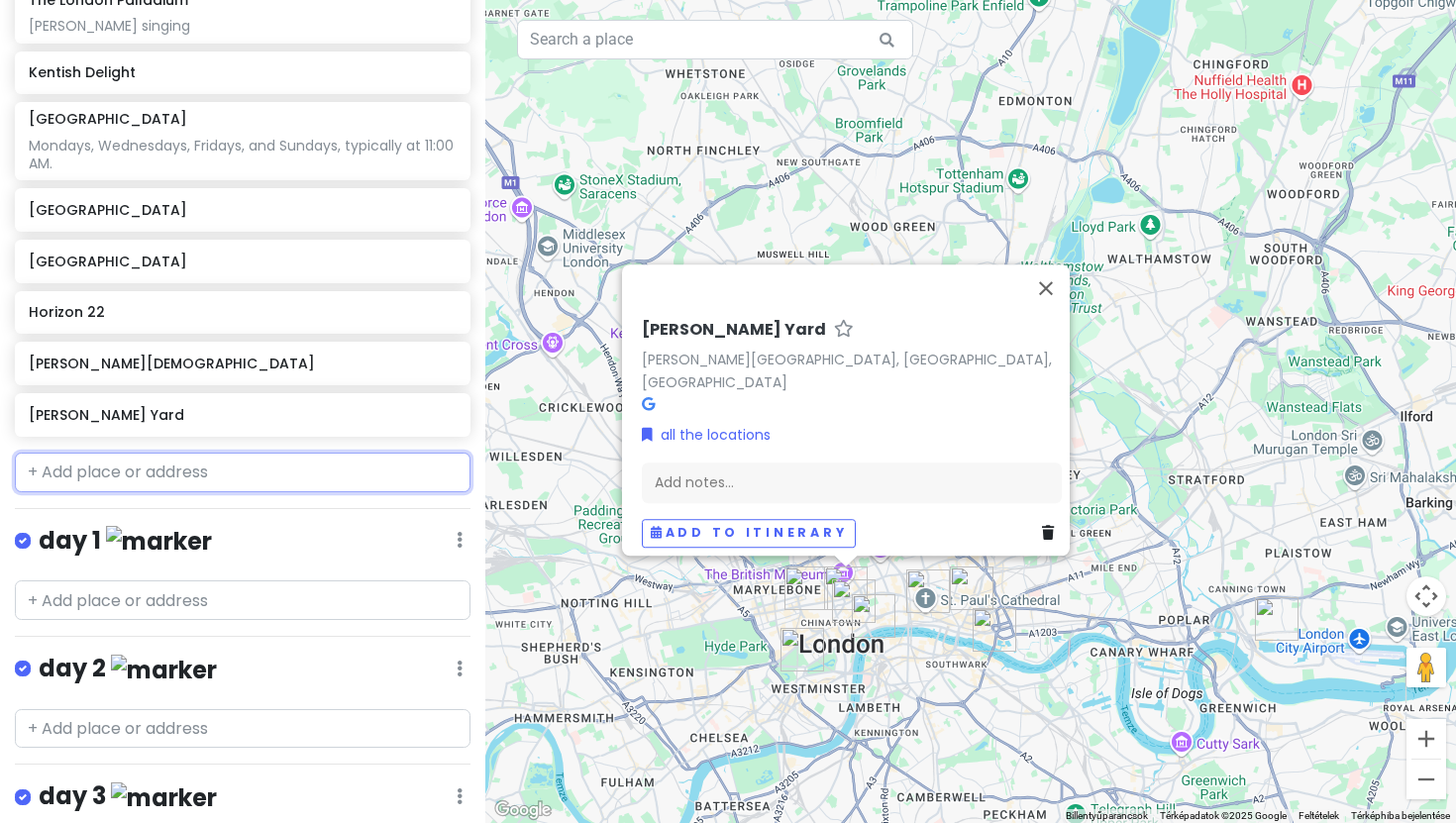 scroll, scrollTop: 645, scrollLeft: 0, axis: vertical 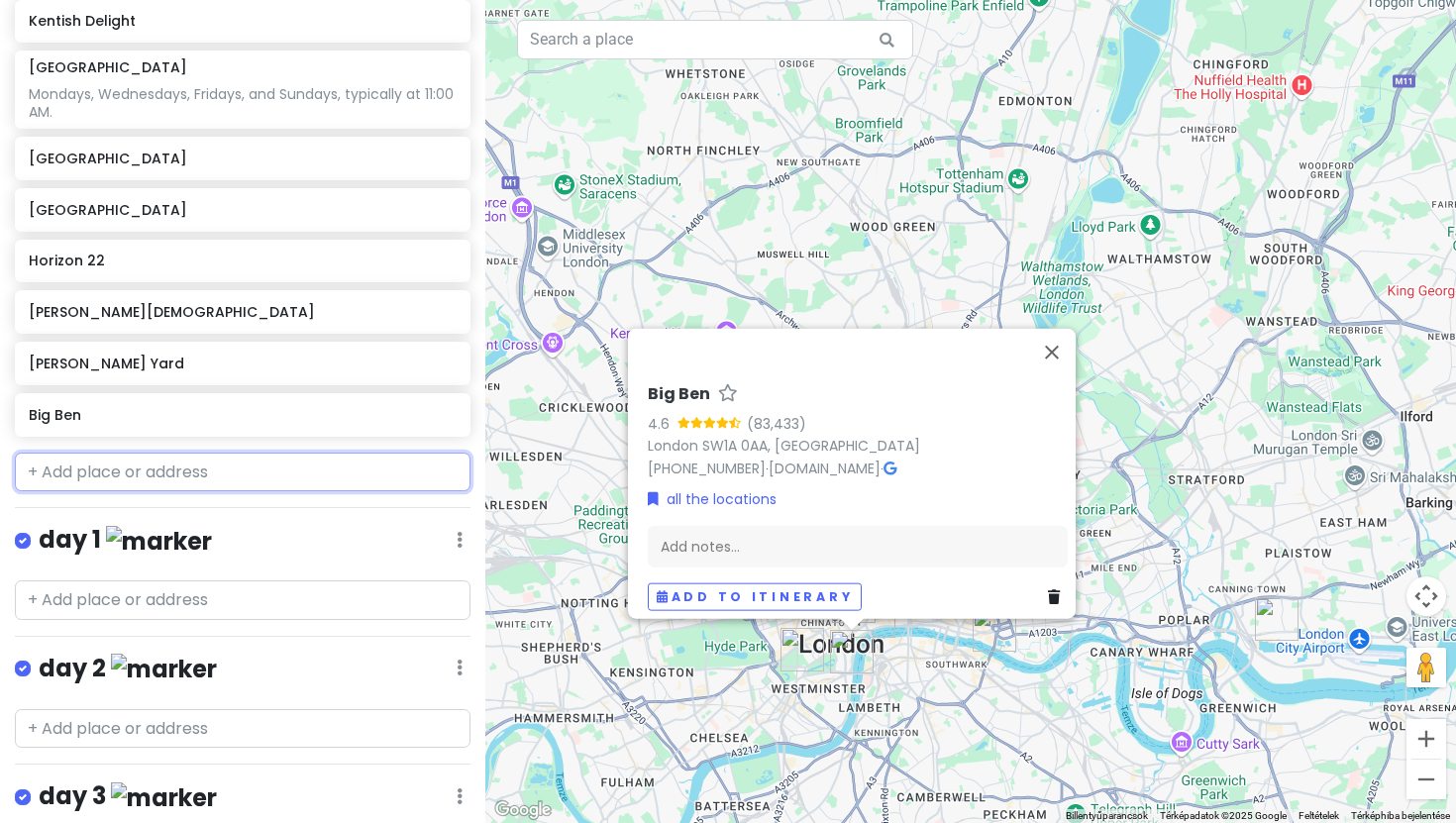 click at bounding box center (243, 472) 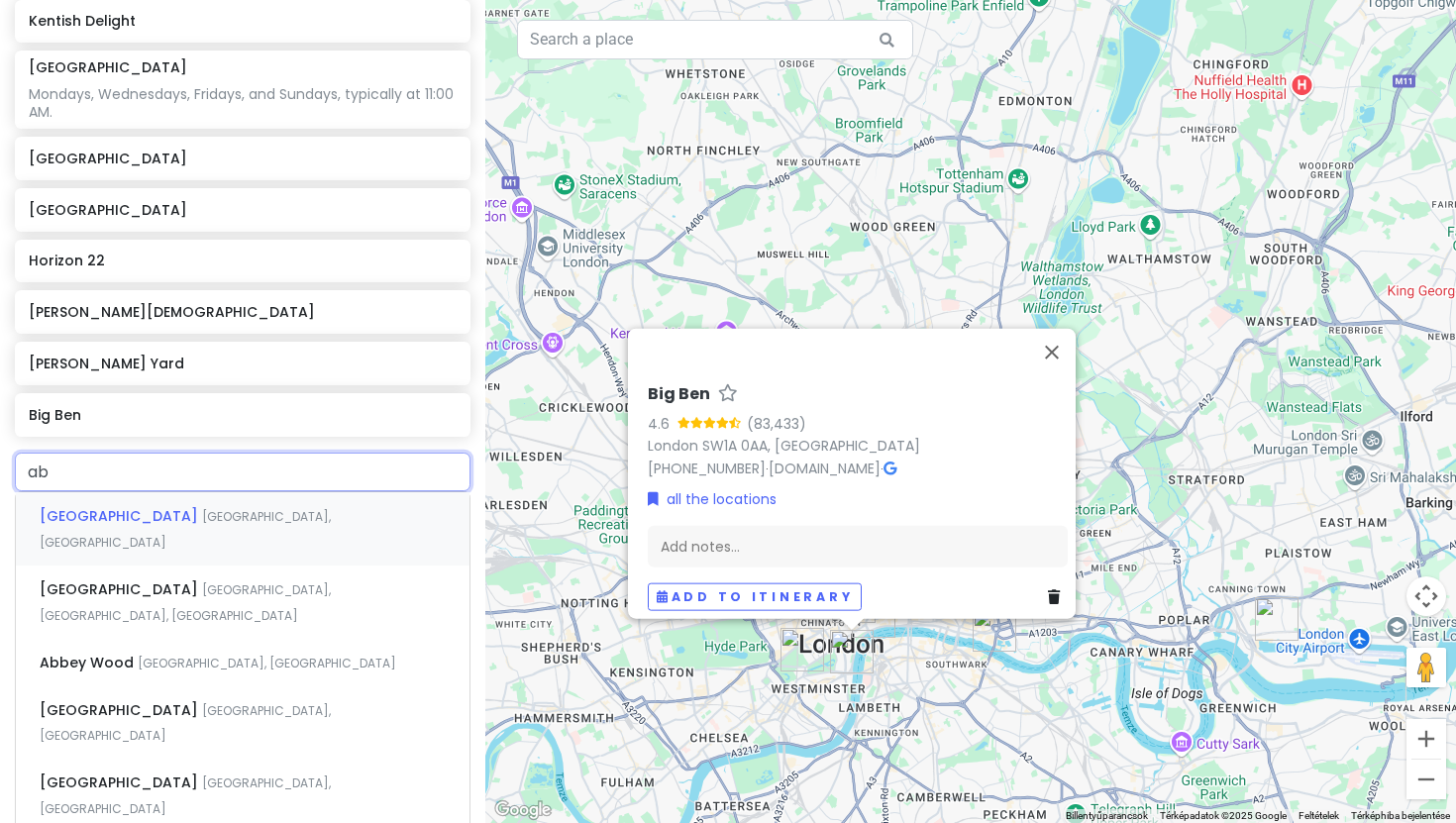 type on "a" 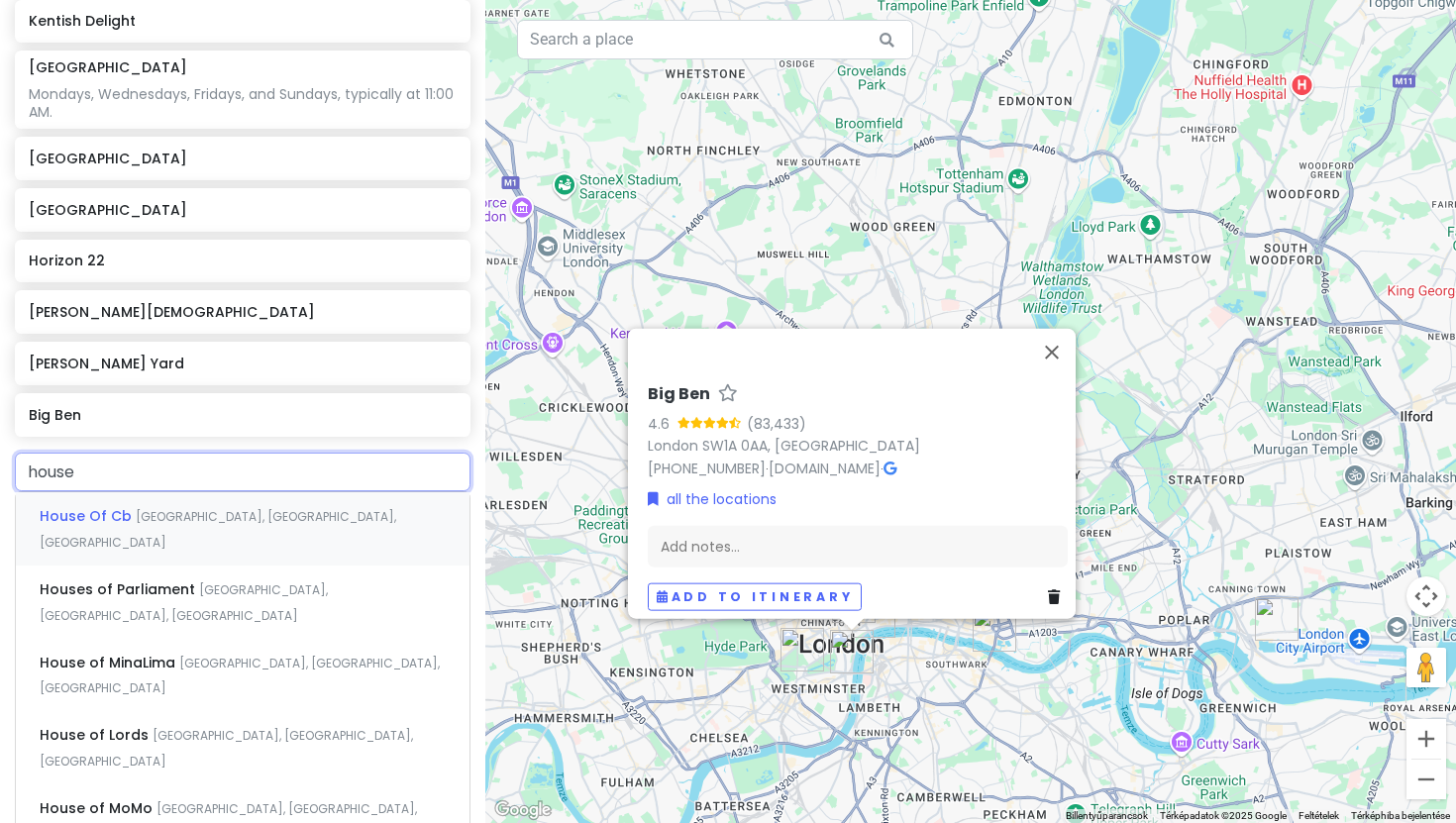type on "houses" 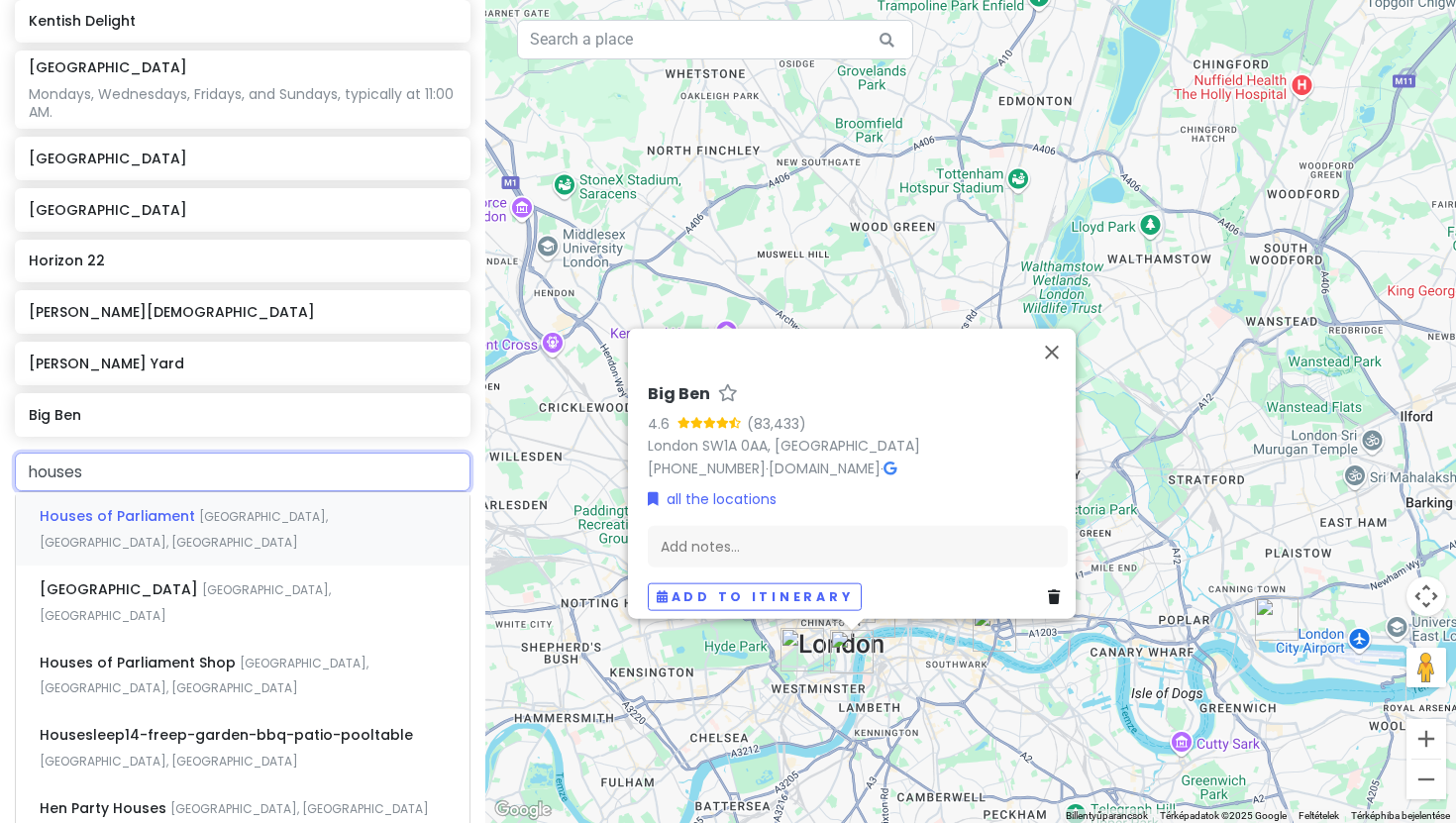 click on "Abingdon Street, London, Egyesült Királyság" at bounding box center [183, 529] 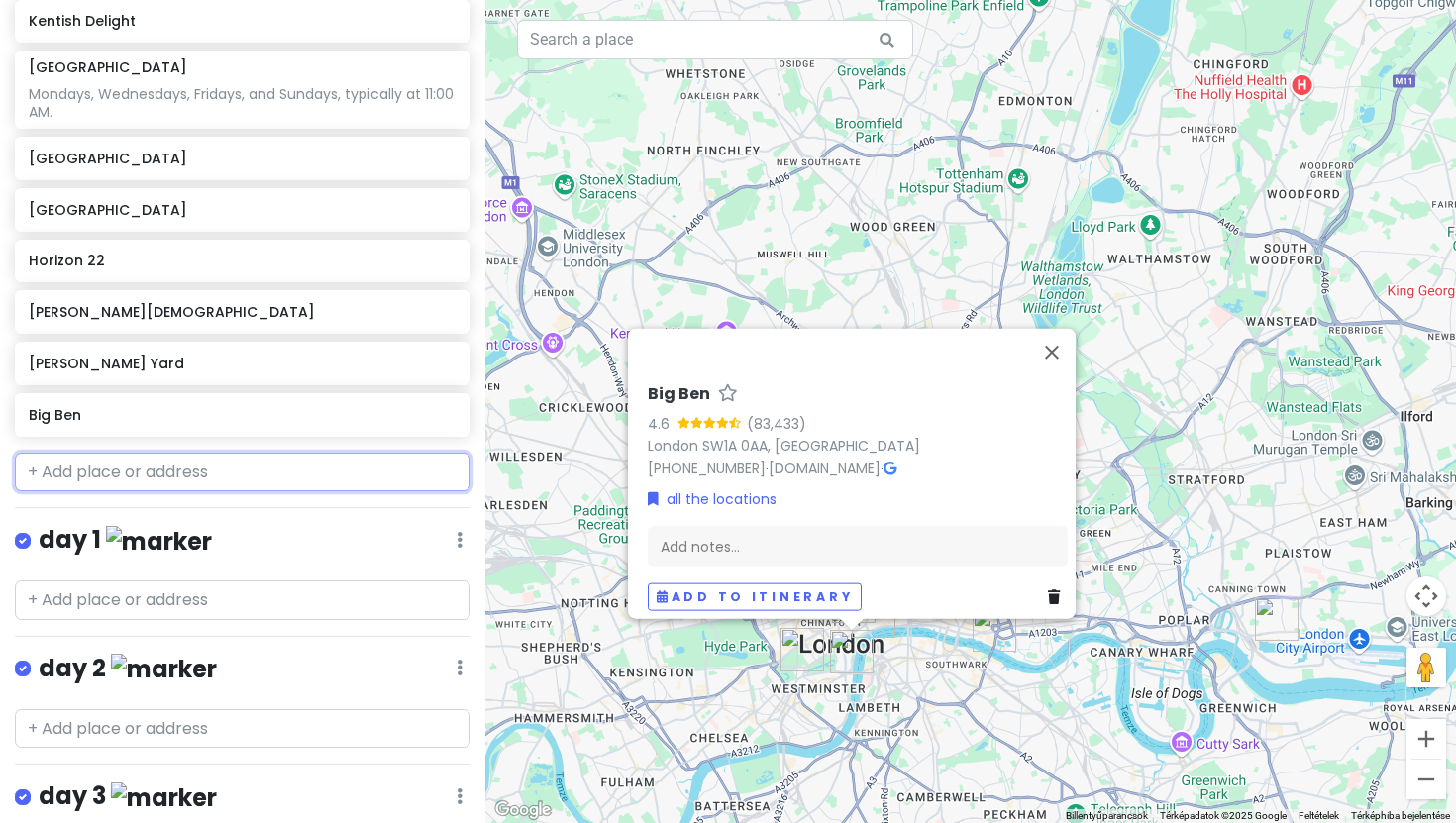 scroll, scrollTop: 696, scrollLeft: 0, axis: vertical 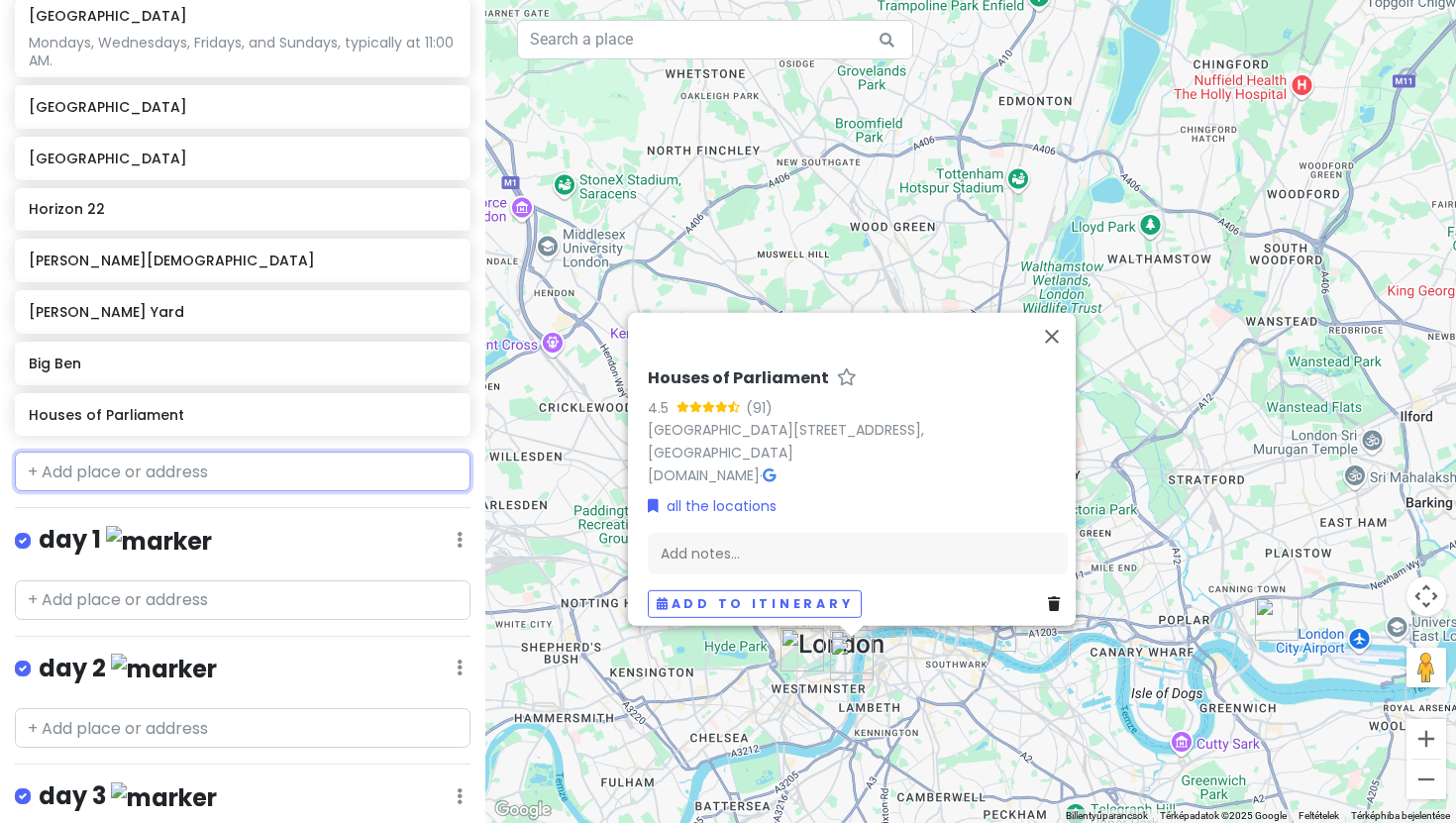 click at bounding box center [243, 471] 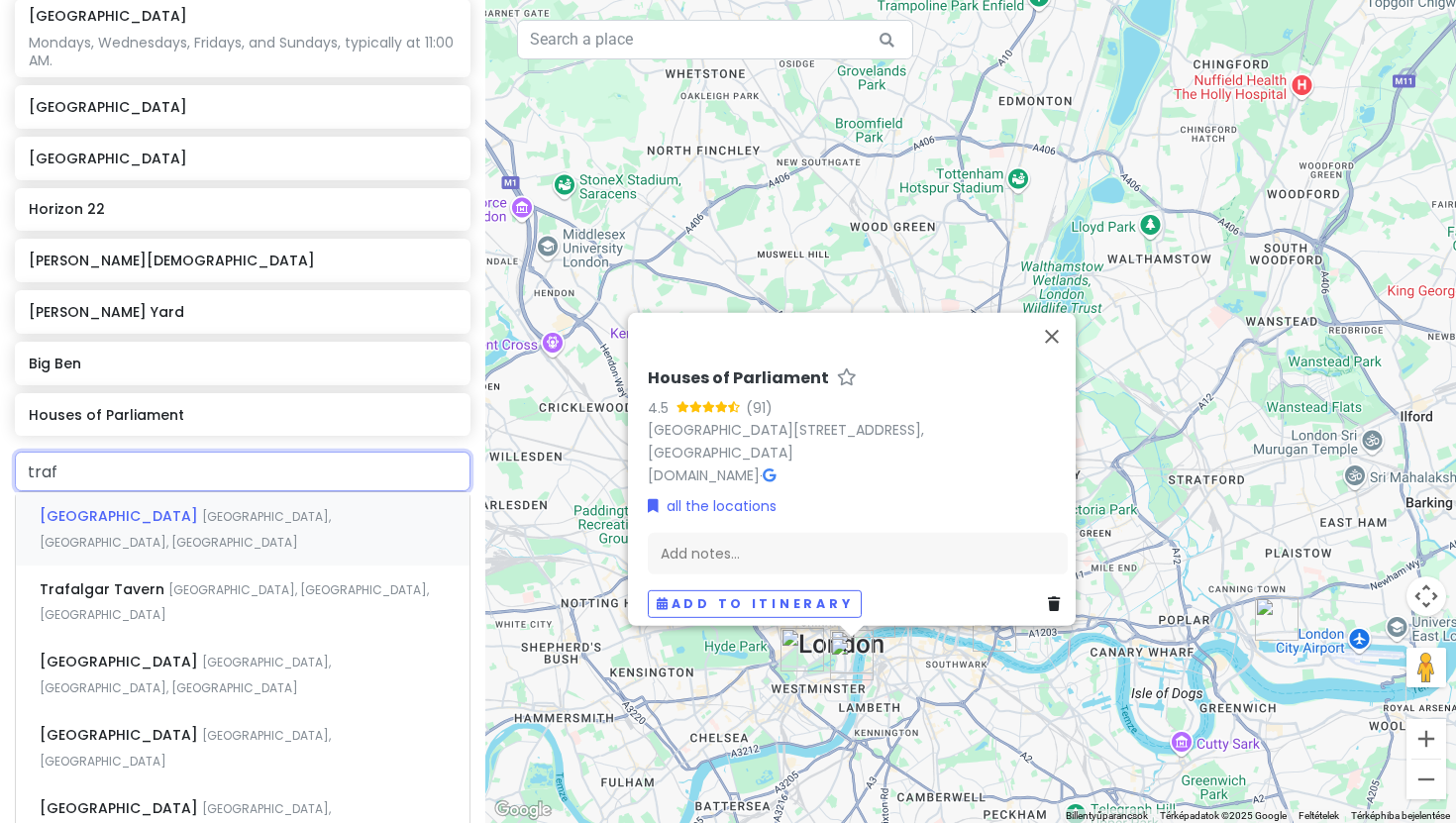 type on "trafa" 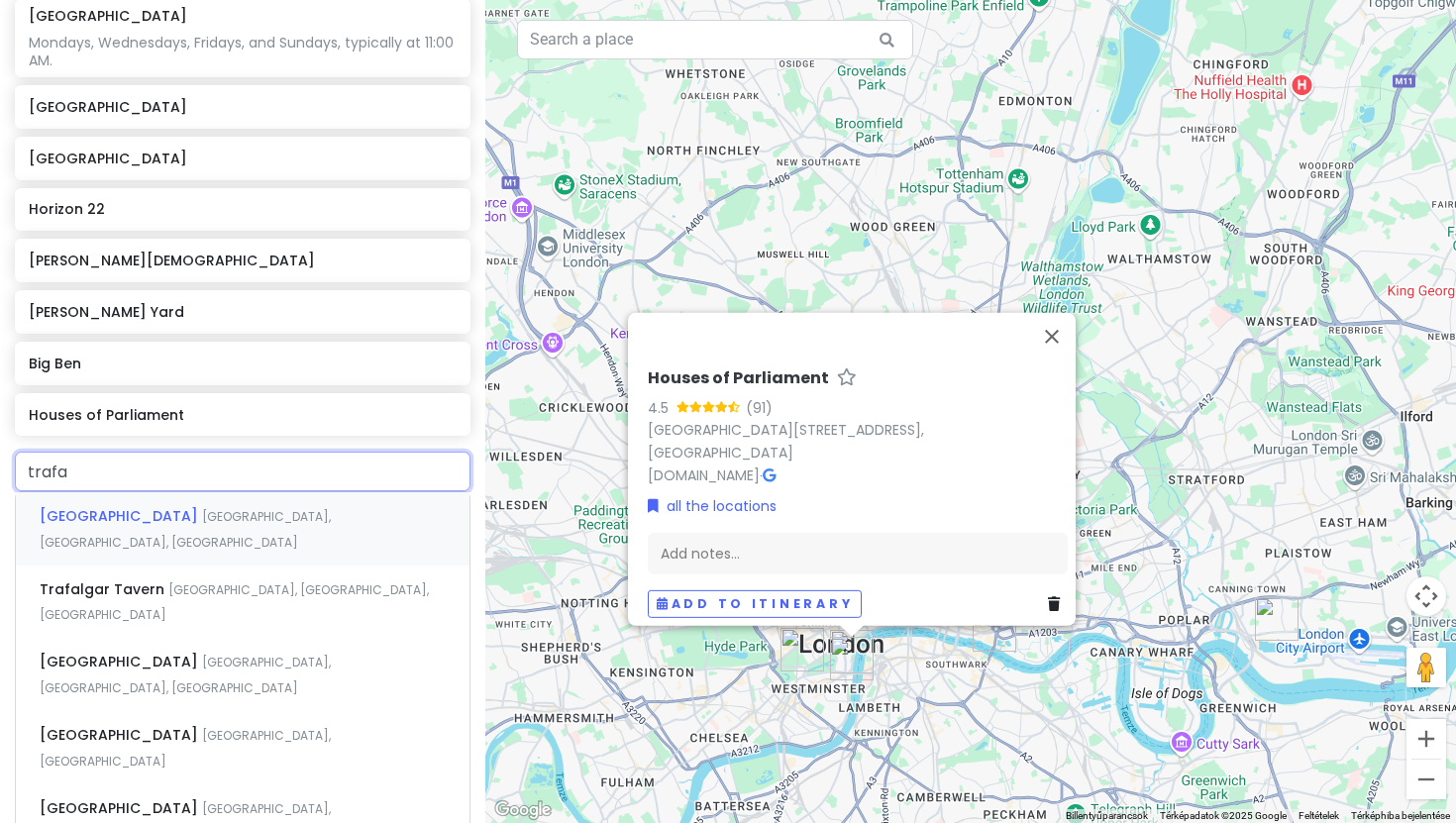 click on "Trafalgar Square, London, Egyesült Királyság" at bounding box center (185, 529) 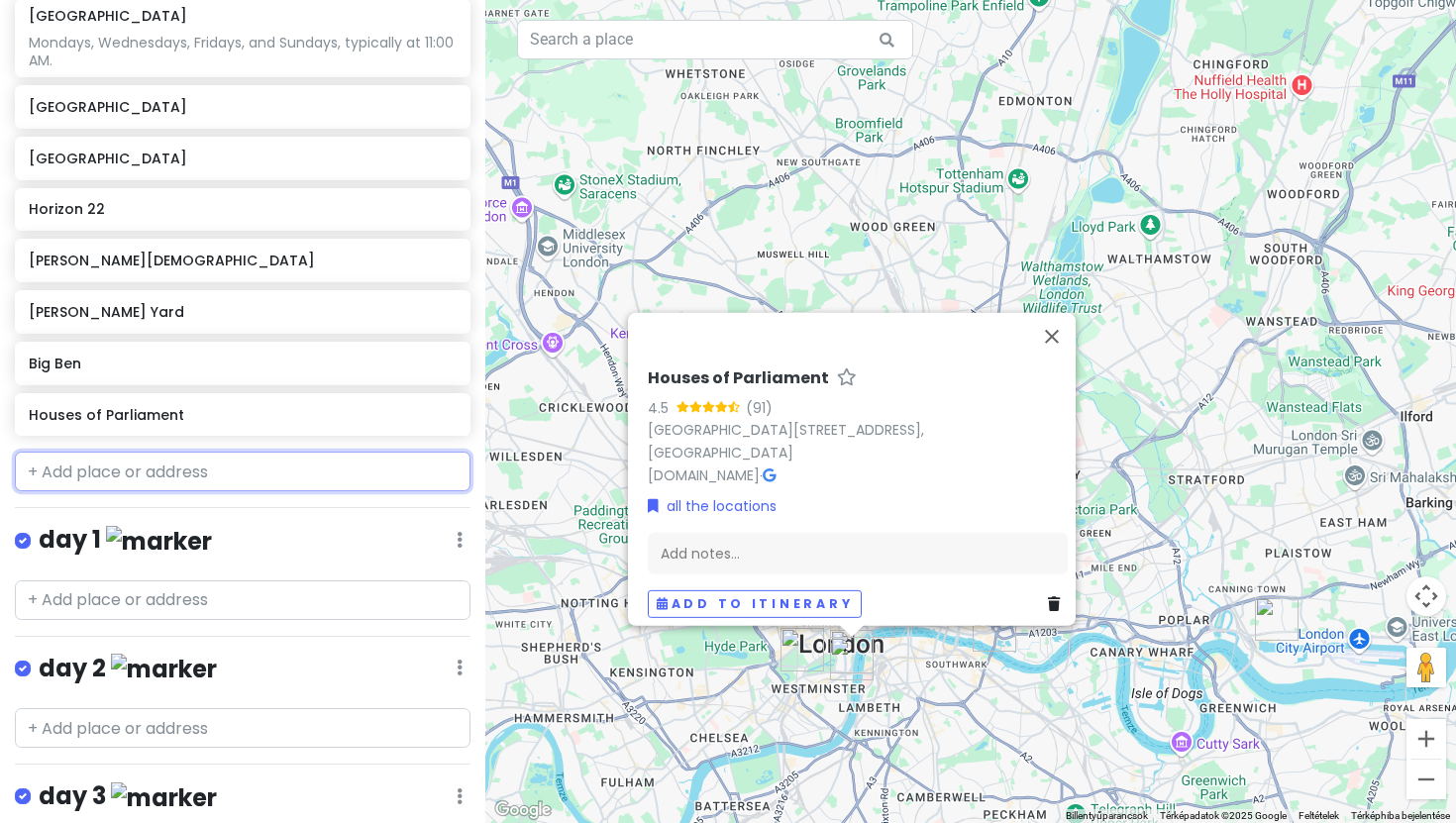 scroll, scrollTop: 748, scrollLeft: 0, axis: vertical 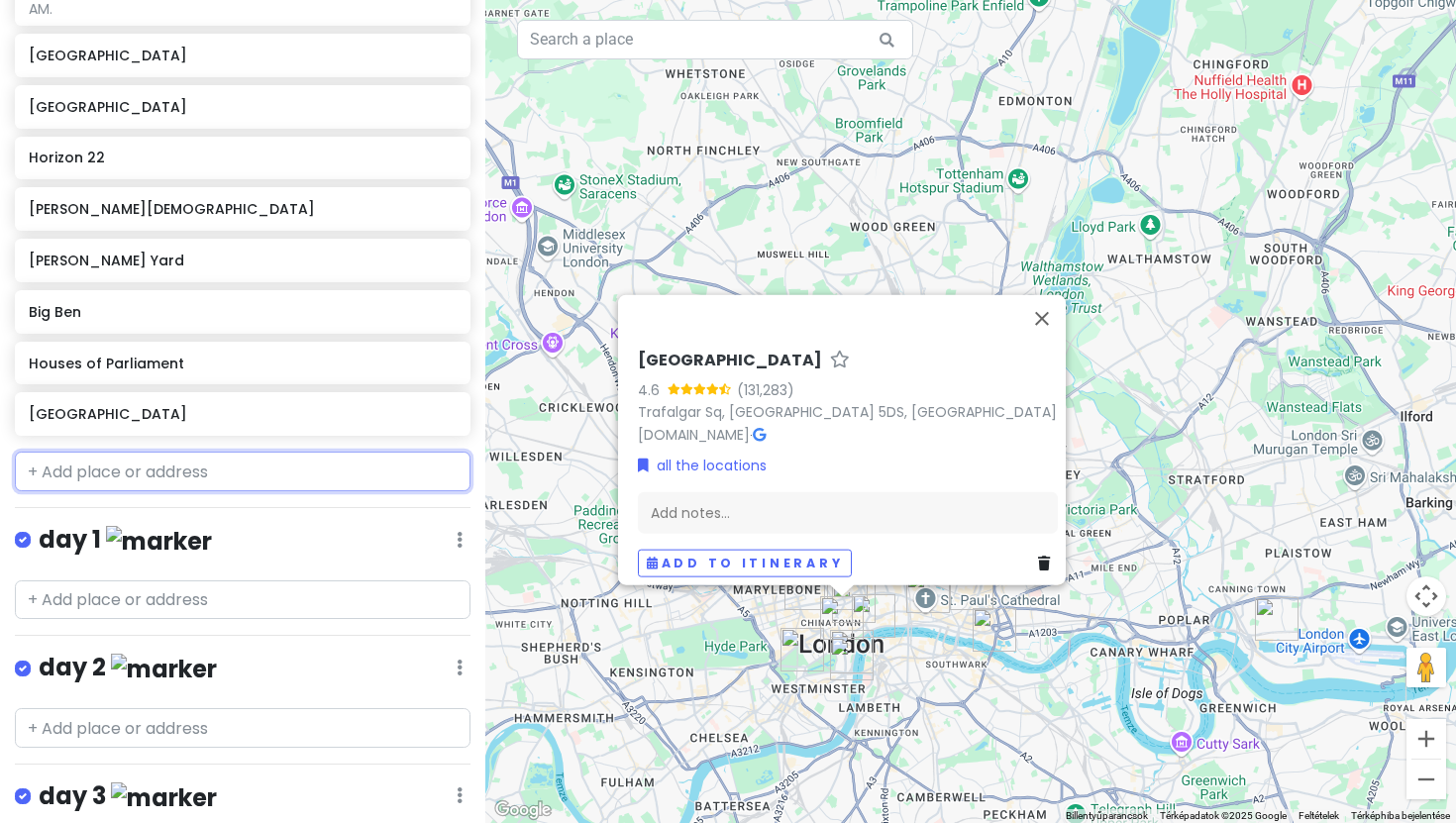 click at bounding box center (243, 471) 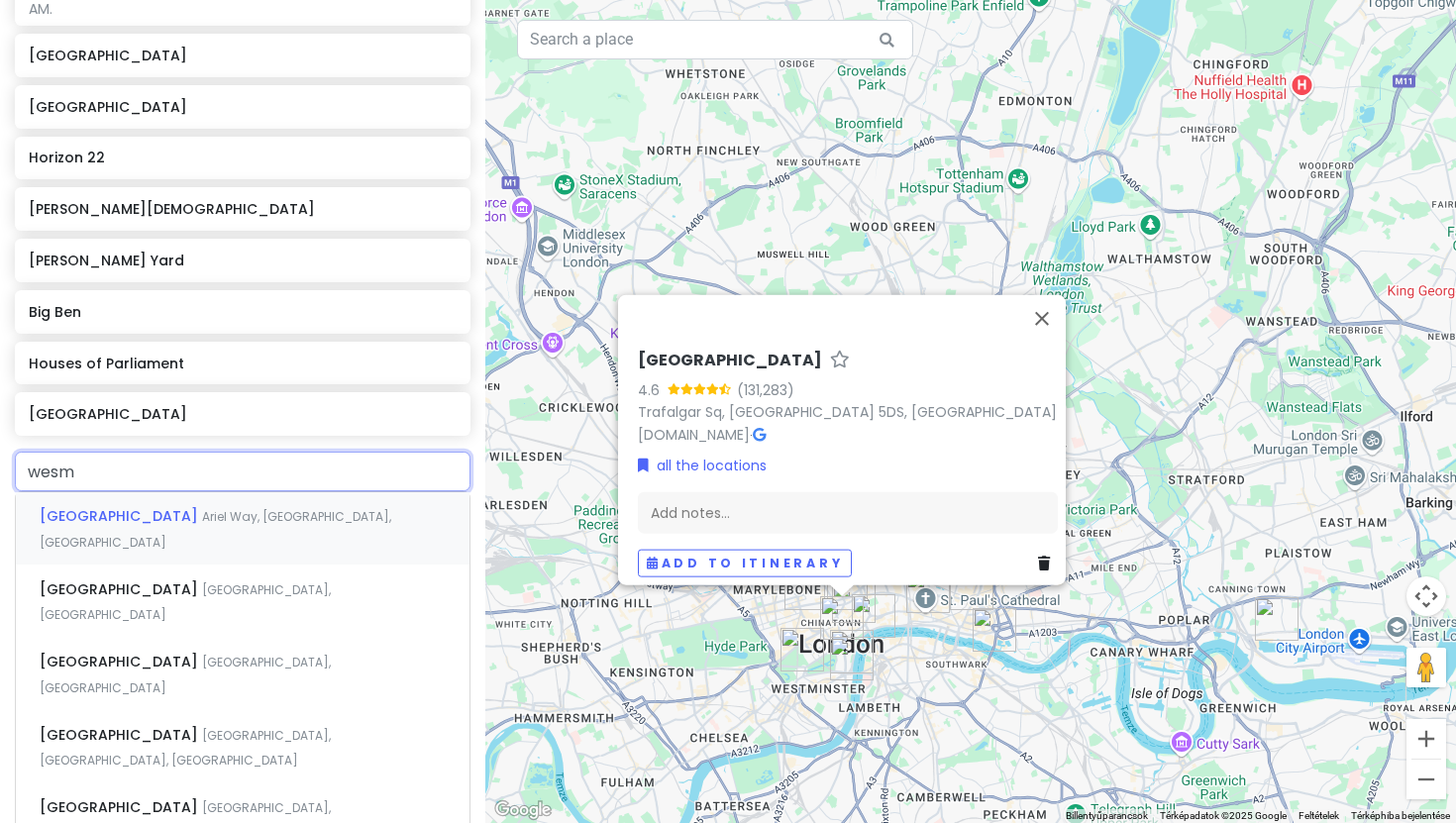 type on "wesmi" 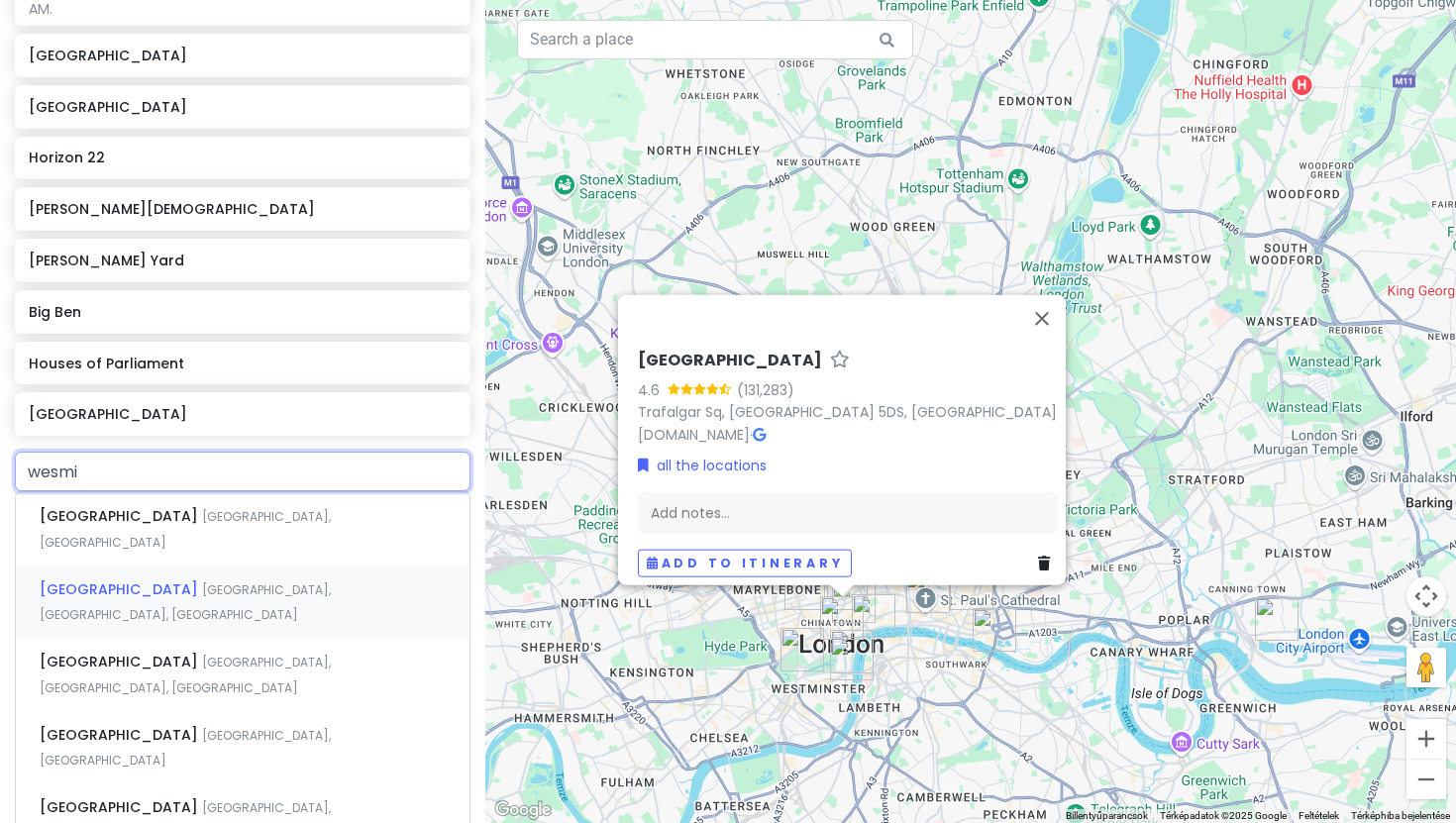 click on "Westminster Abbey   Dean's Yard, London, Egyesült Királyság" at bounding box center [243, 601] 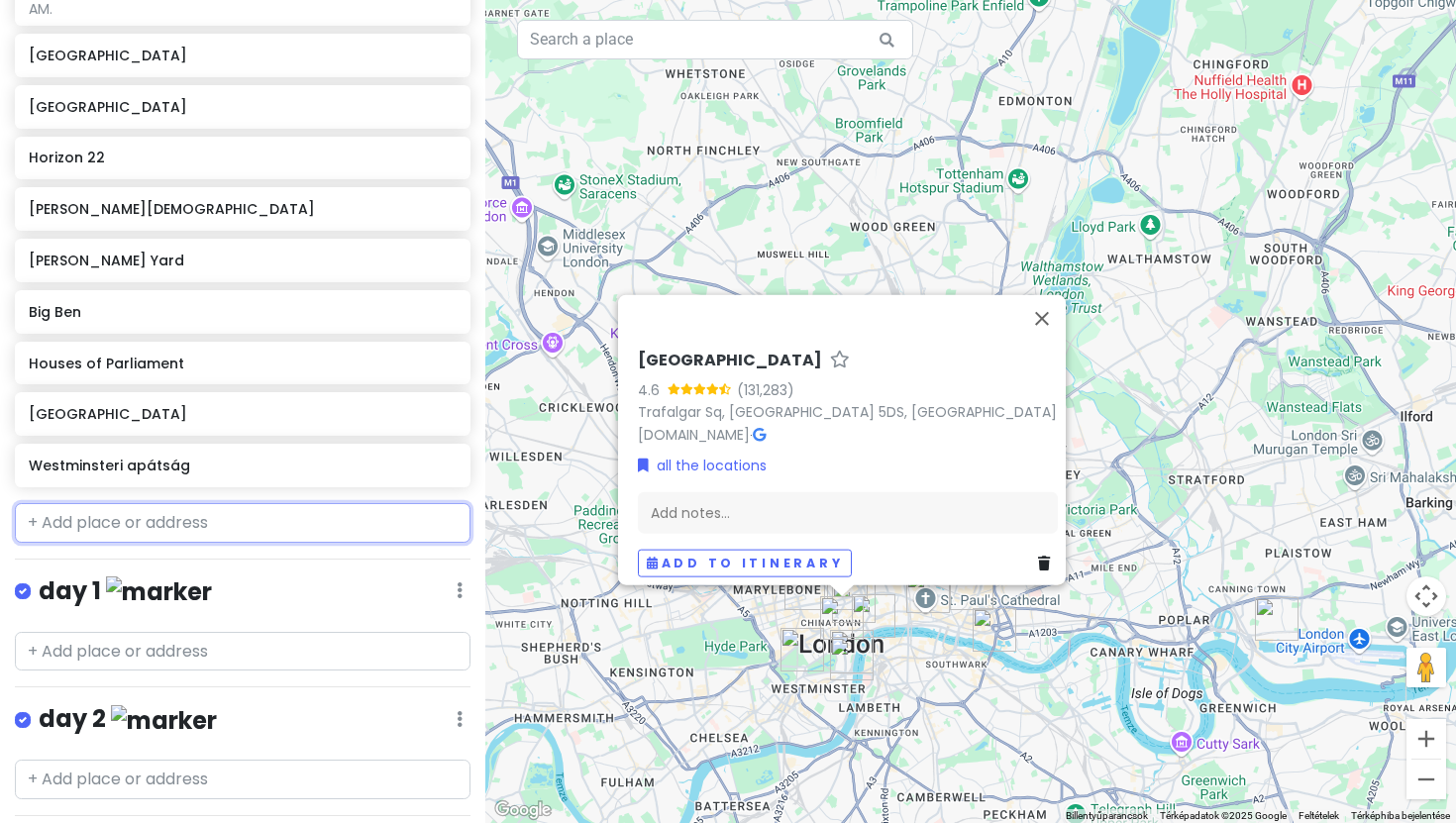 scroll, scrollTop: 799, scrollLeft: 0, axis: vertical 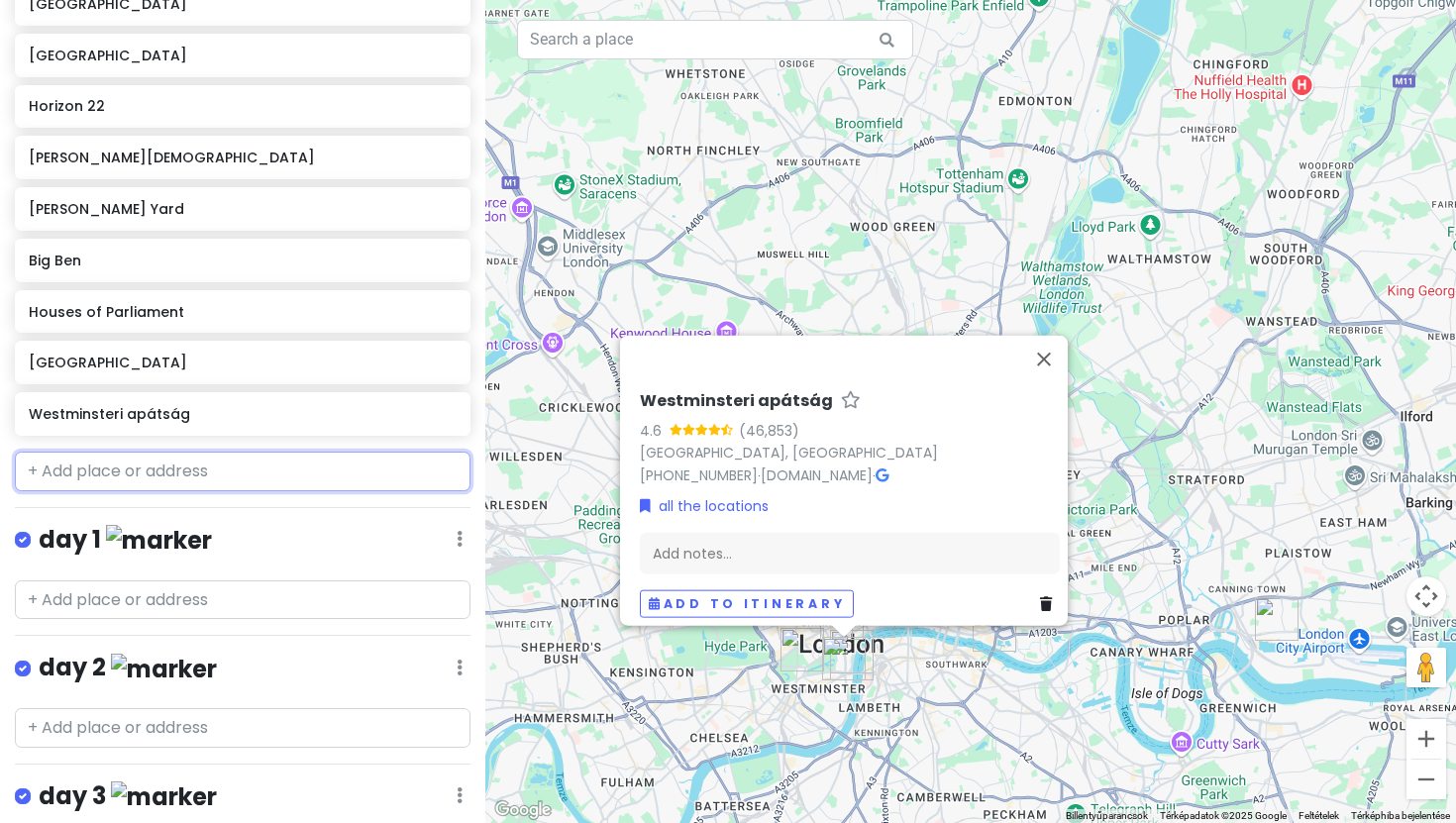 click at bounding box center [243, 471] 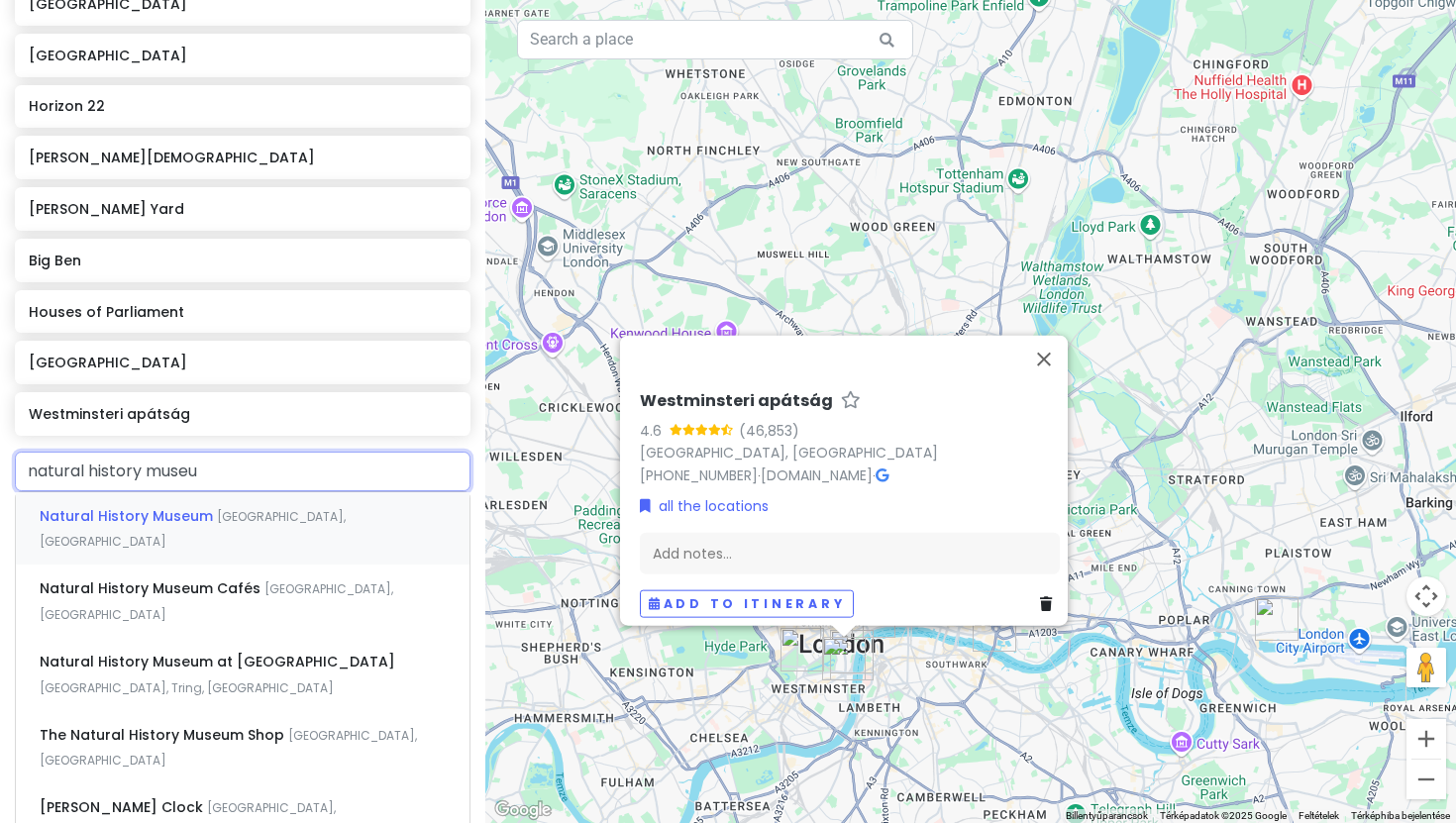 type on "natural history museum" 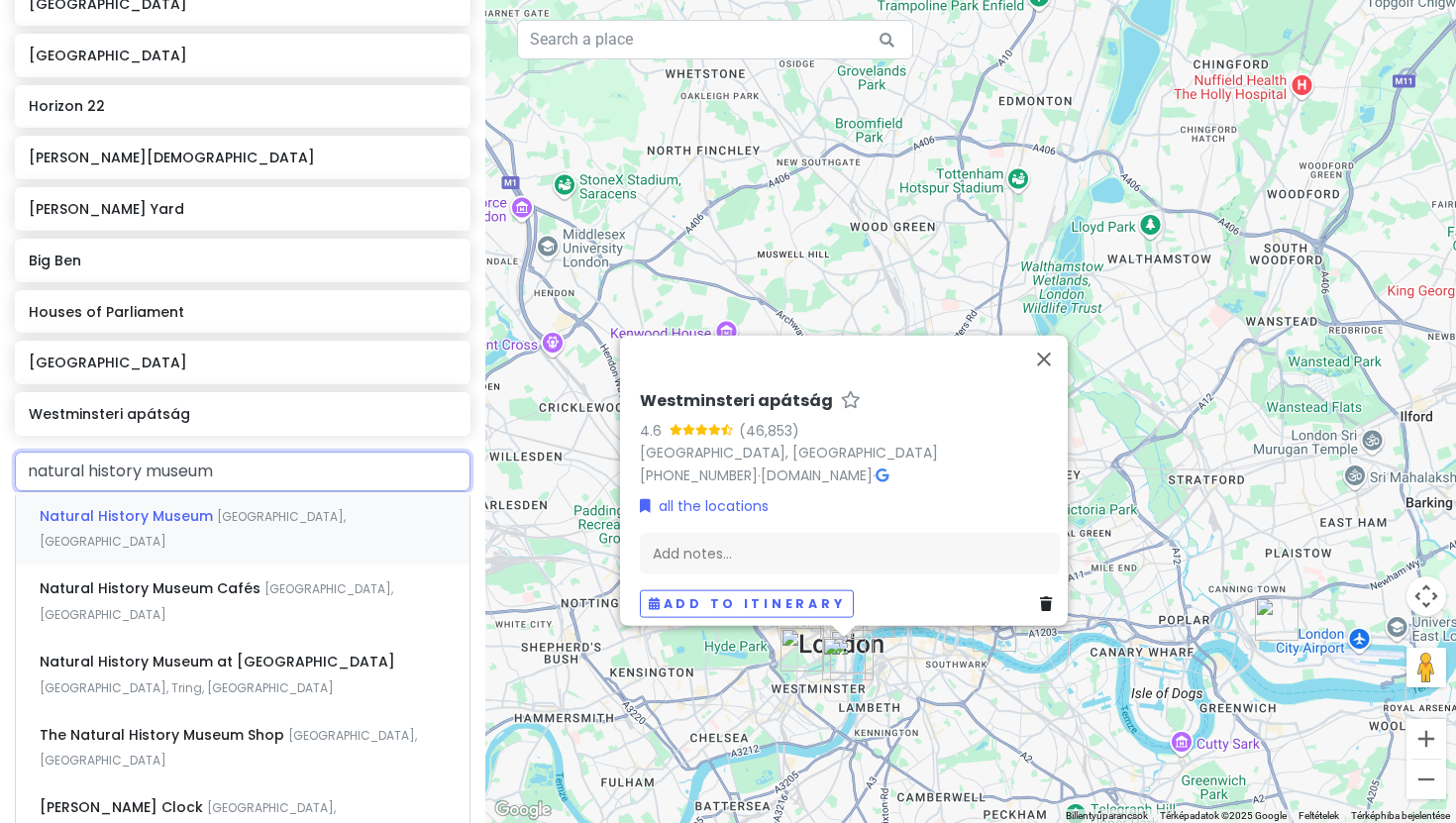 click on "Natural History Museum" at bounding box center (128, 516) 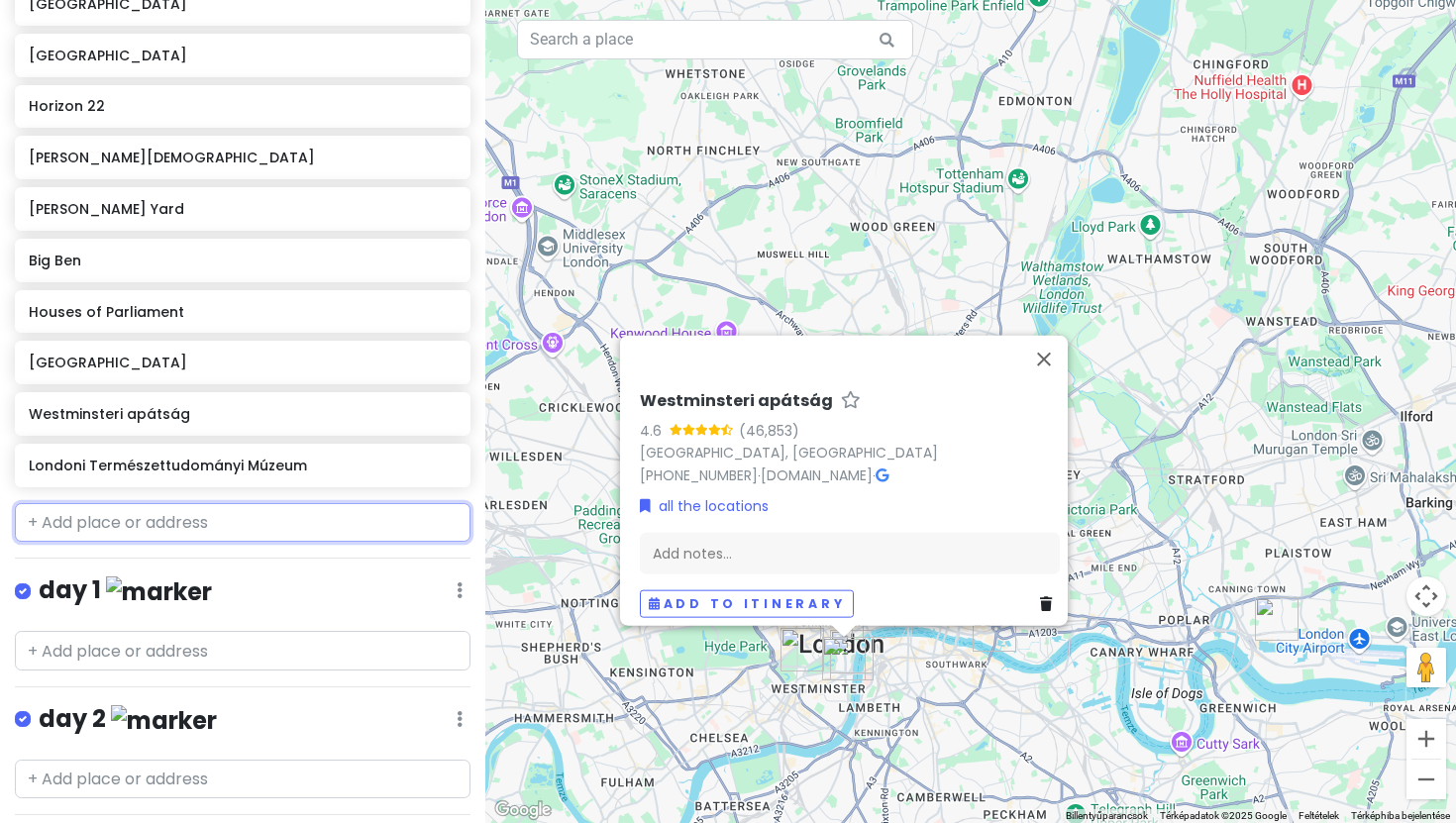 scroll, scrollTop: 850, scrollLeft: 0, axis: vertical 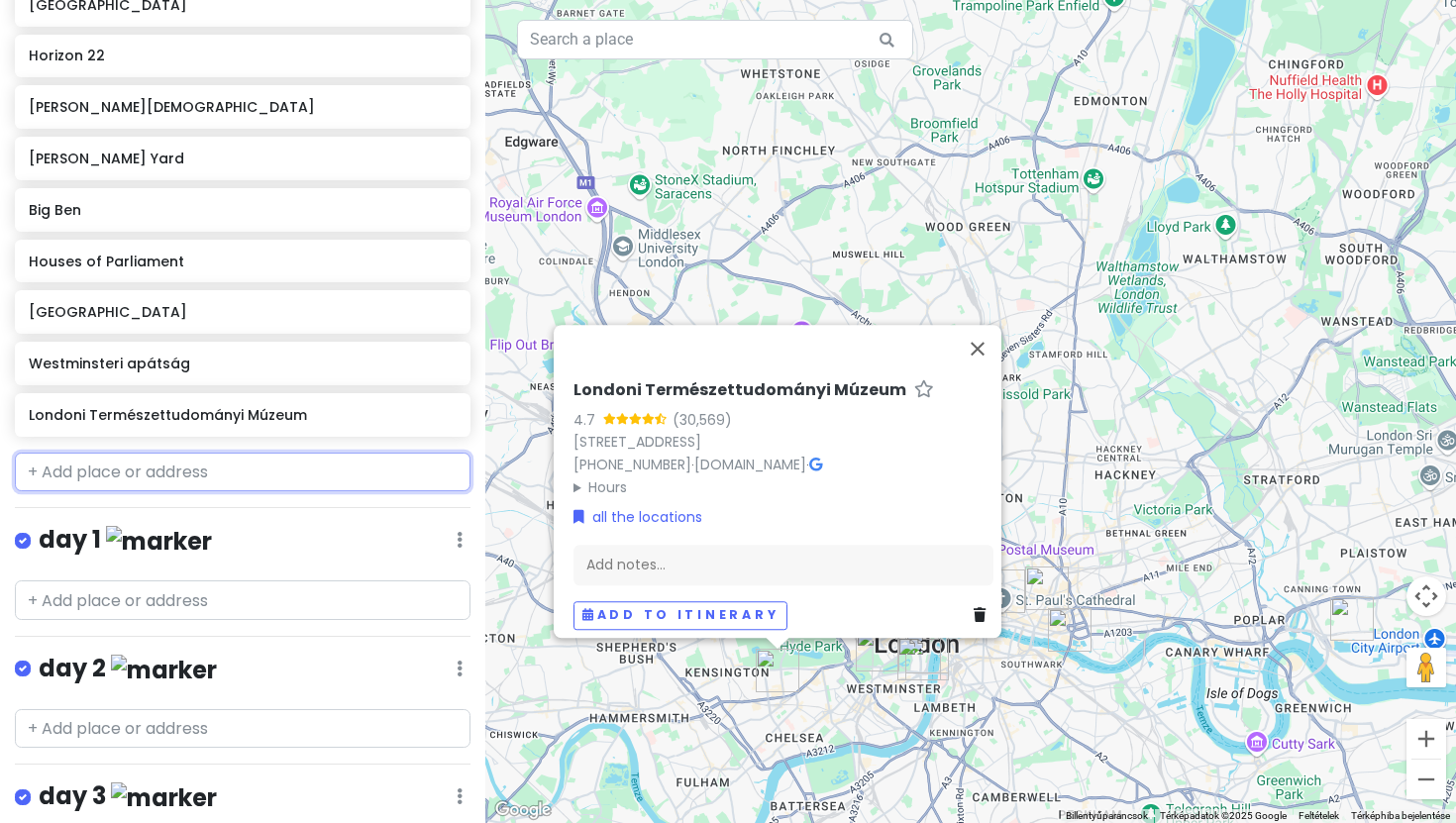 click at bounding box center [243, 472] 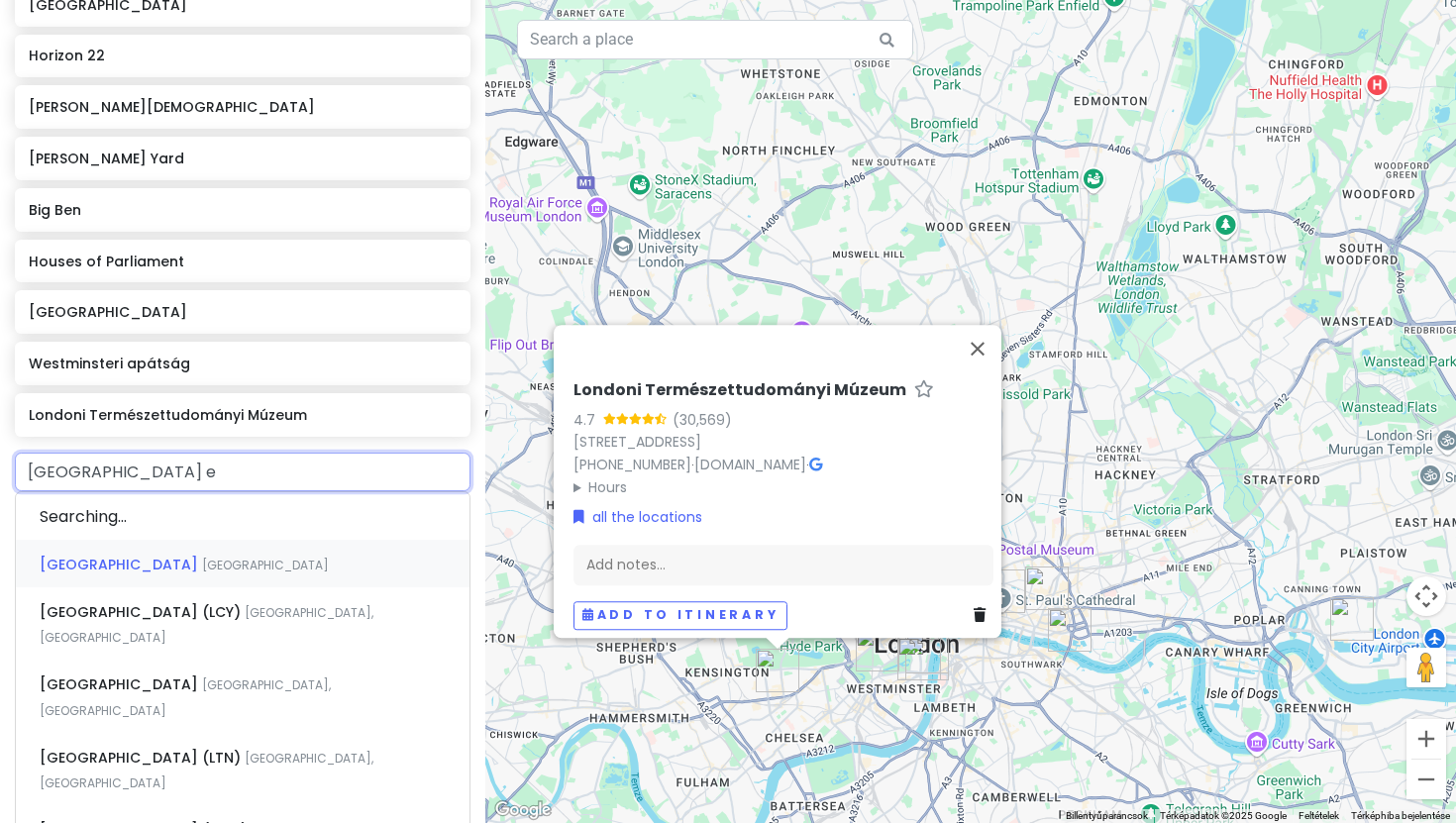type on "london ey" 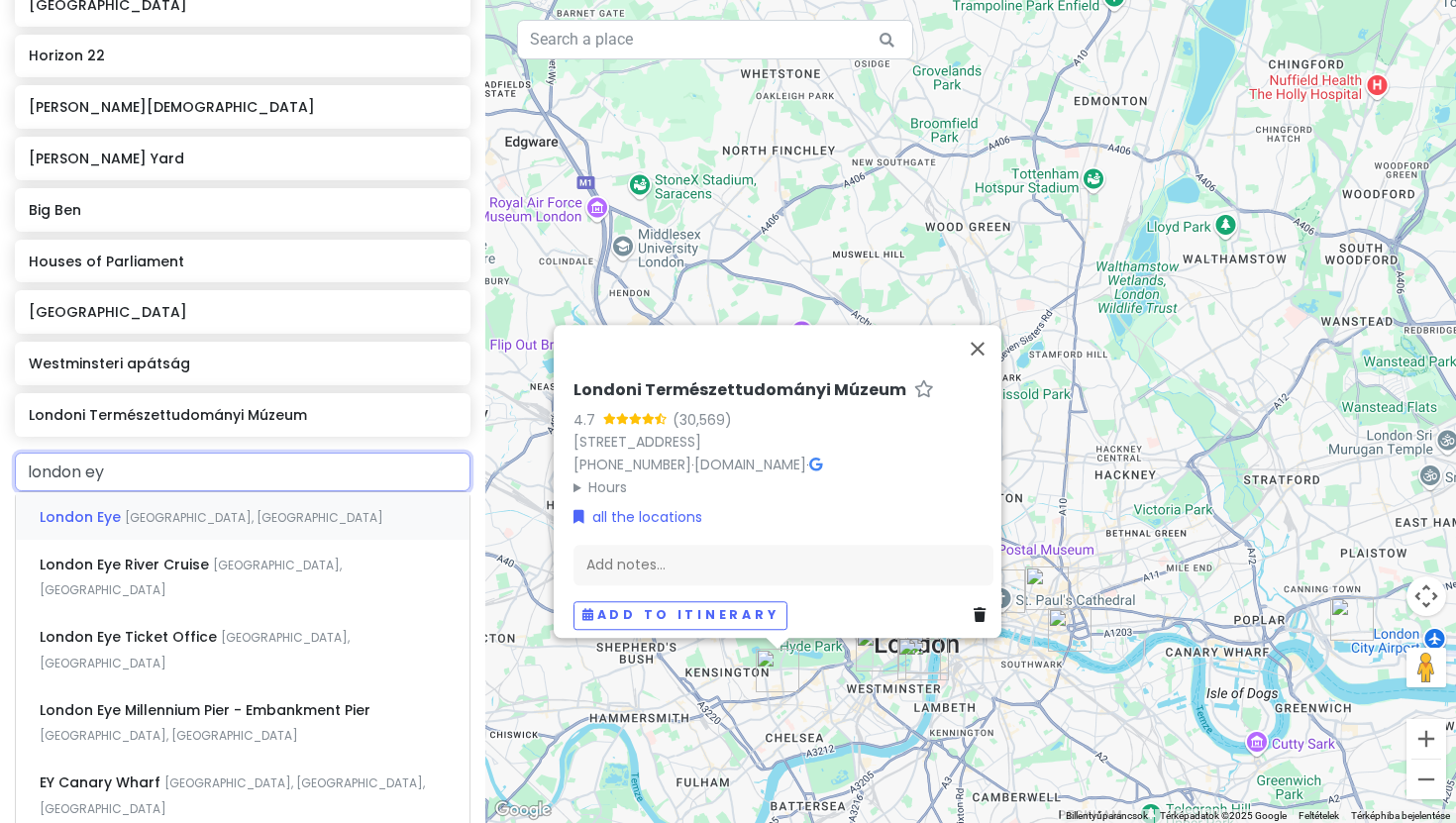click on "London, Egyesült Királyság" at bounding box center [254, 517] 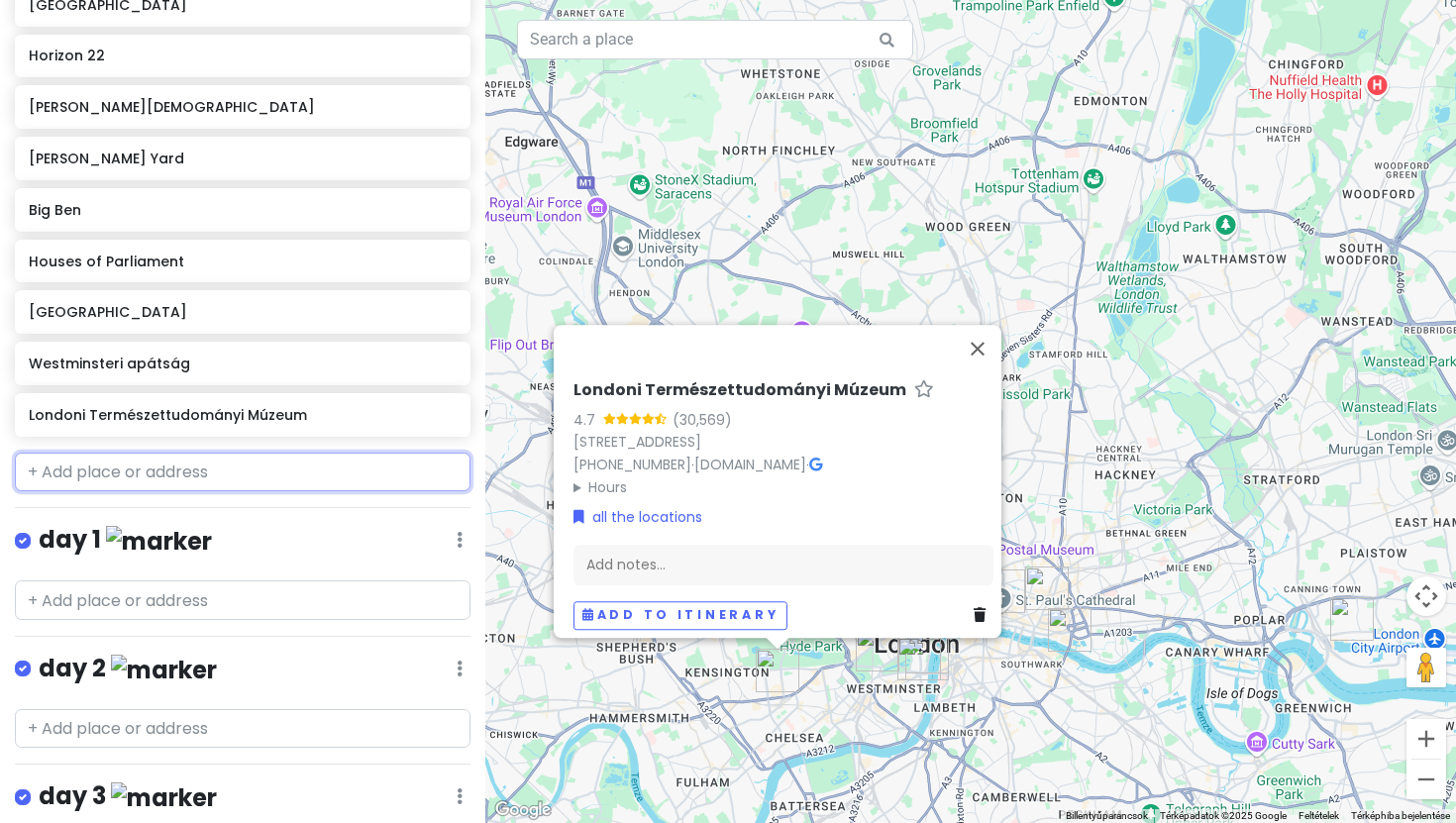 scroll, scrollTop: 901, scrollLeft: 0, axis: vertical 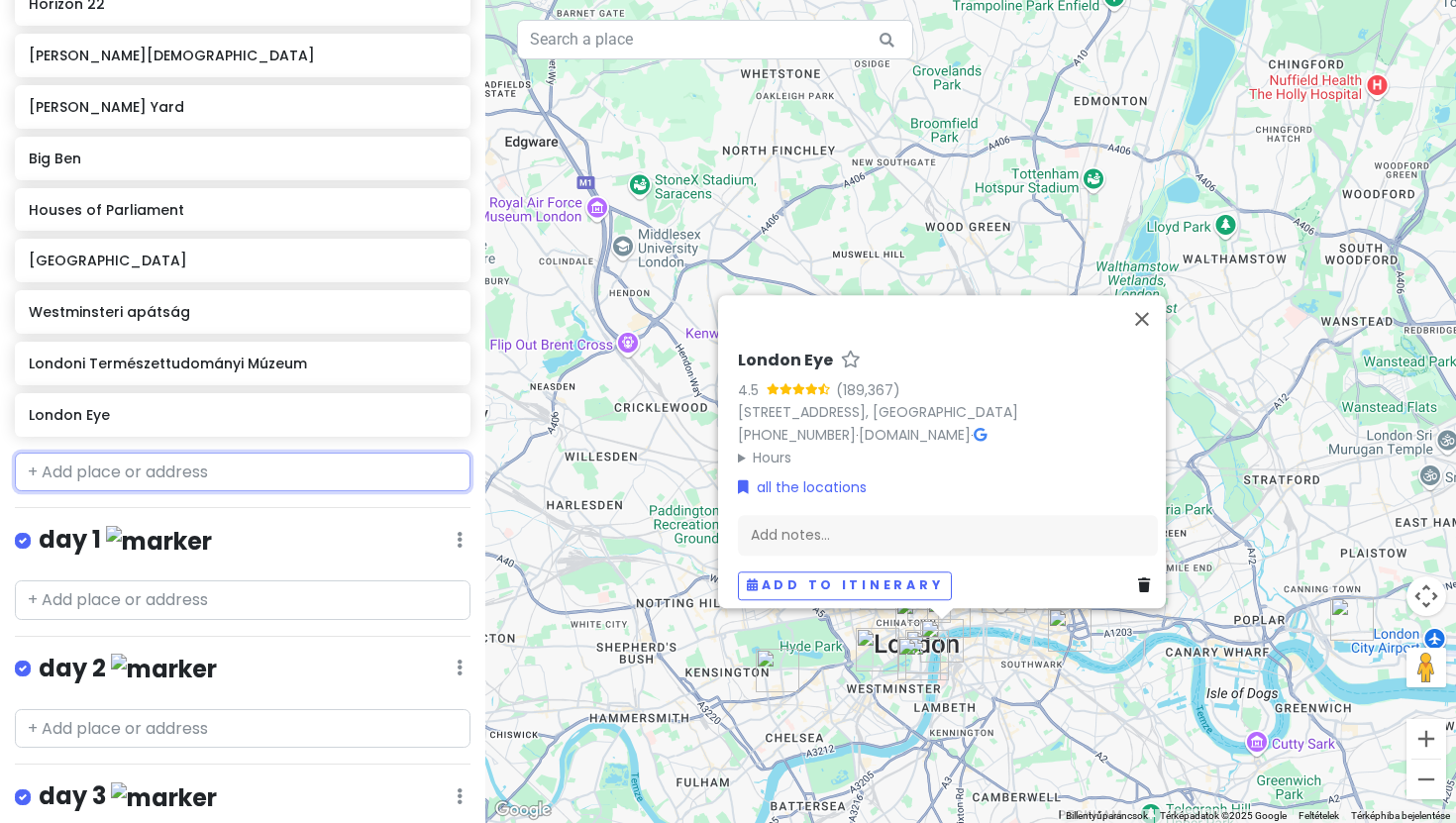 click at bounding box center (243, 472) 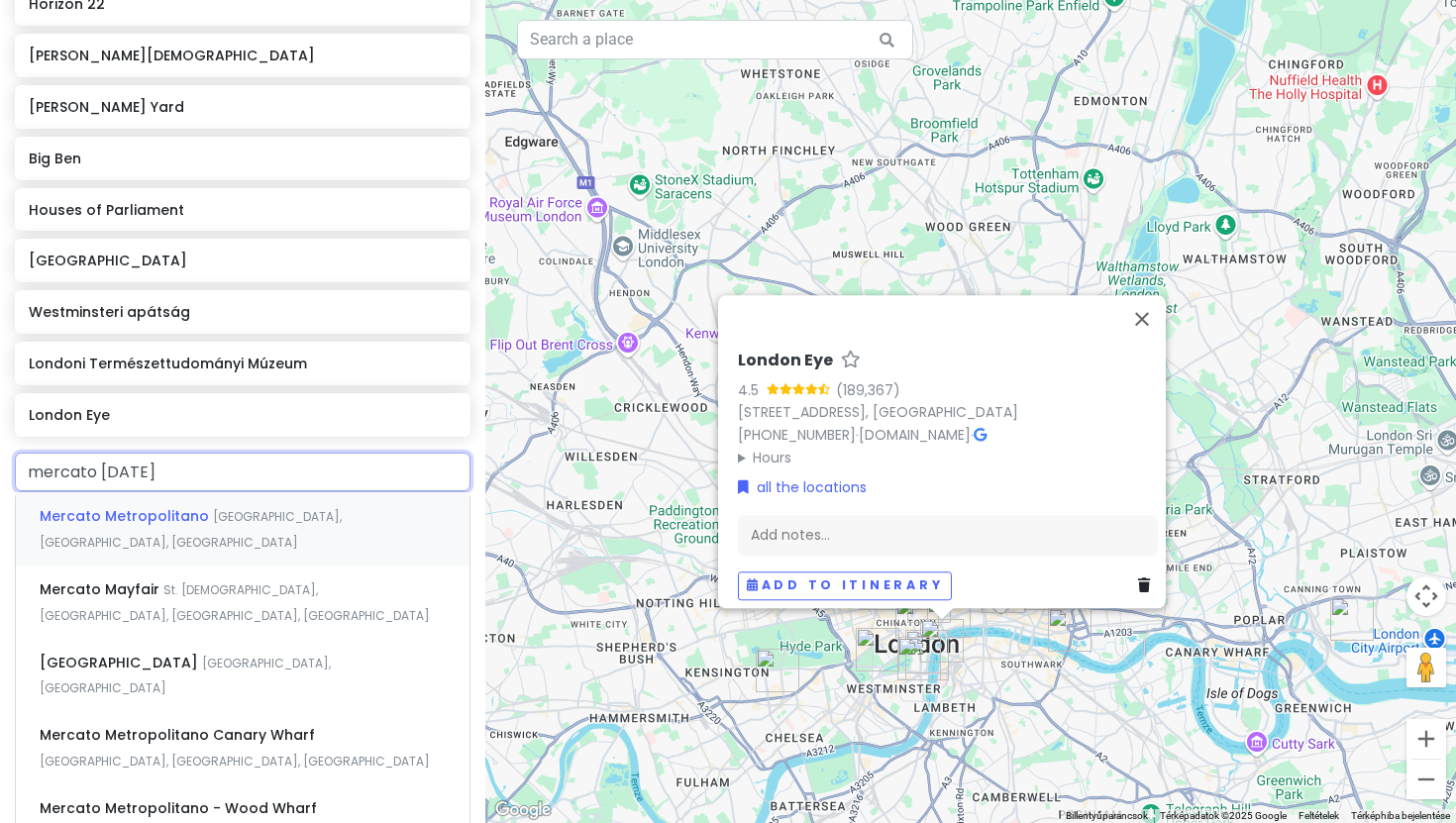 type on "mercato may" 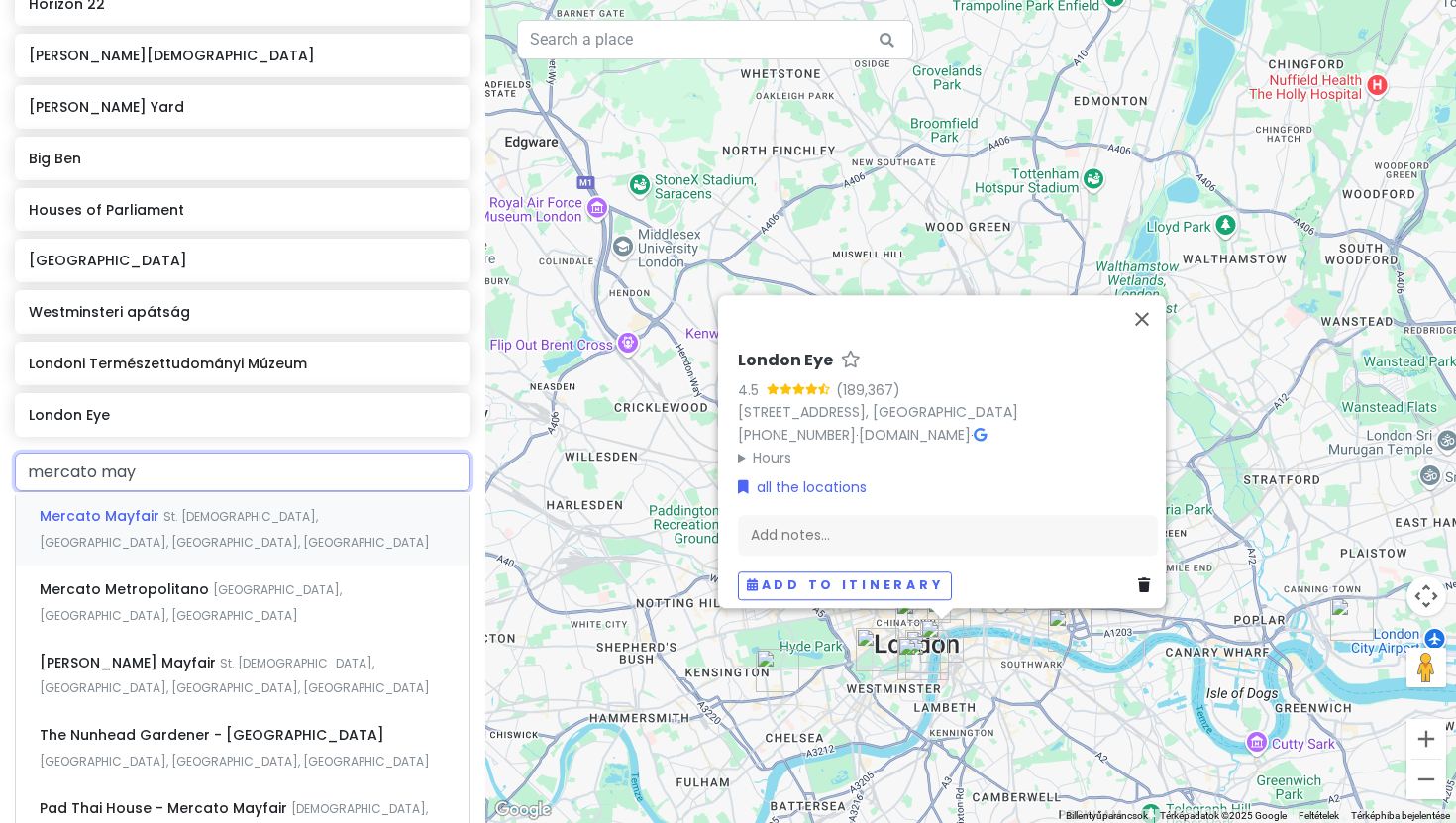 click on "Mercato Mayfair" at bounding box center (101, 516) 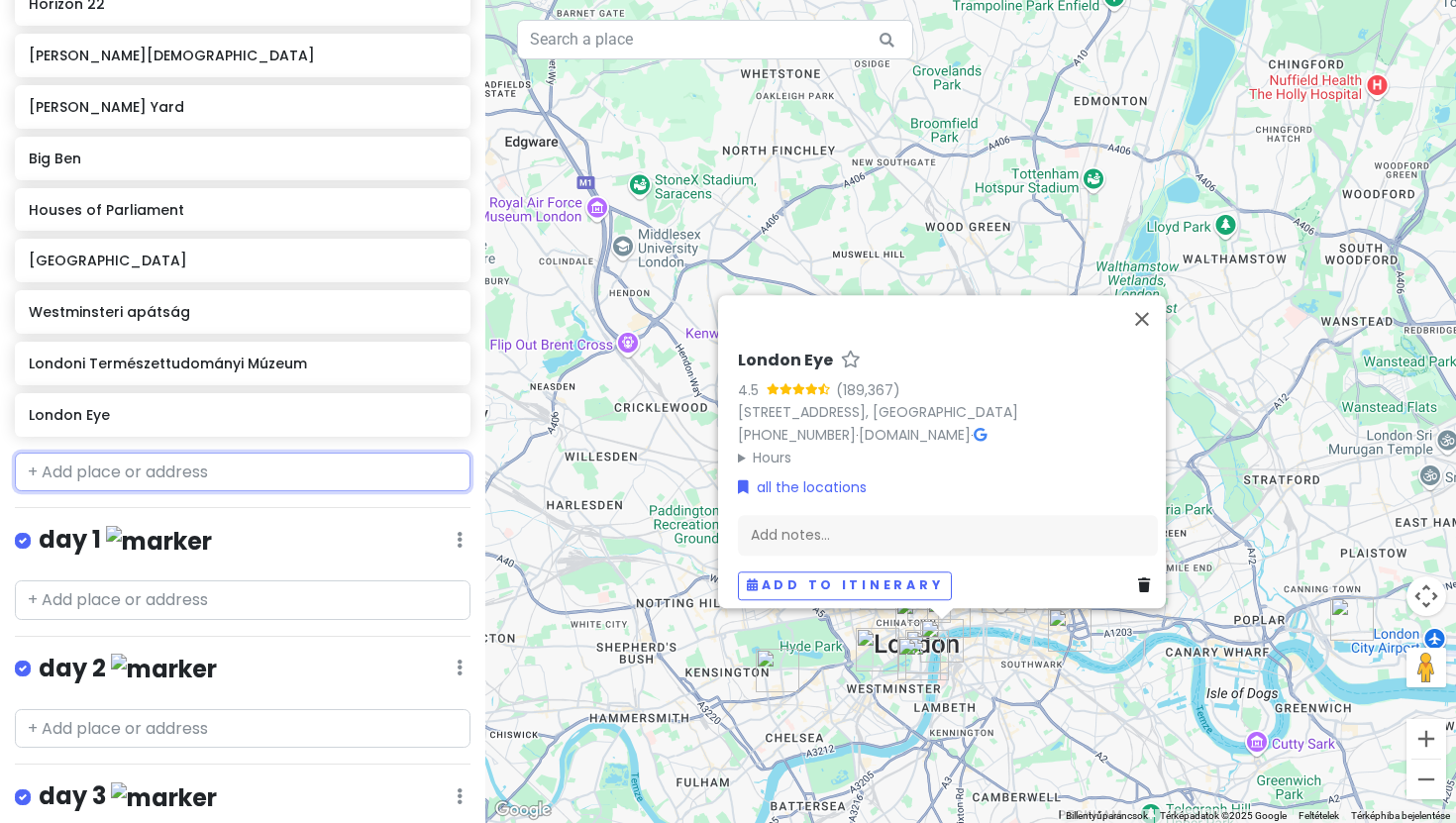 scroll, scrollTop: 953, scrollLeft: 0, axis: vertical 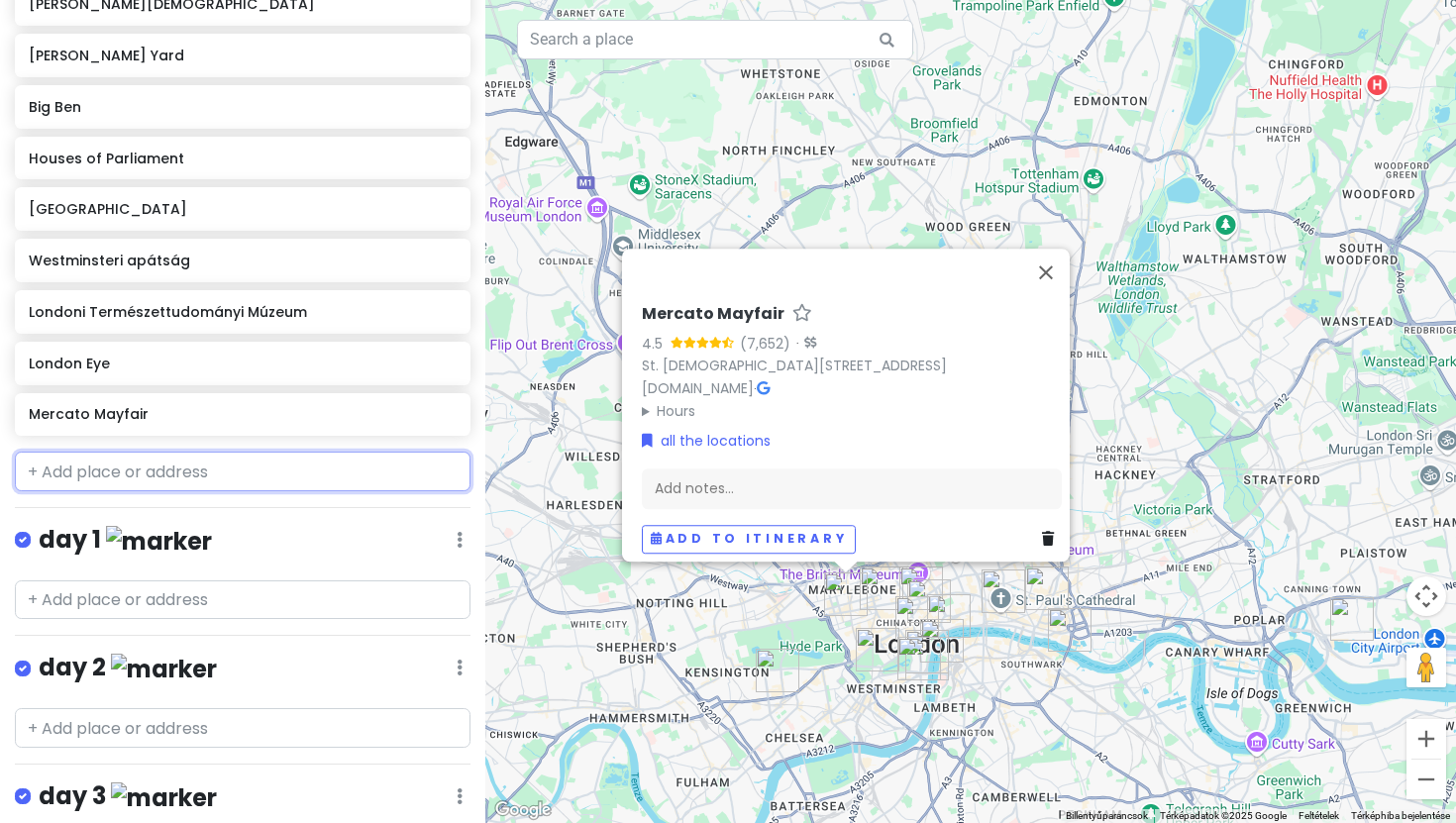 click at bounding box center [243, 471] 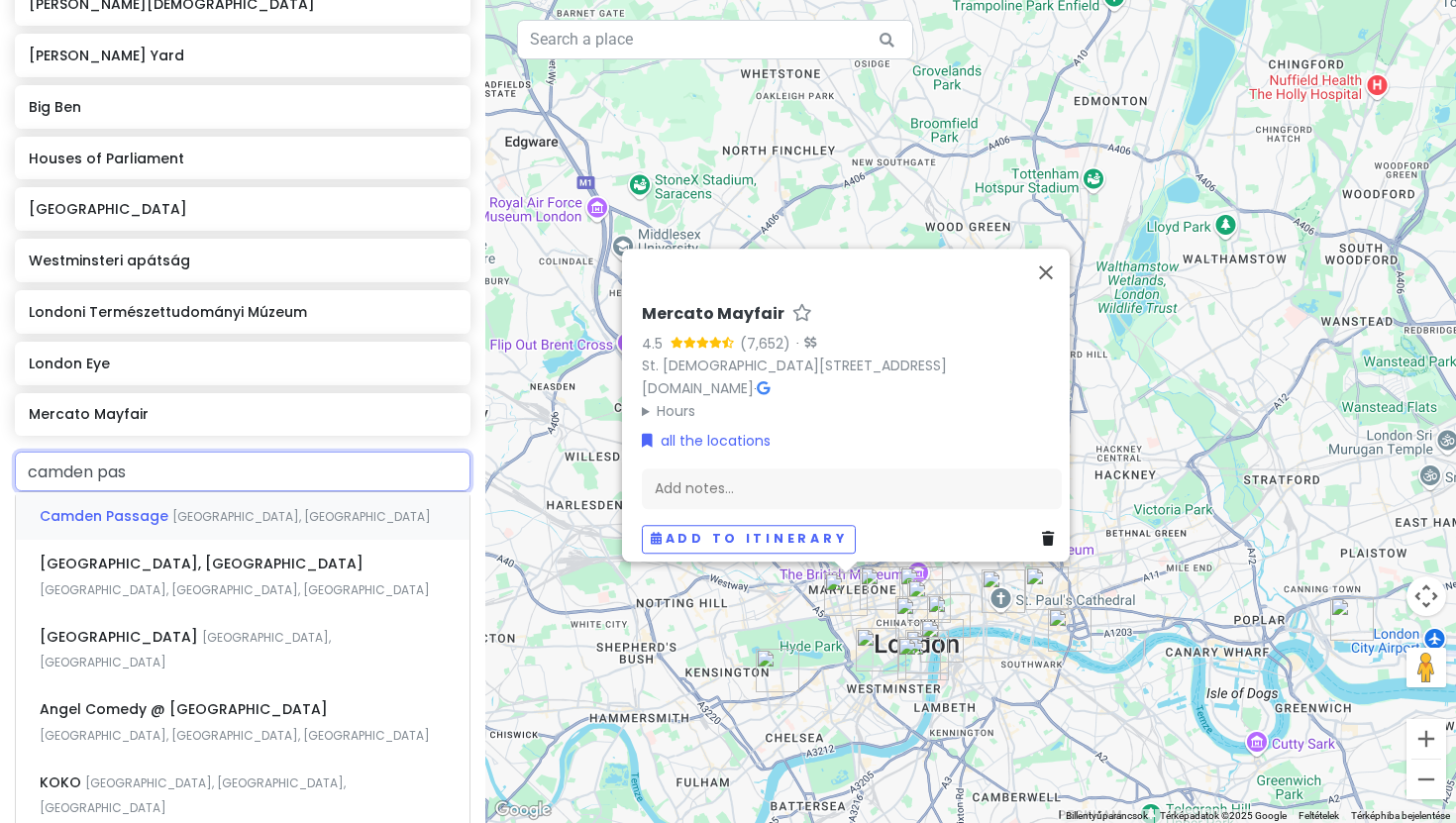 type on "camden pass" 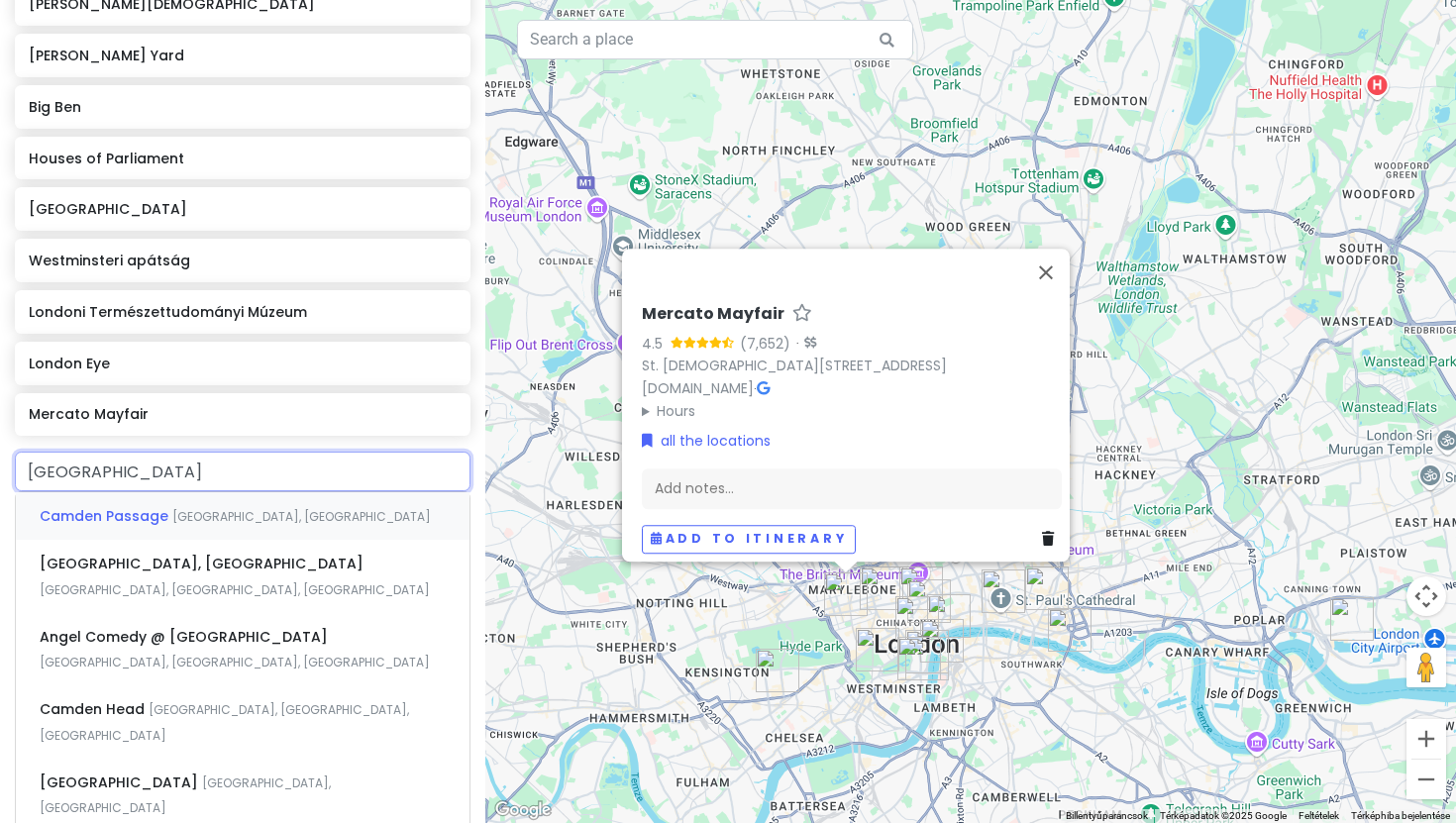 click on "Camden Passage" at bounding box center (106, 516) 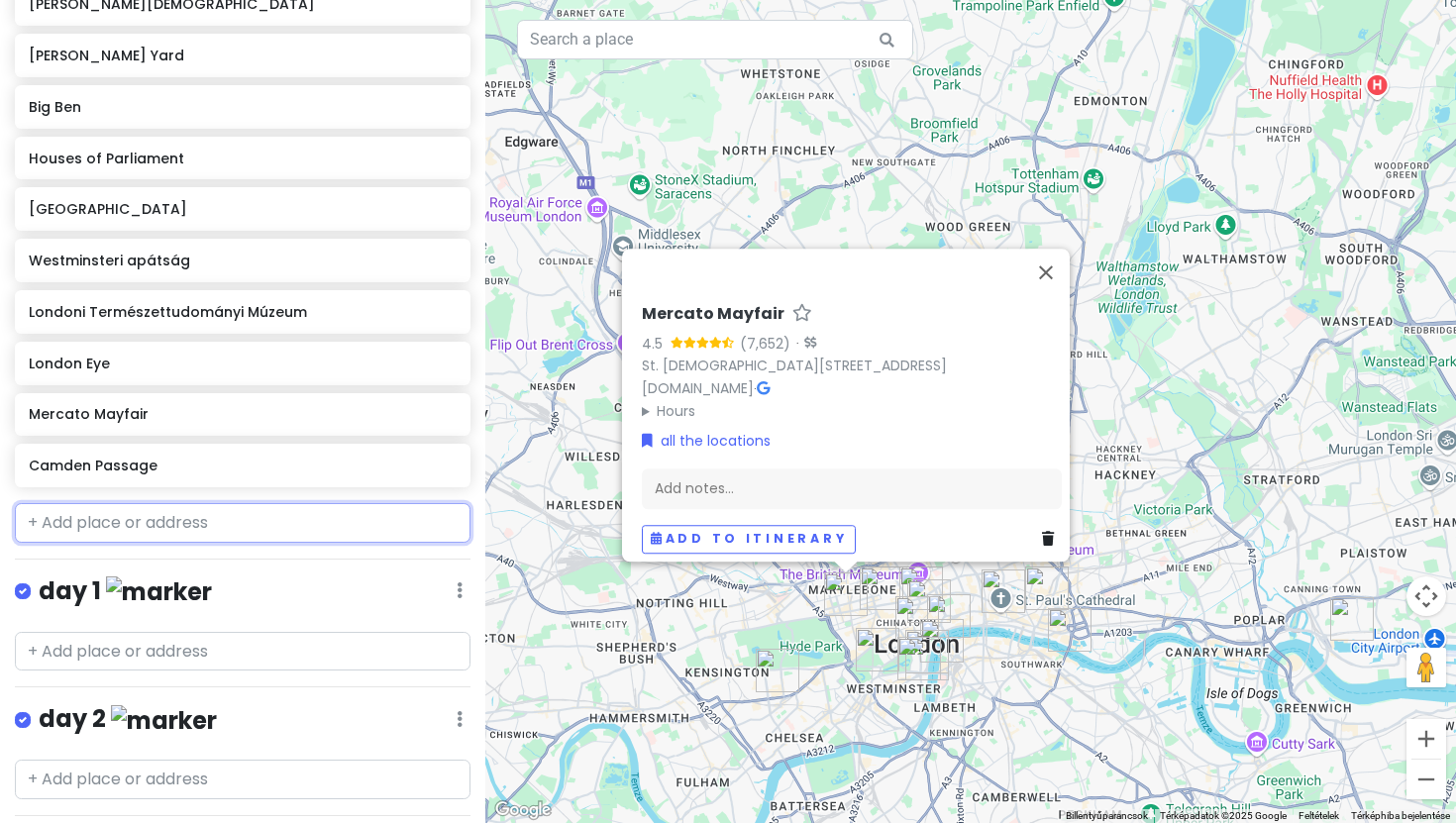 scroll, scrollTop: 1004, scrollLeft: 0, axis: vertical 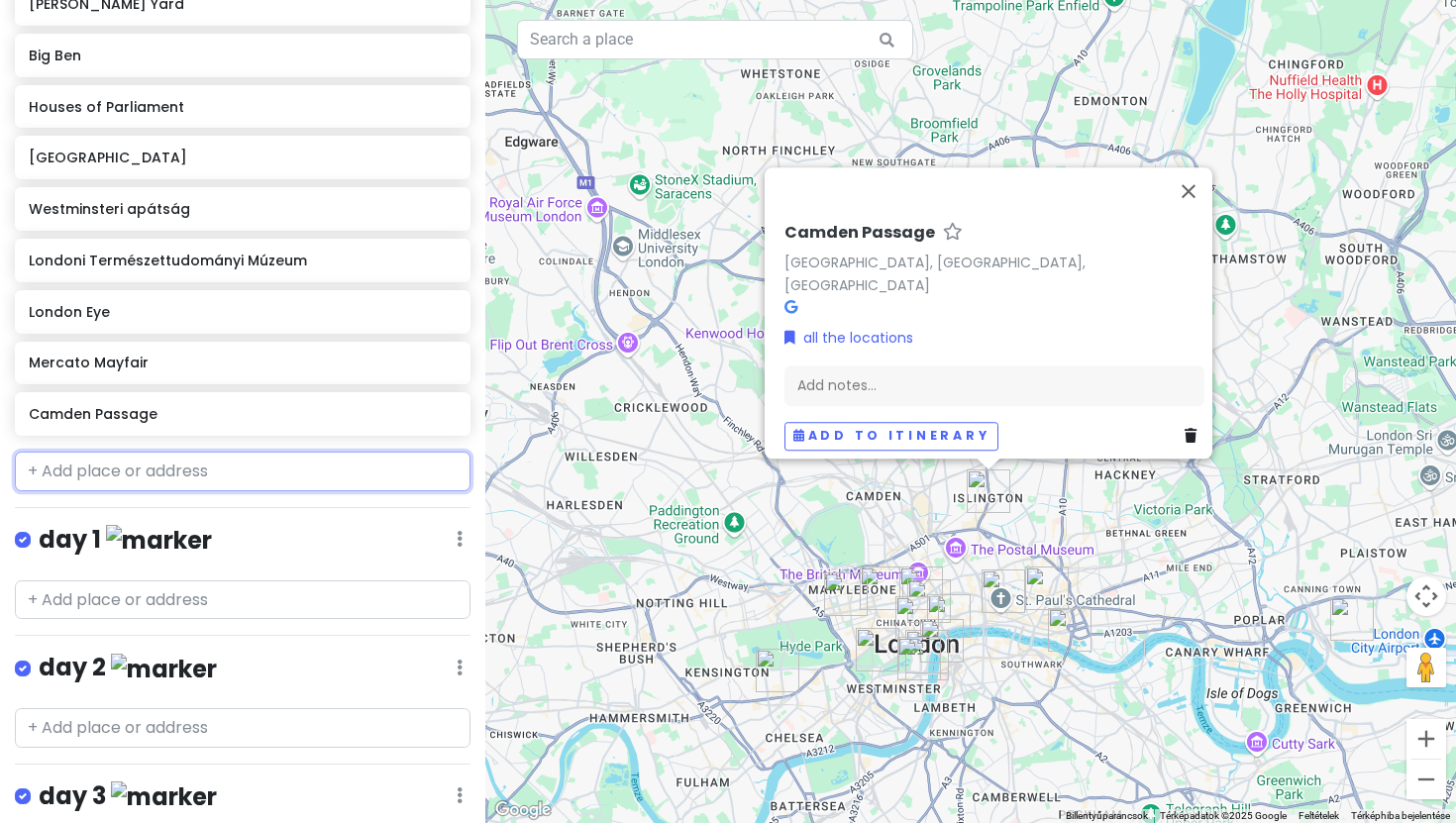 click at bounding box center [243, 471] 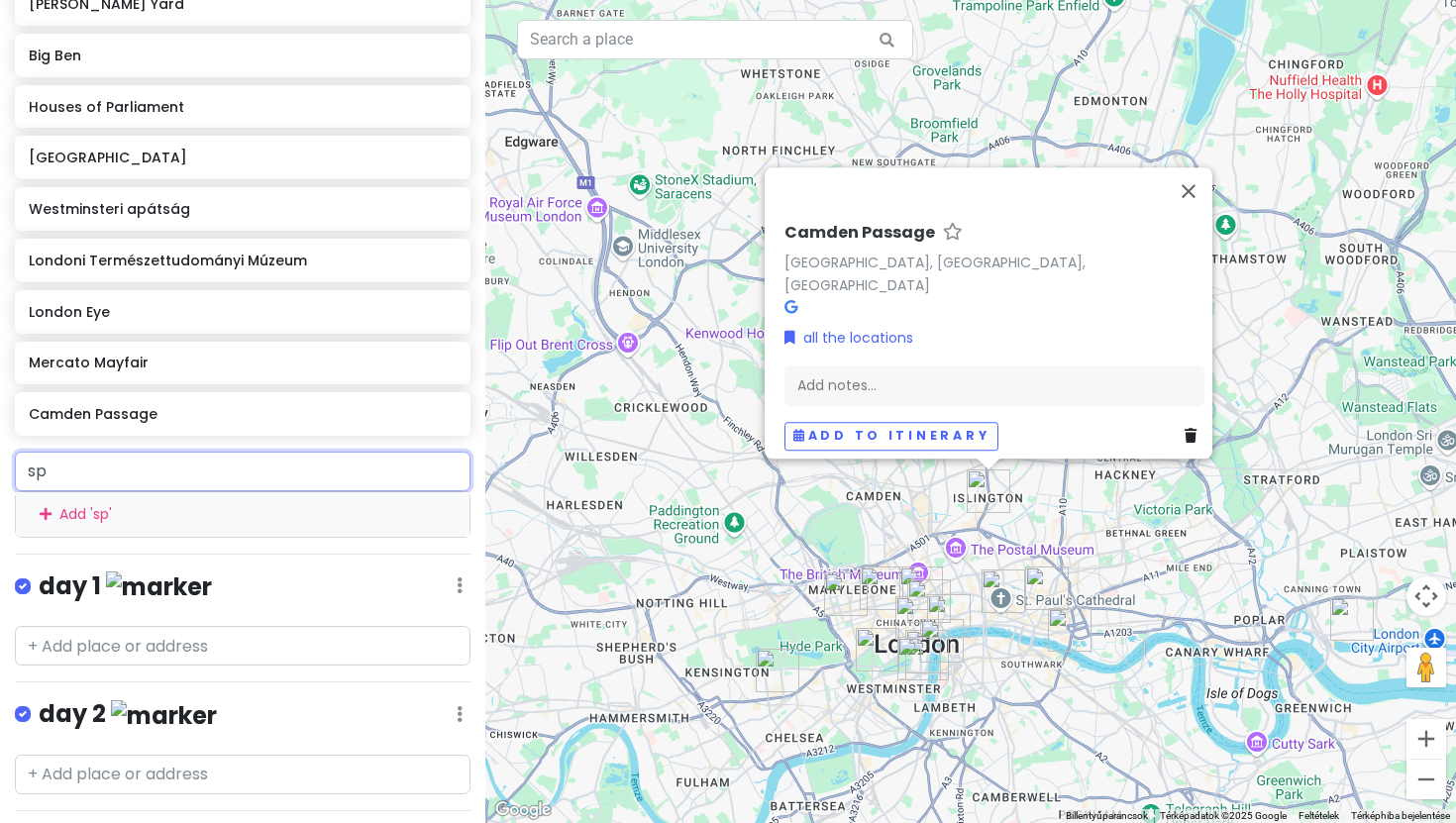 type on "spi" 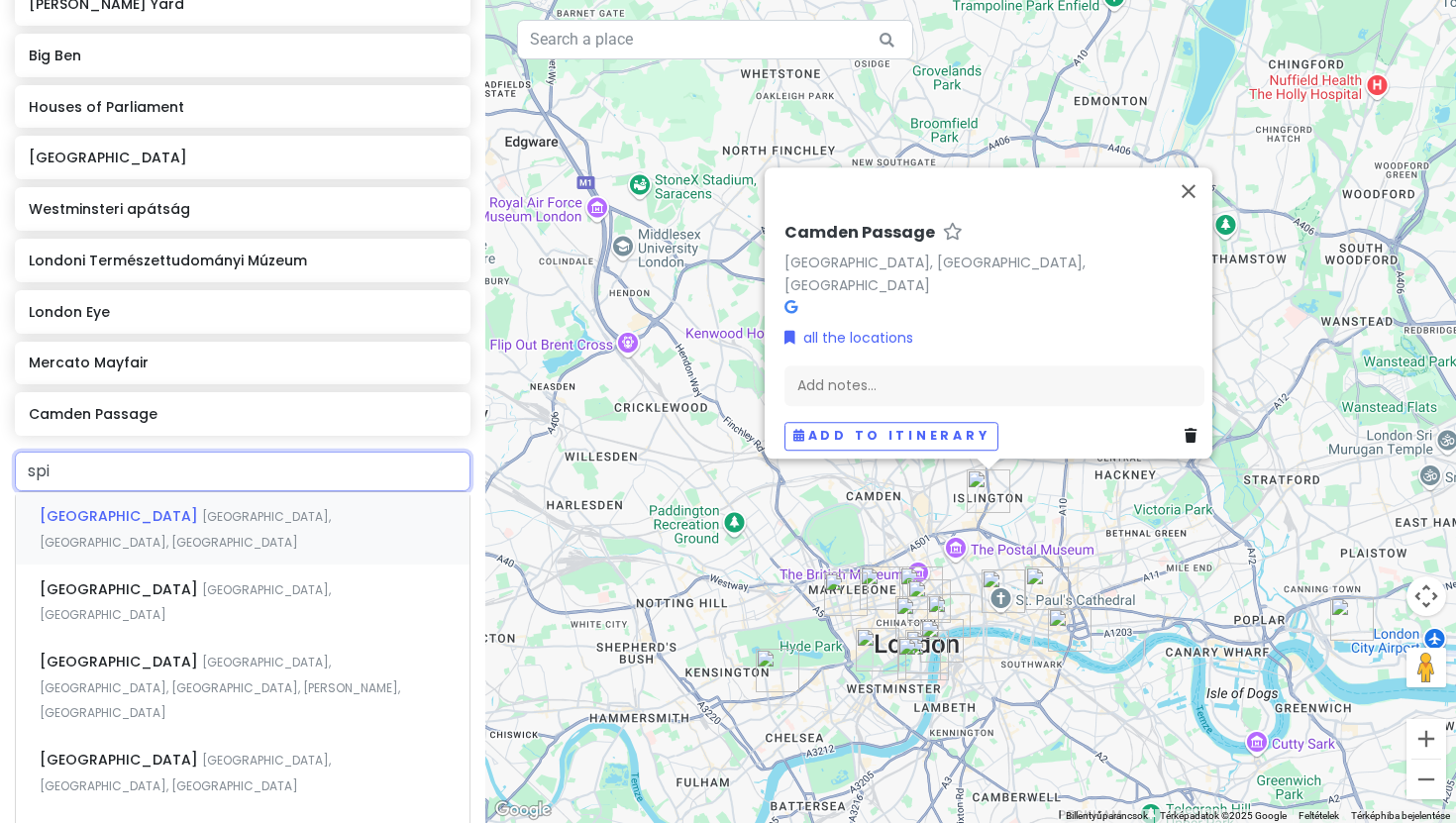 click on "Brushfield Street, London, Egyesült Királyság" at bounding box center (185, 529) 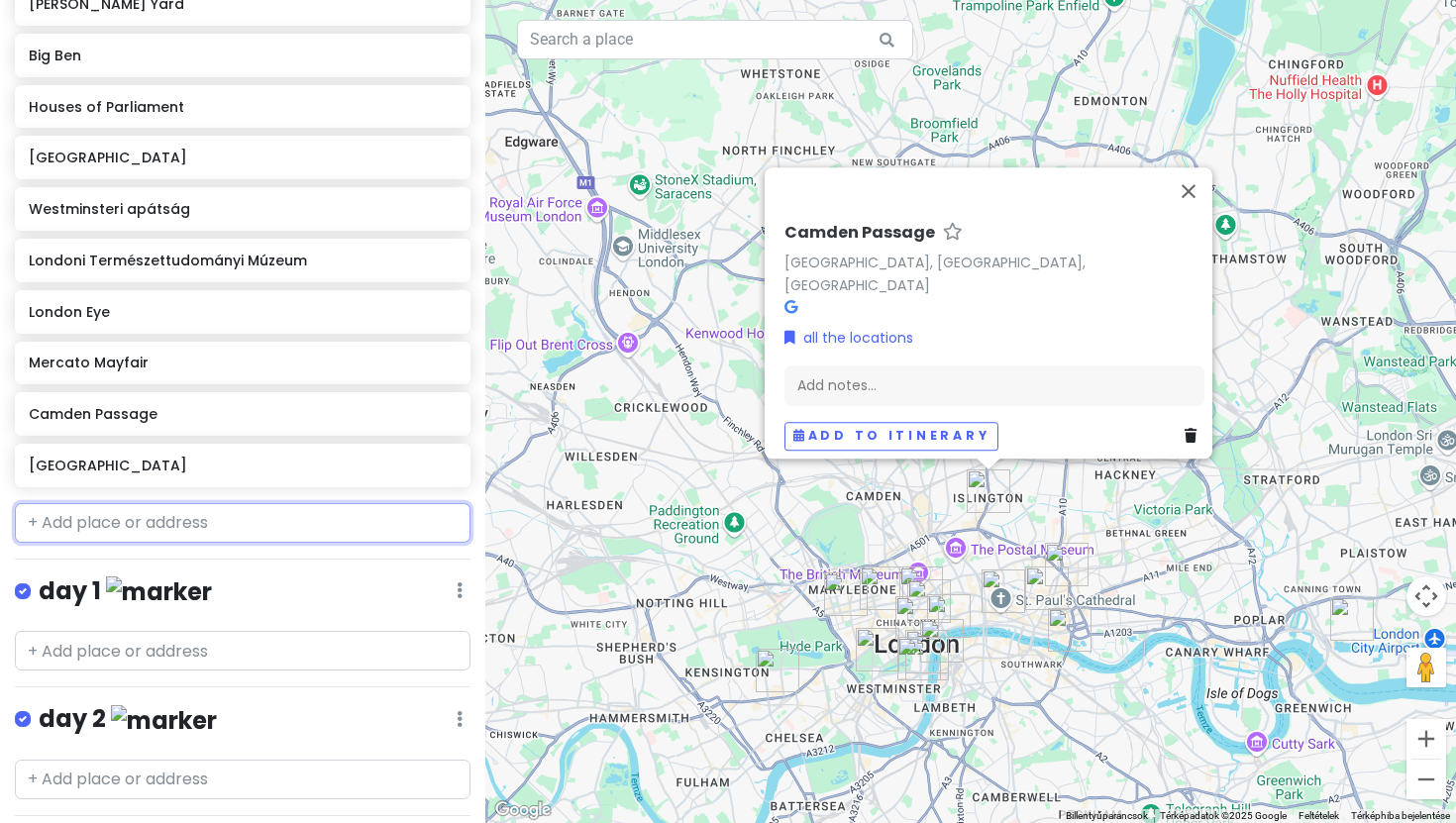scroll, scrollTop: 1055, scrollLeft: 0, axis: vertical 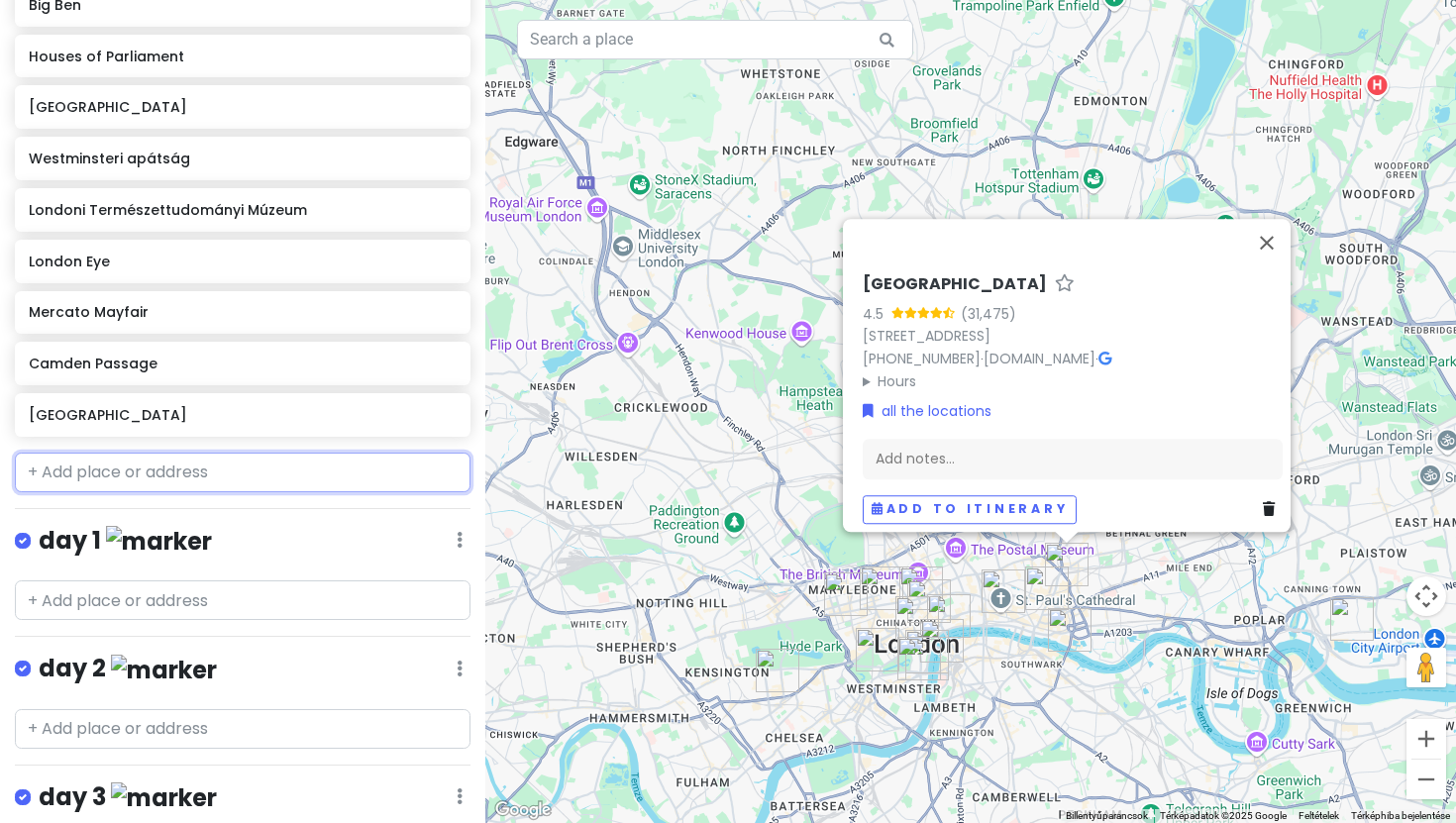 click at bounding box center [243, 472] 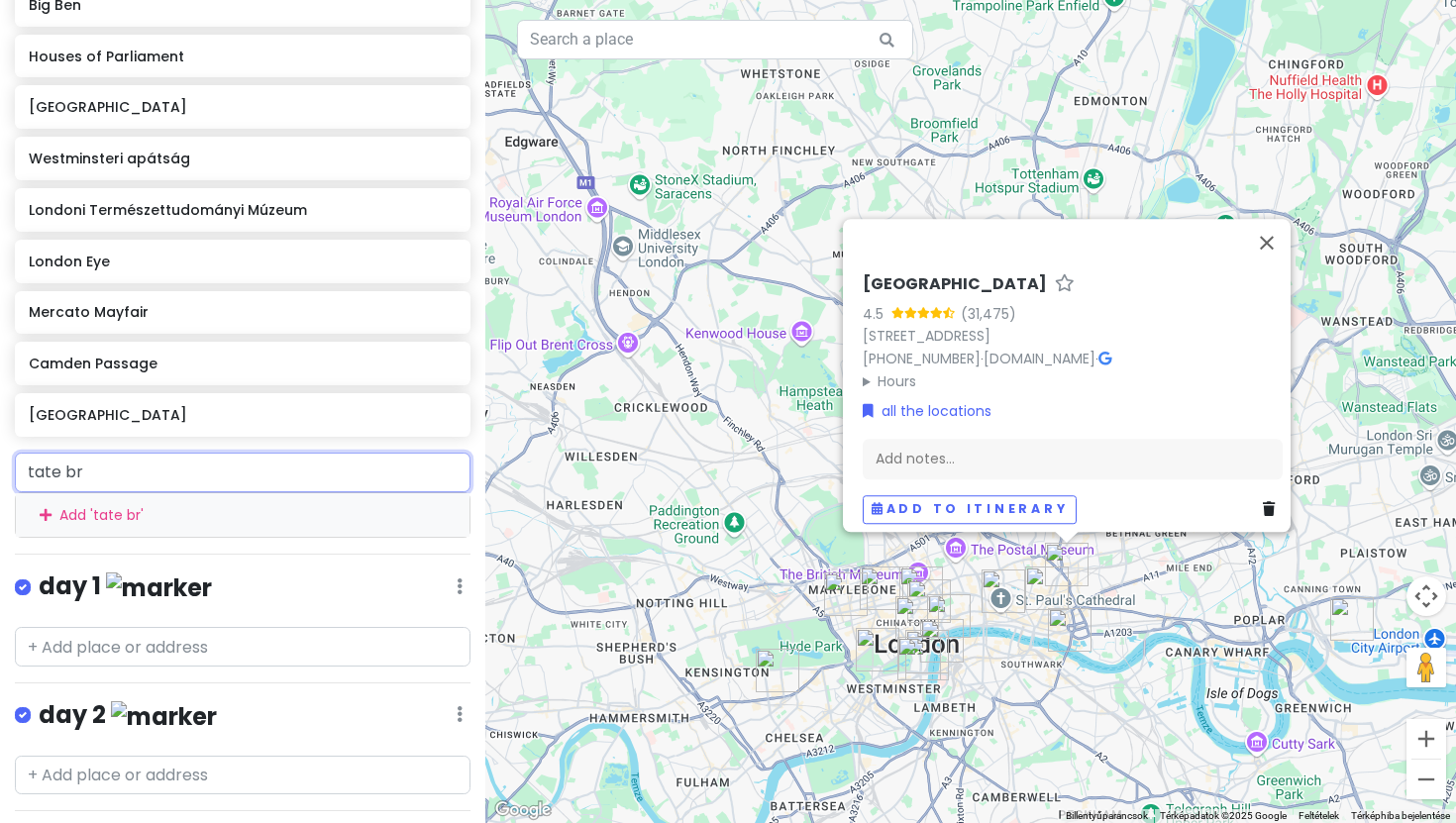 type on "tate bri" 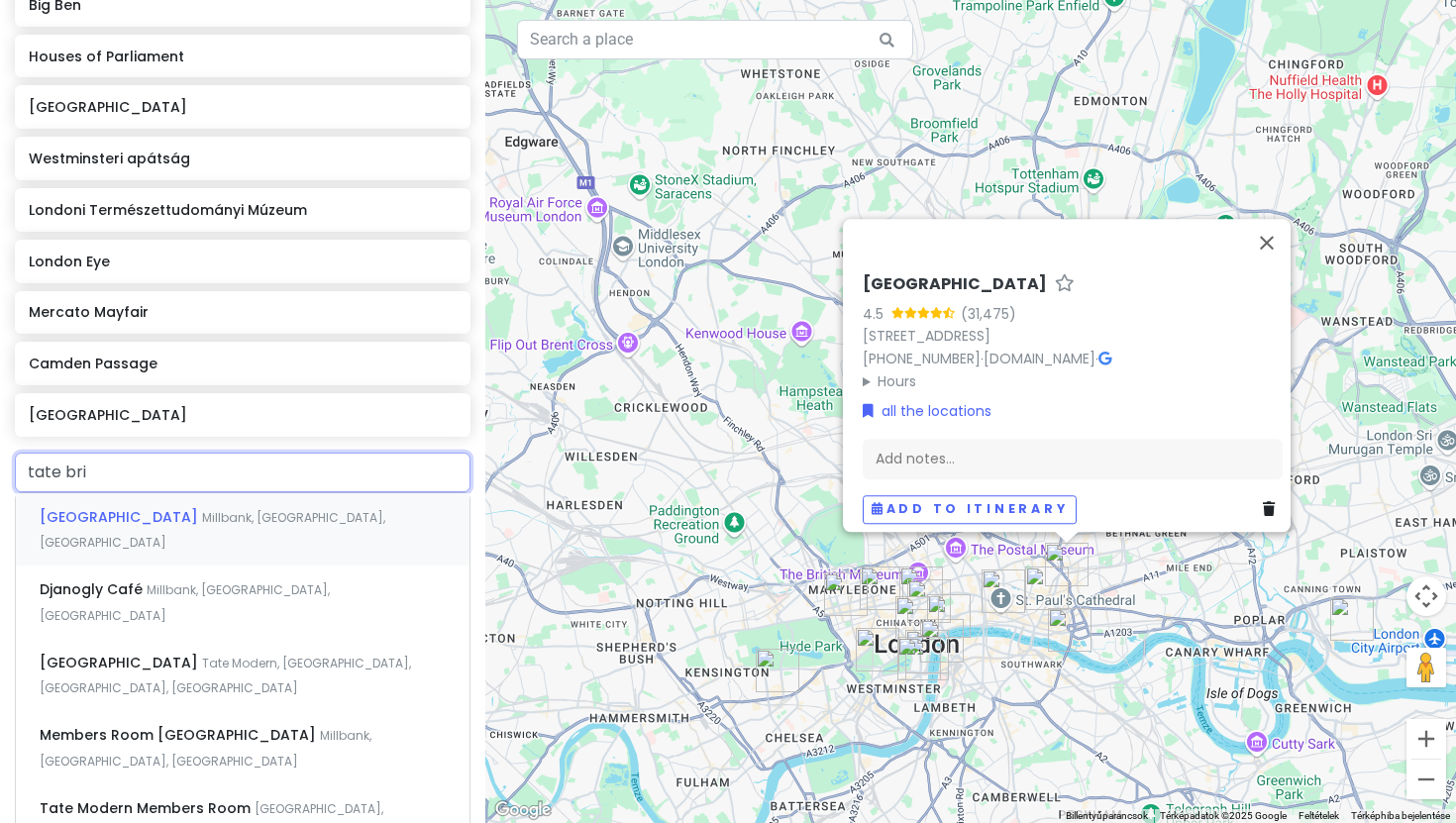 click on "Millbank, London, Egyesült Királyság" at bounding box center [212, 530] 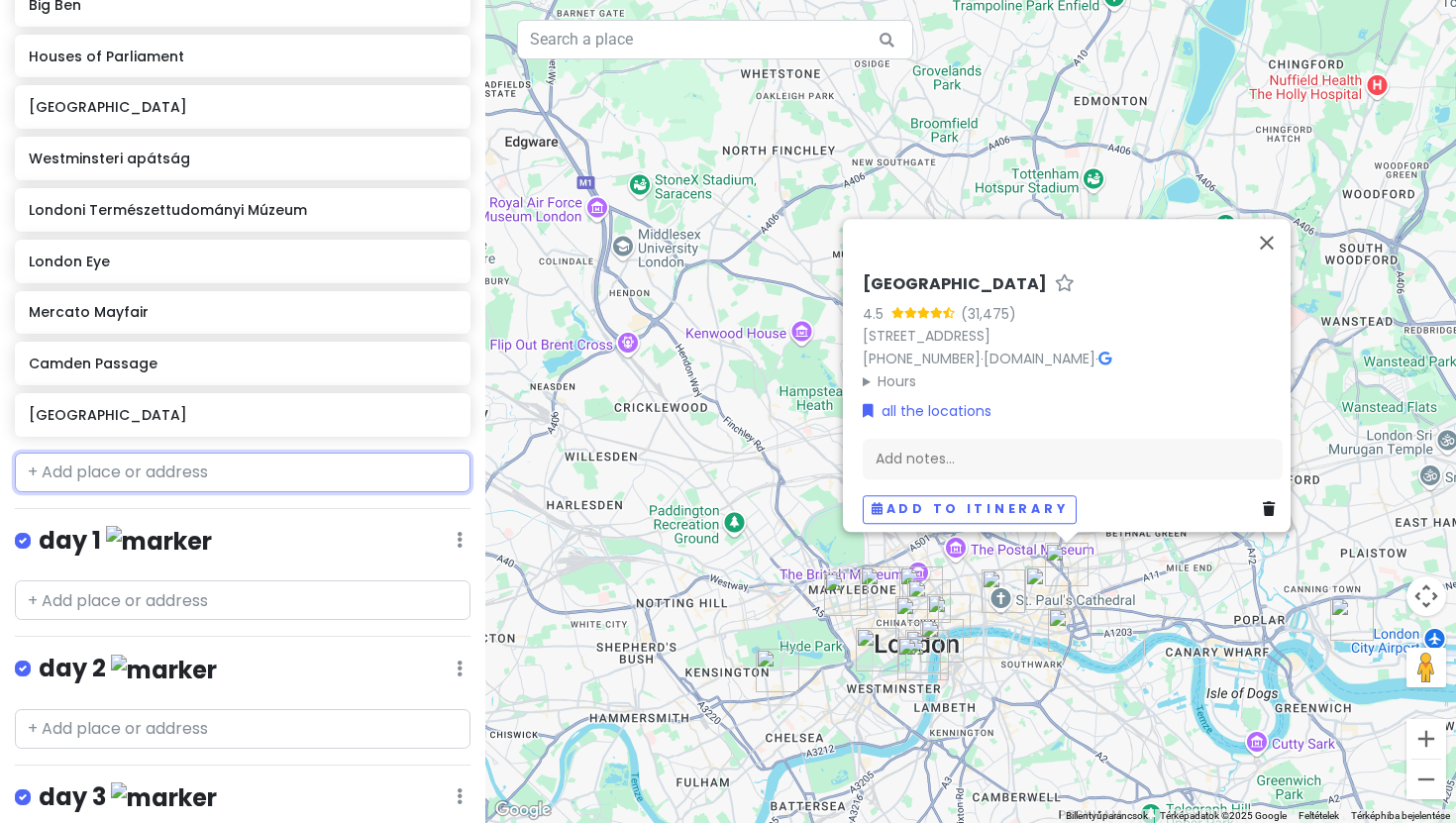 scroll, scrollTop: 1106, scrollLeft: 0, axis: vertical 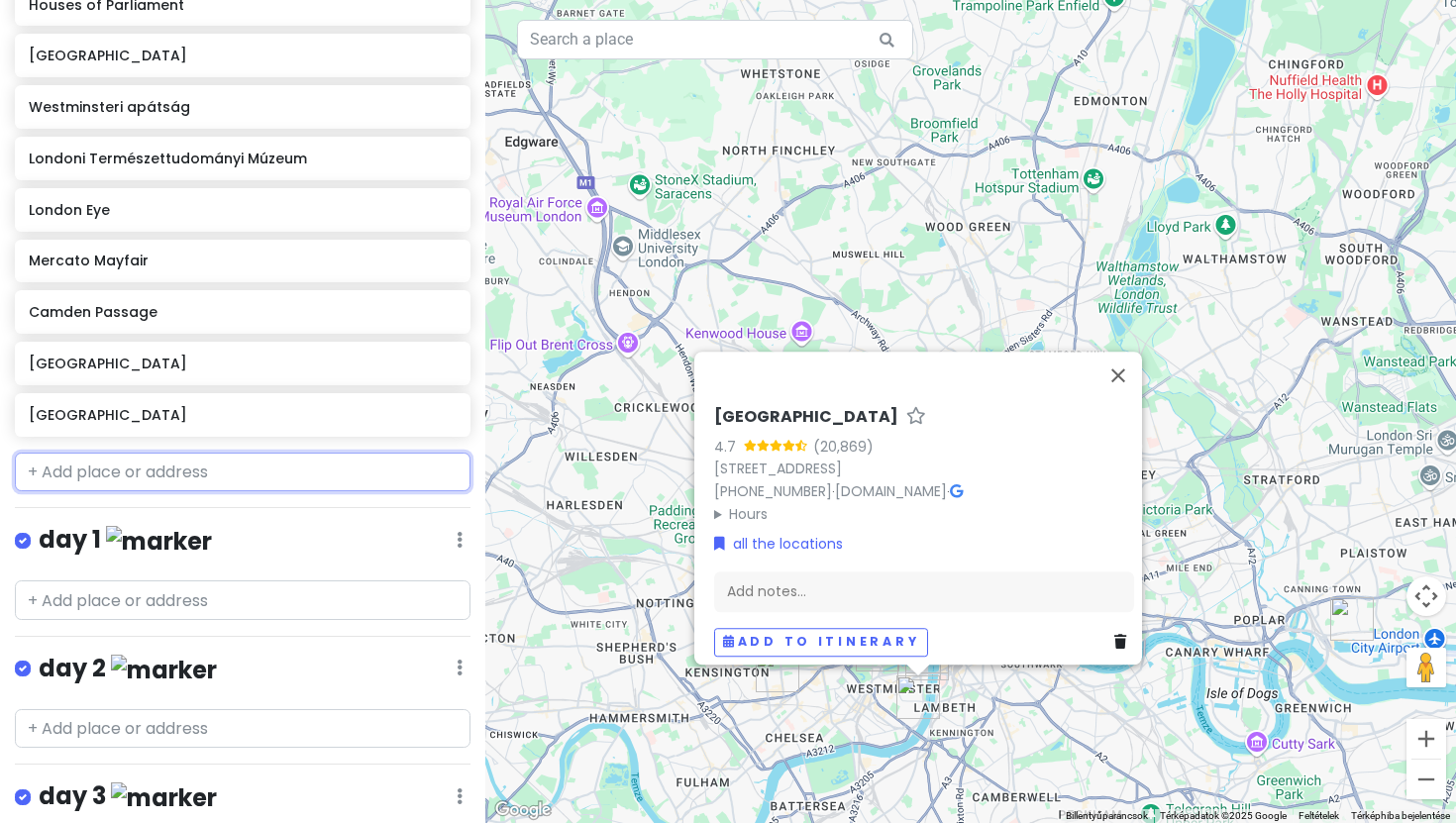 click at bounding box center [243, 472] 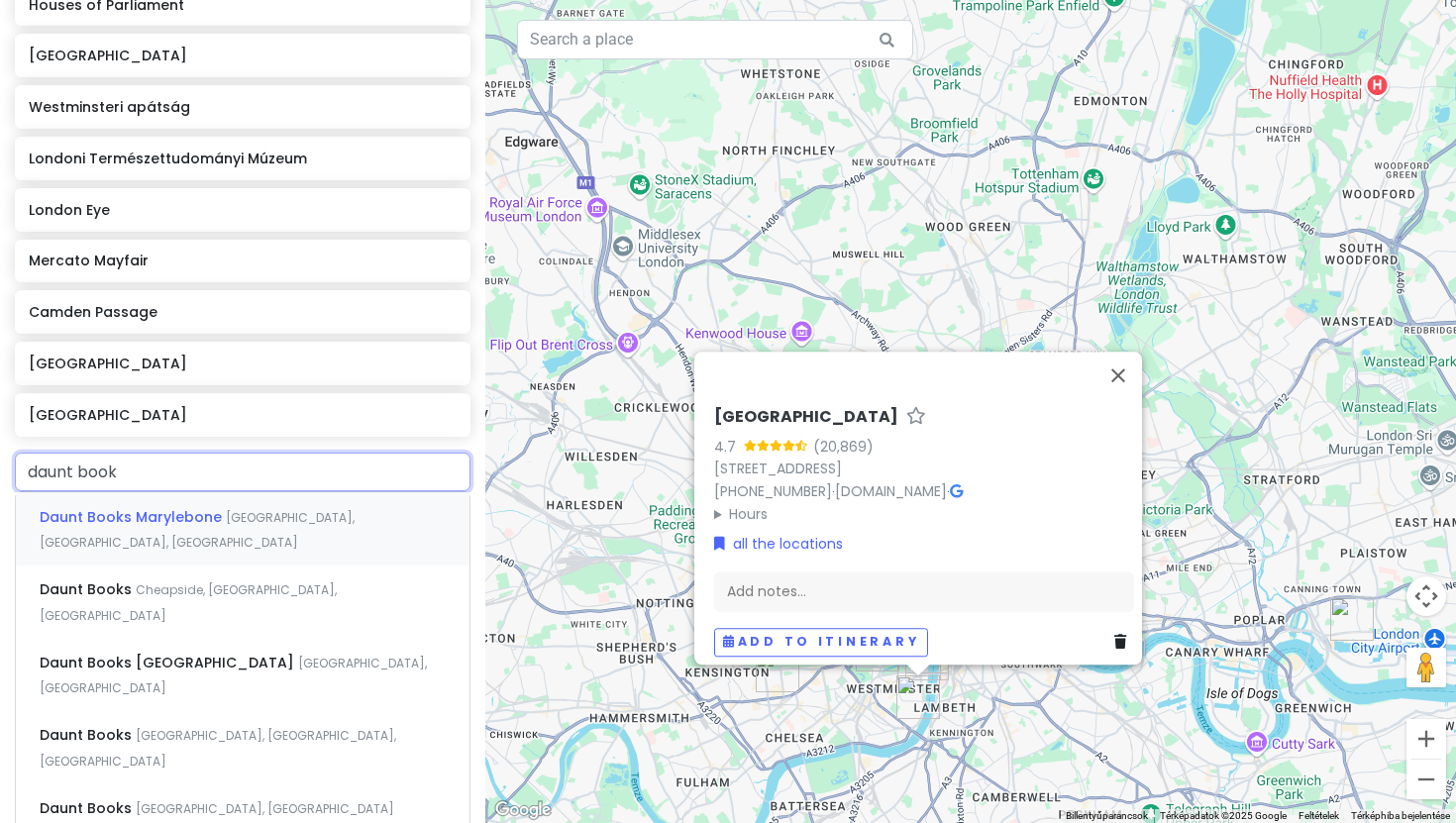 type on "daunt books" 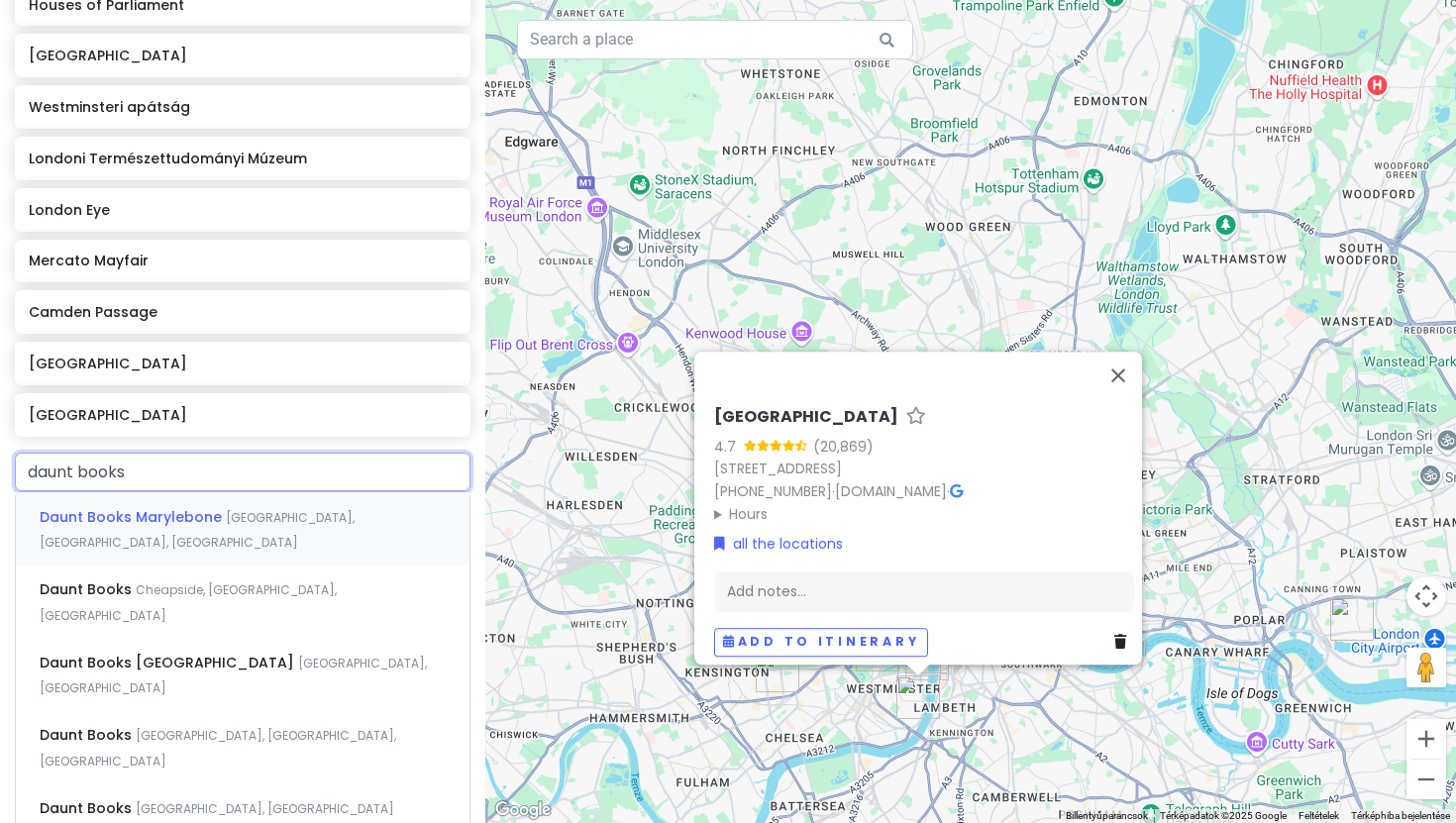 click on "Daunt Books Marylebone   Marylebone High Street, London, Egyesült Királyság" at bounding box center (243, 529) 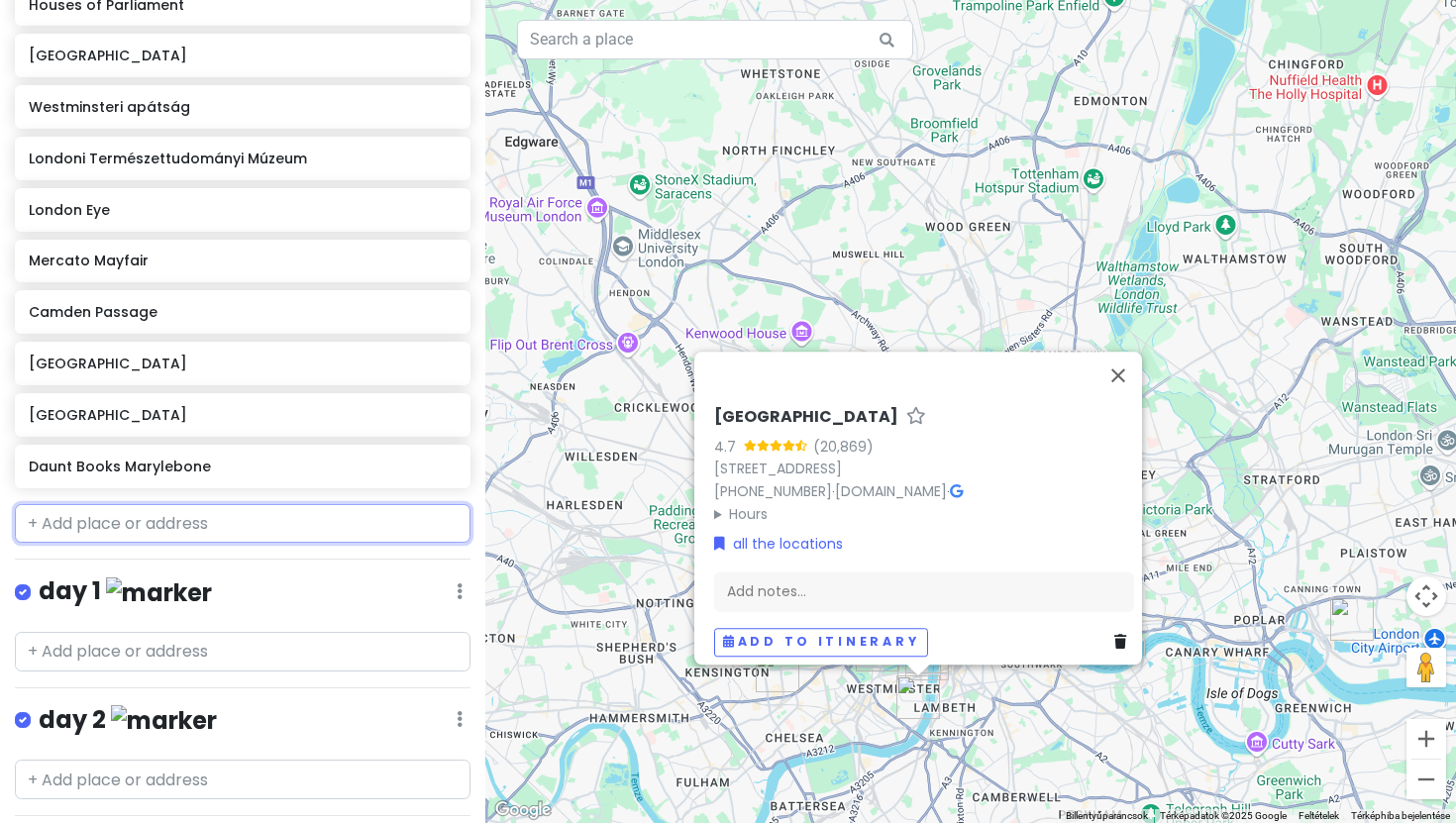 scroll, scrollTop: 1158, scrollLeft: 0, axis: vertical 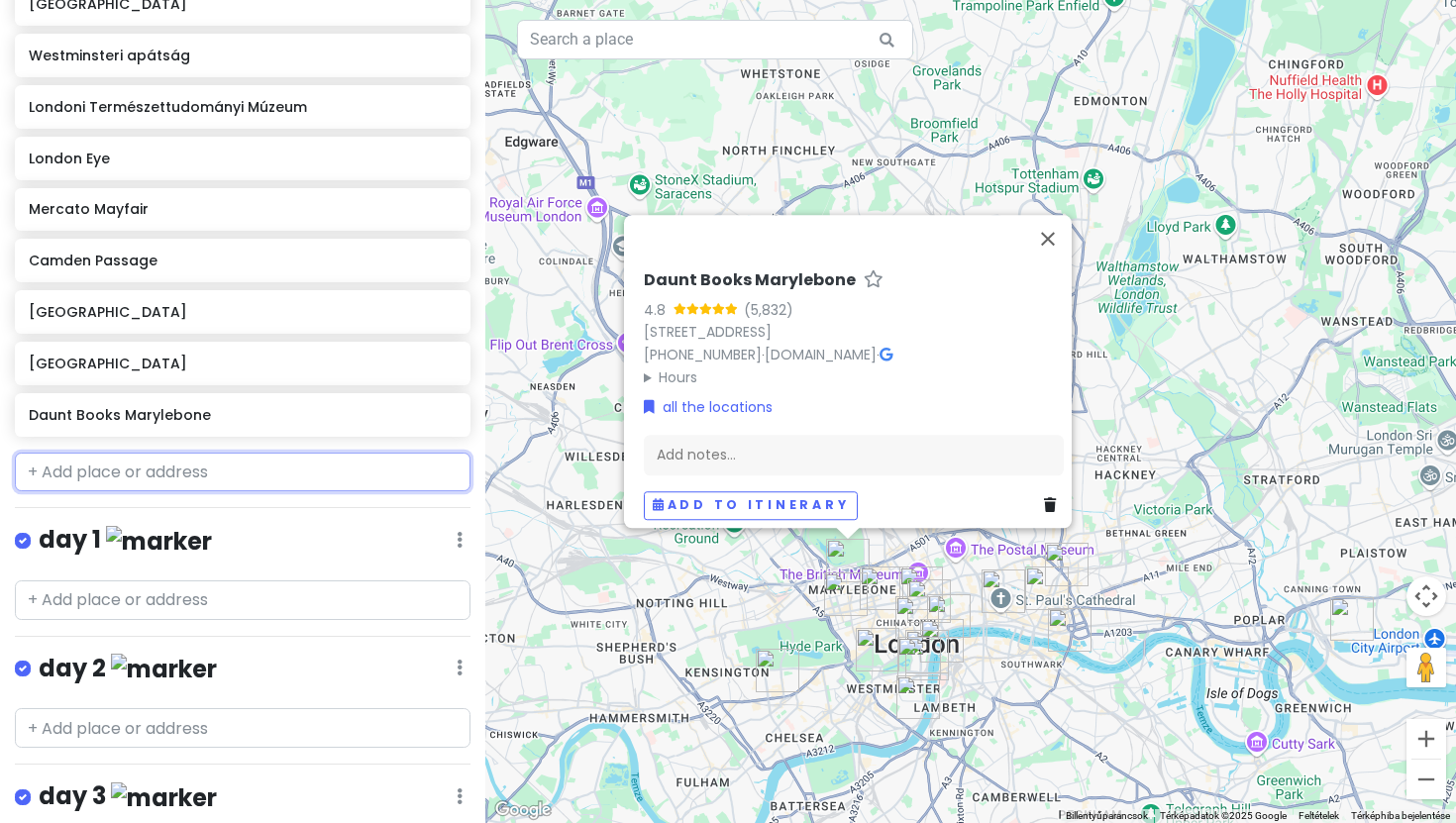 click at bounding box center [243, 472] 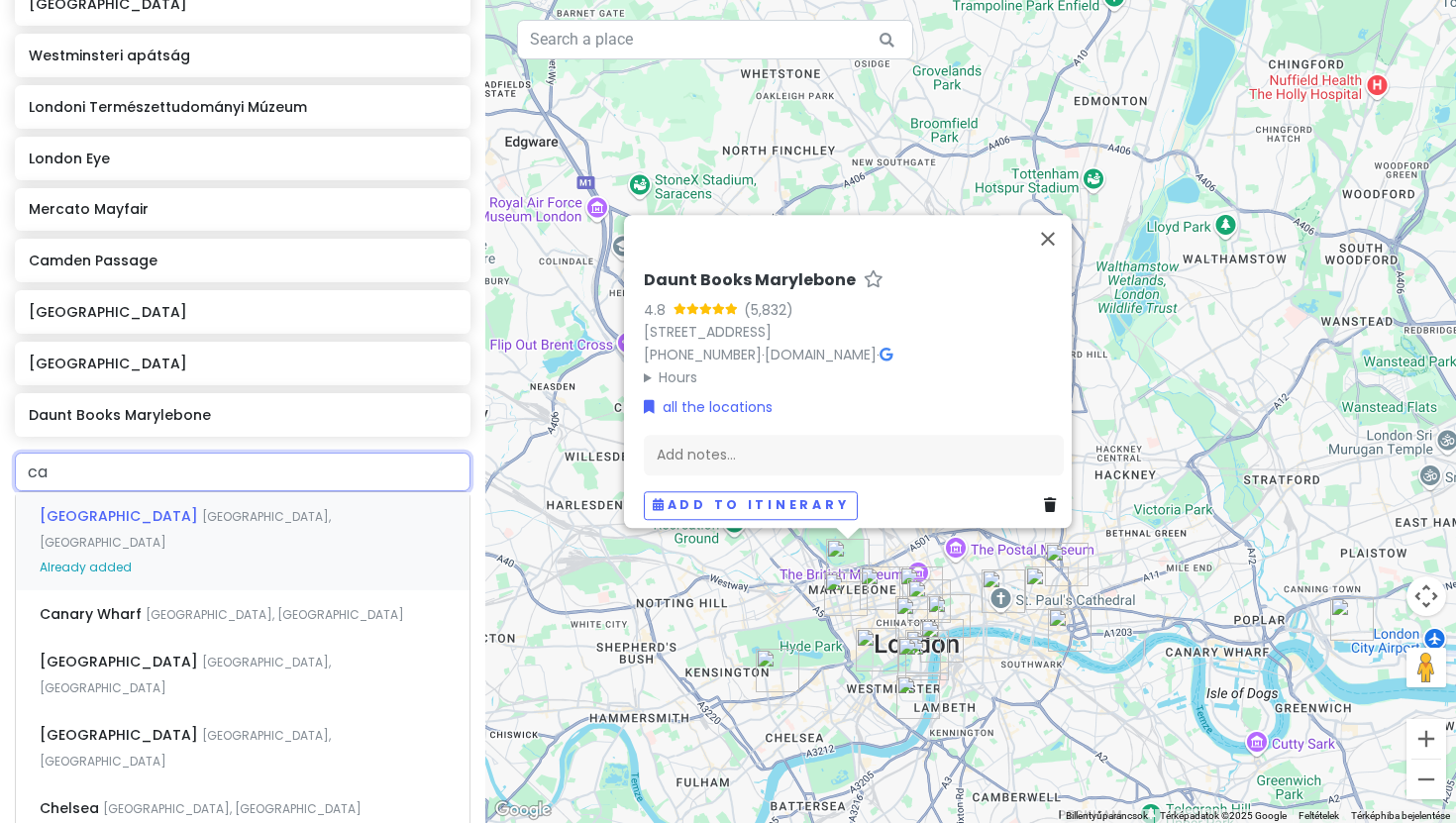 type on "cam" 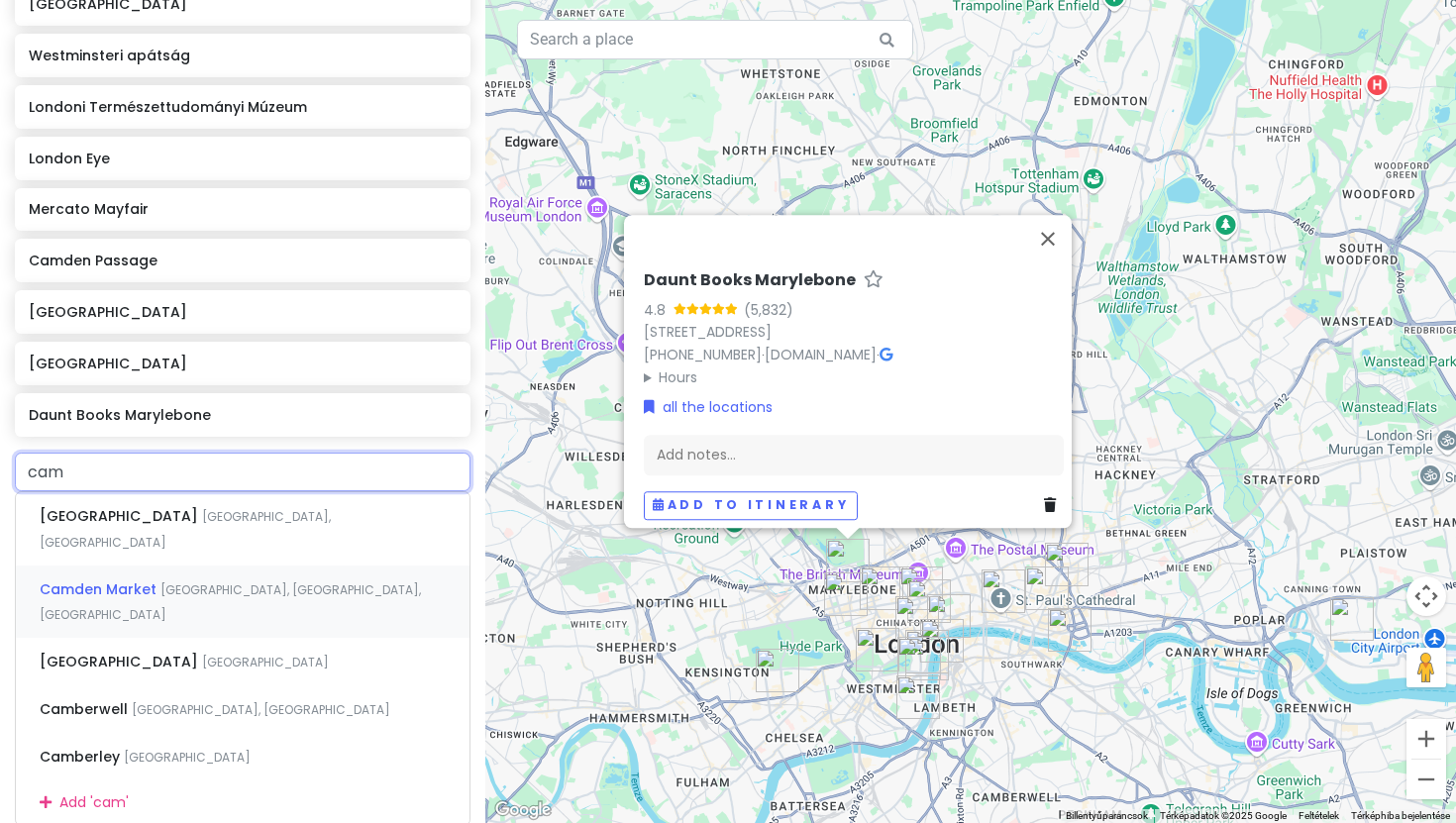 click on "Camden Market   Camden Lock Place, London, Egyesült Királyság" at bounding box center (243, 602) 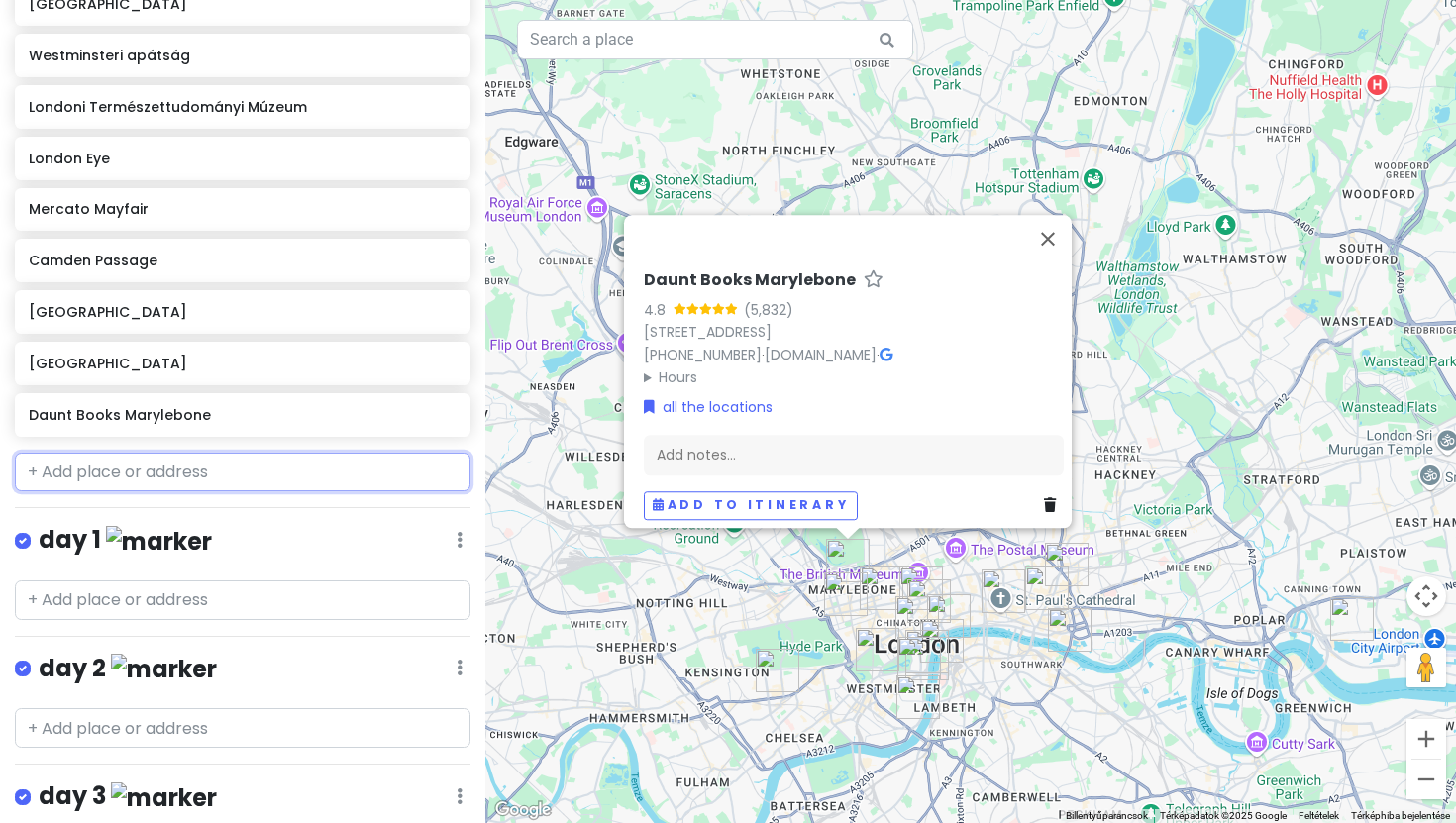 scroll, scrollTop: 1209, scrollLeft: 0, axis: vertical 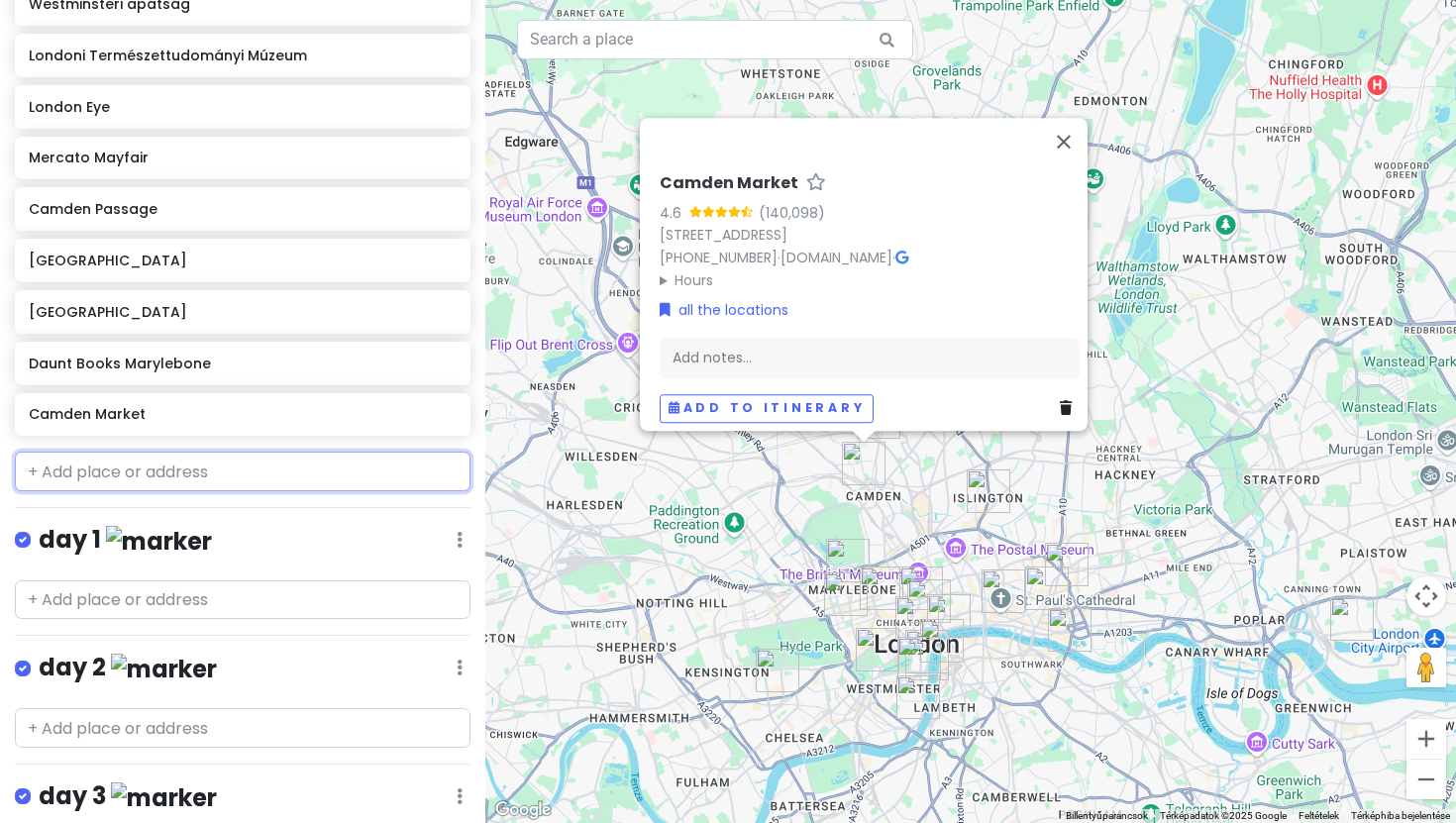 click at bounding box center [243, 471] 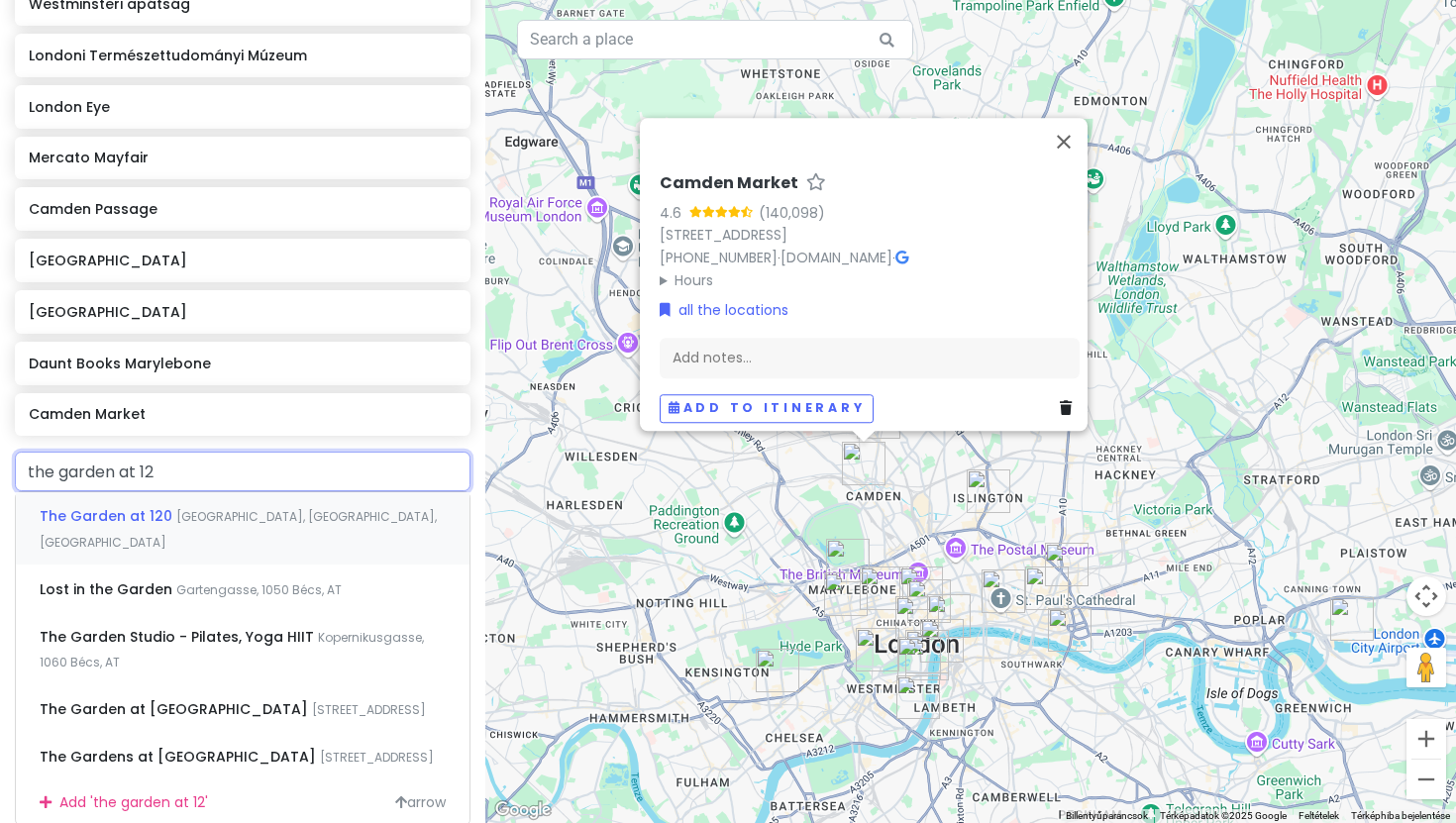 type on "the garden at 120" 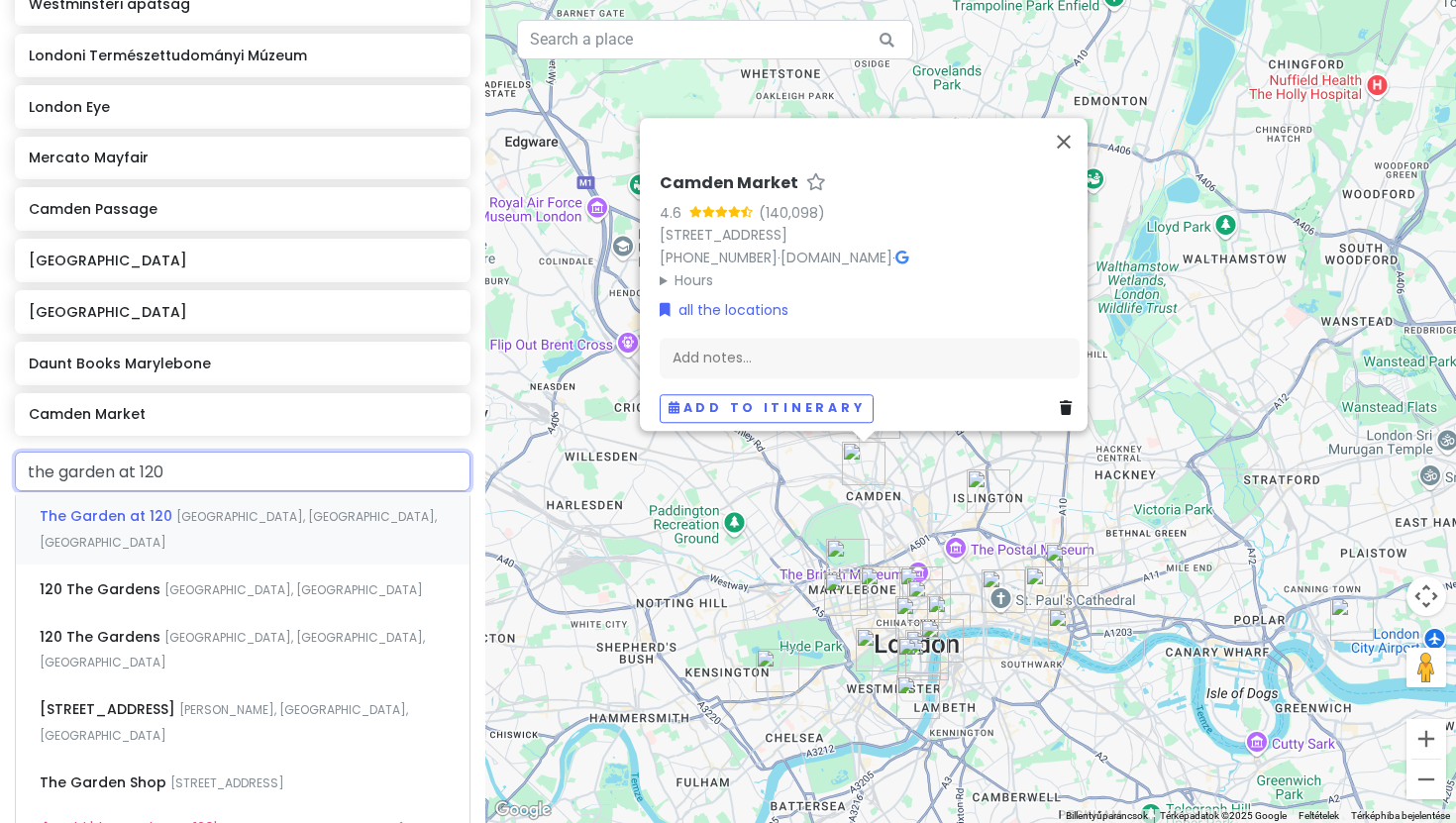 click on "Fenchurch Street, London, Egyesült Királyság" at bounding box center [238, 529] 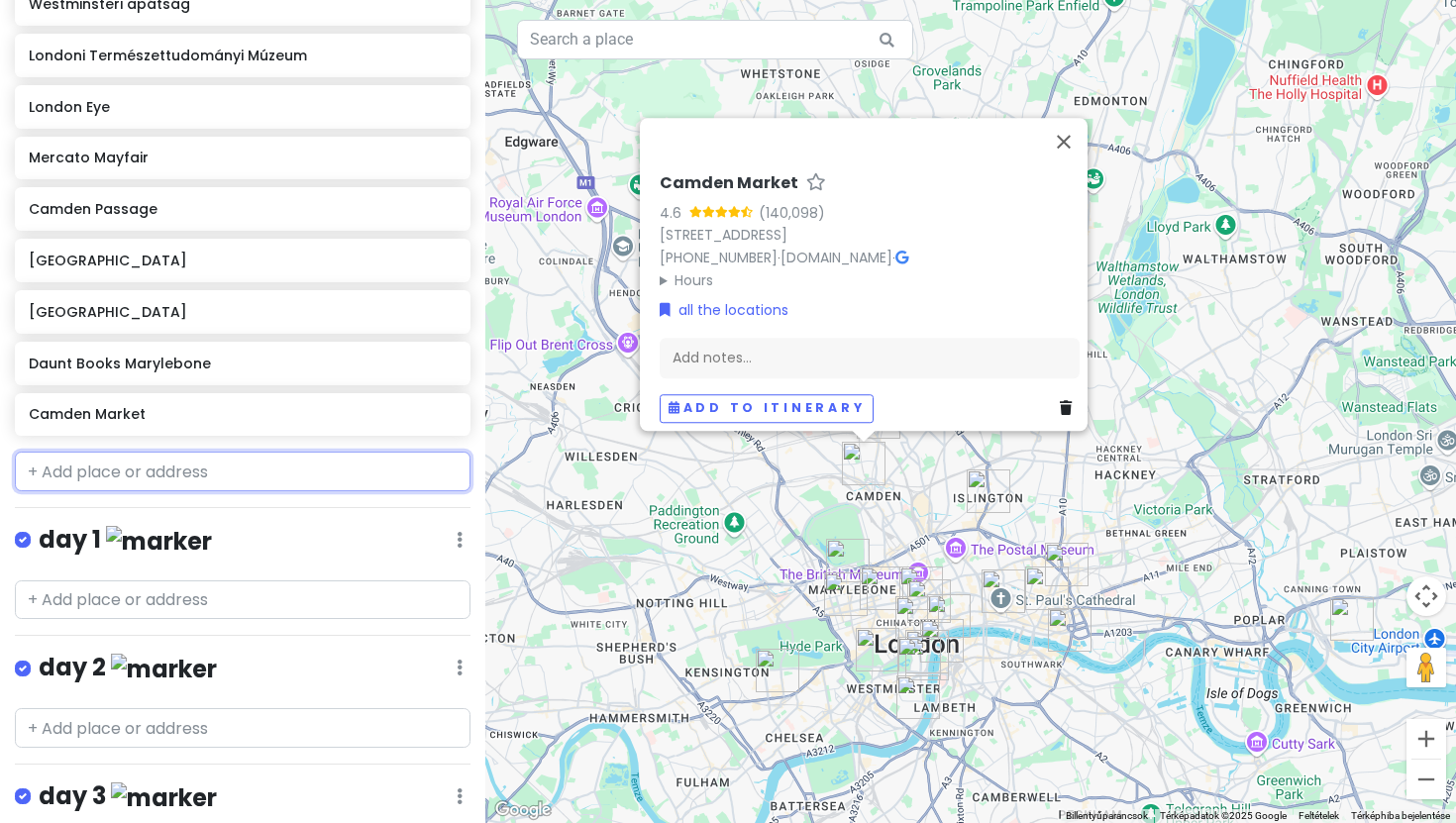 scroll, scrollTop: 1261, scrollLeft: 0, axis: vertical 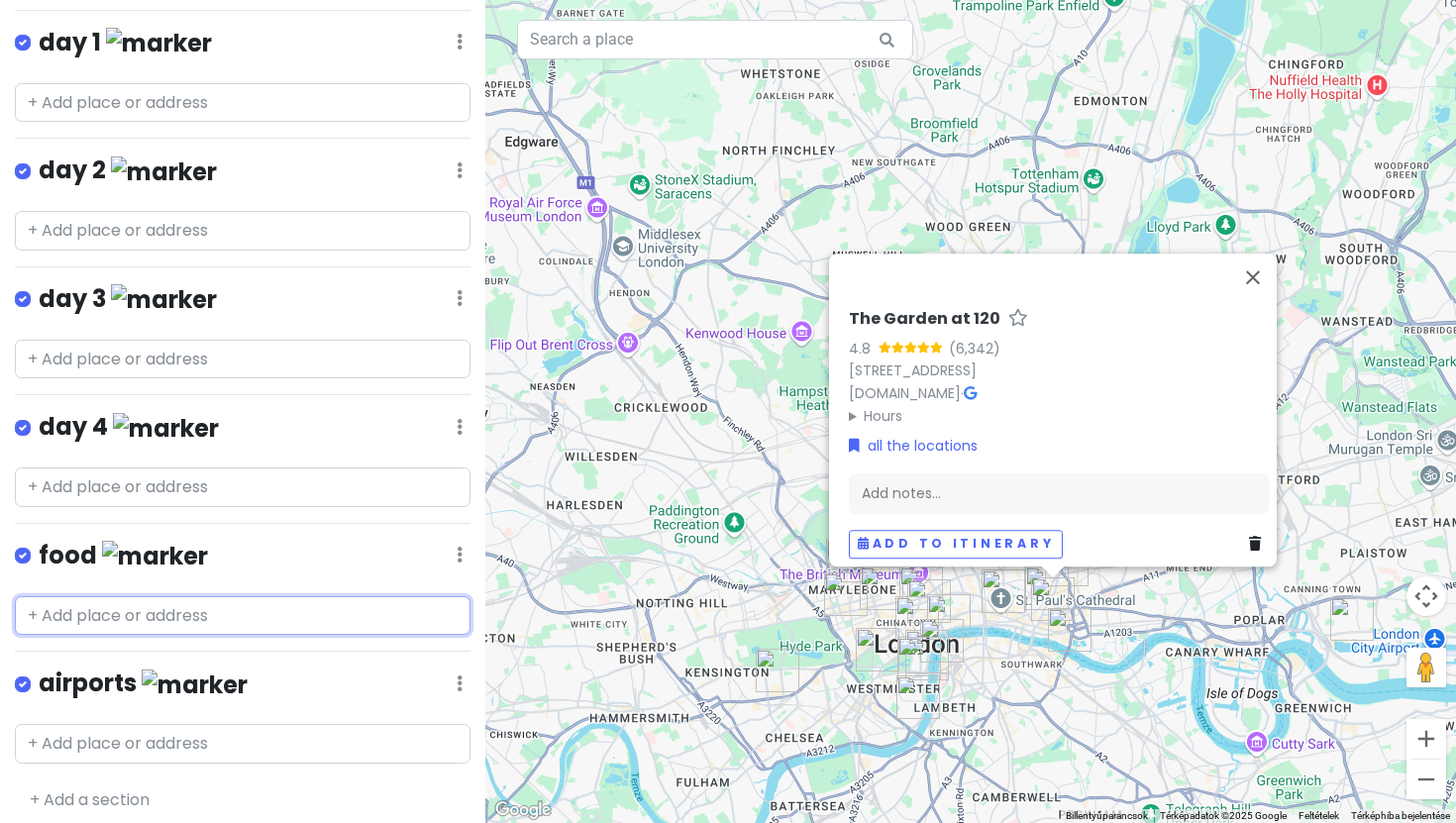 click at bounding box center [243, 616] 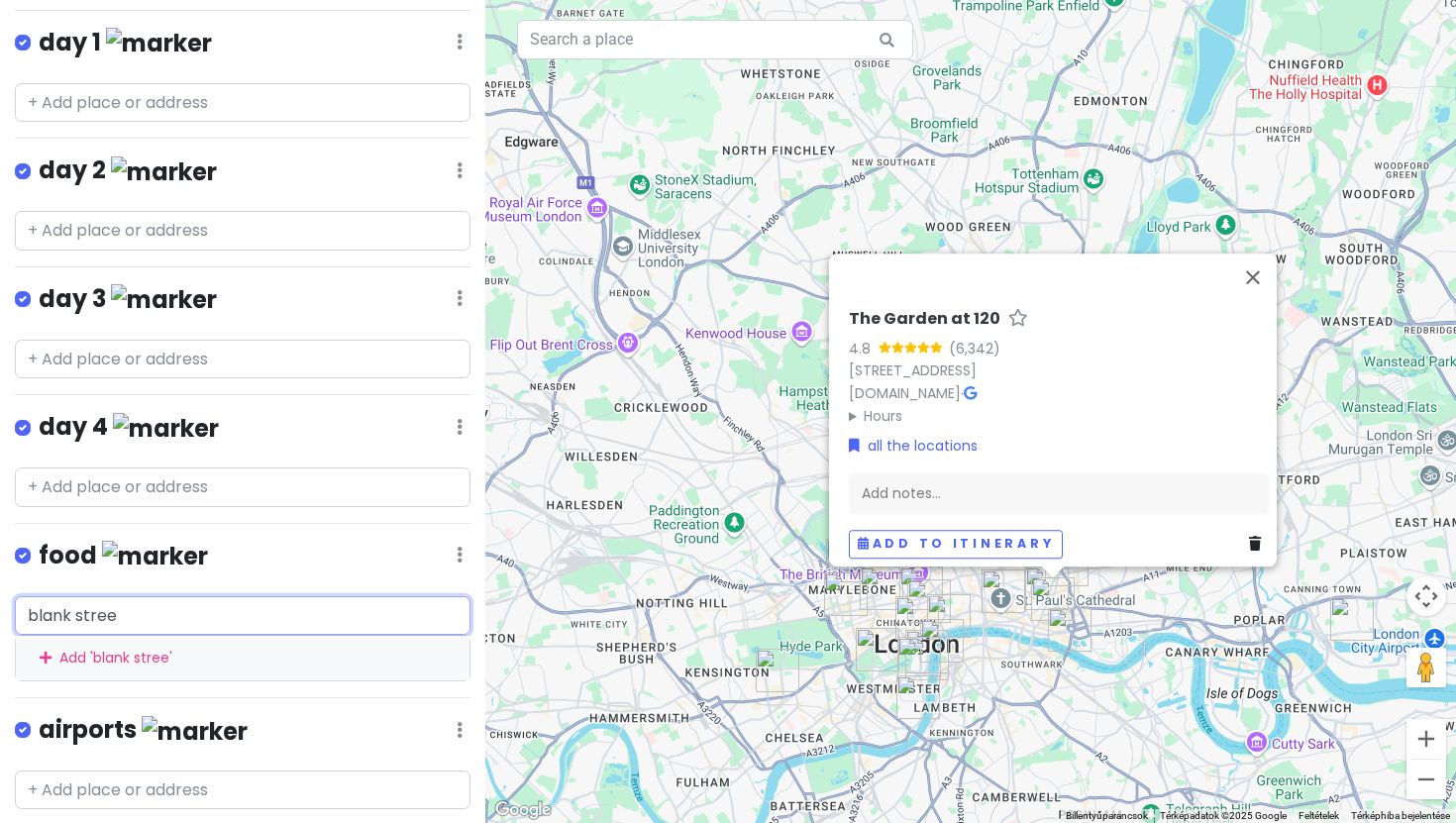 type on "blank street" 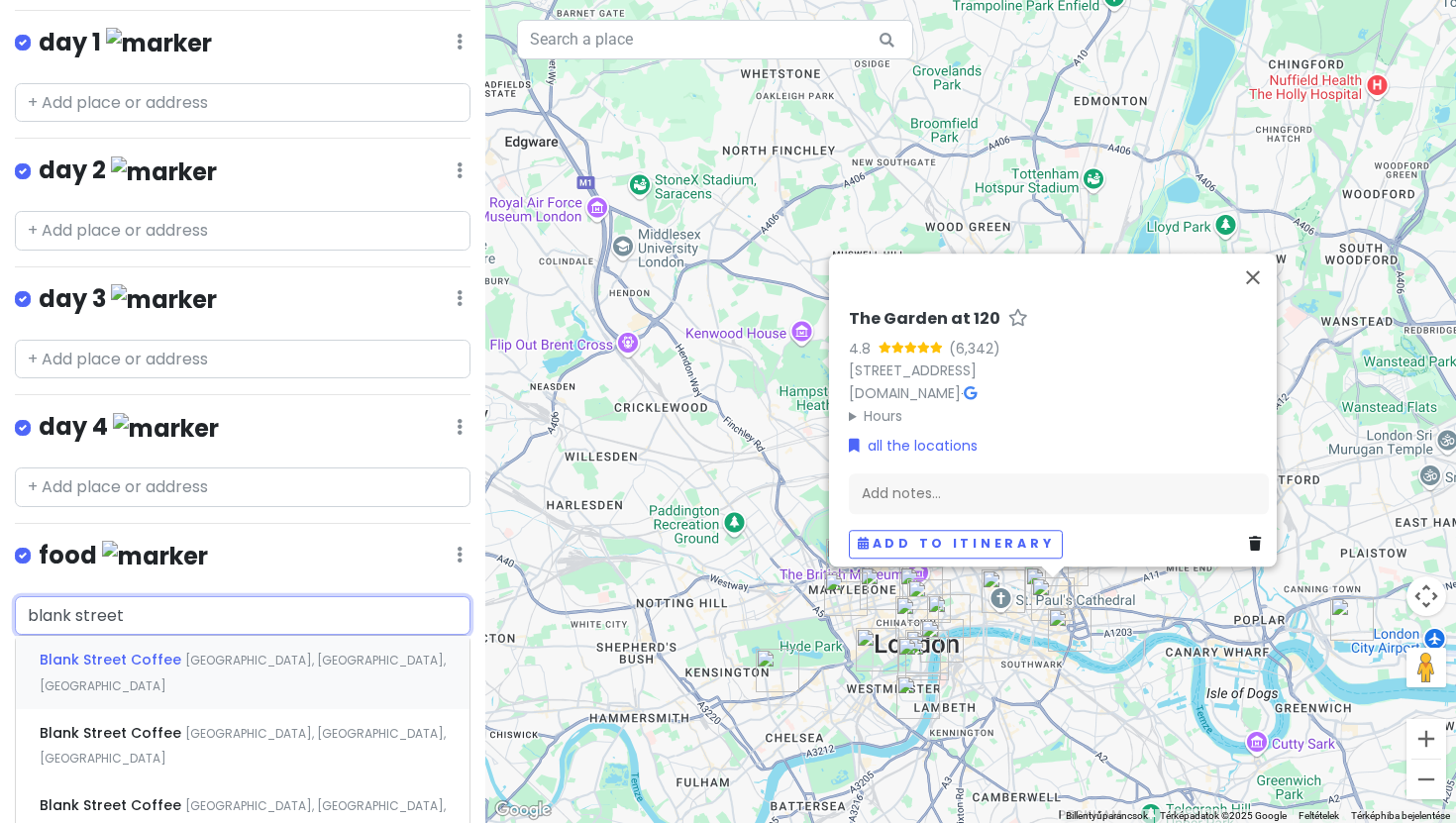 click on "Charlotte Street, London, Egyesült Királyság" at bounding box center [243, 672] 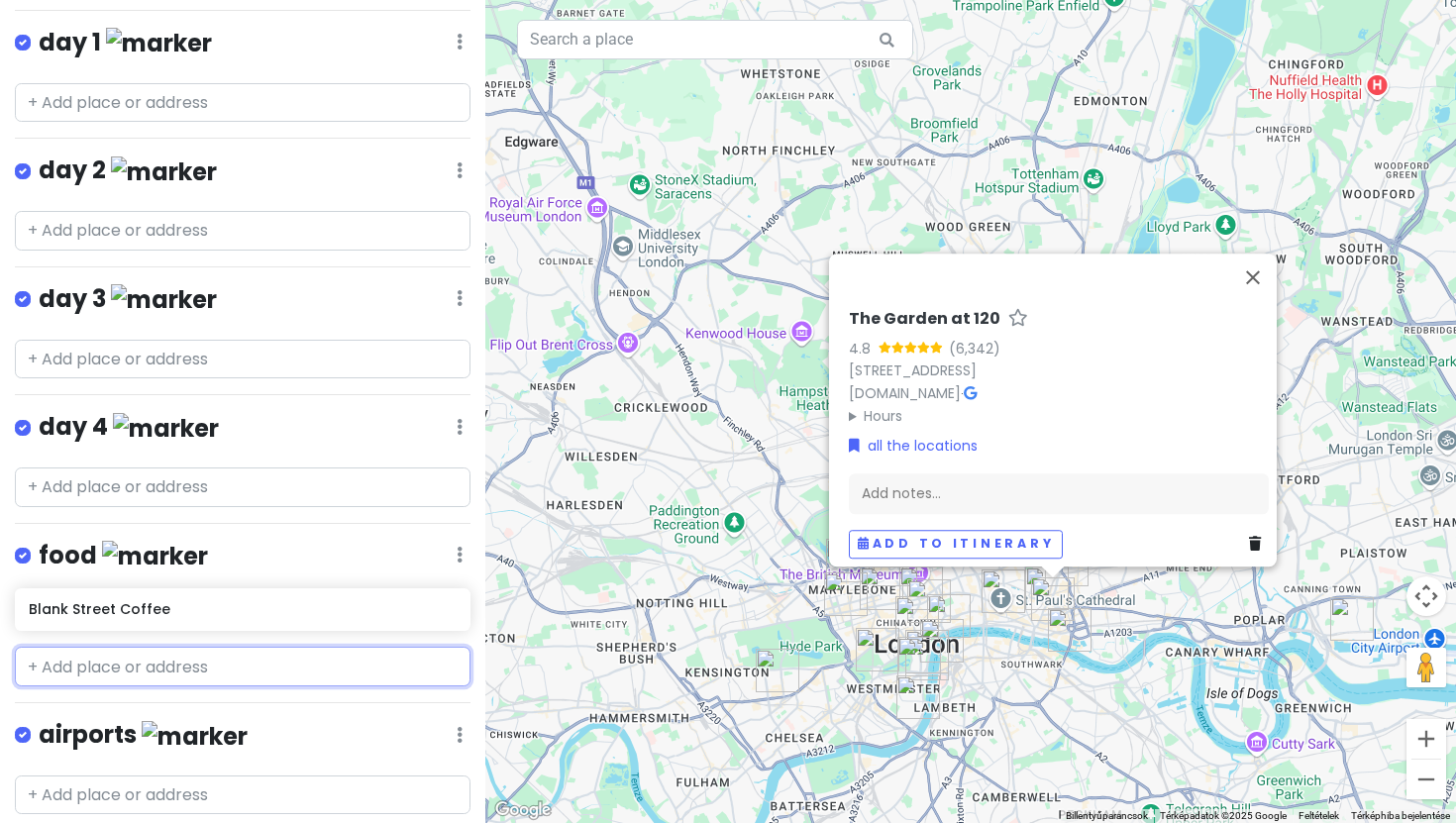 type 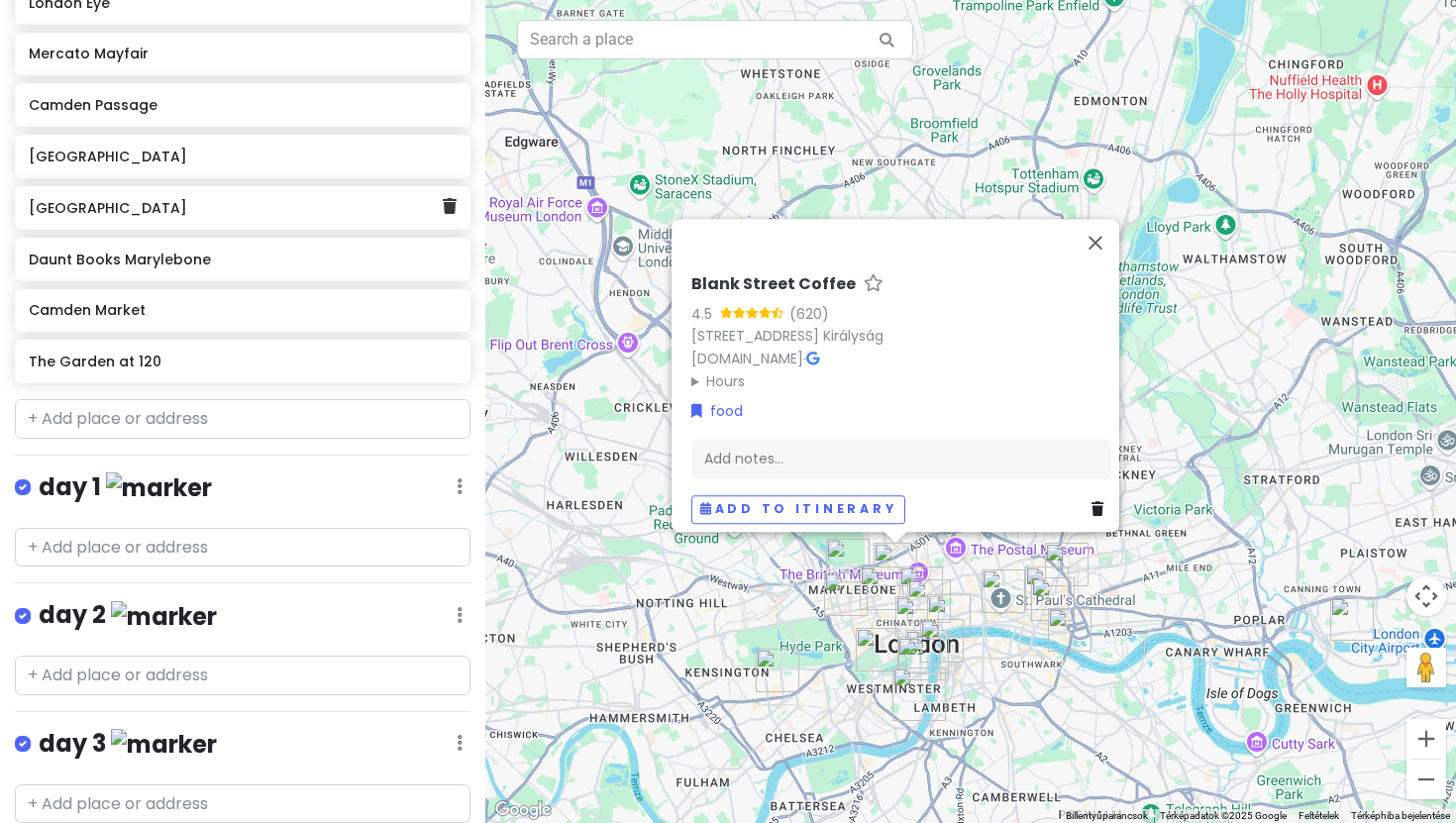 scroll, scrollTop: 1487, scrollLeft: 0, axis: vertical 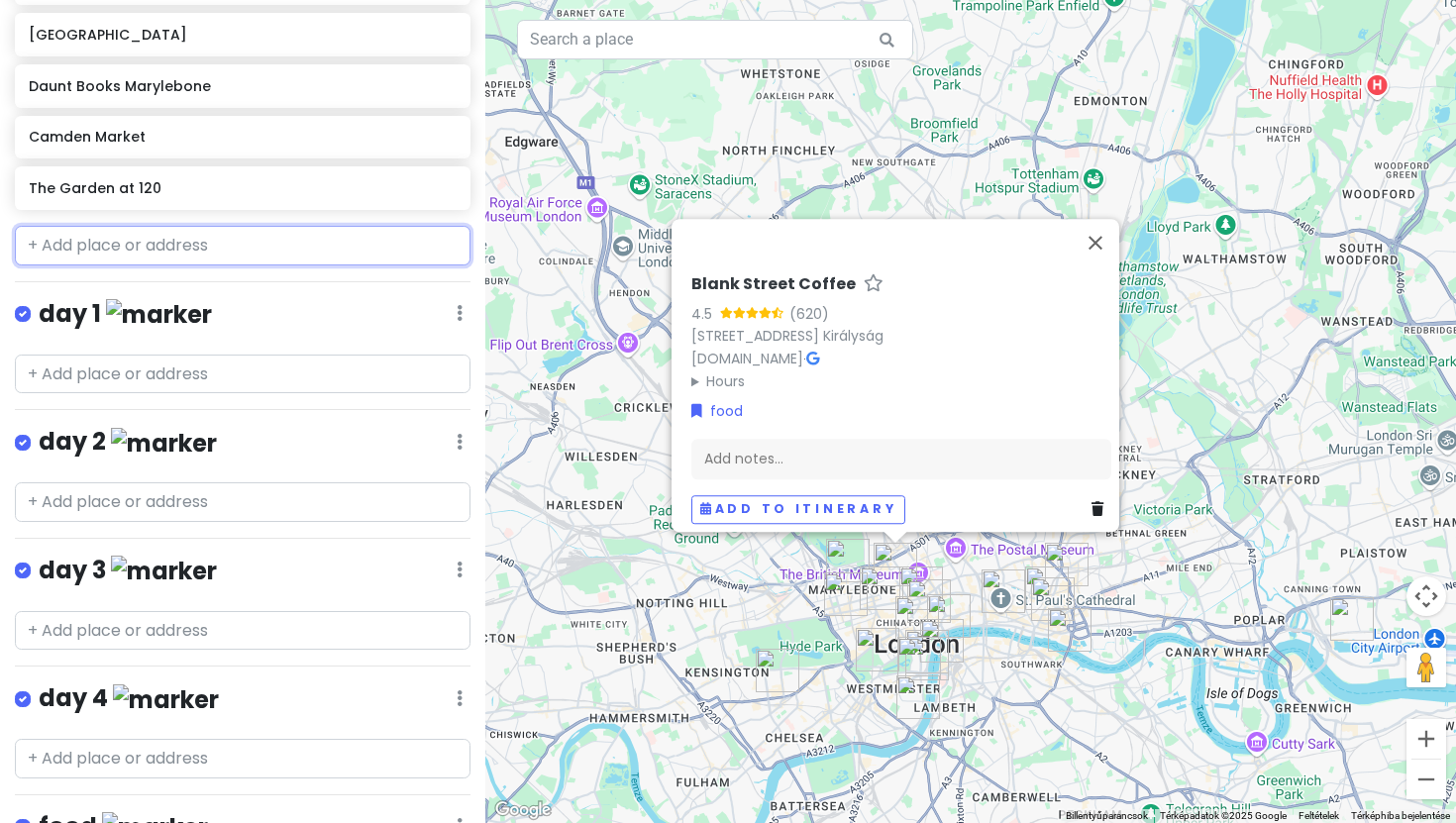 click at bounding box center (243, 246) 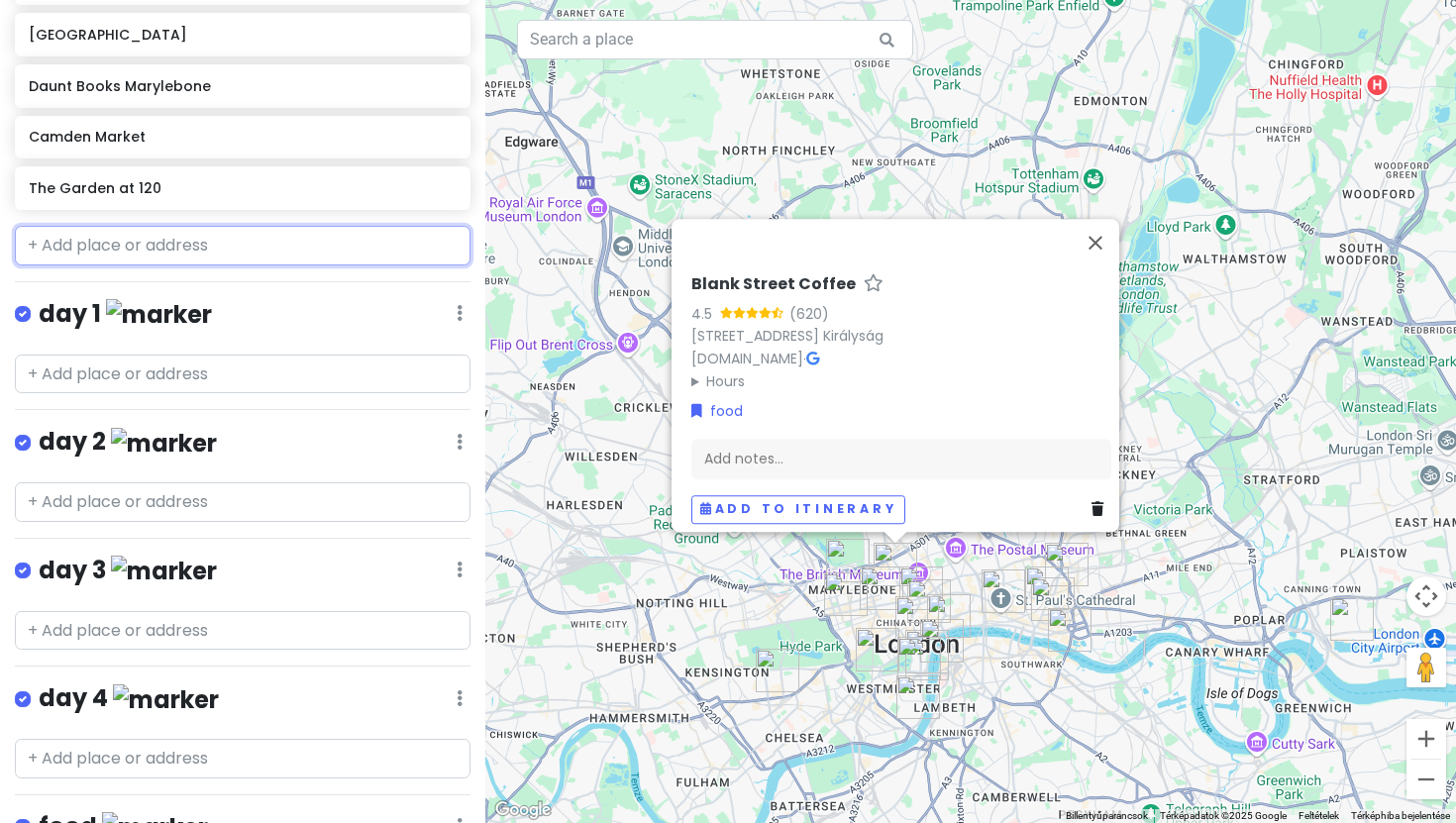 scroll, scrollTop: 1428, scrollLeft: 0, axis: vertical 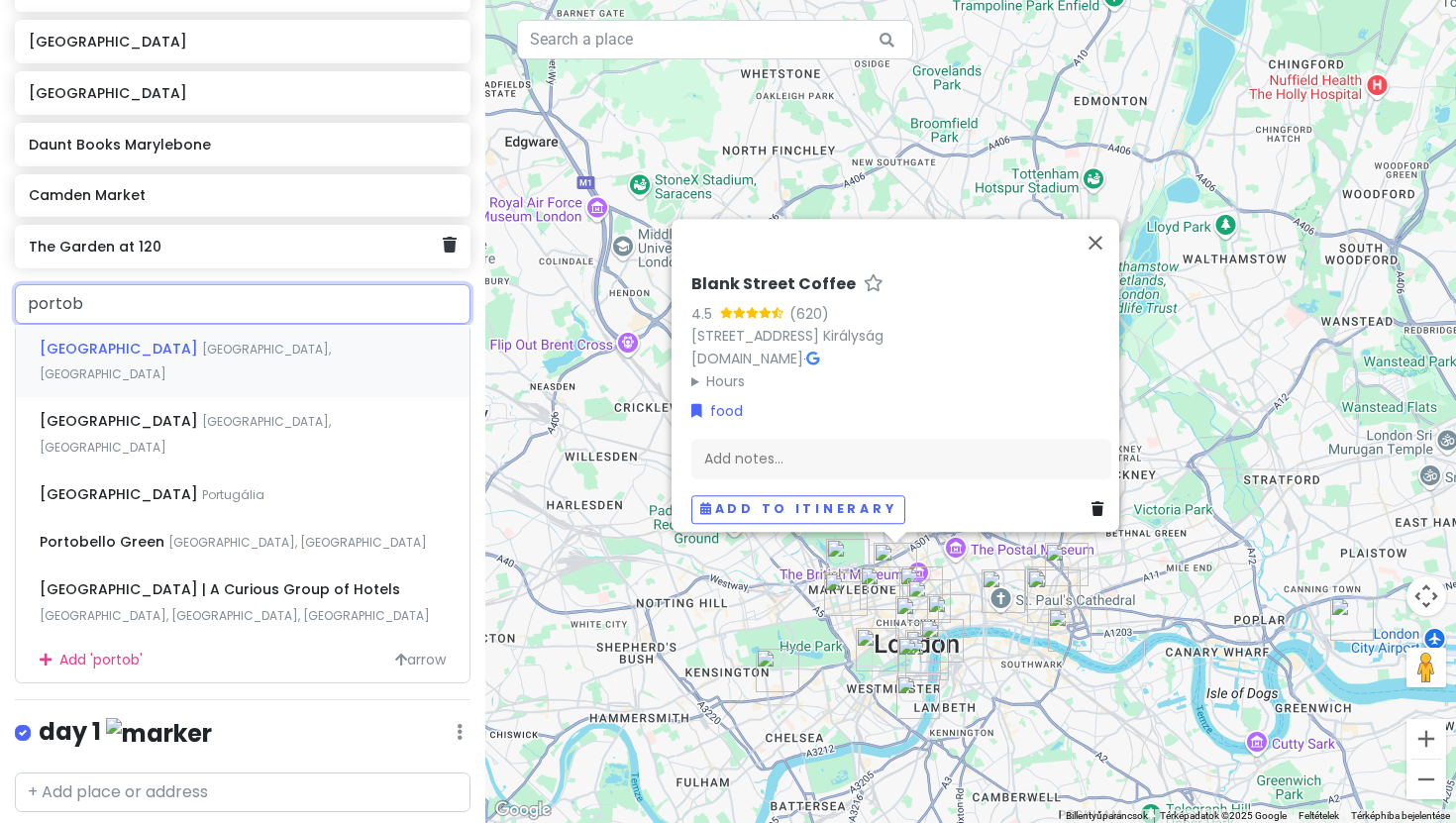 type on "portobe" 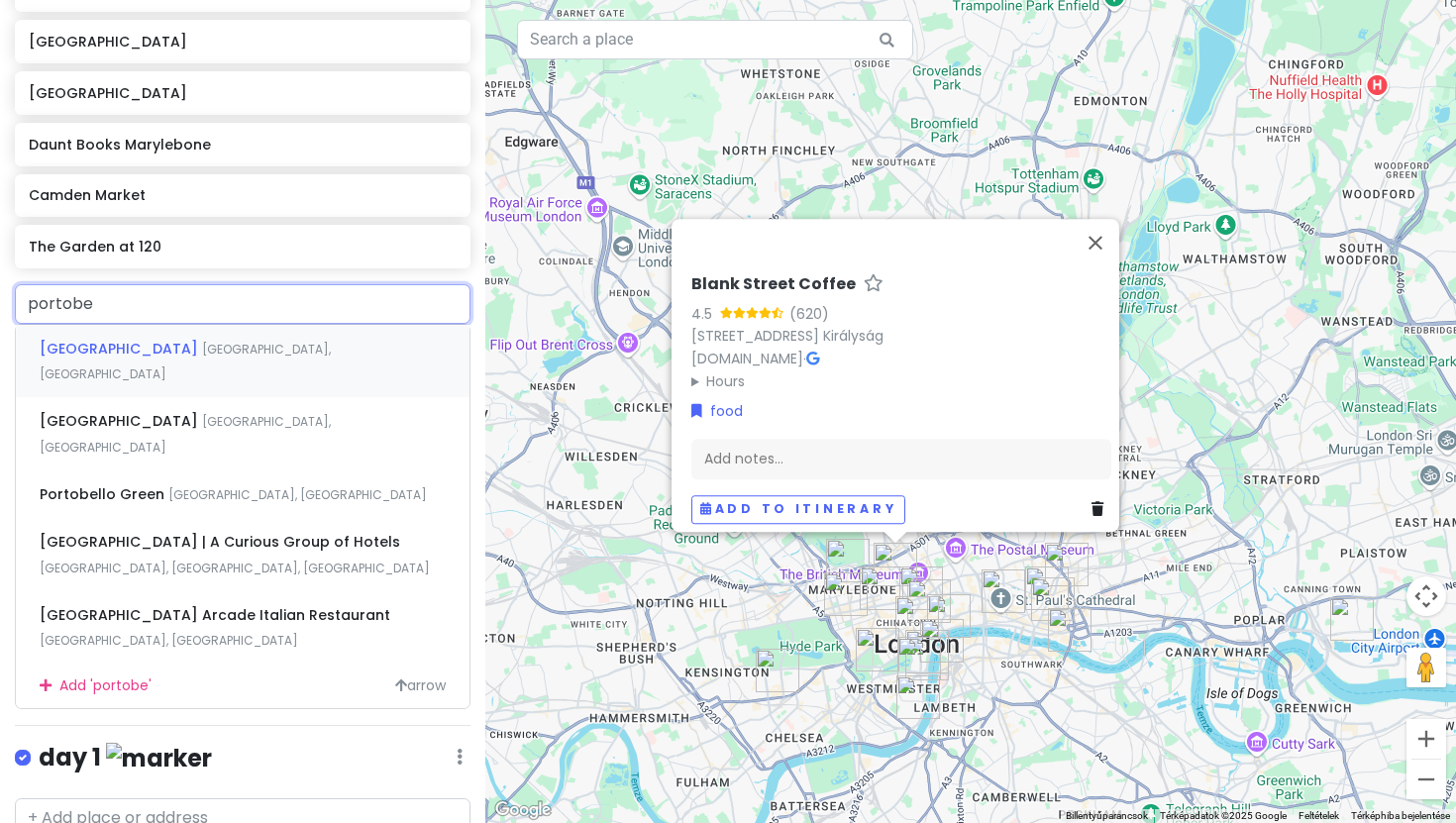 click on "Portobello Road Market" at bounding box center [121, 349] 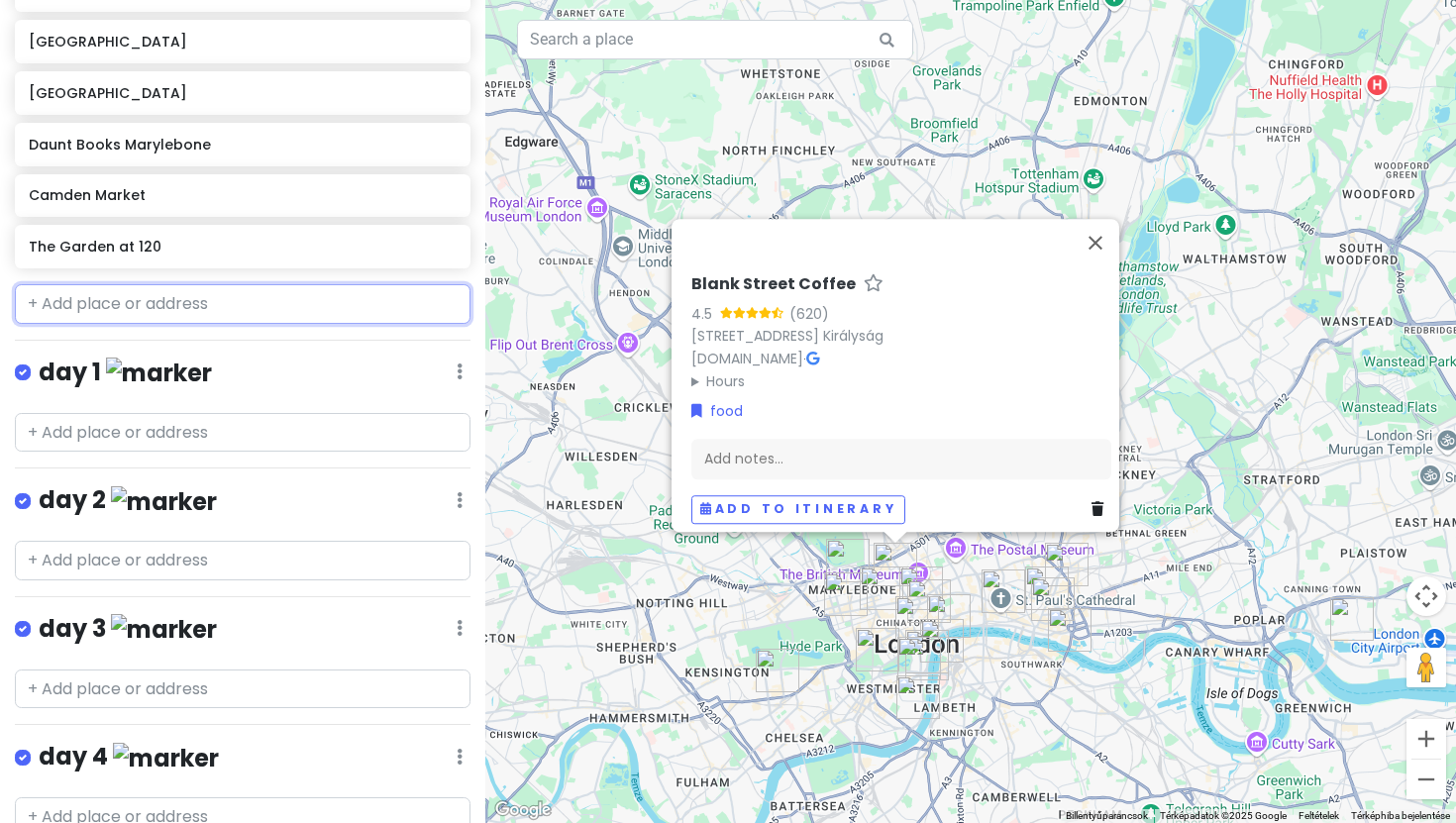 scroll, scrollTop: 1479, scrollLeft: 0, axis: vertical 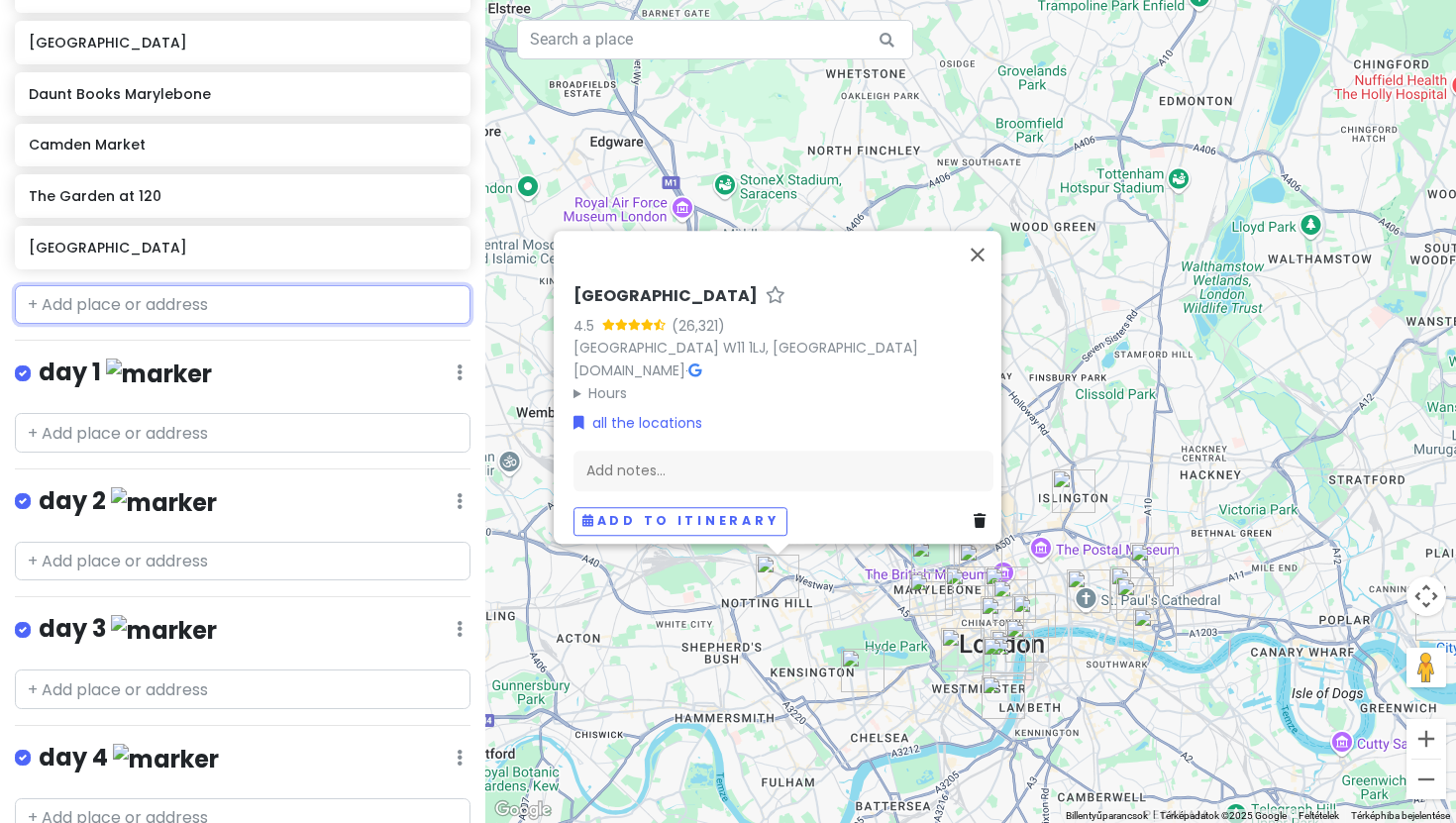 click at bounding box center [243, 305] 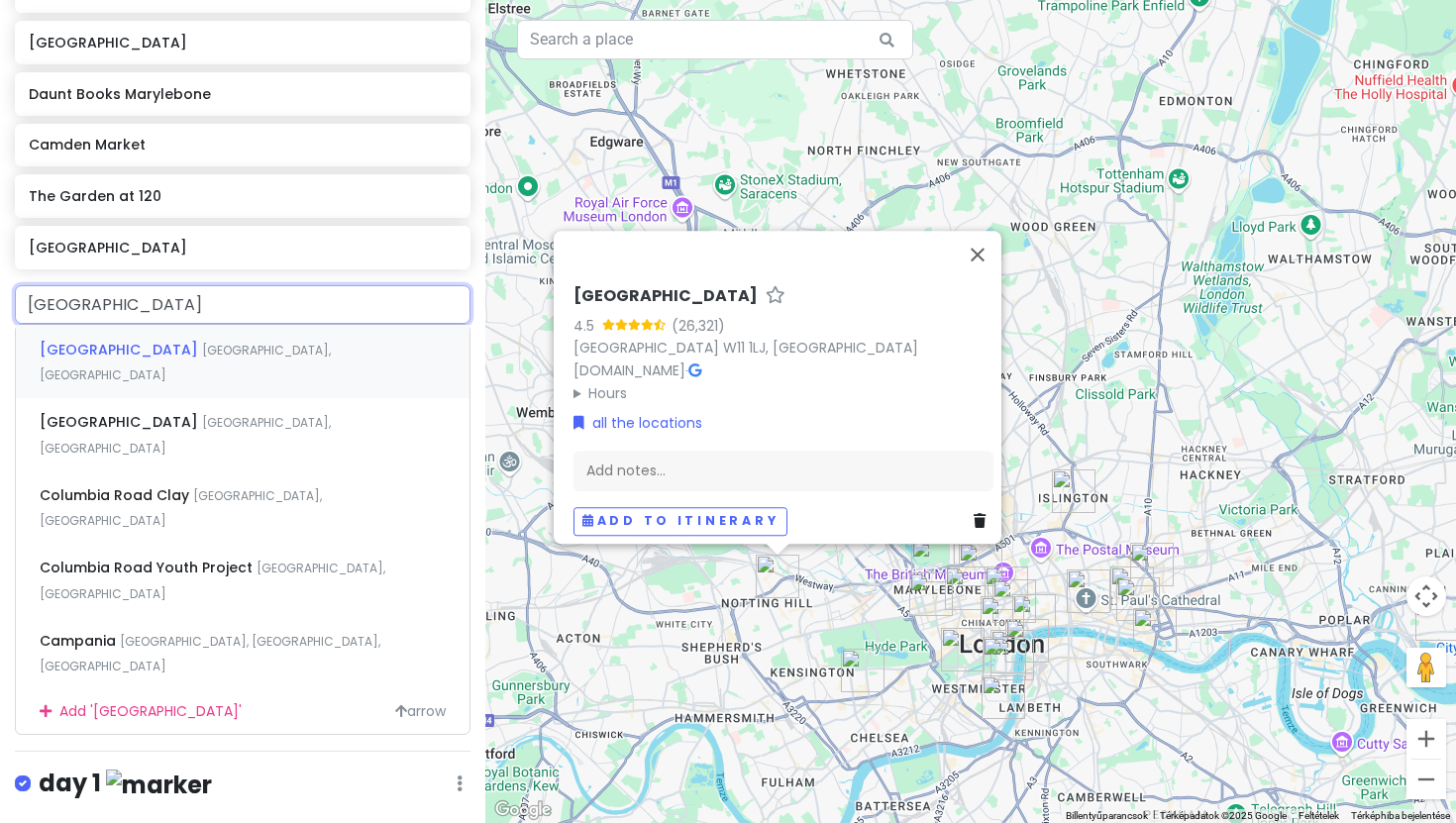 type on "columbia road" 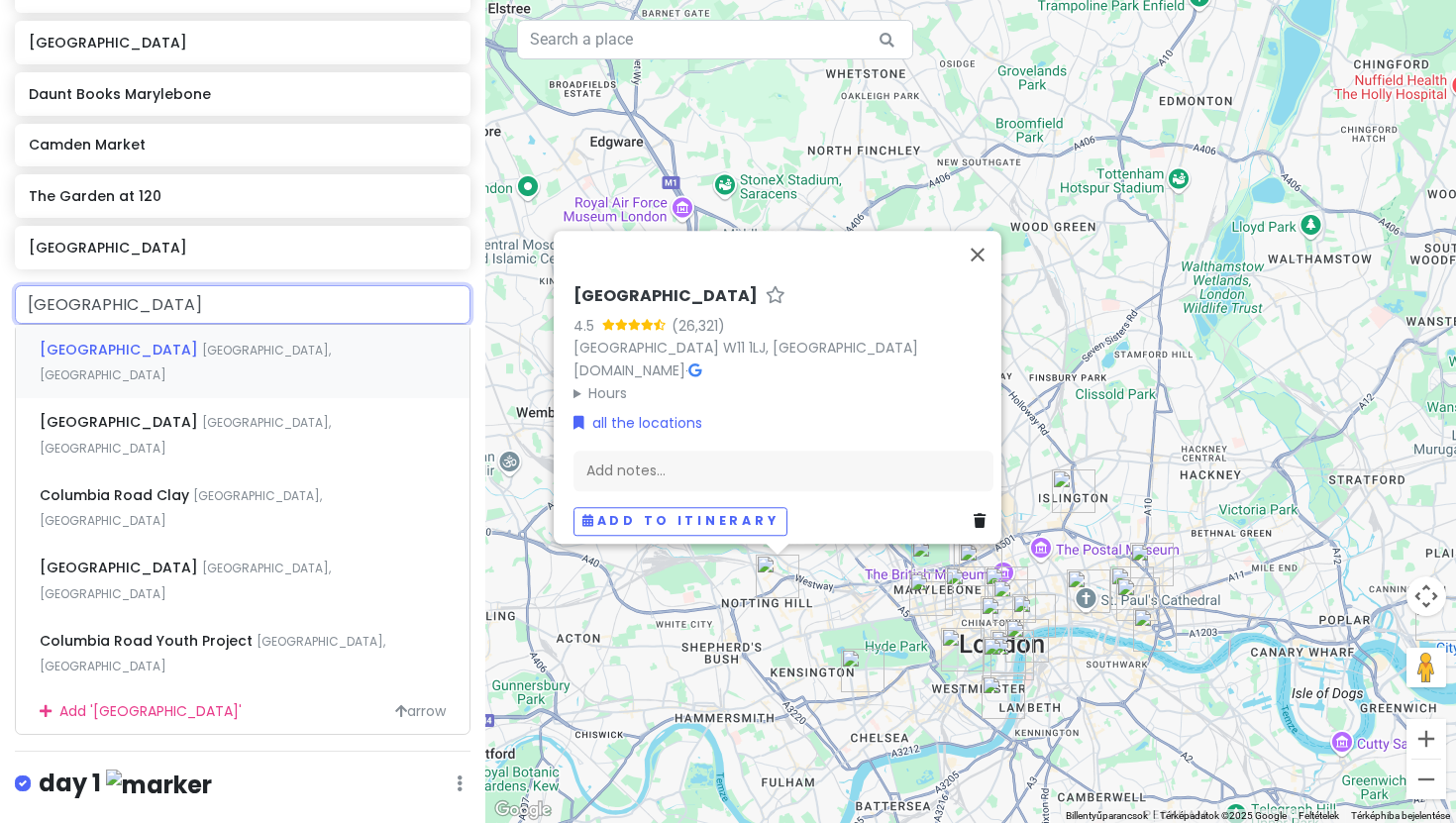 click on "Columbia Road Flower Market" at bounding box center [121, 350] 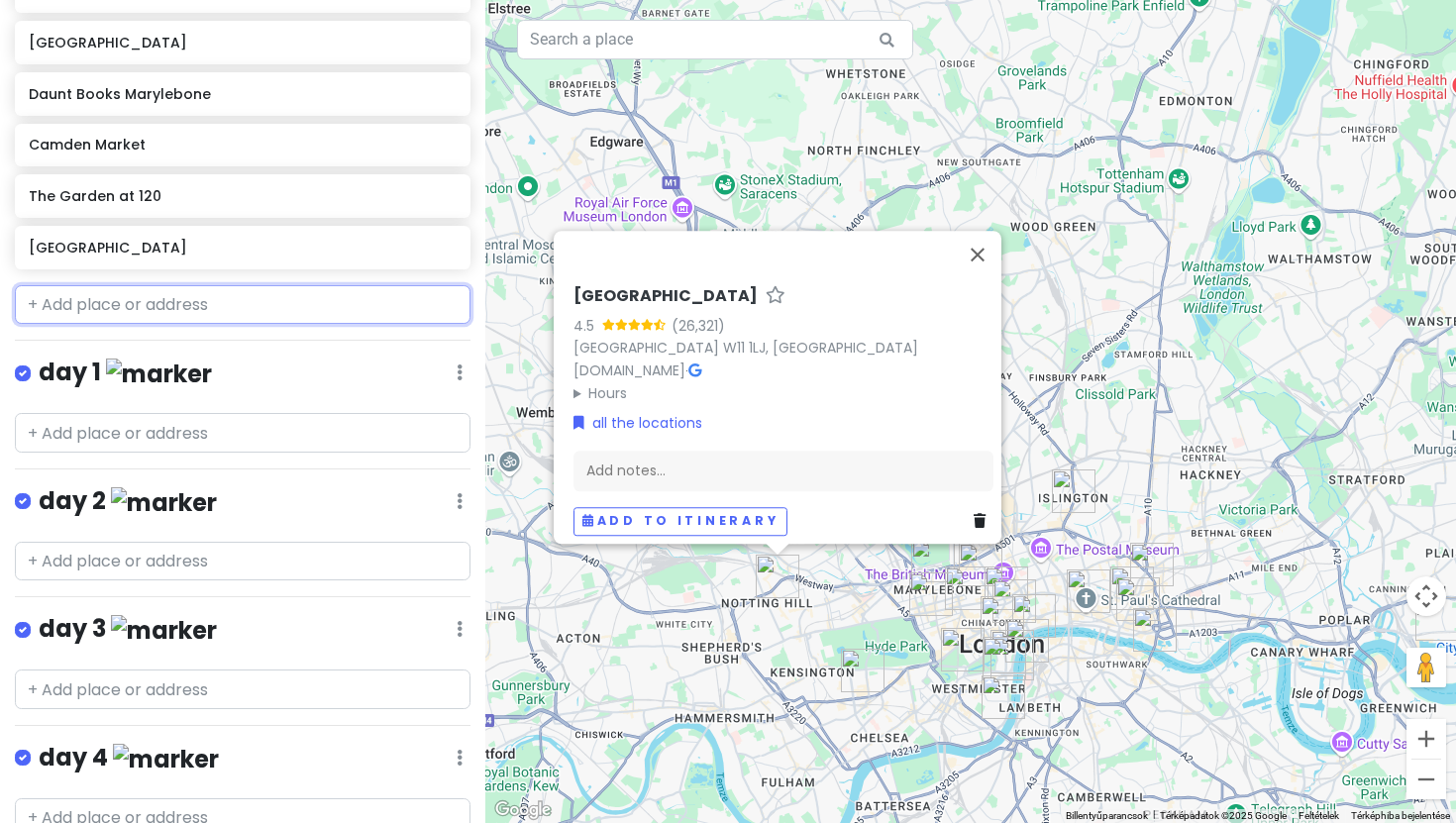 scroll, scrollTop: 1530, scrollLeft: 0, axis: vertical 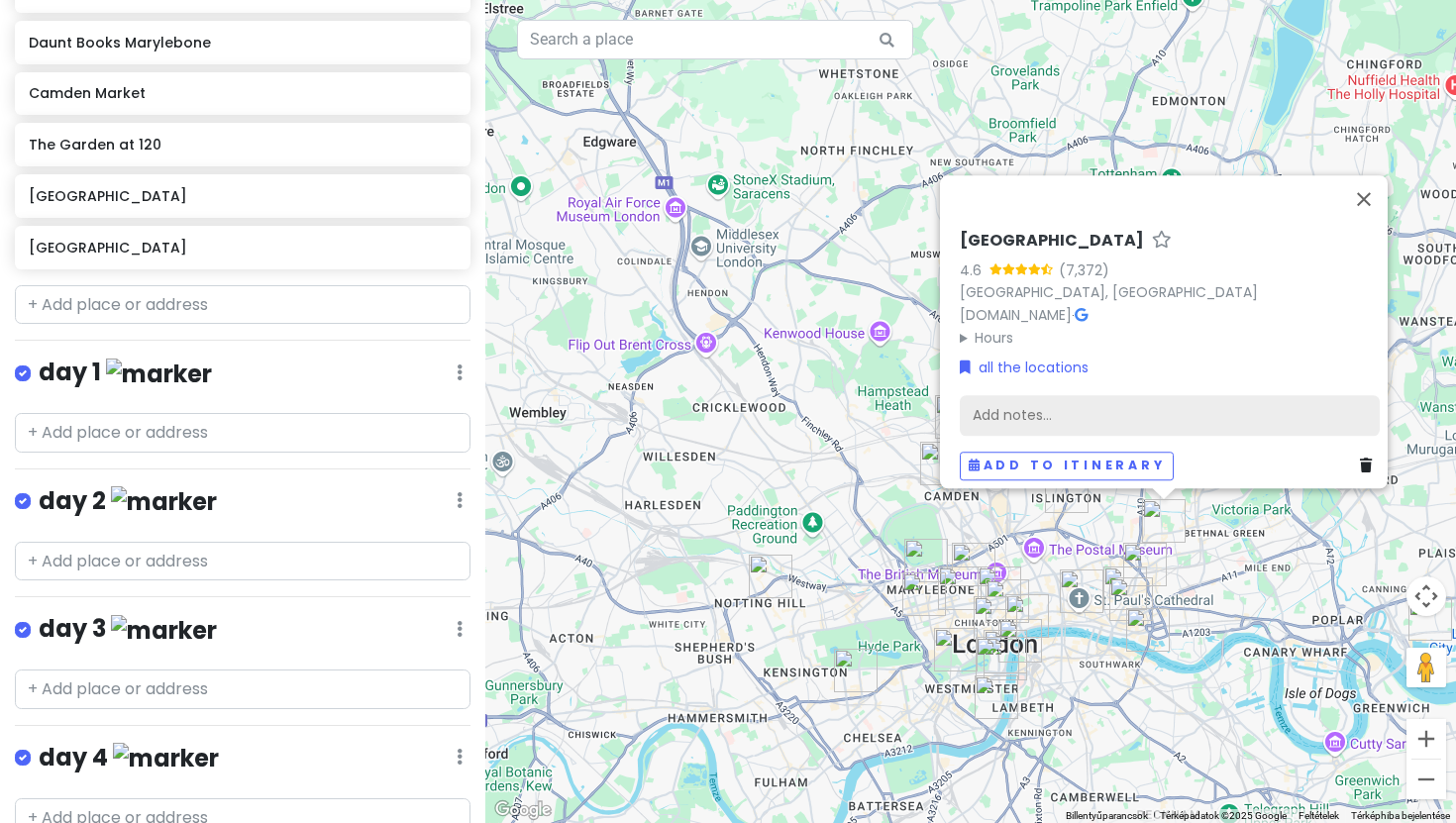 click on "Add notes..." at bounding box center (1170, 415) 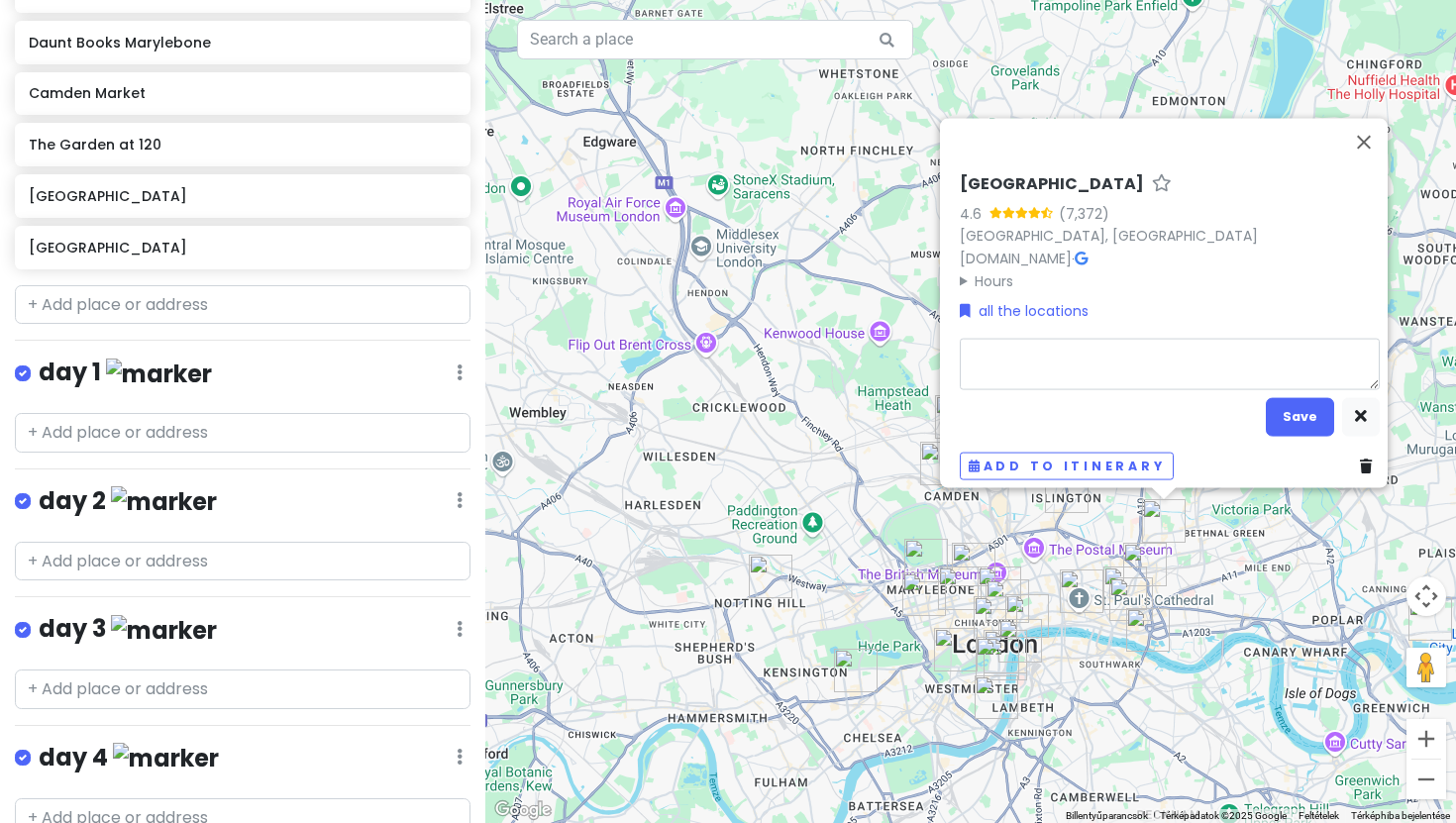 type on "x" 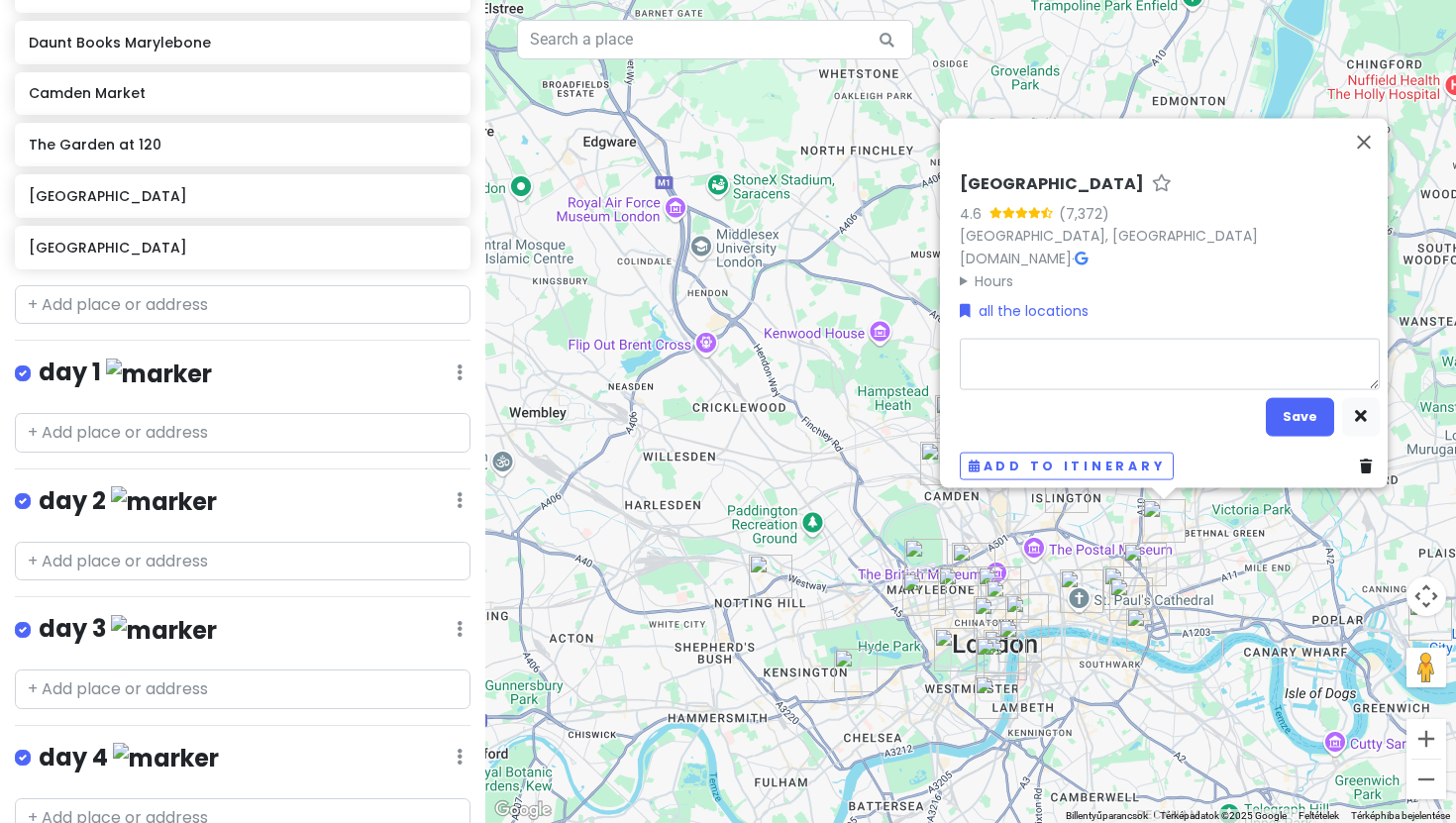 type on "J" 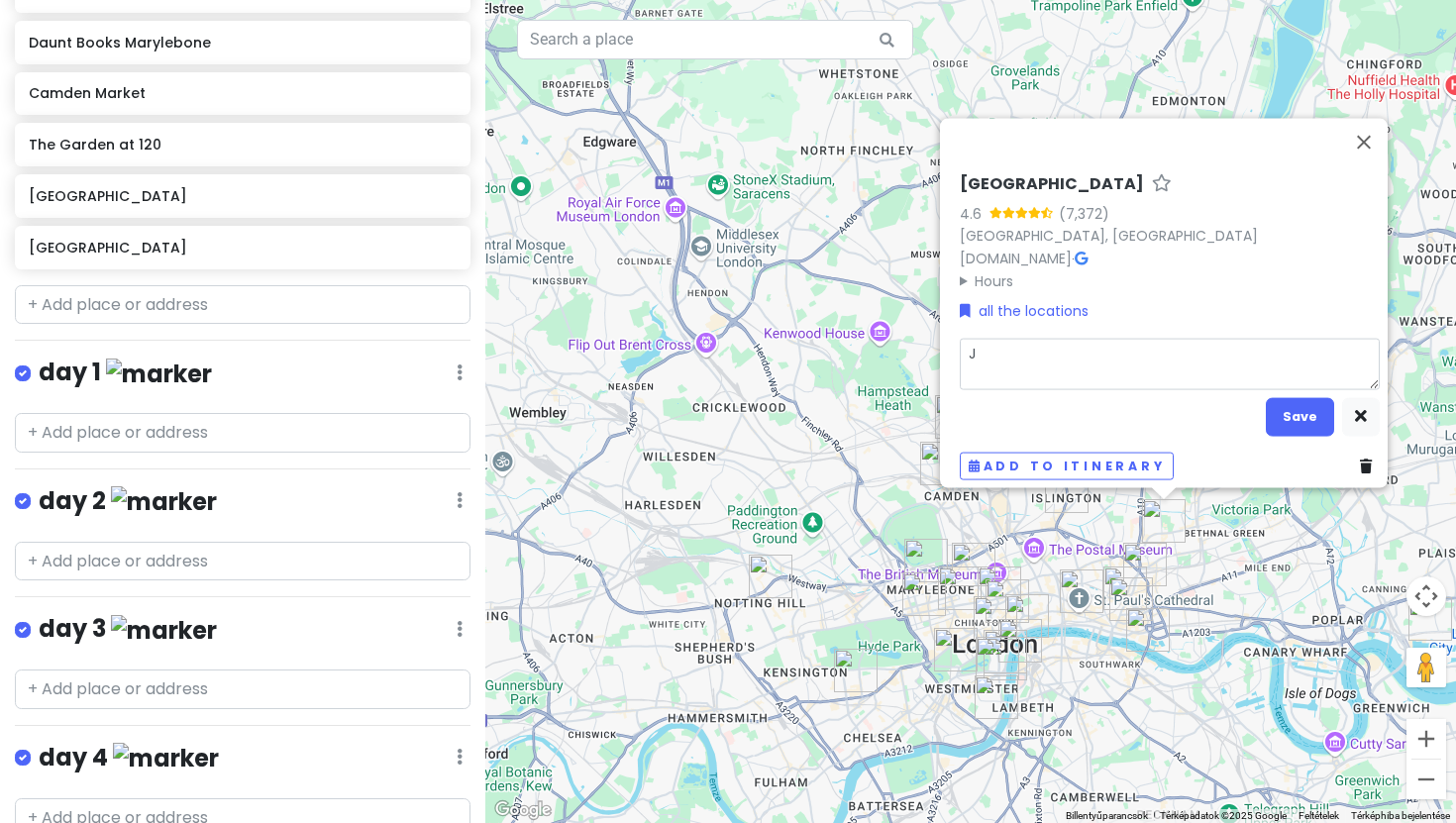 type on "x" 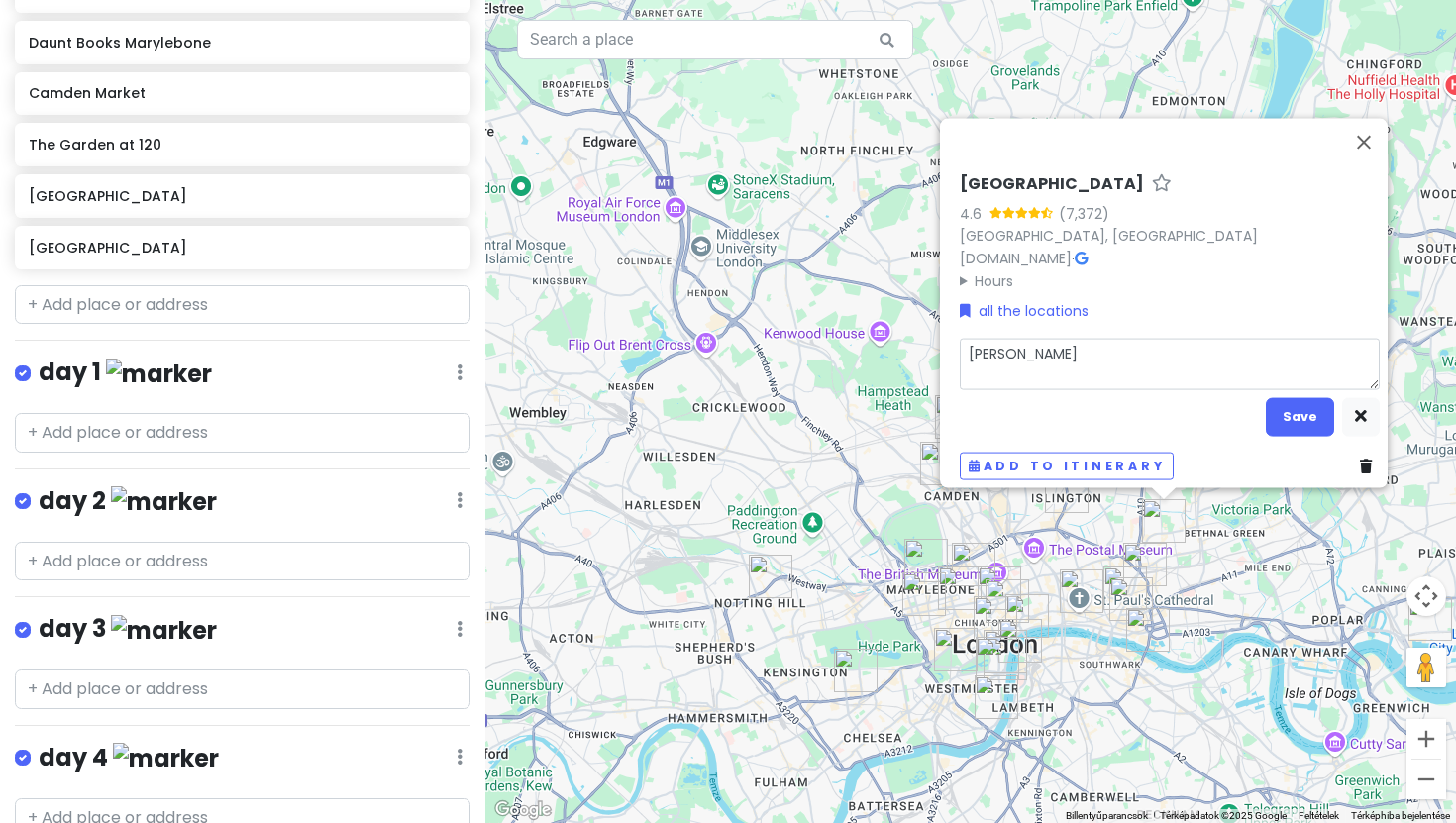 type on "x" 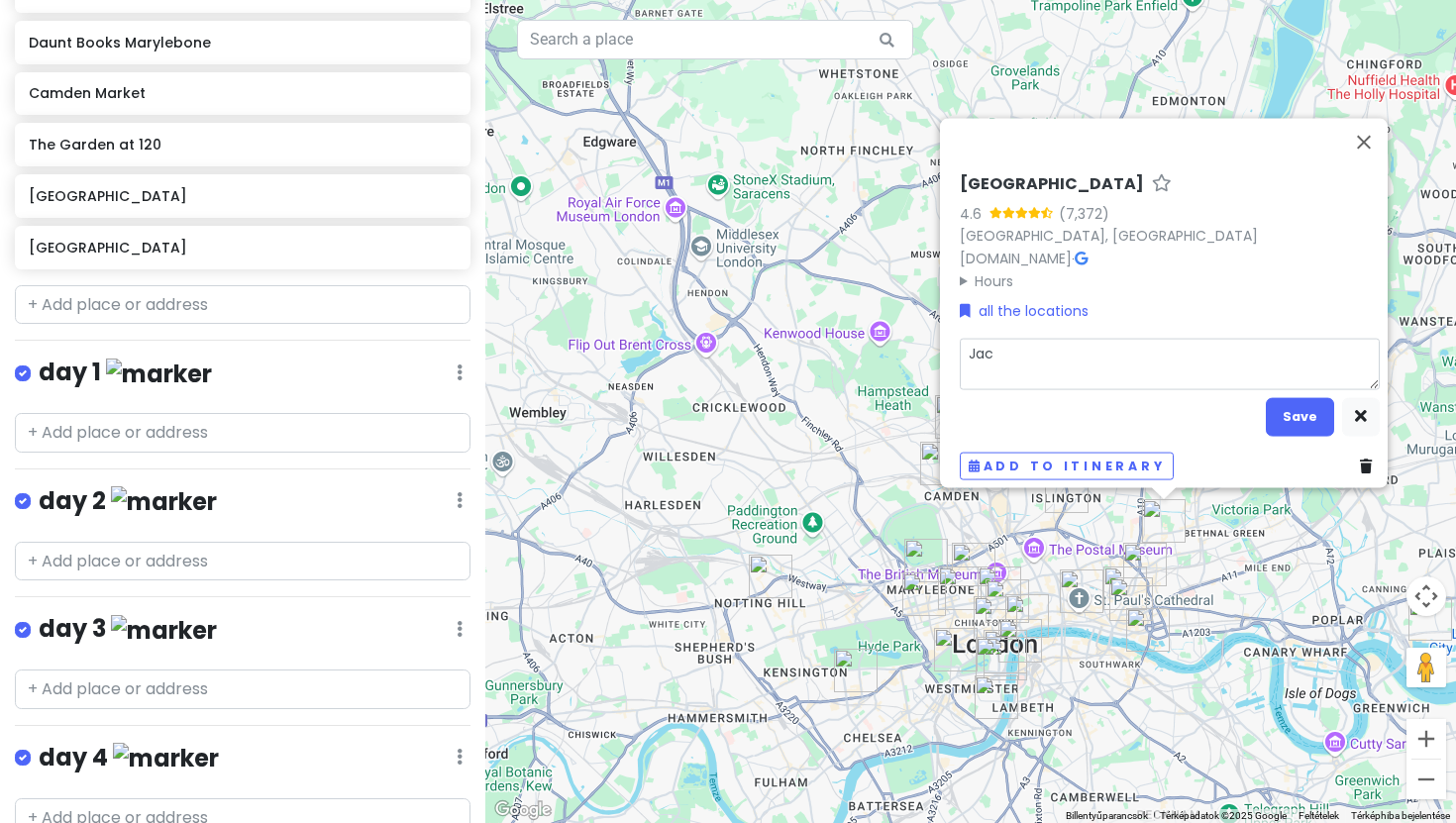 type on "x" 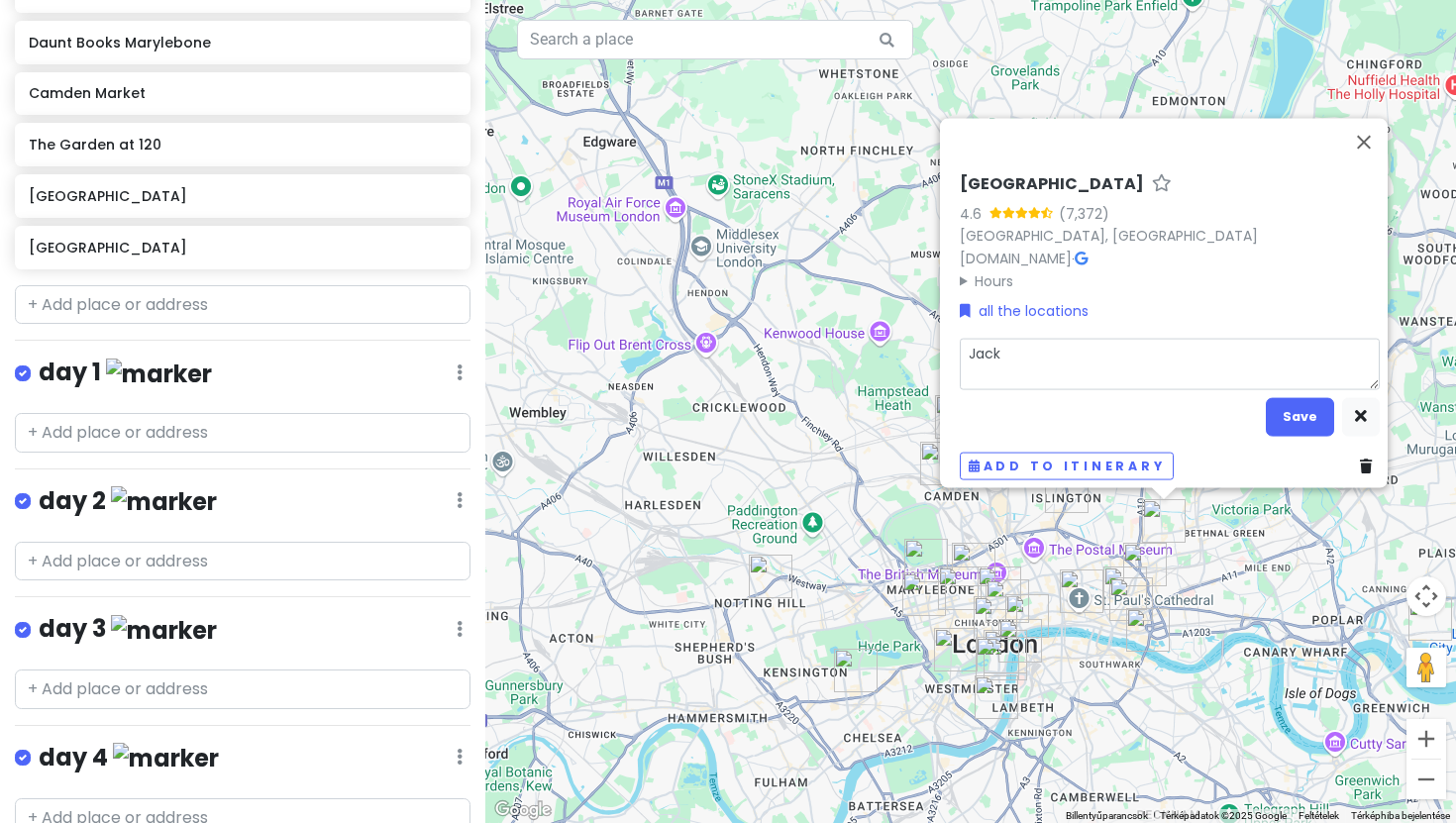 type on "x" 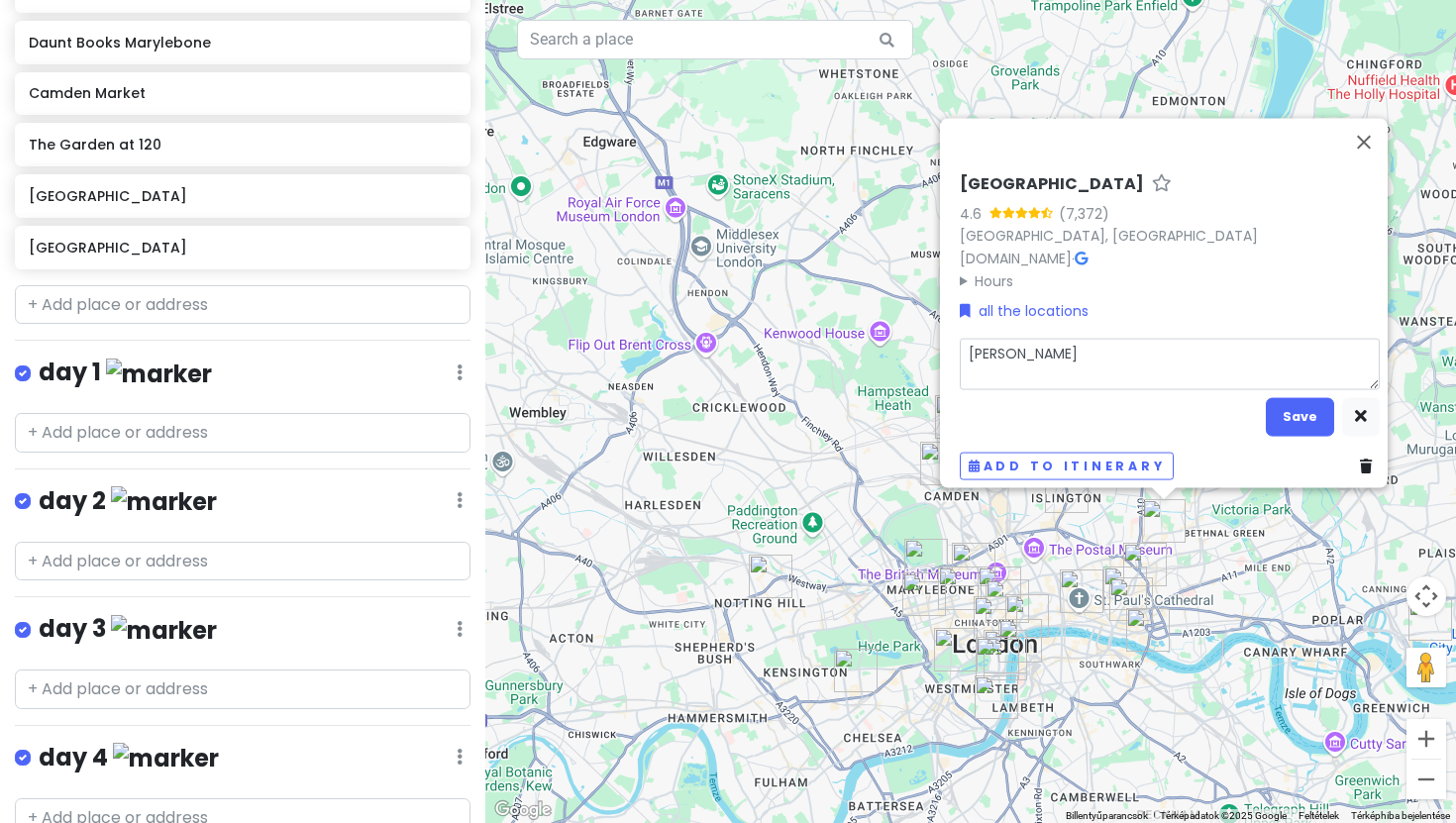 type on "x" 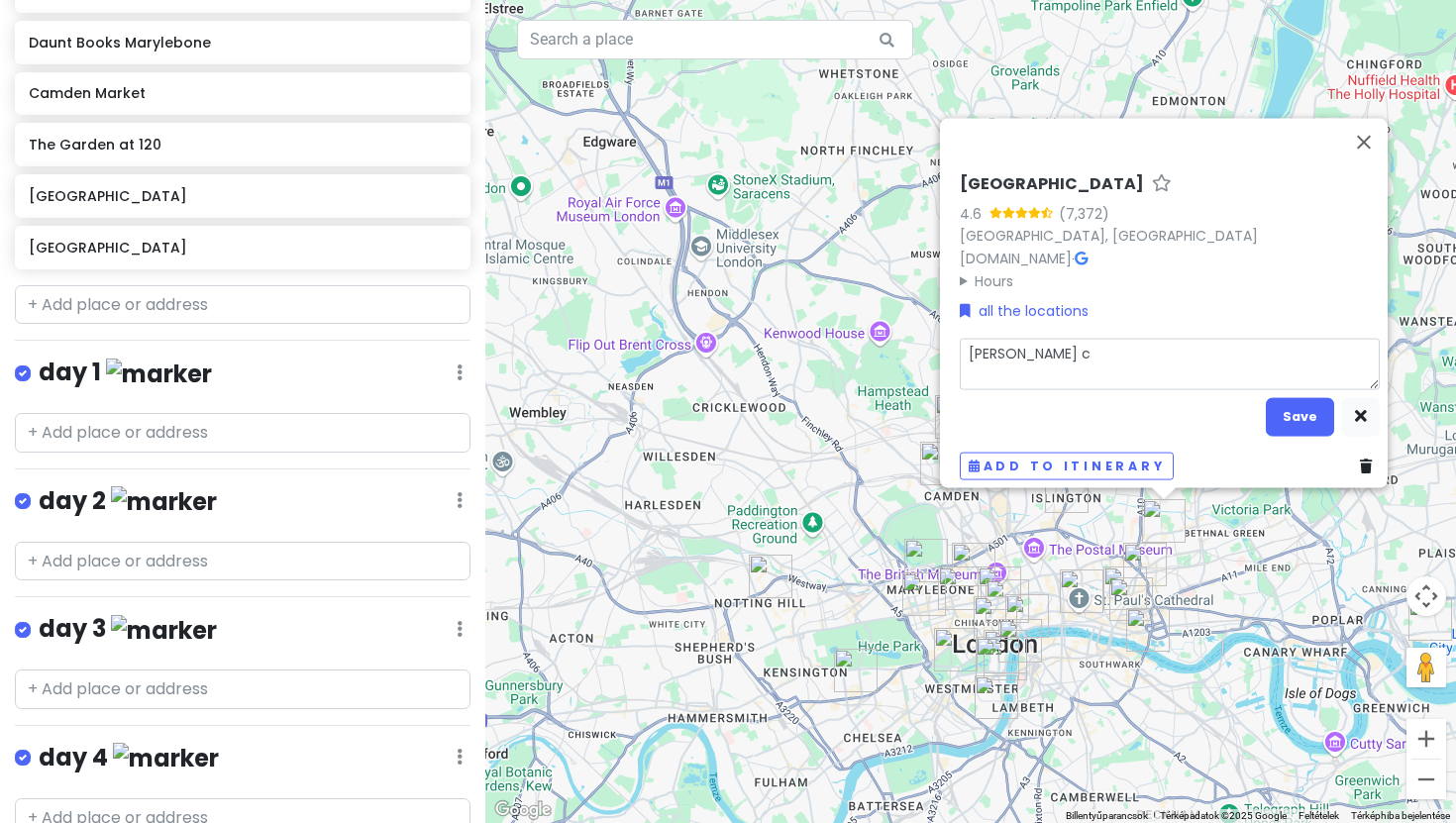 type on "x" 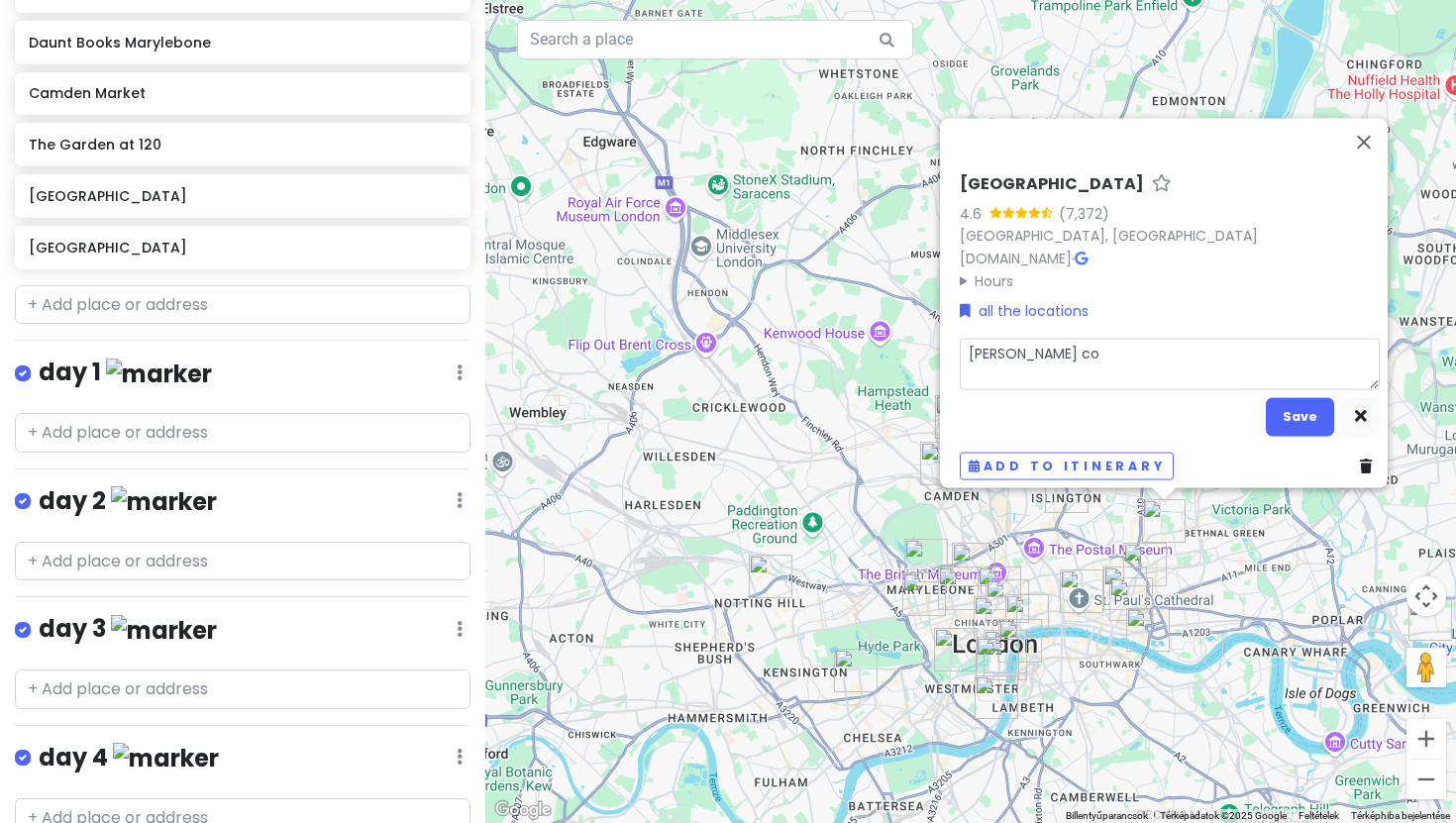 type on "x" 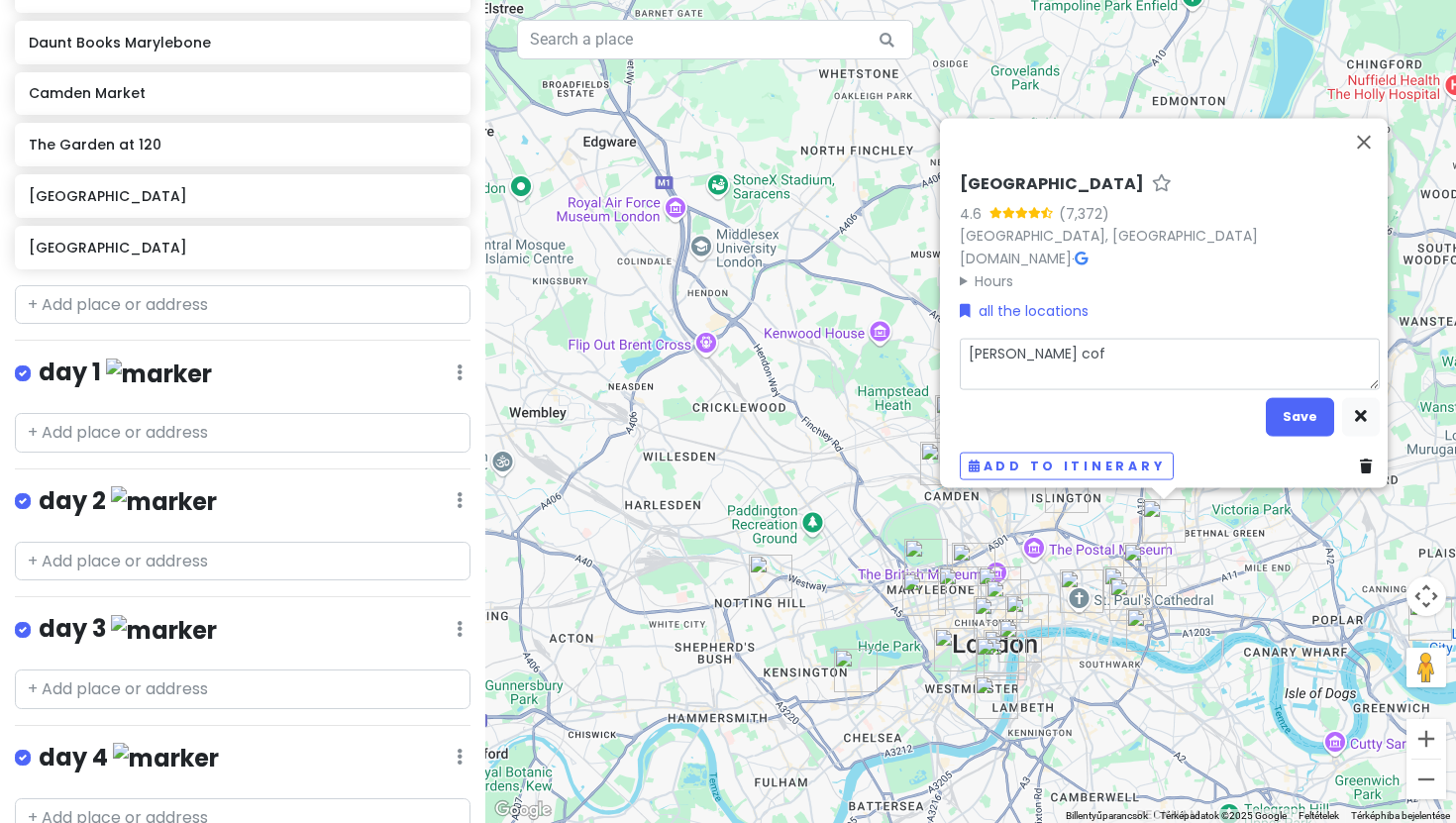 type on "x" 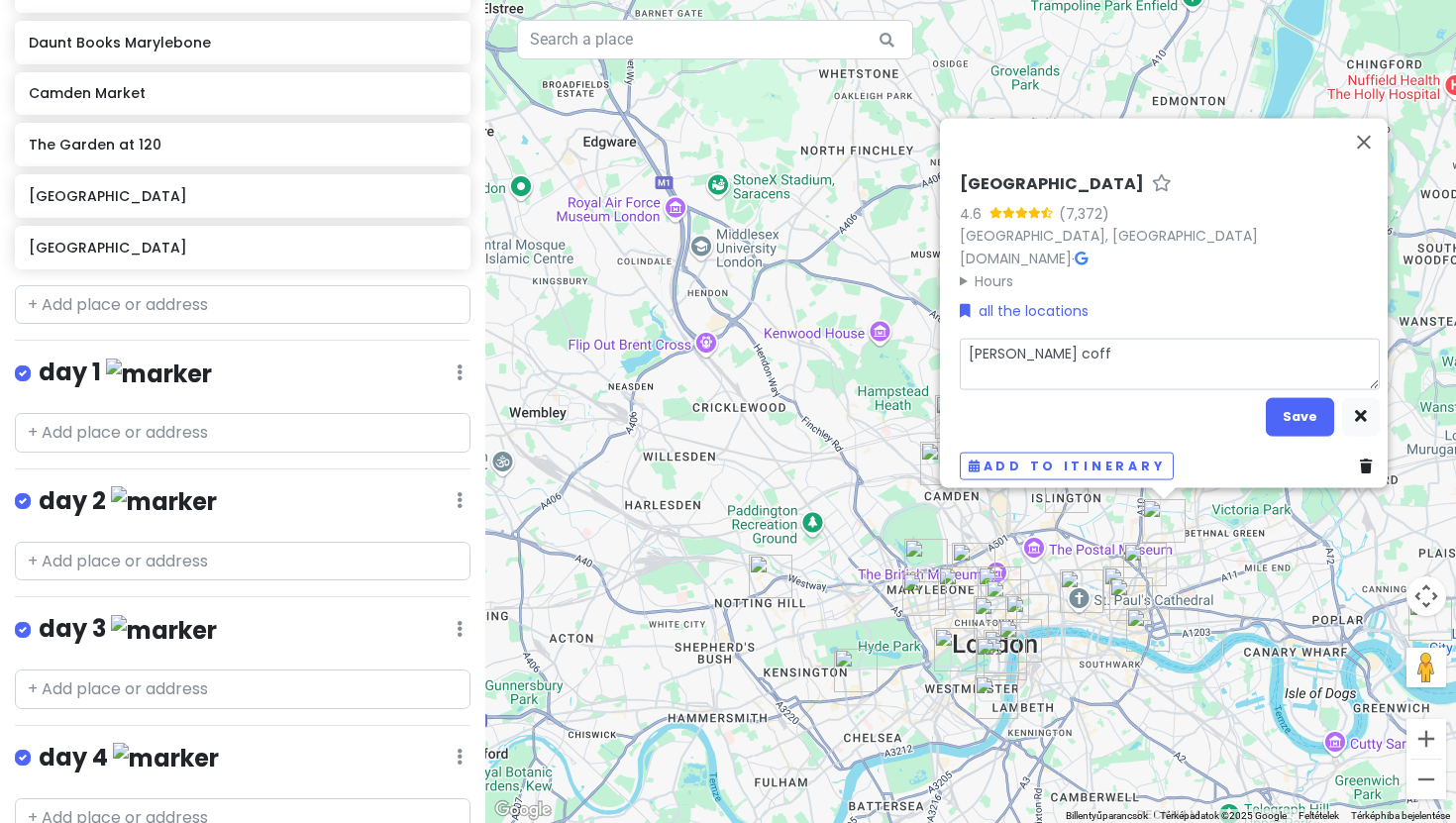 type on "x" 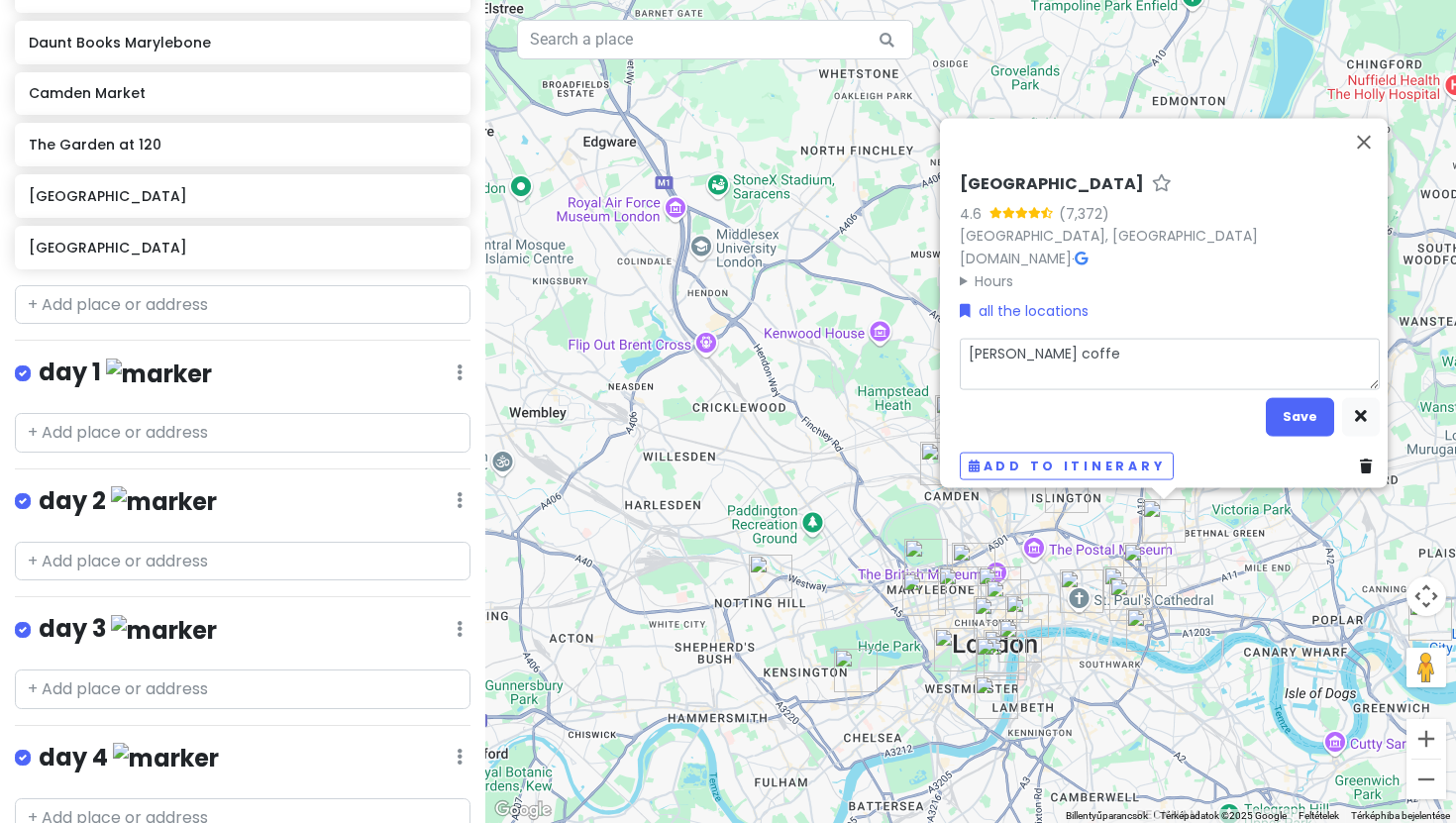 type on "x" 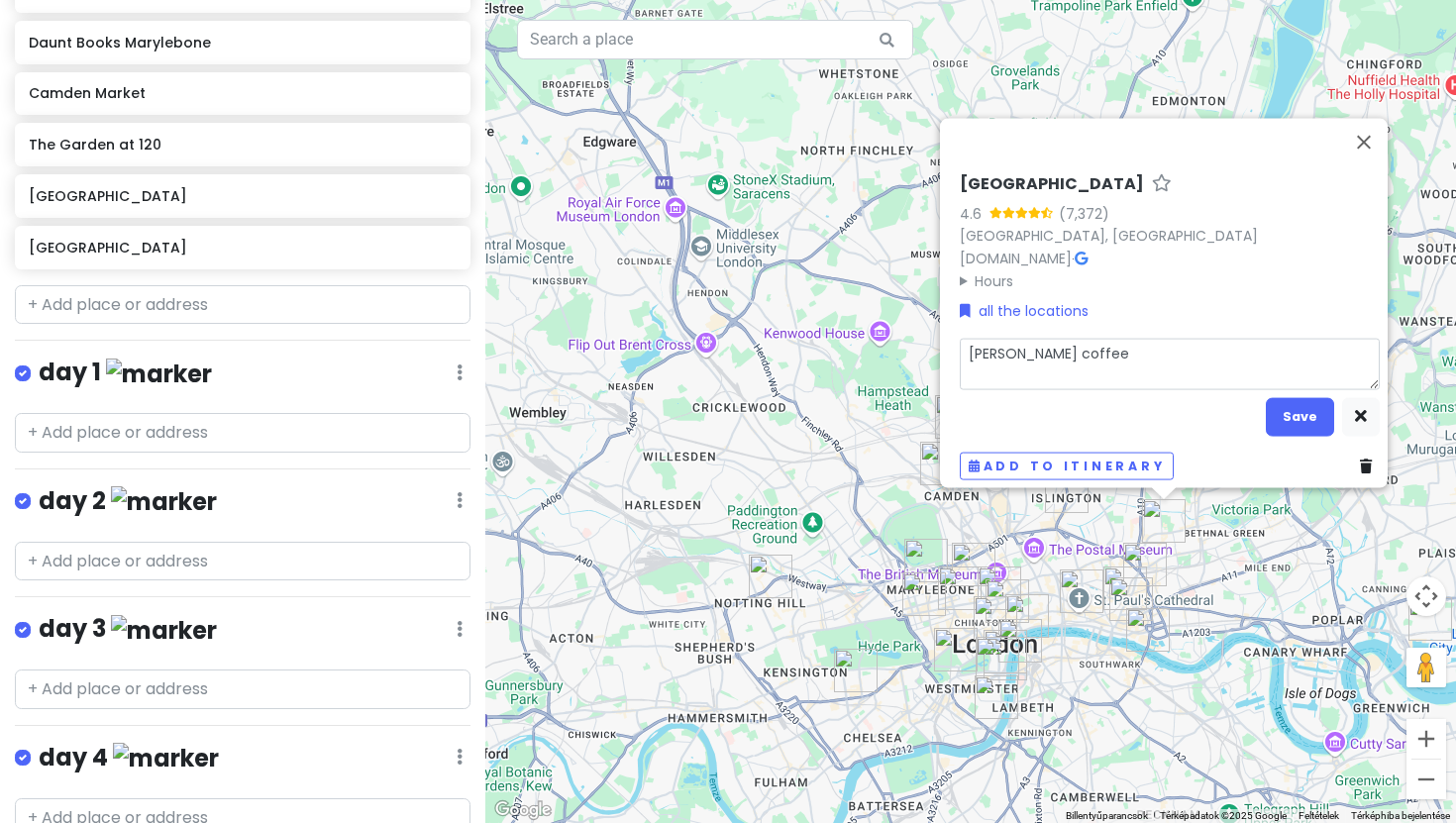 type on "x" 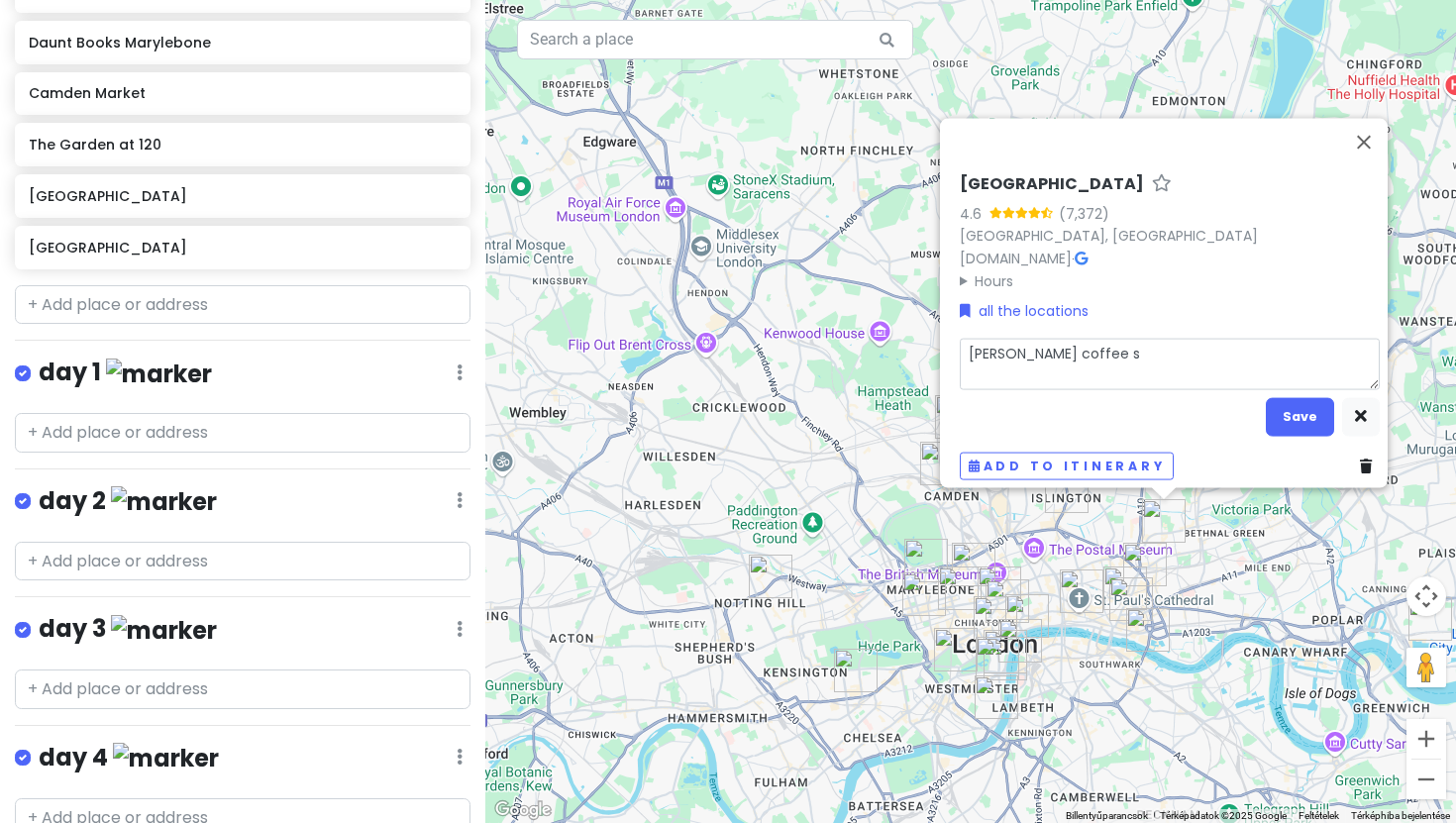 type on "x" 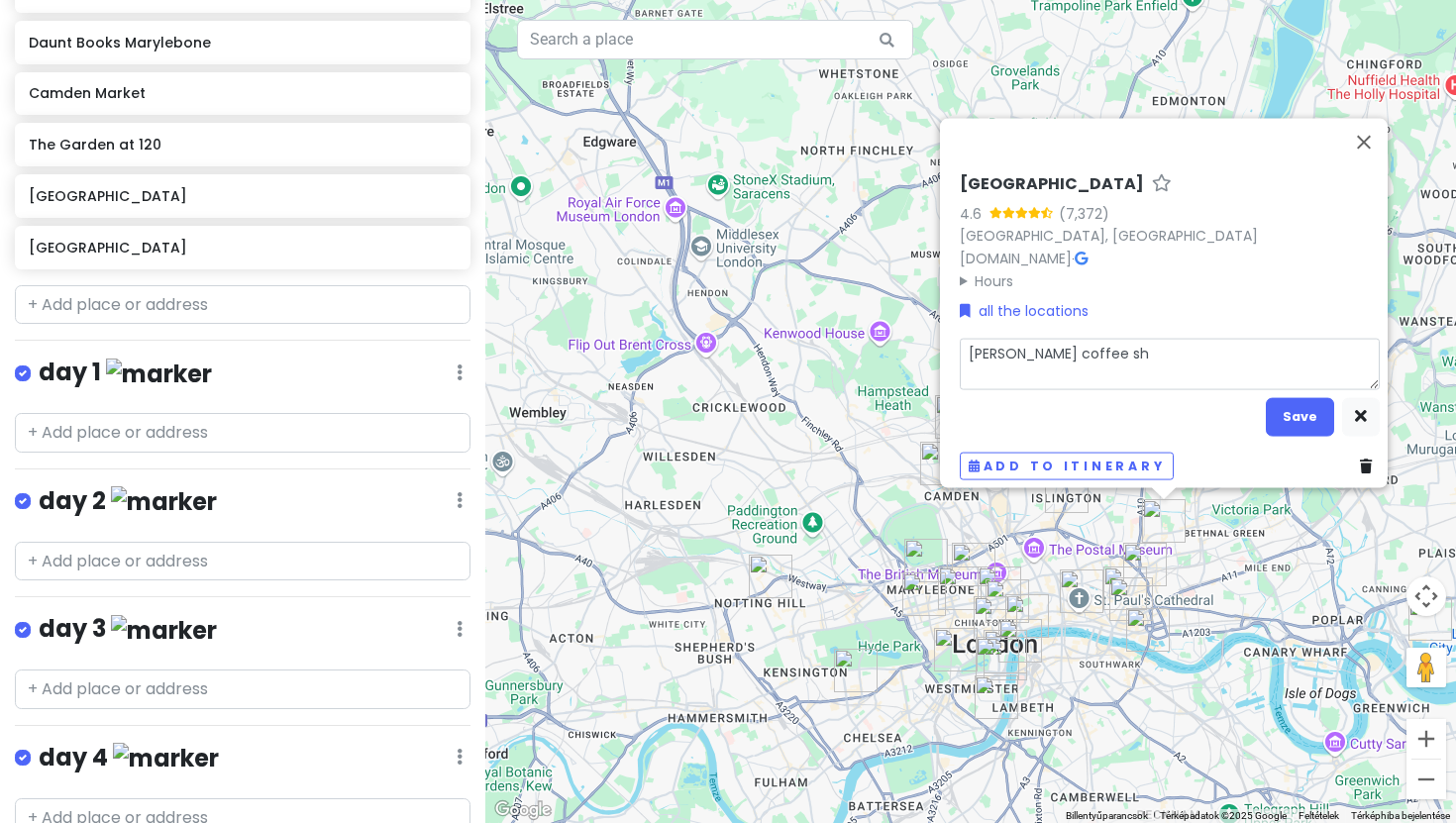 type on "x" 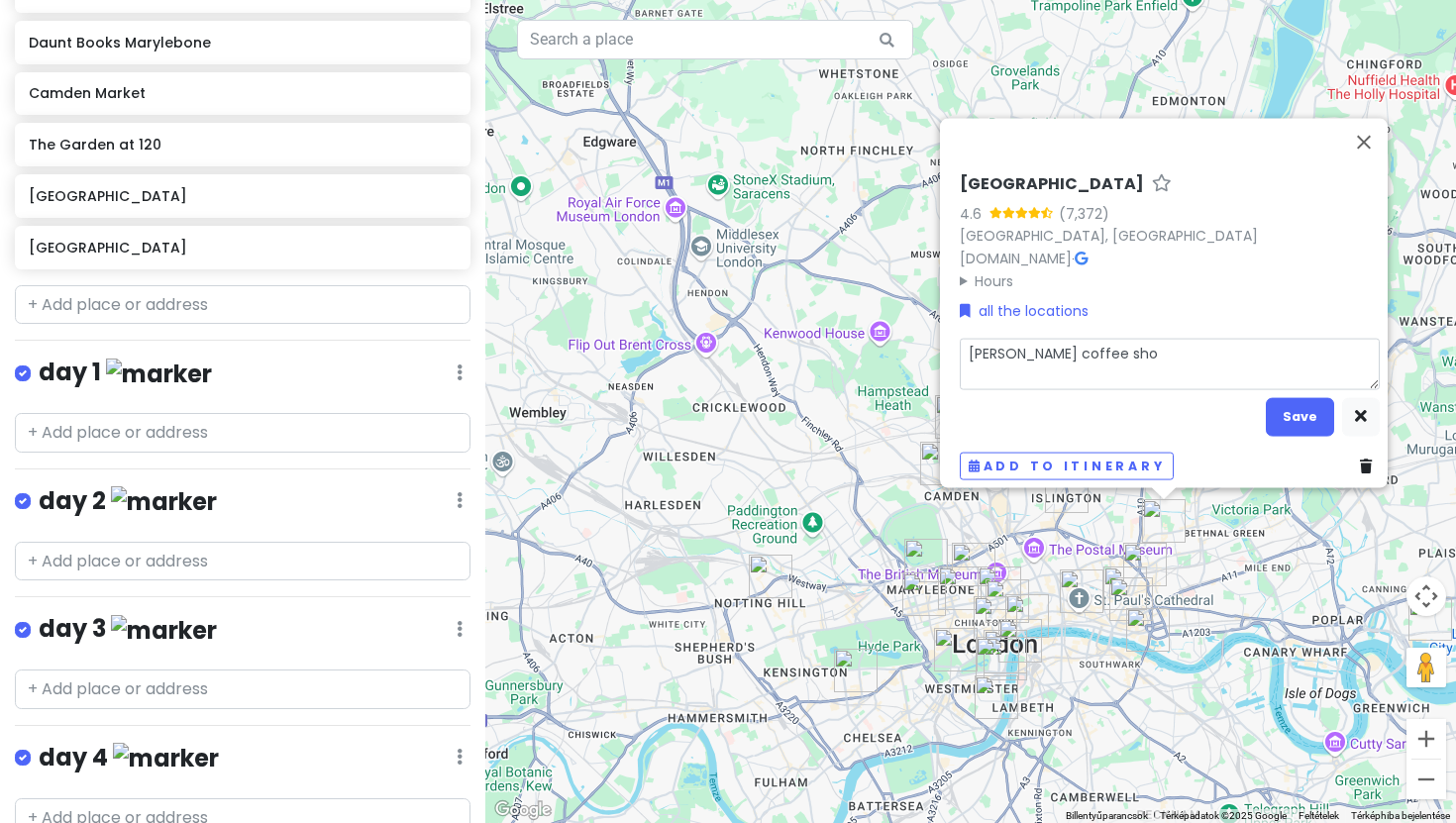 type on "x" 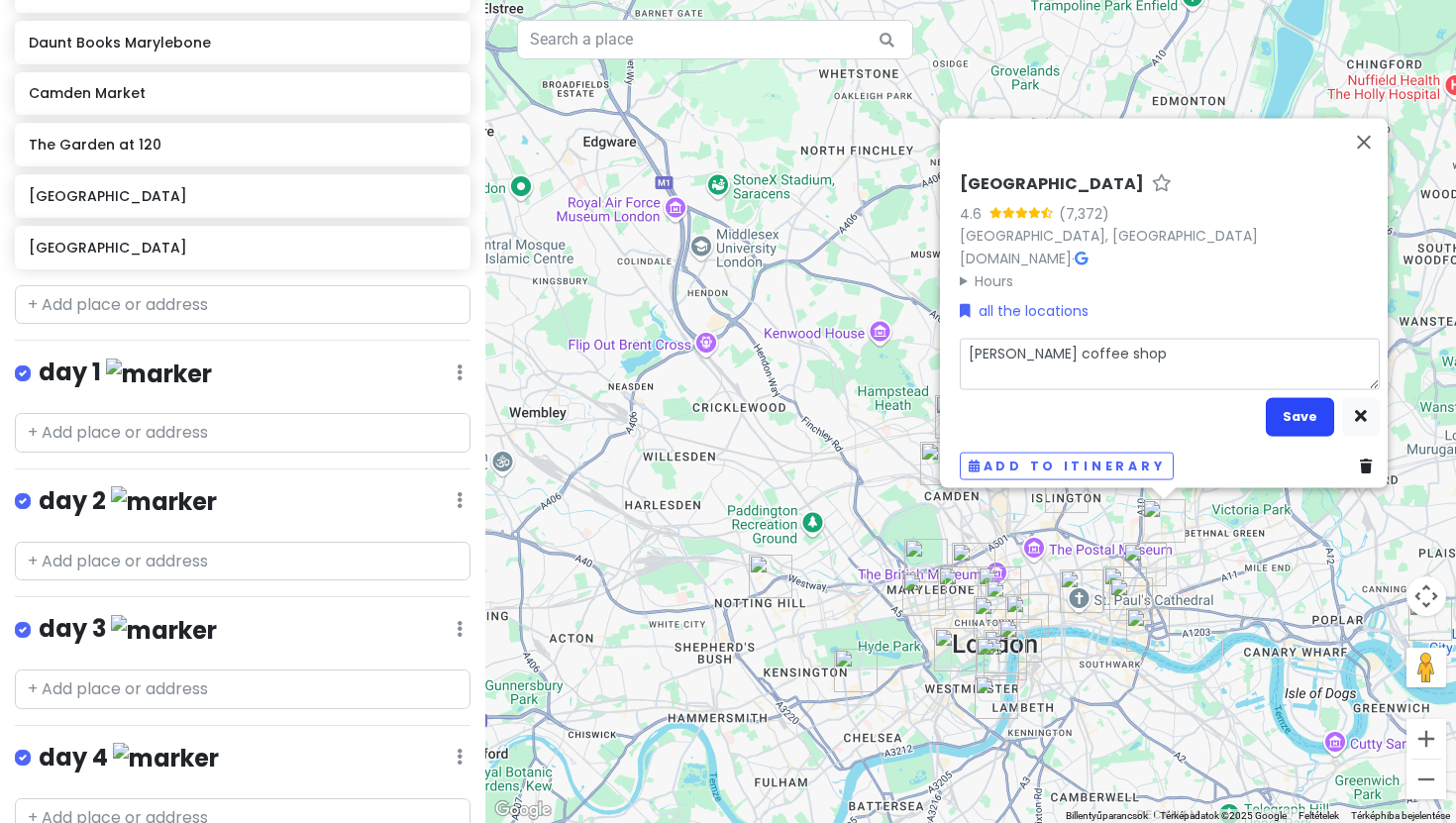 type on "Jack Garcia coffee shop" 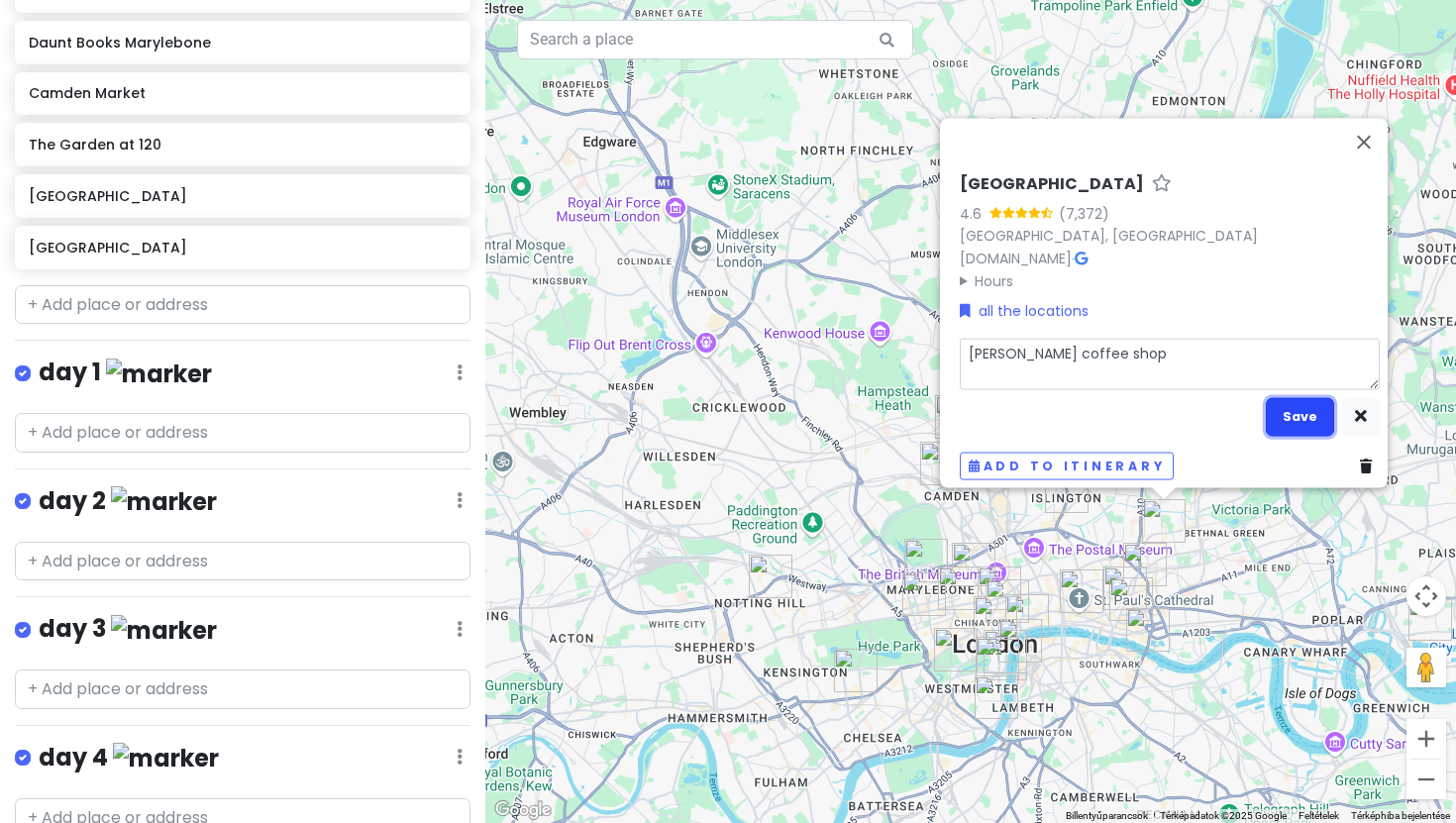 click on "Save" at bounding box center (1300, 416) 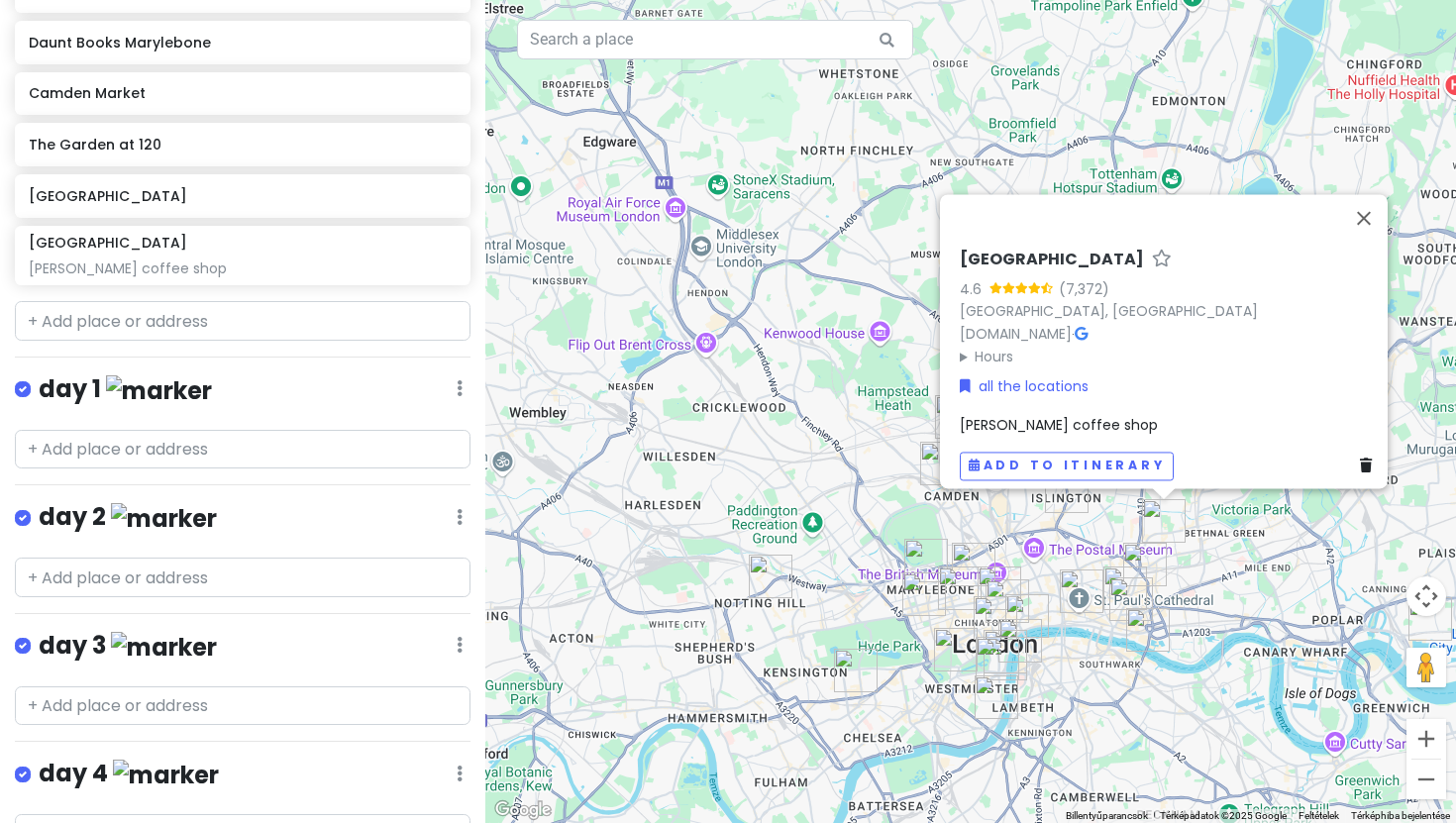 scroll, scrollTop: 1547, scrollLeft: 0, axis: vertical 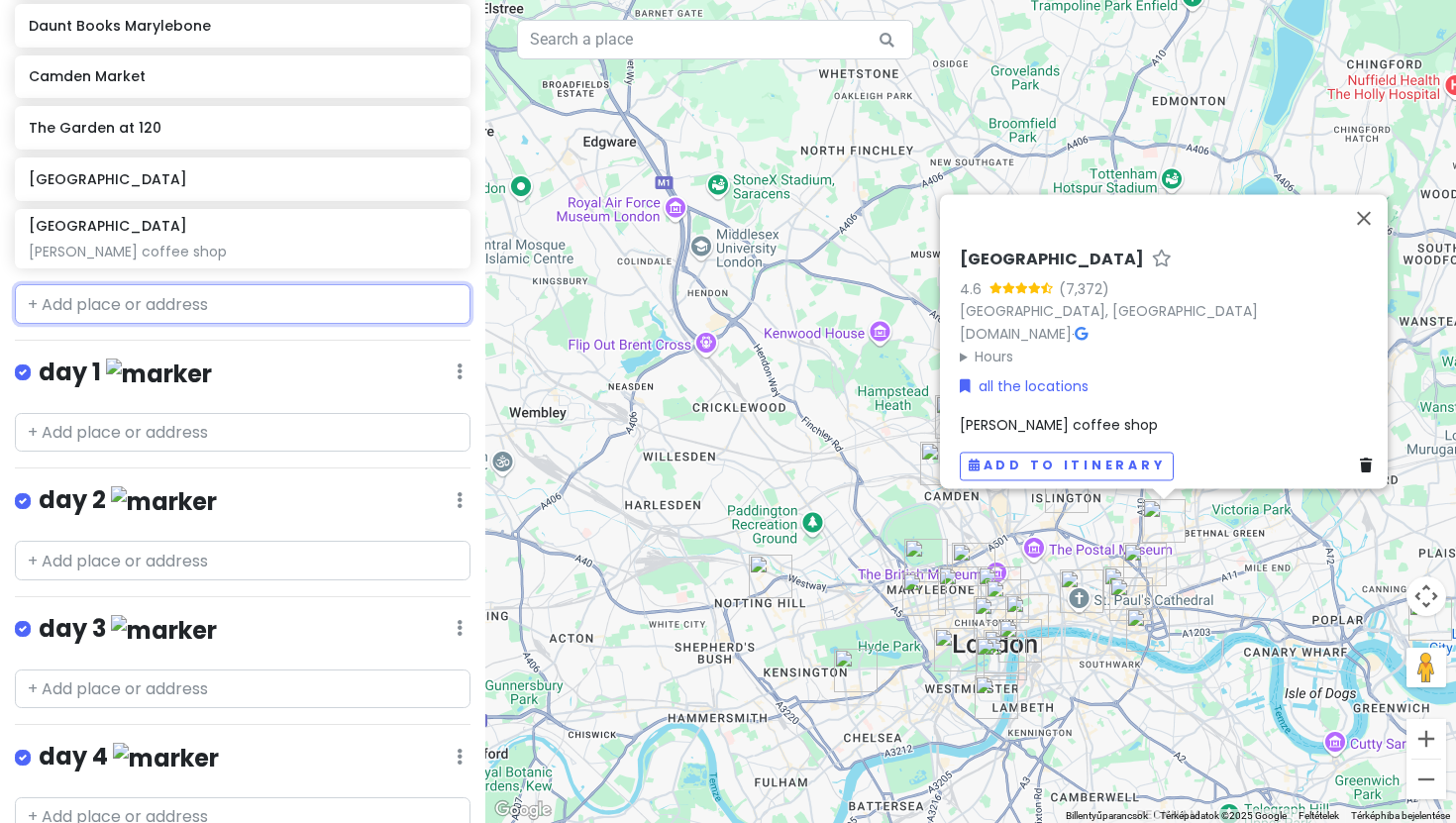 click at bounding box center [243, 304] 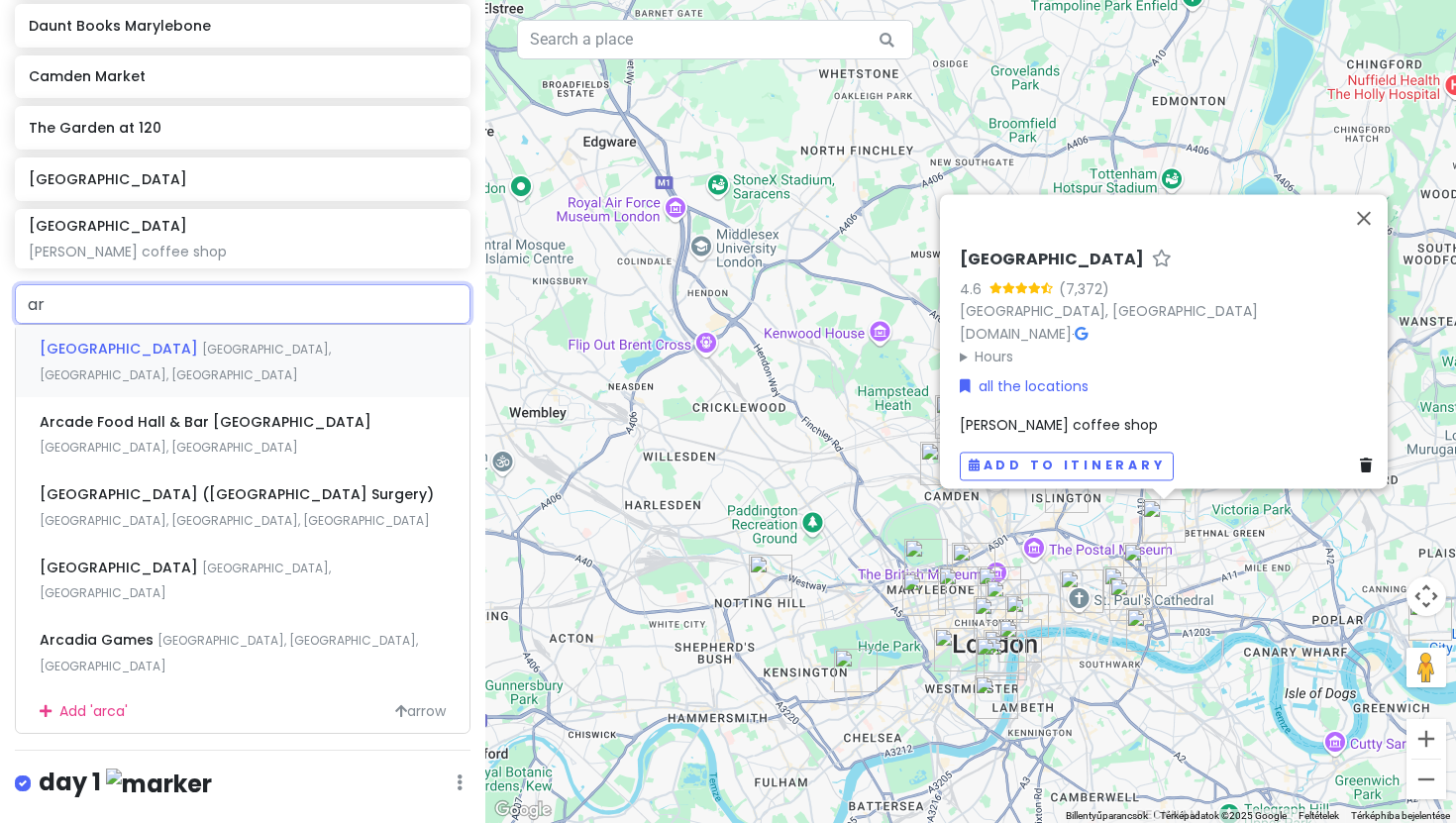 type on "a" 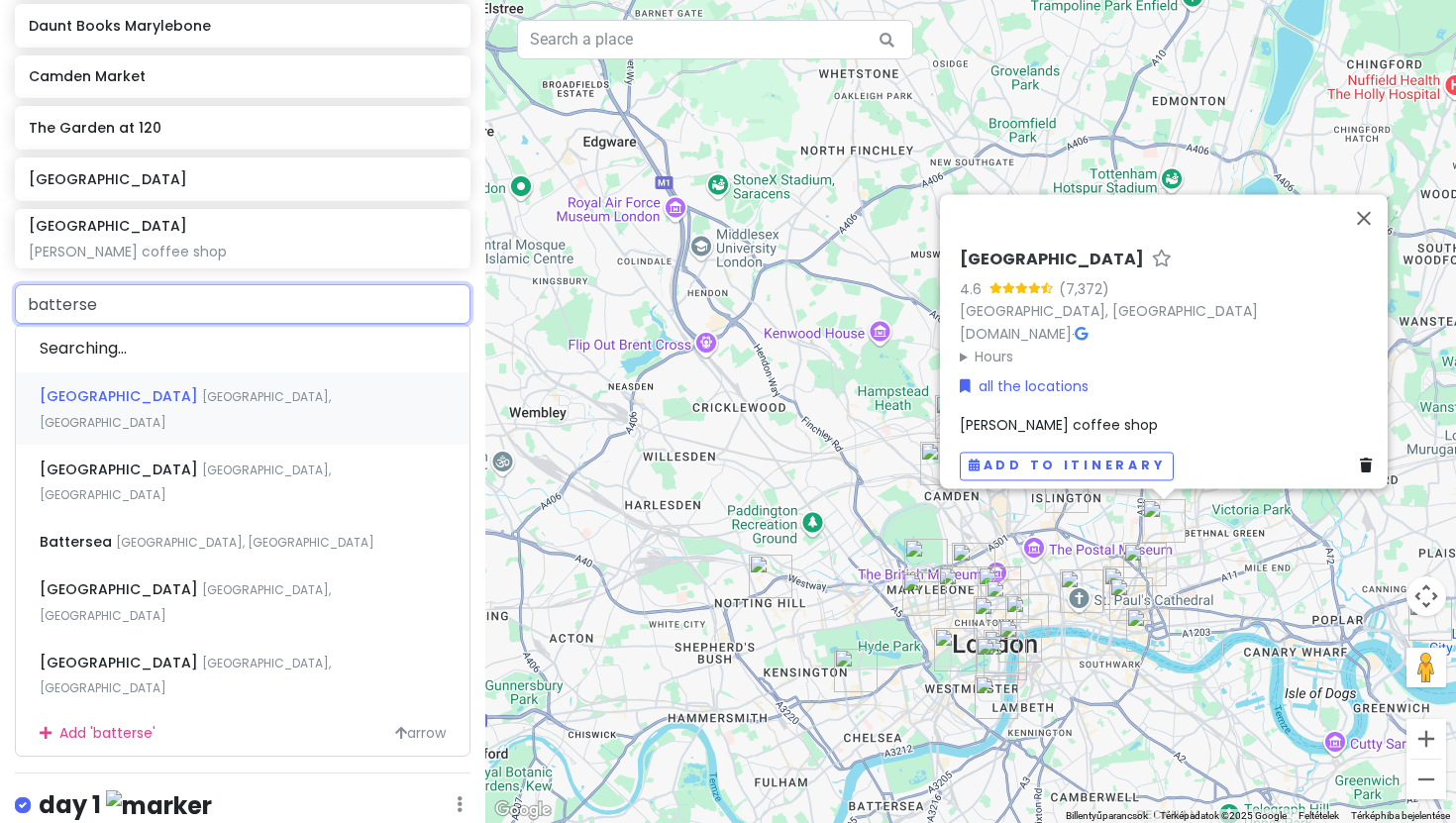 type on "battersea" 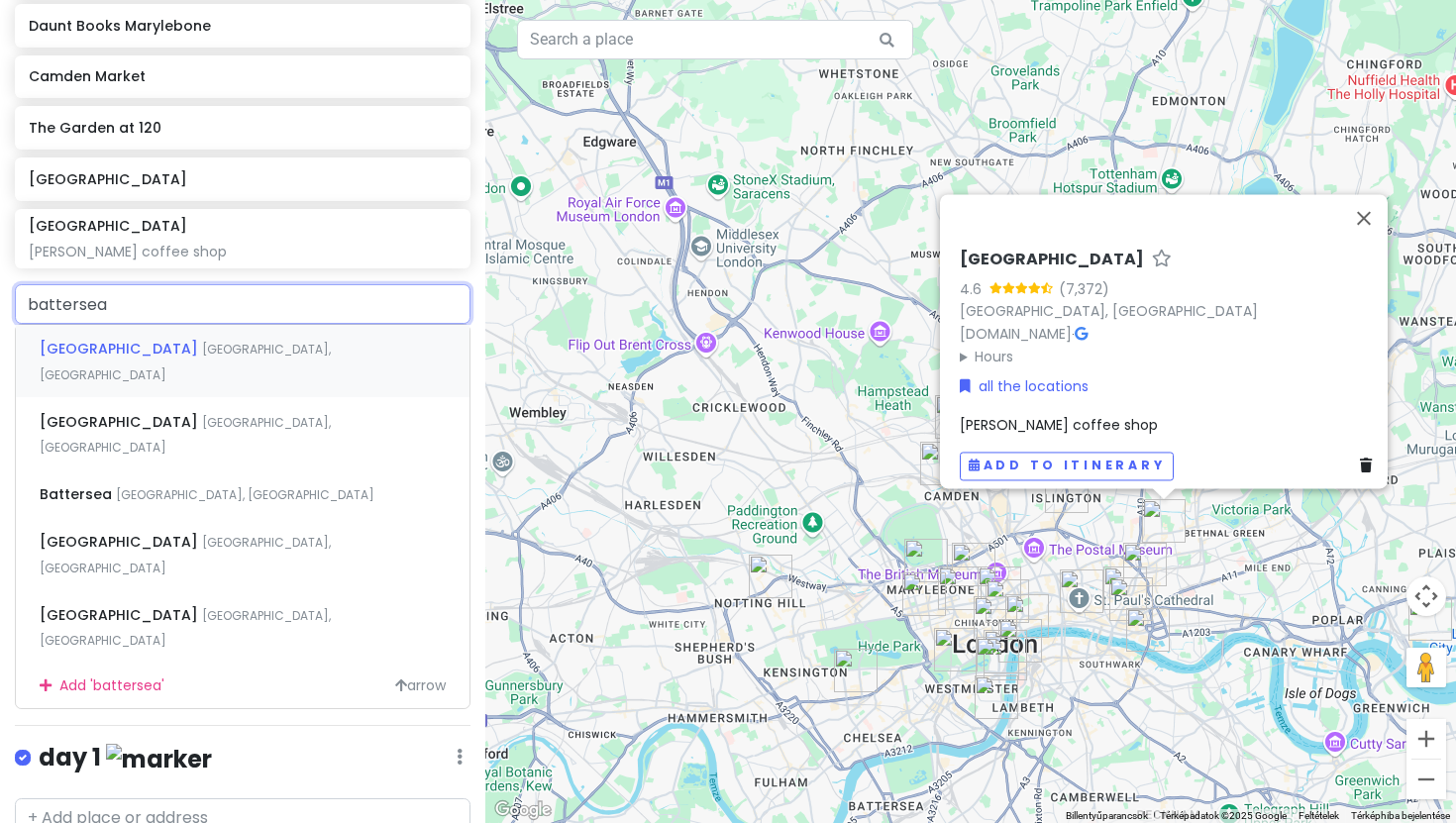 click on "Battersea Power Station   Circus Road West, London, Egyesült Királyság" at bounding box center (243, 361) 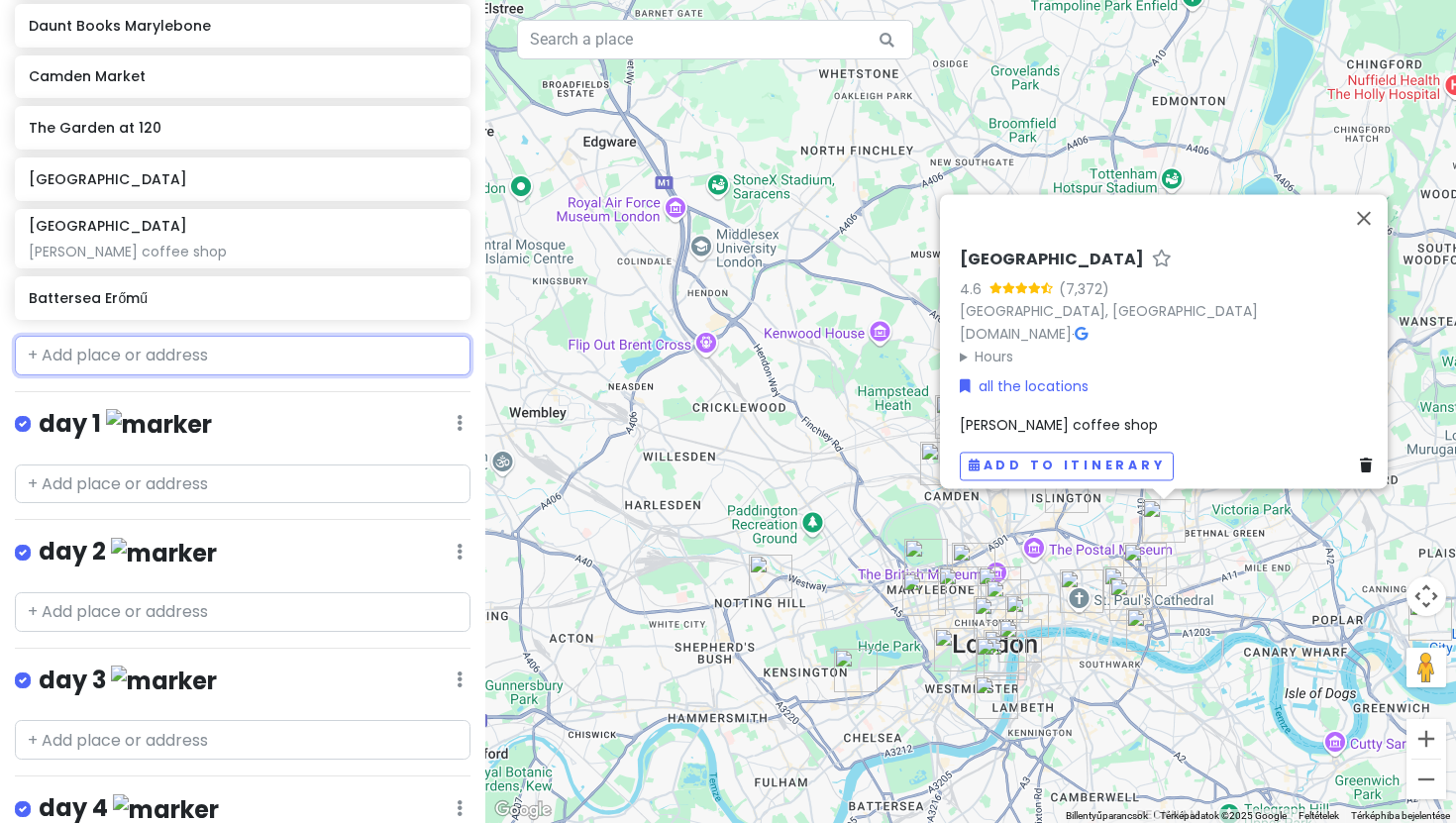 scroll, scrollTop: 1598, scrollLeft: 0, axis: vertical 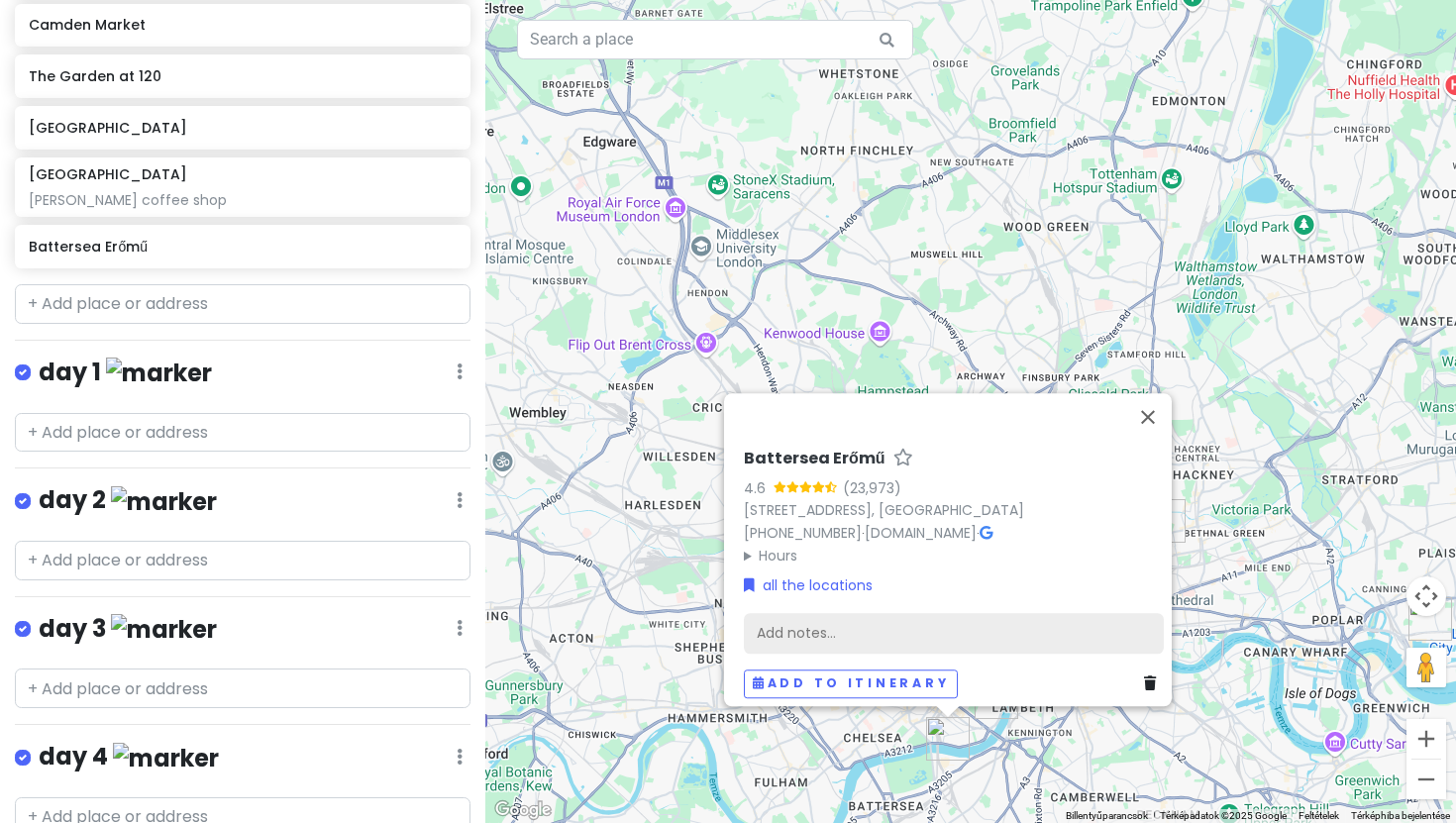 click on "Add notes..." at bounding box center [954, 633] 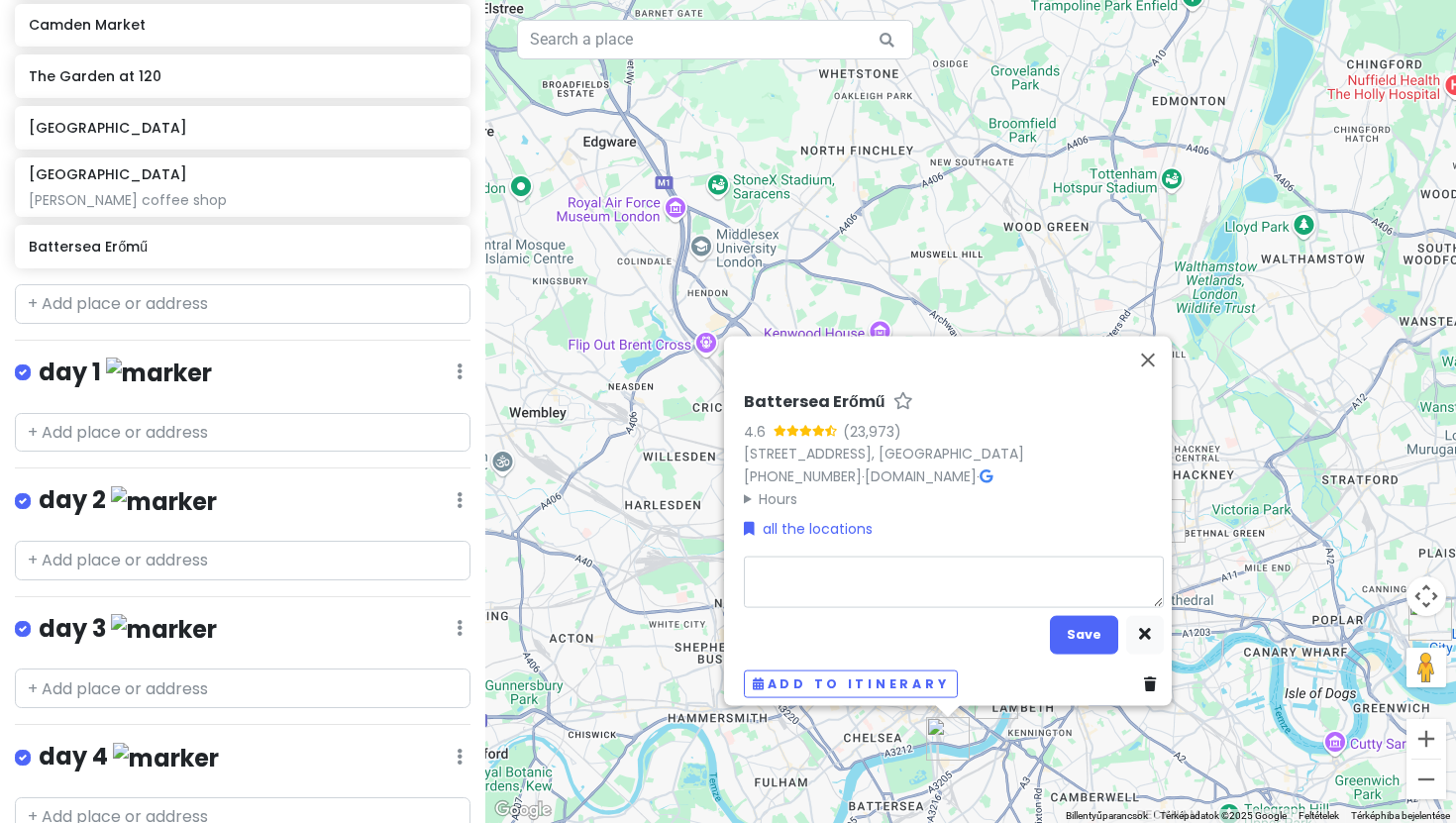 type on "x" 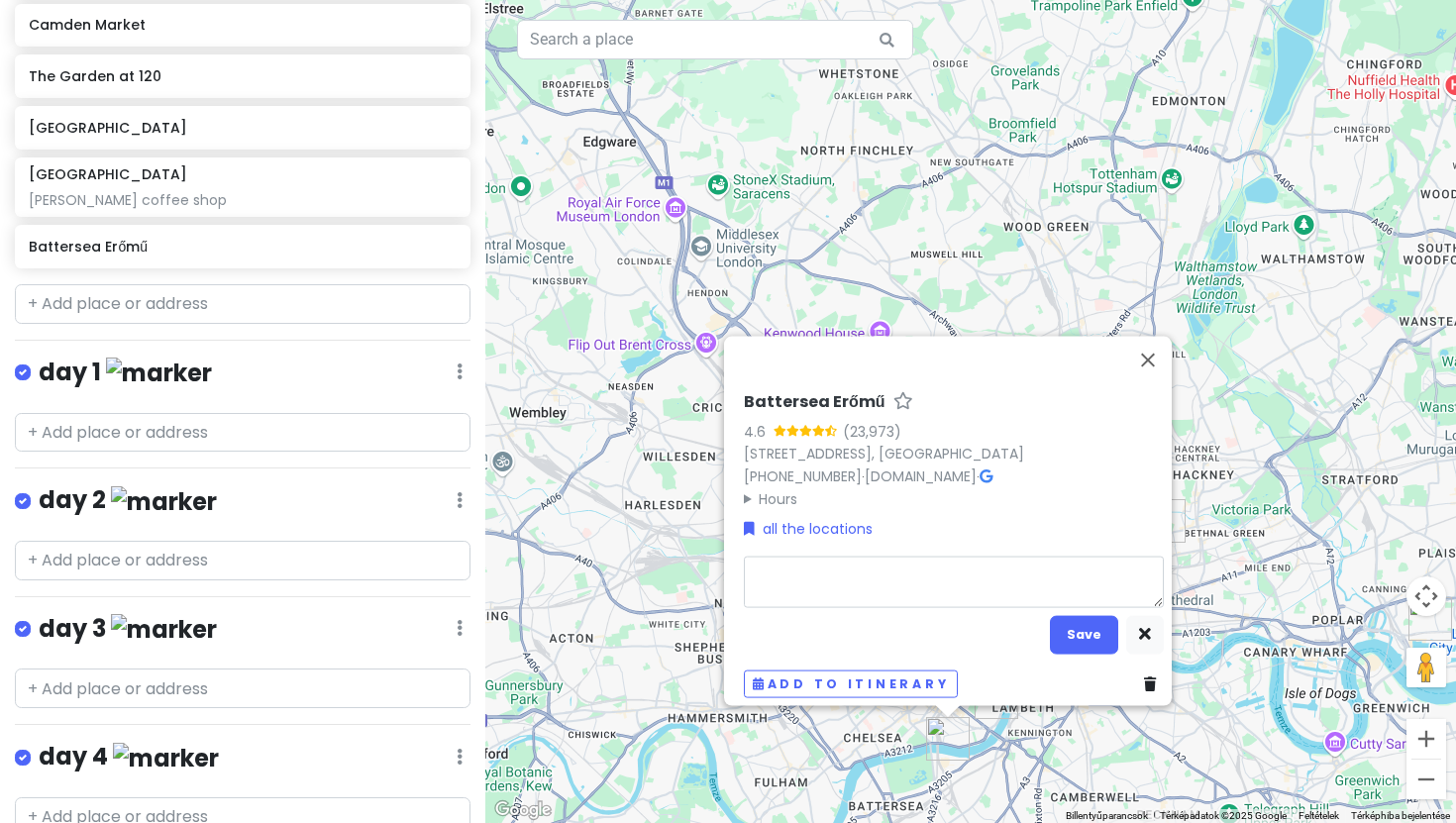 type on "a" 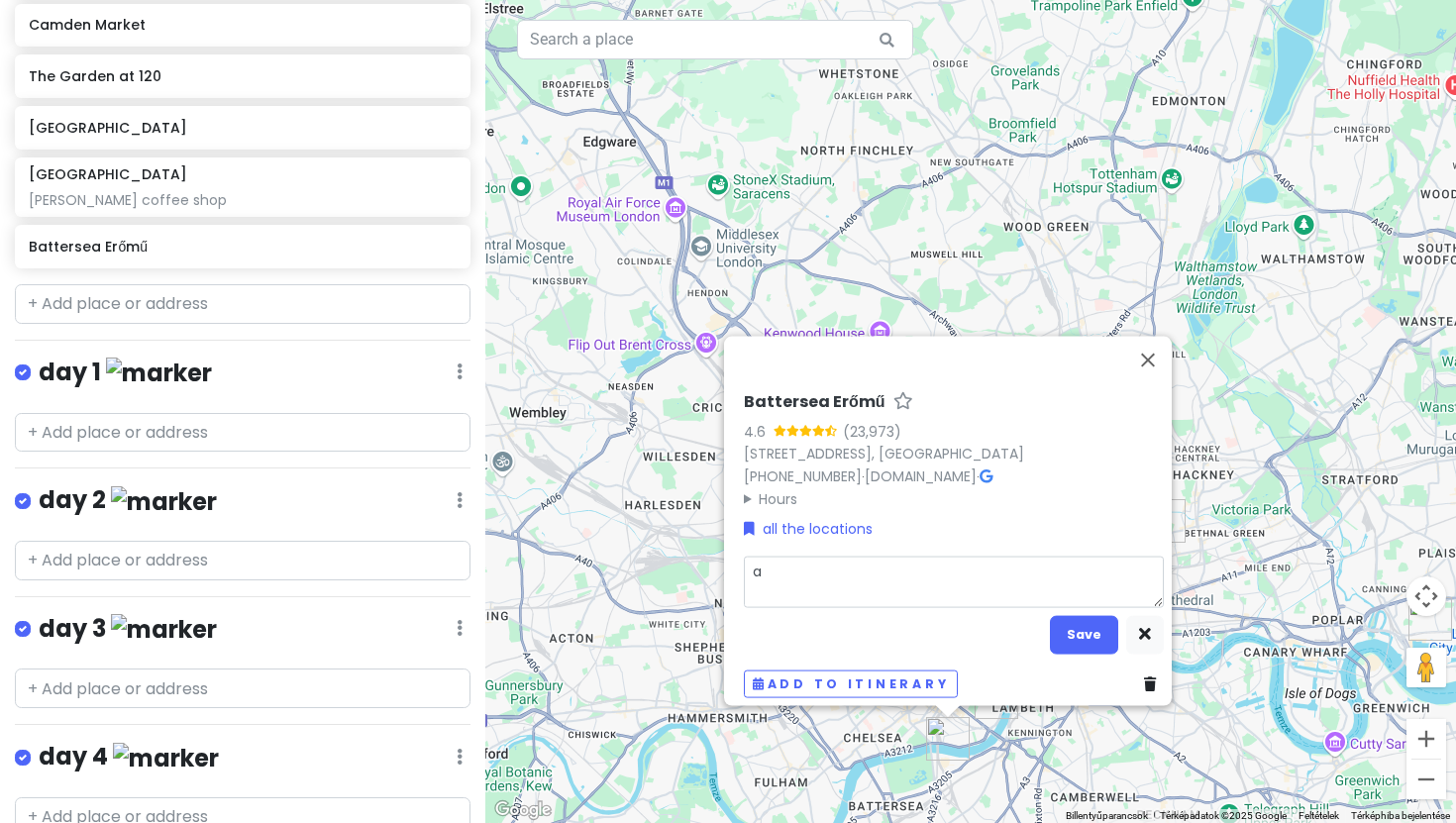 type 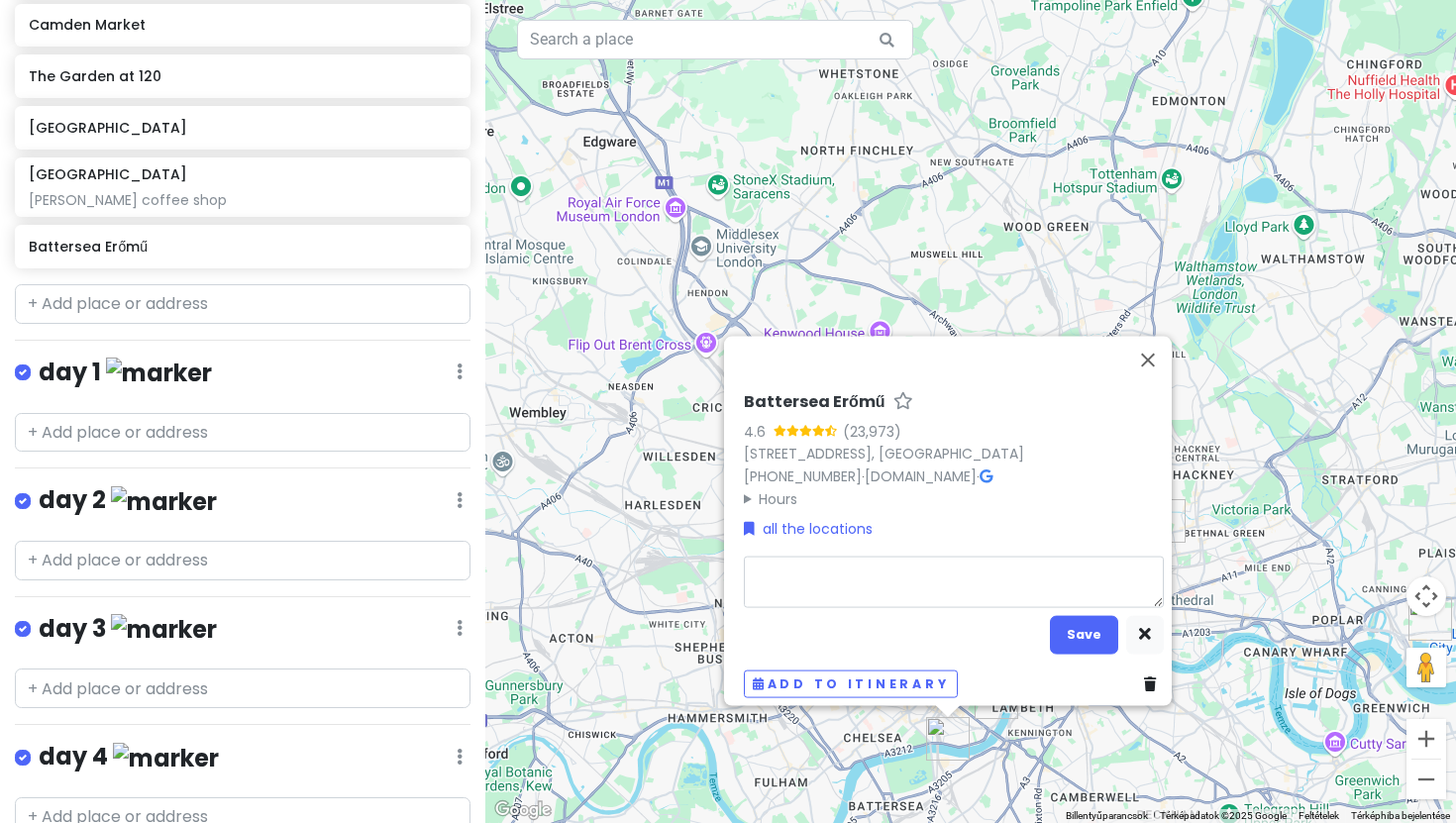 type on "x" 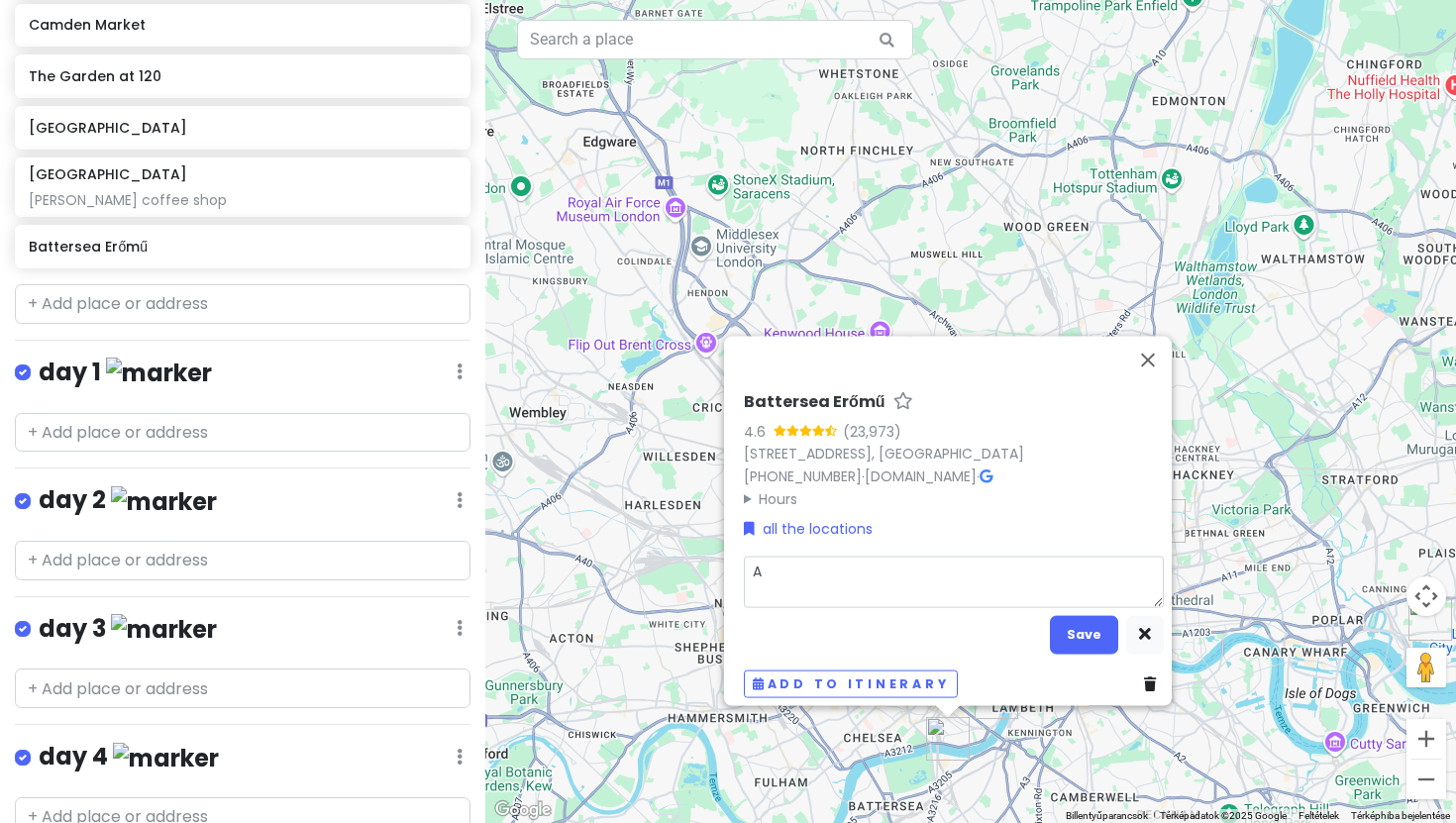type on "x" 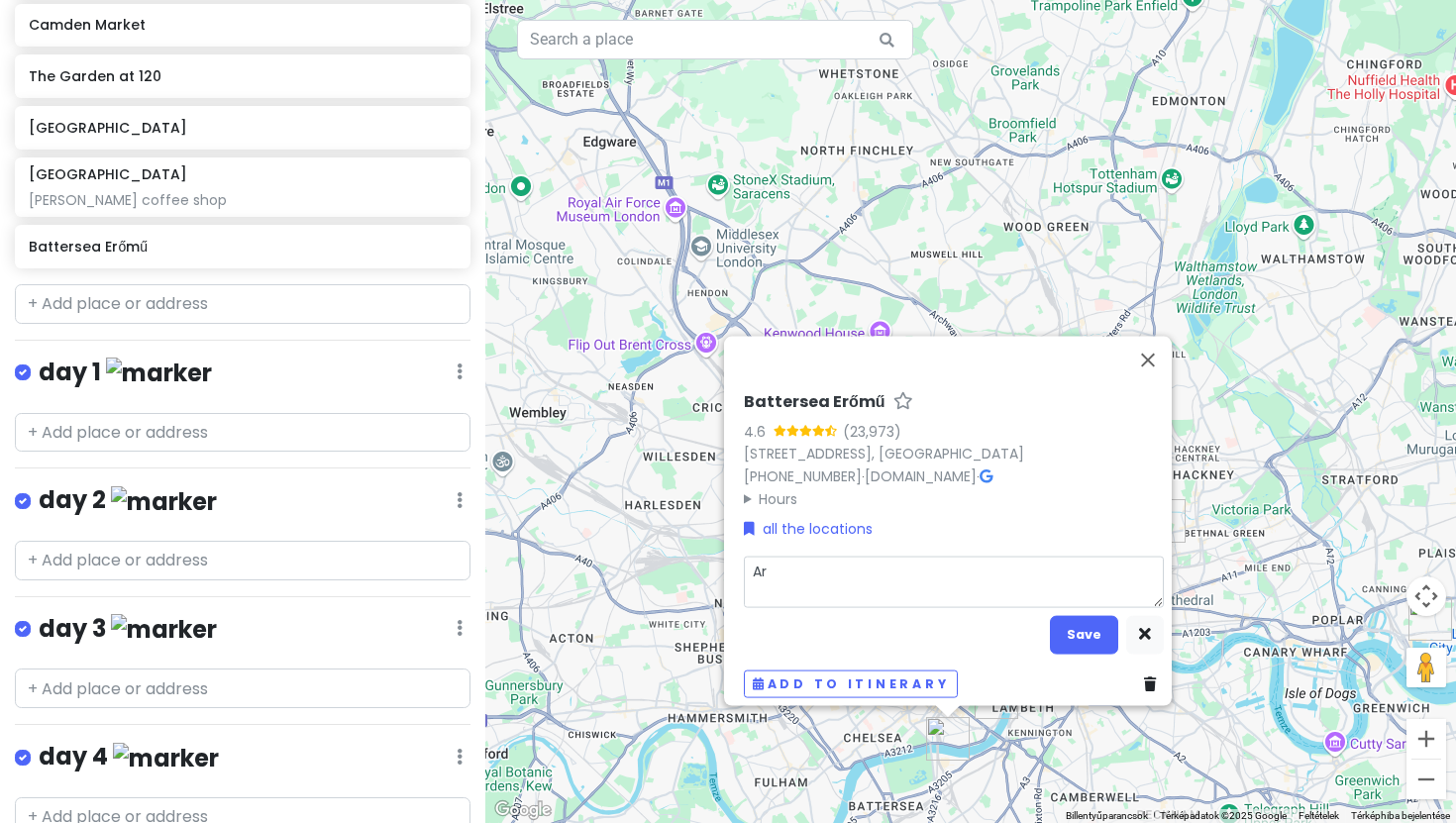 type on "x" 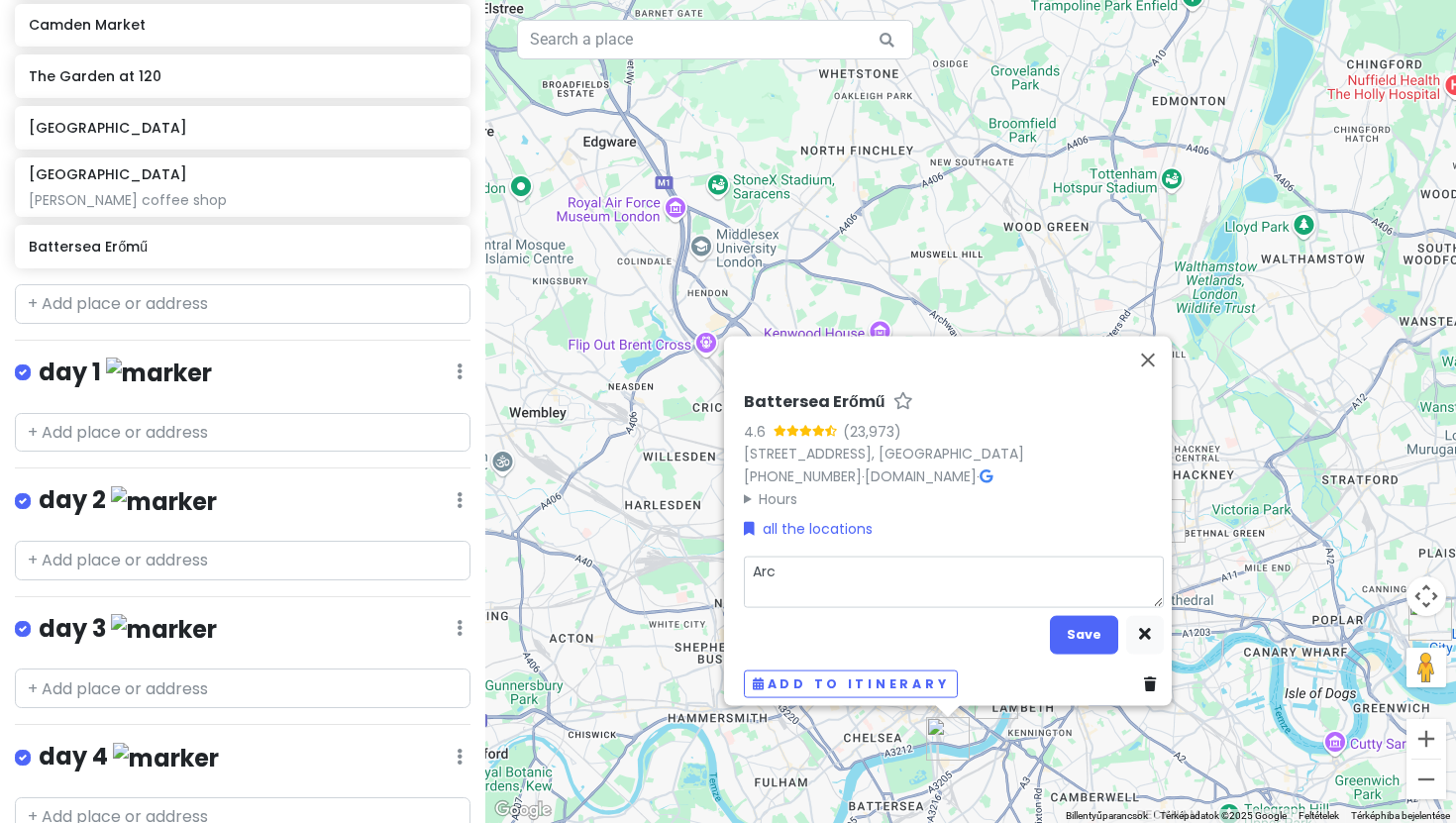type on "x" 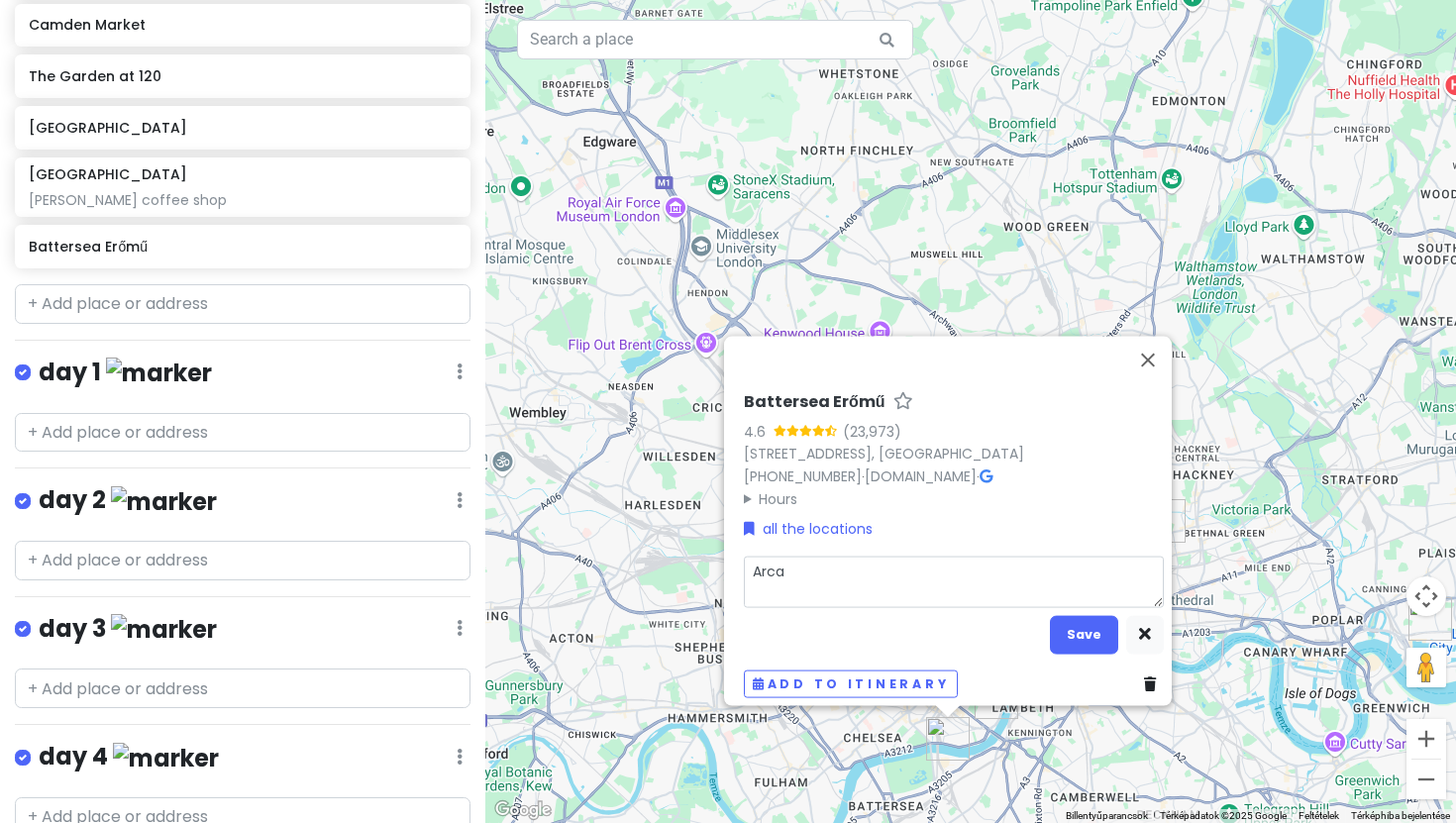 type on "x" 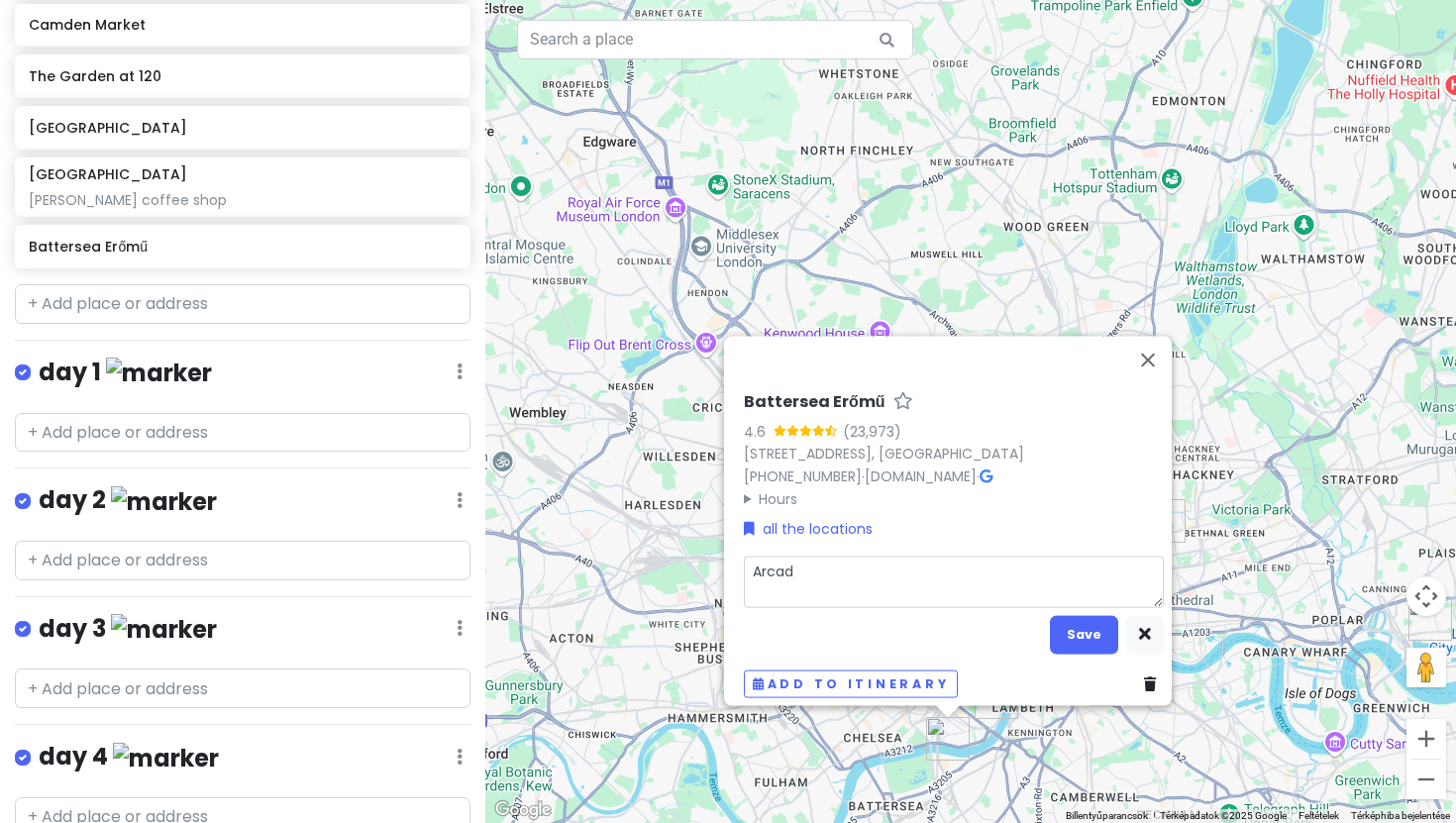 type on "x" 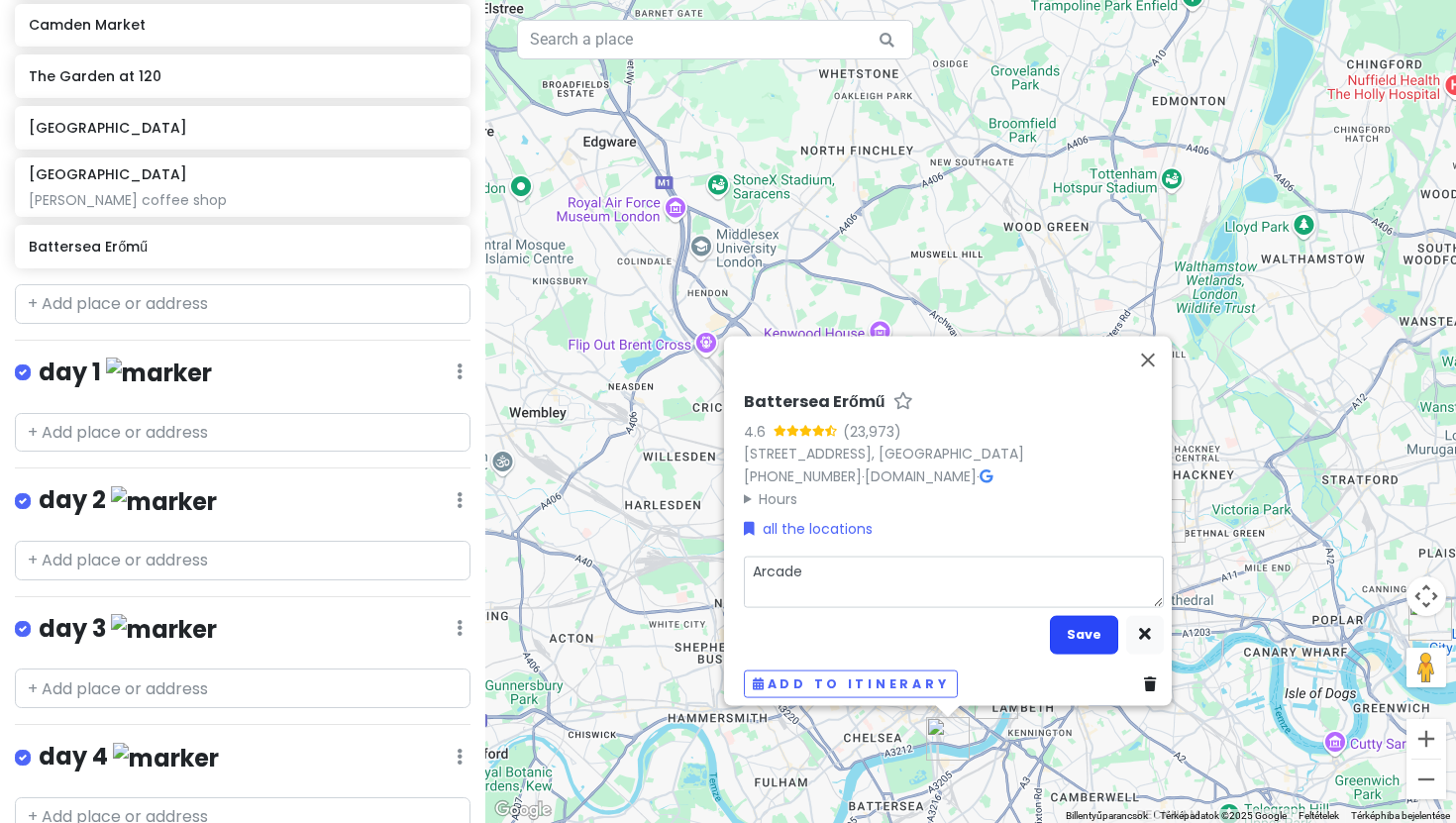 type on "Arcade" 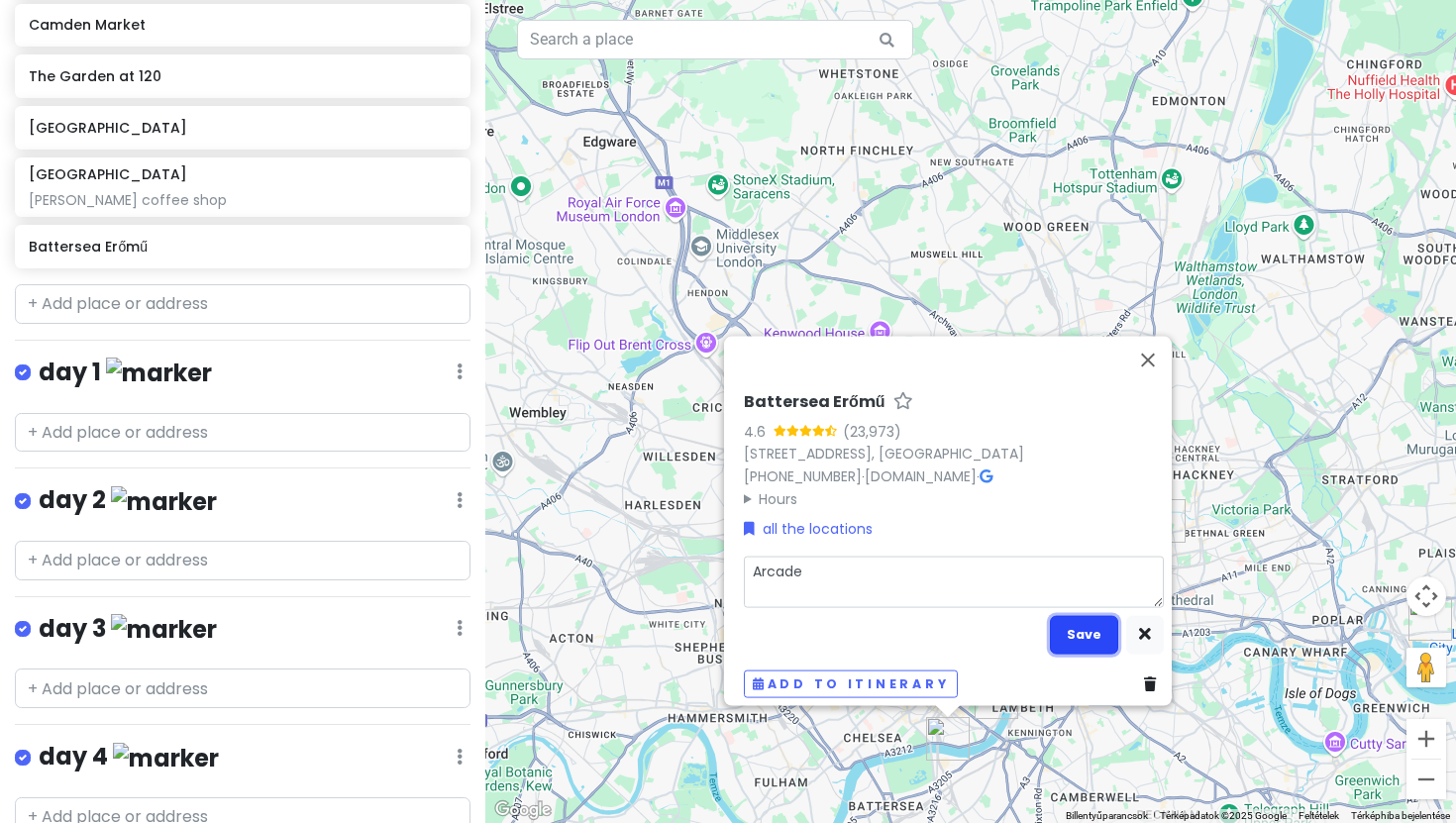 click on "Save" at bounding box center (1084, 634) 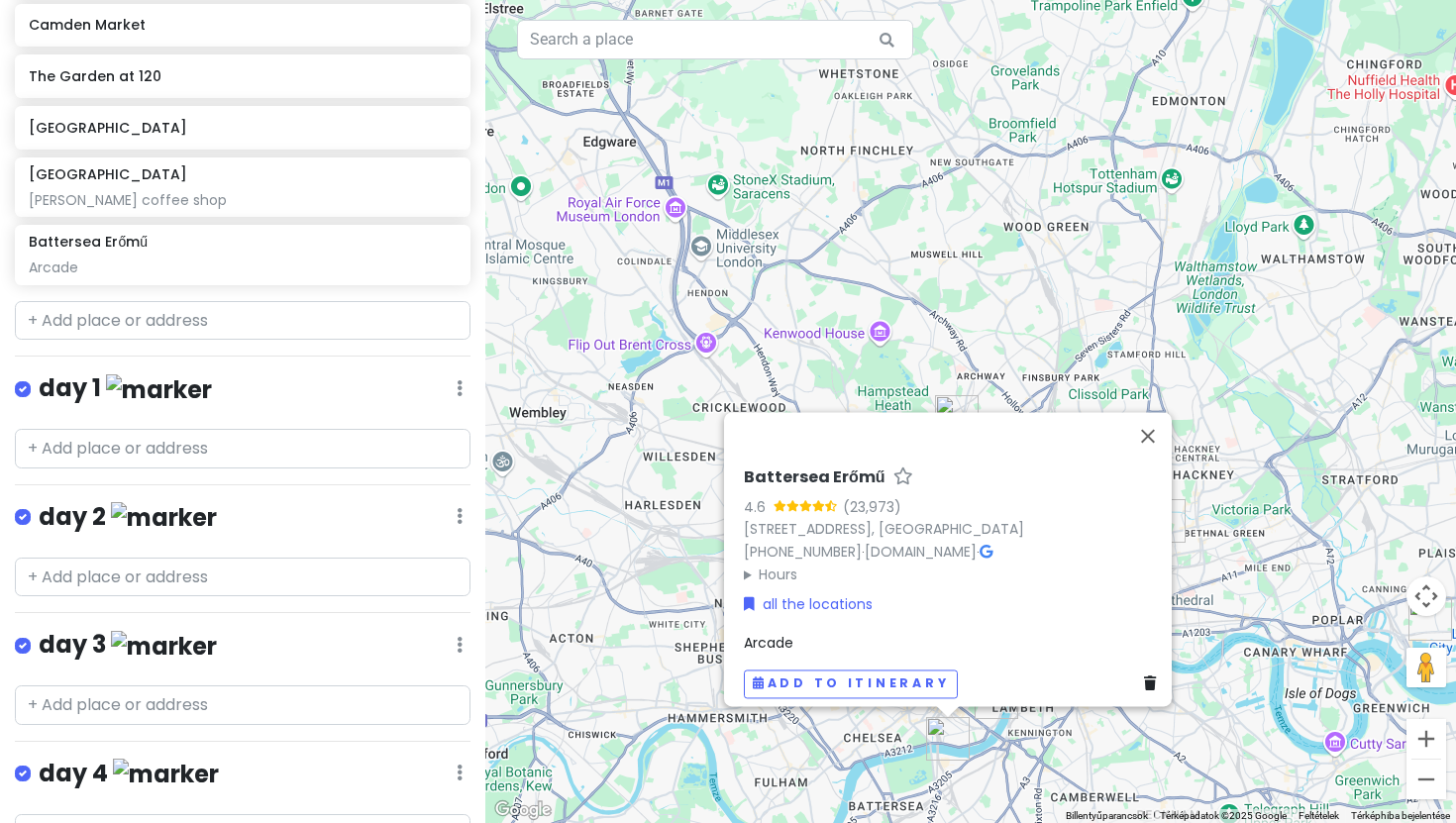scroll, scrollTop: 1614, scrollLeft: 0, axis: vertical 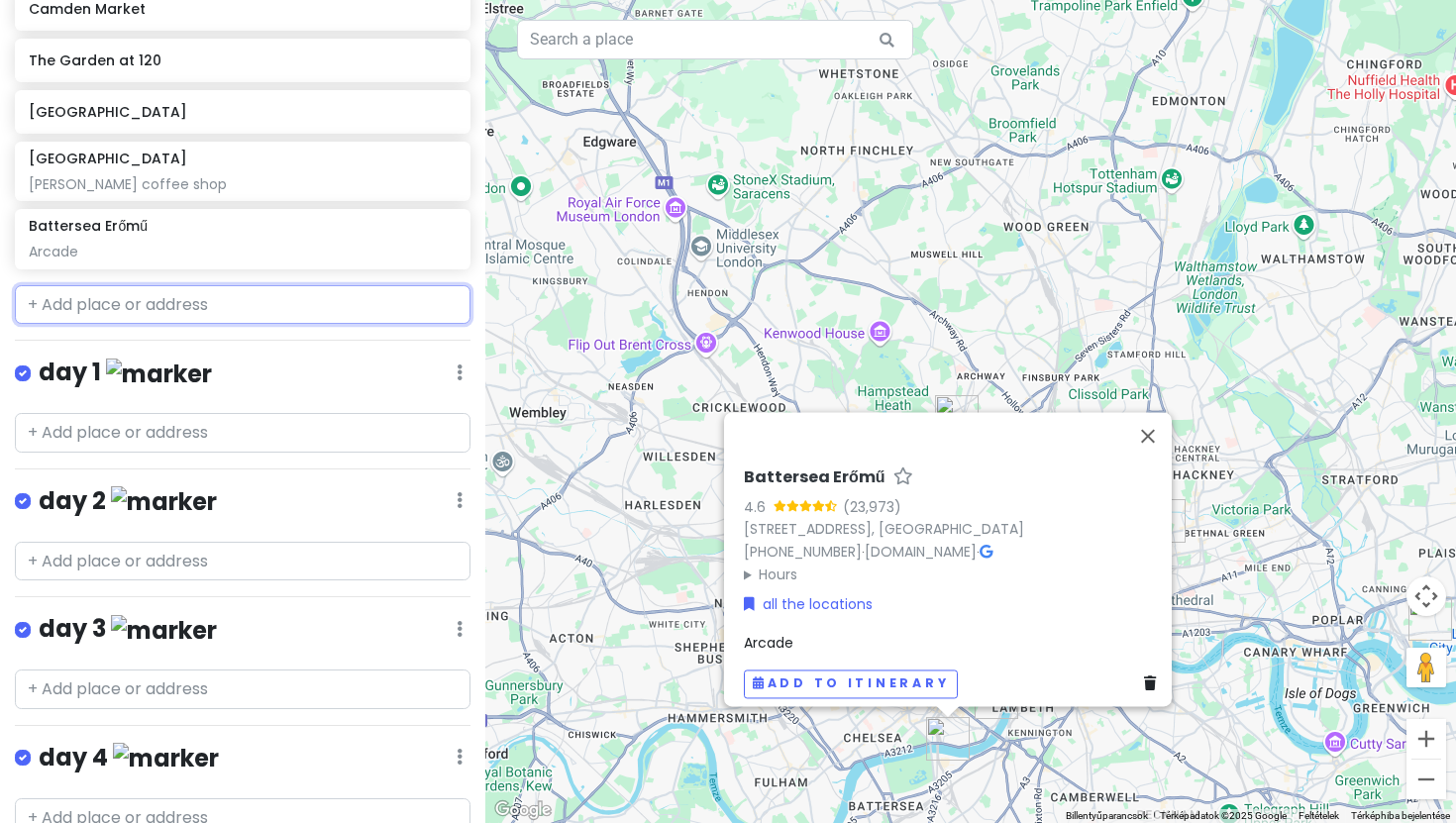 click at bounding box center [243, 305] 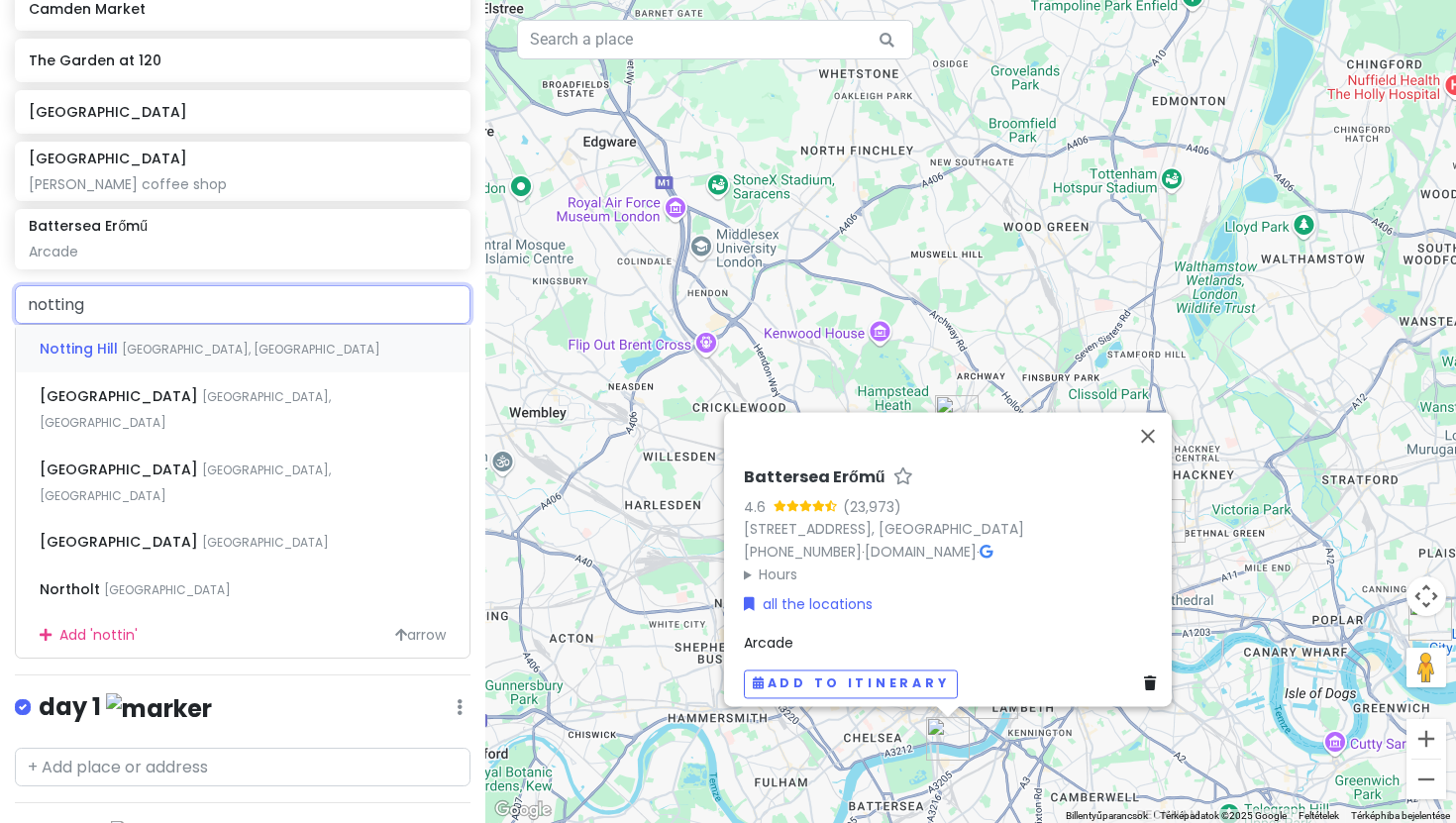type on "notting" 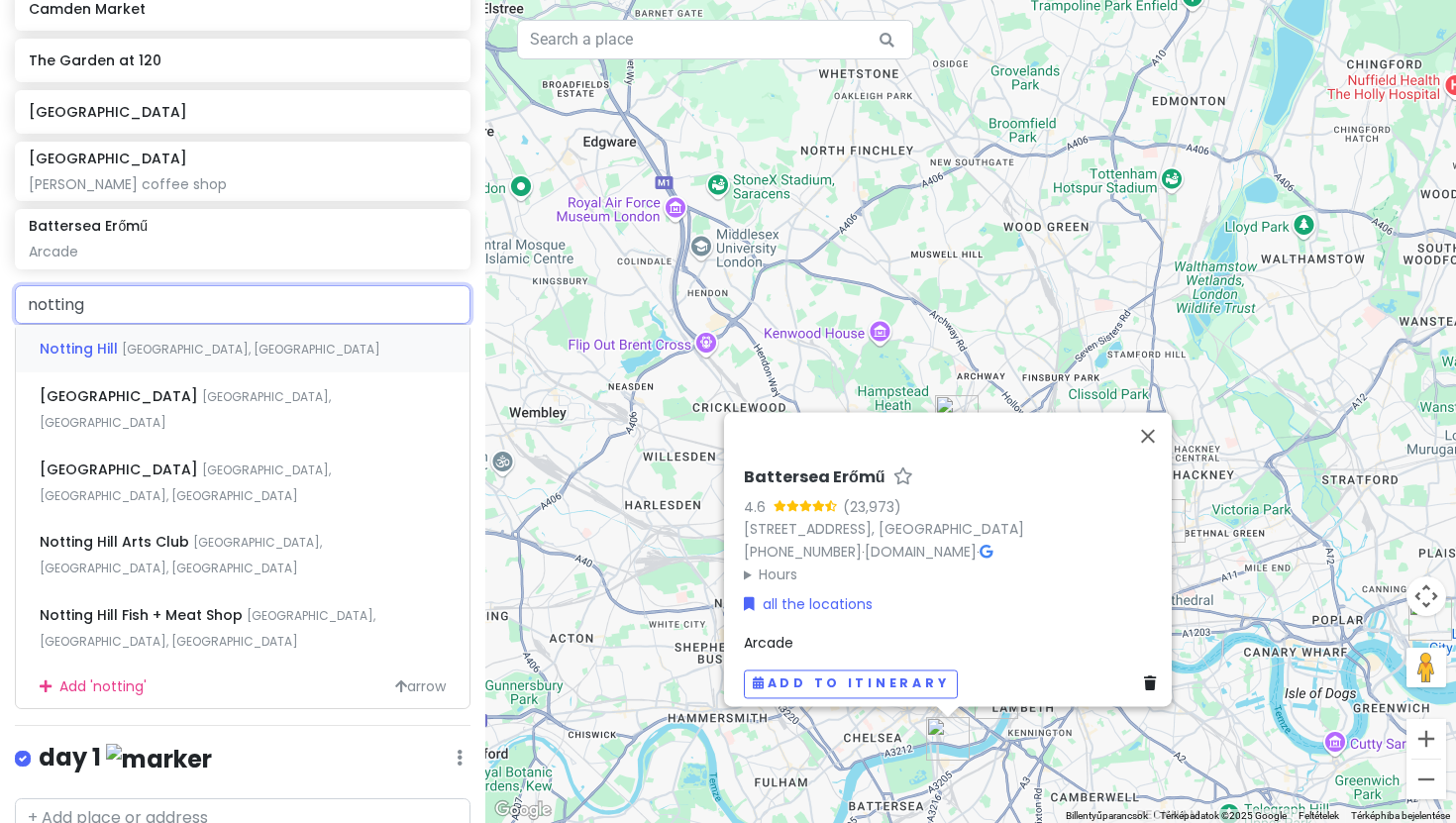 click on "London, Egyesült Királyság" at bounding box center [251, 349] 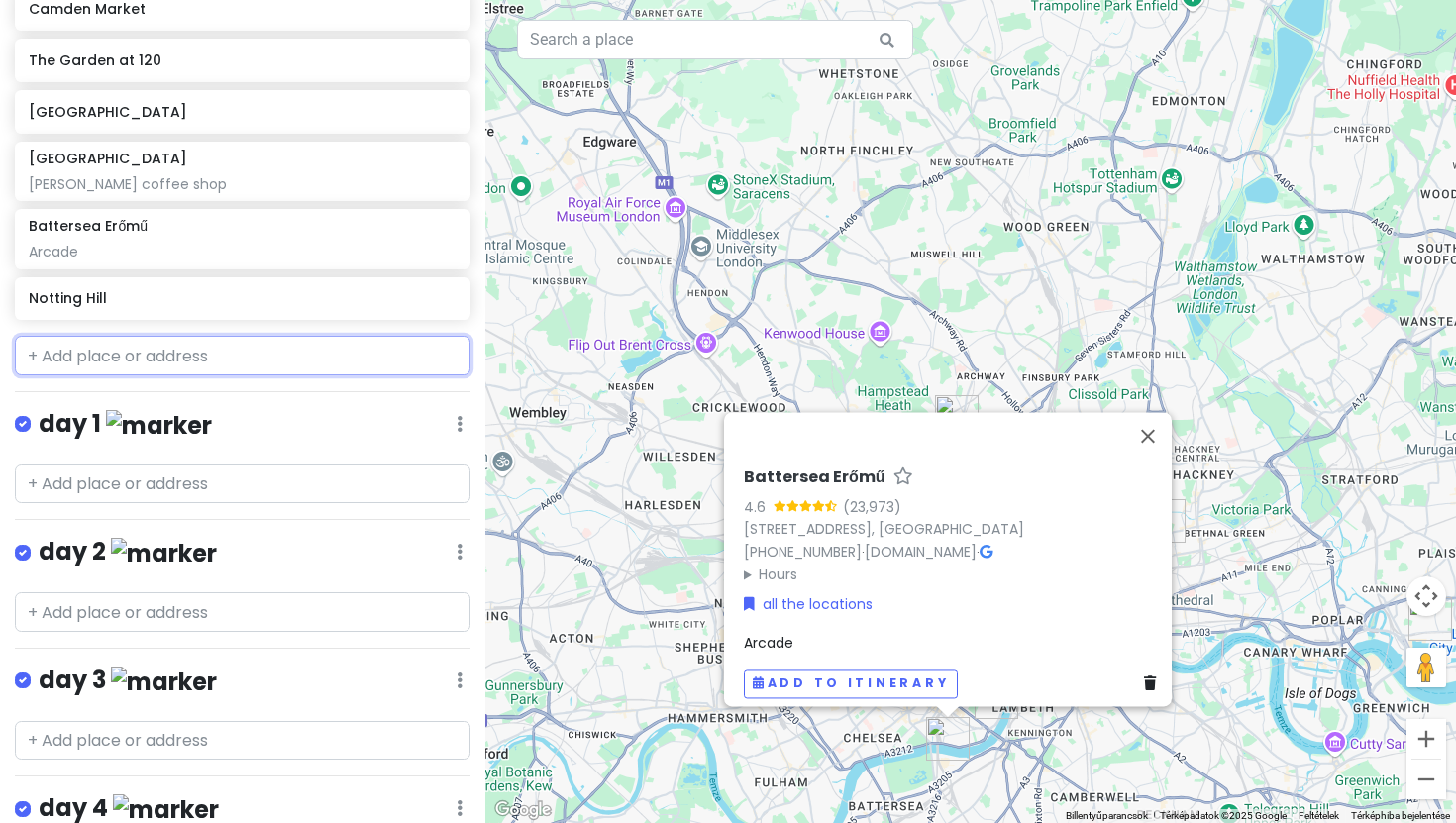scroll, scrollTop: 1666, scrollLeft: 0, axis: vertical 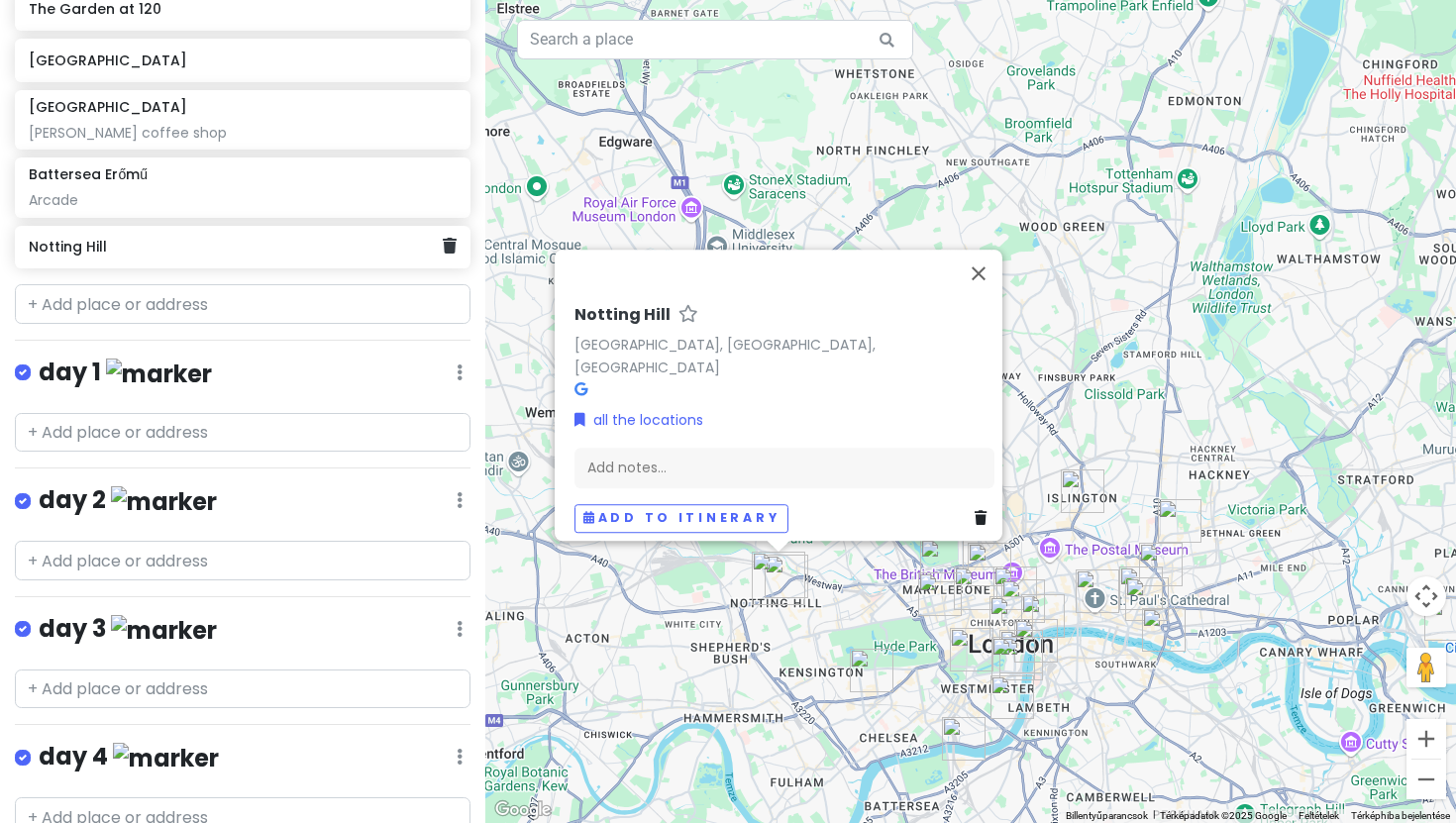 click on "Notting Hill" at bounding box center [235, 247] 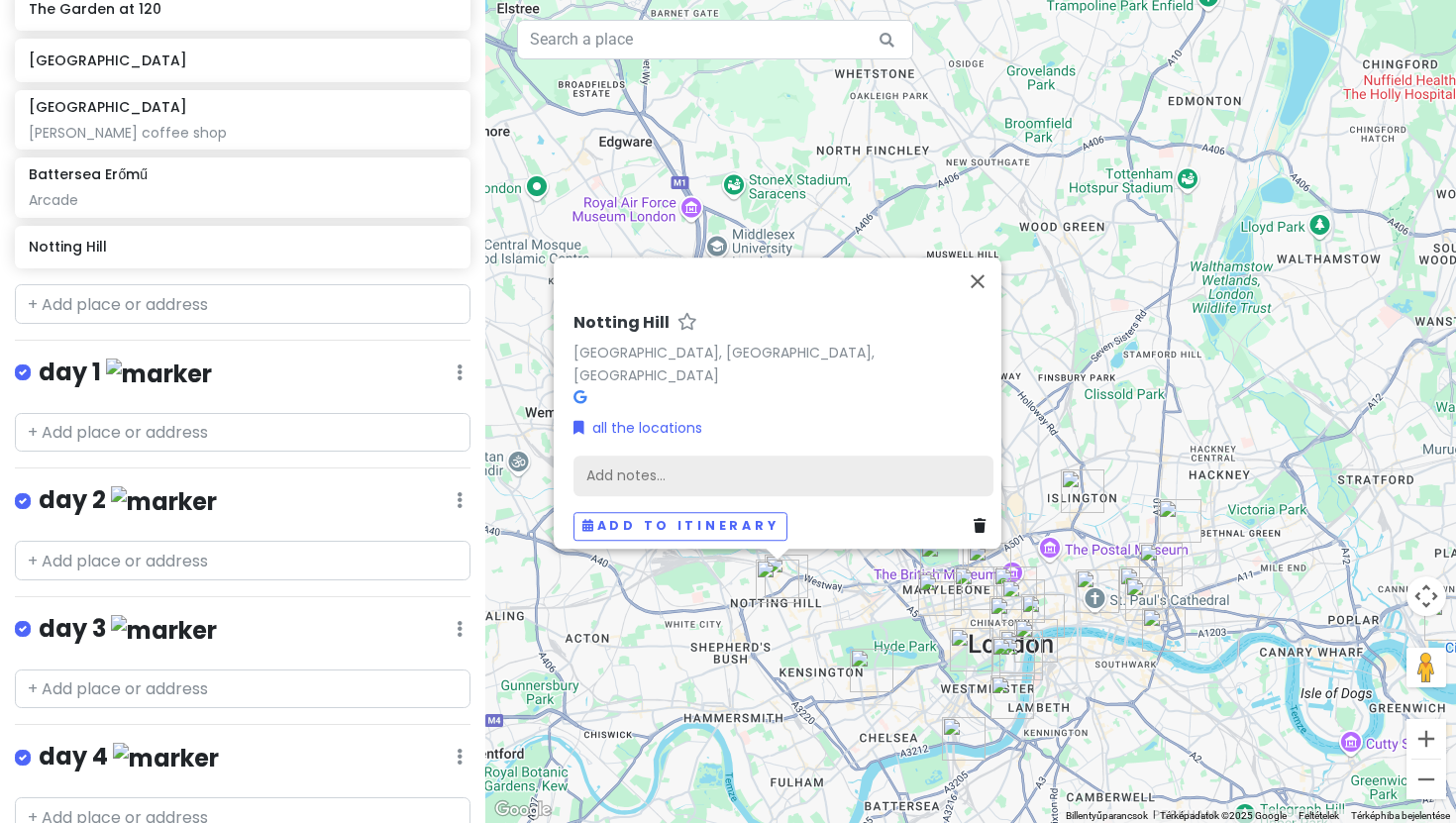 click on "Add notes..." at bounding box center (783, 475) 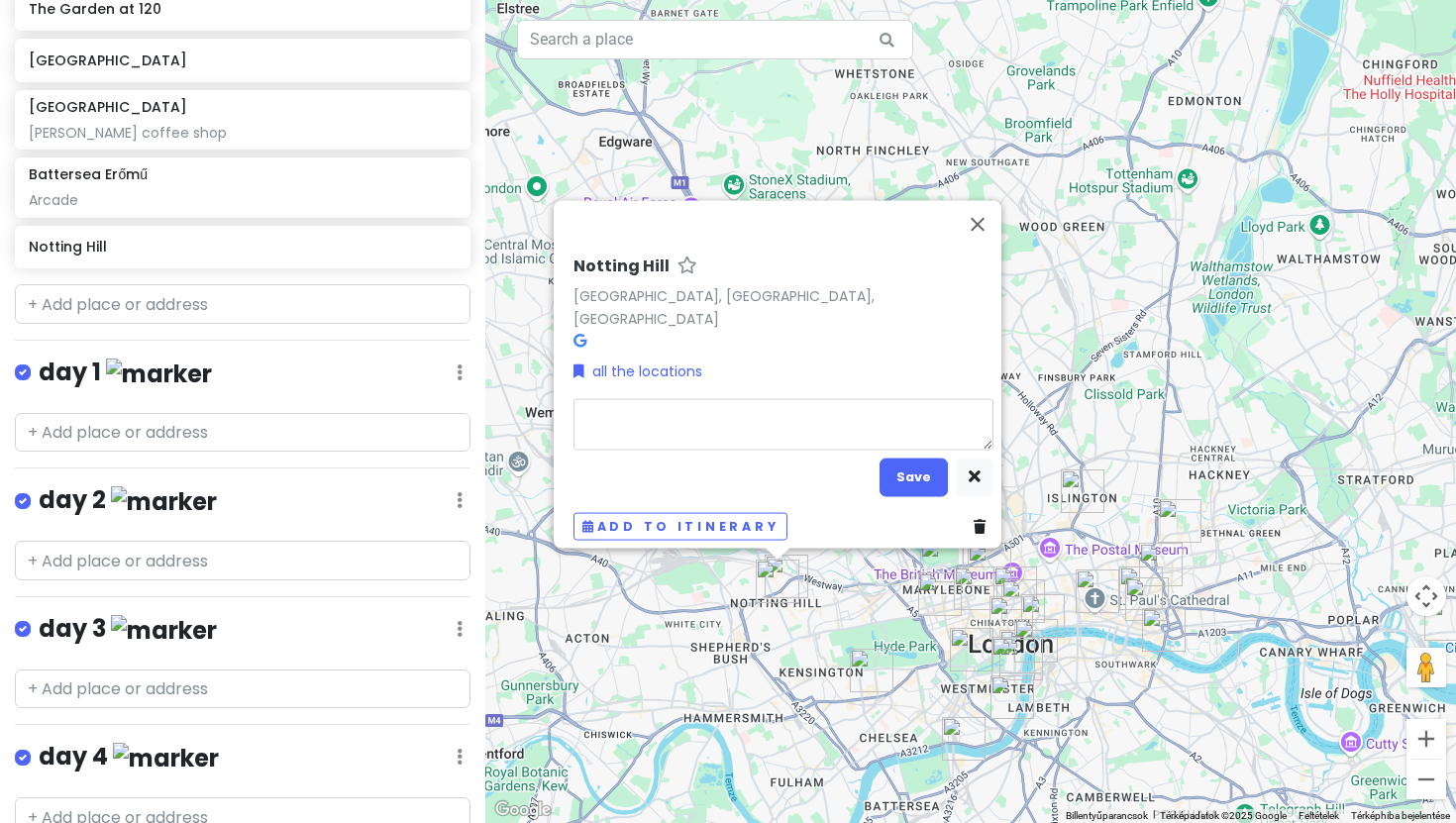 type on "x" 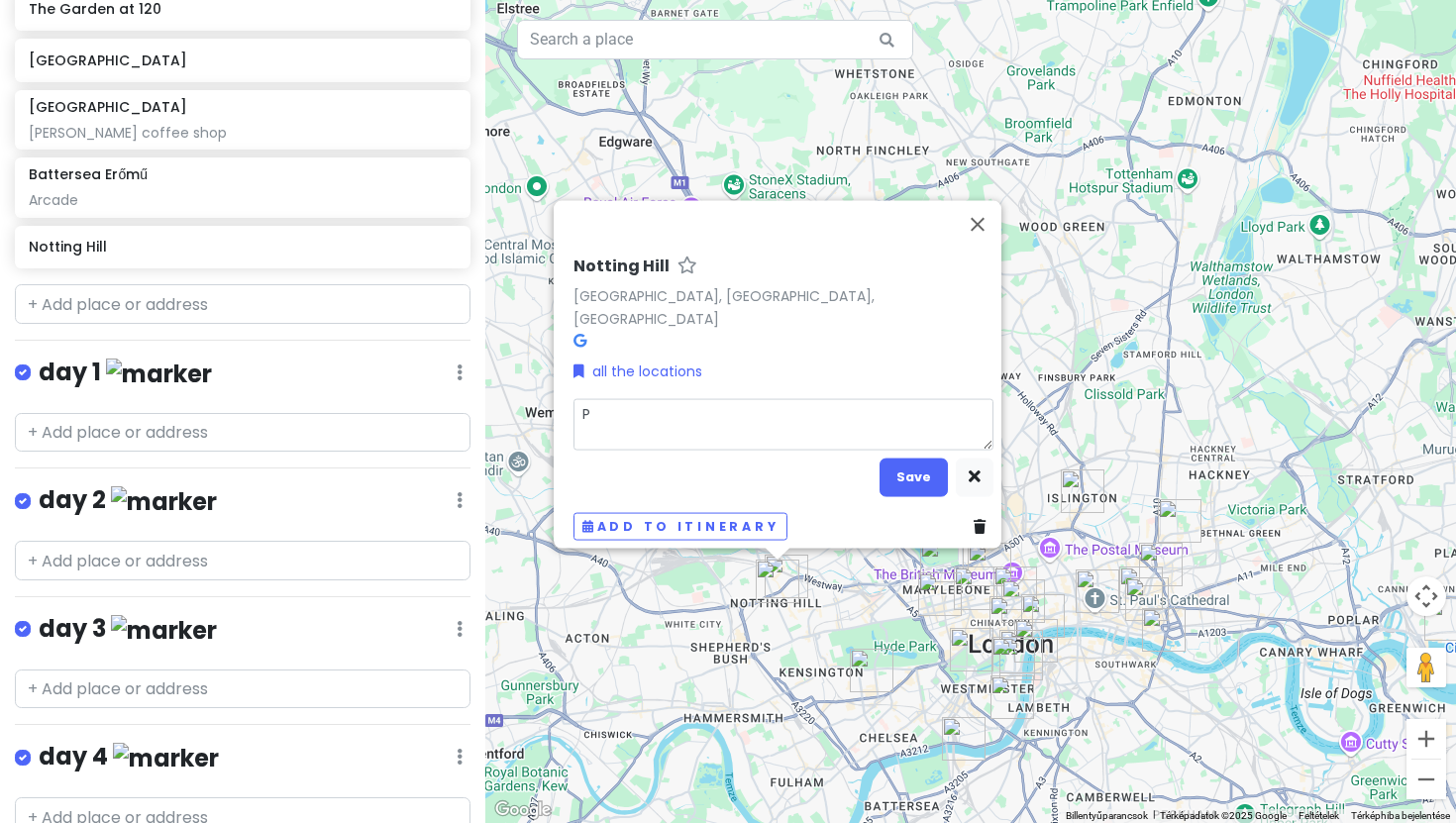 type on "x" 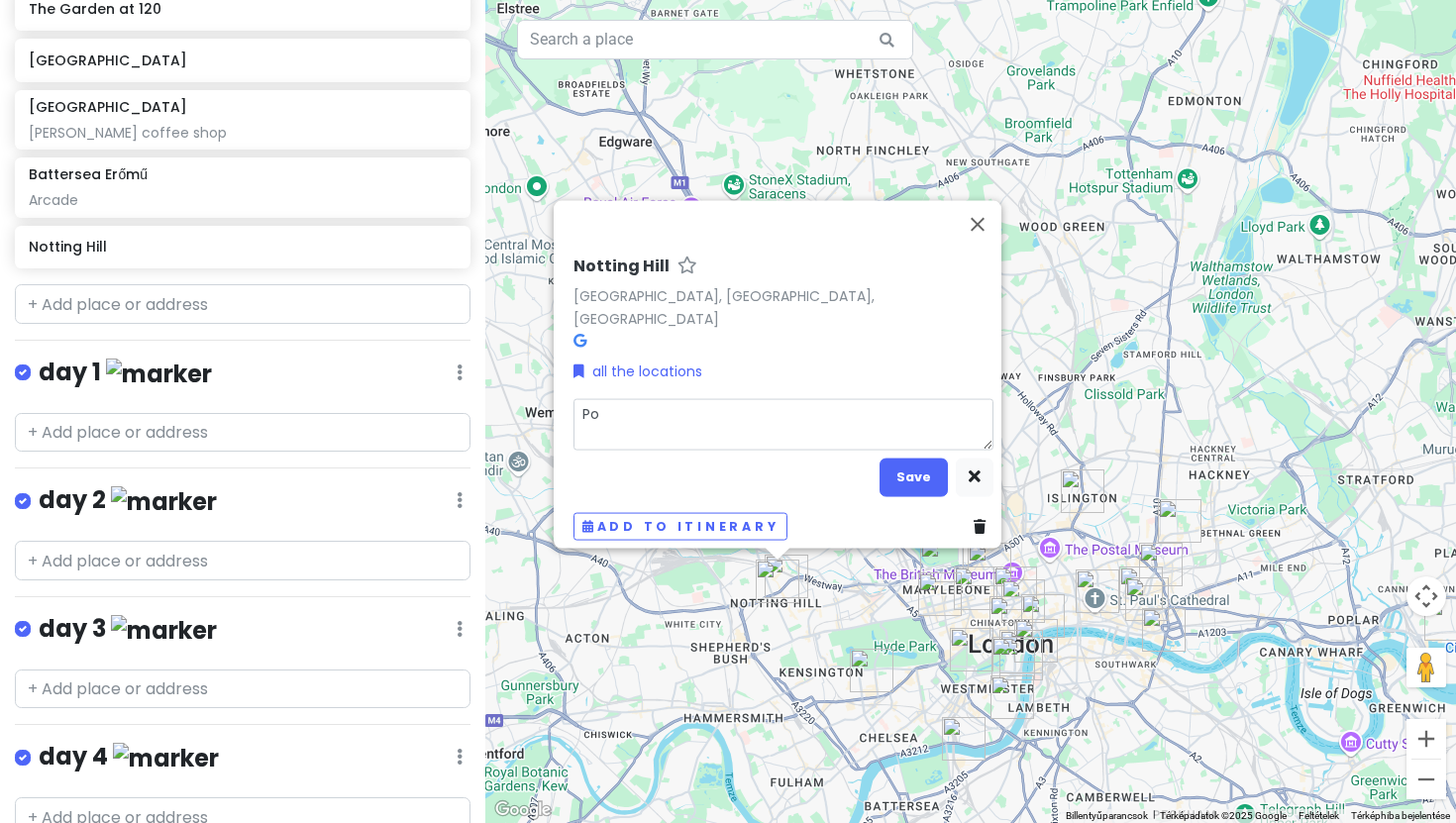 type on "x" 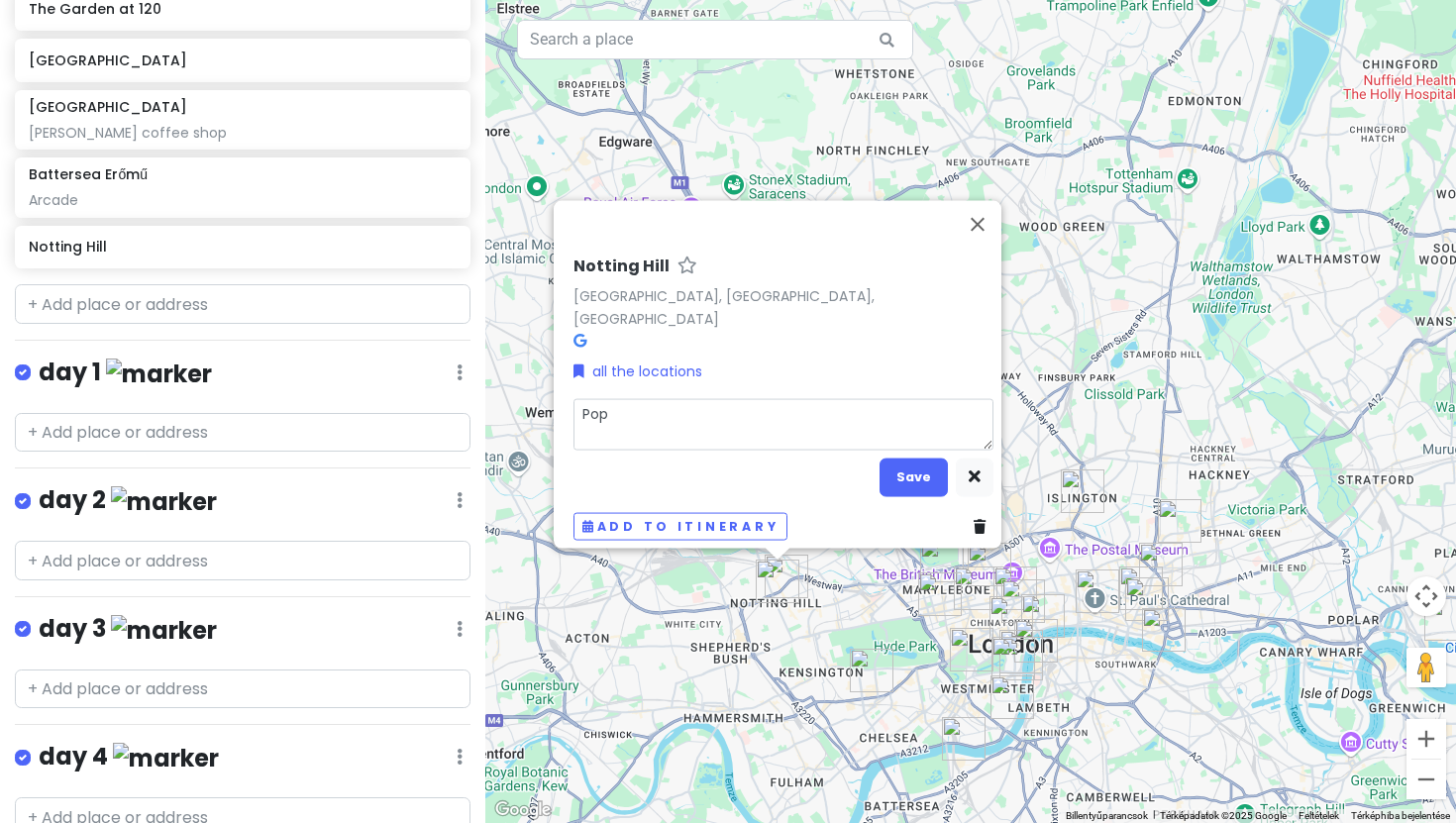 type on "x" 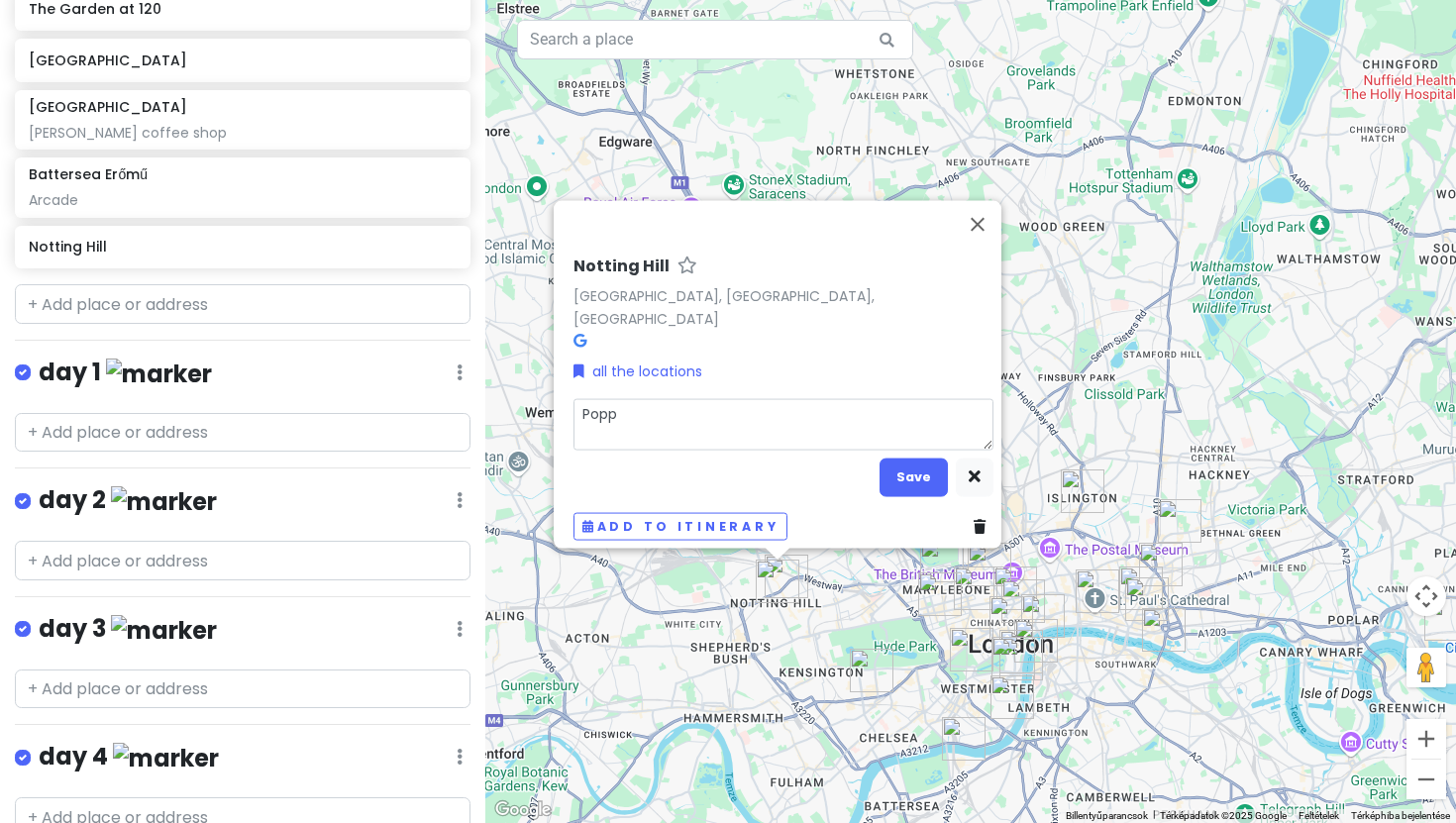 type on "x" 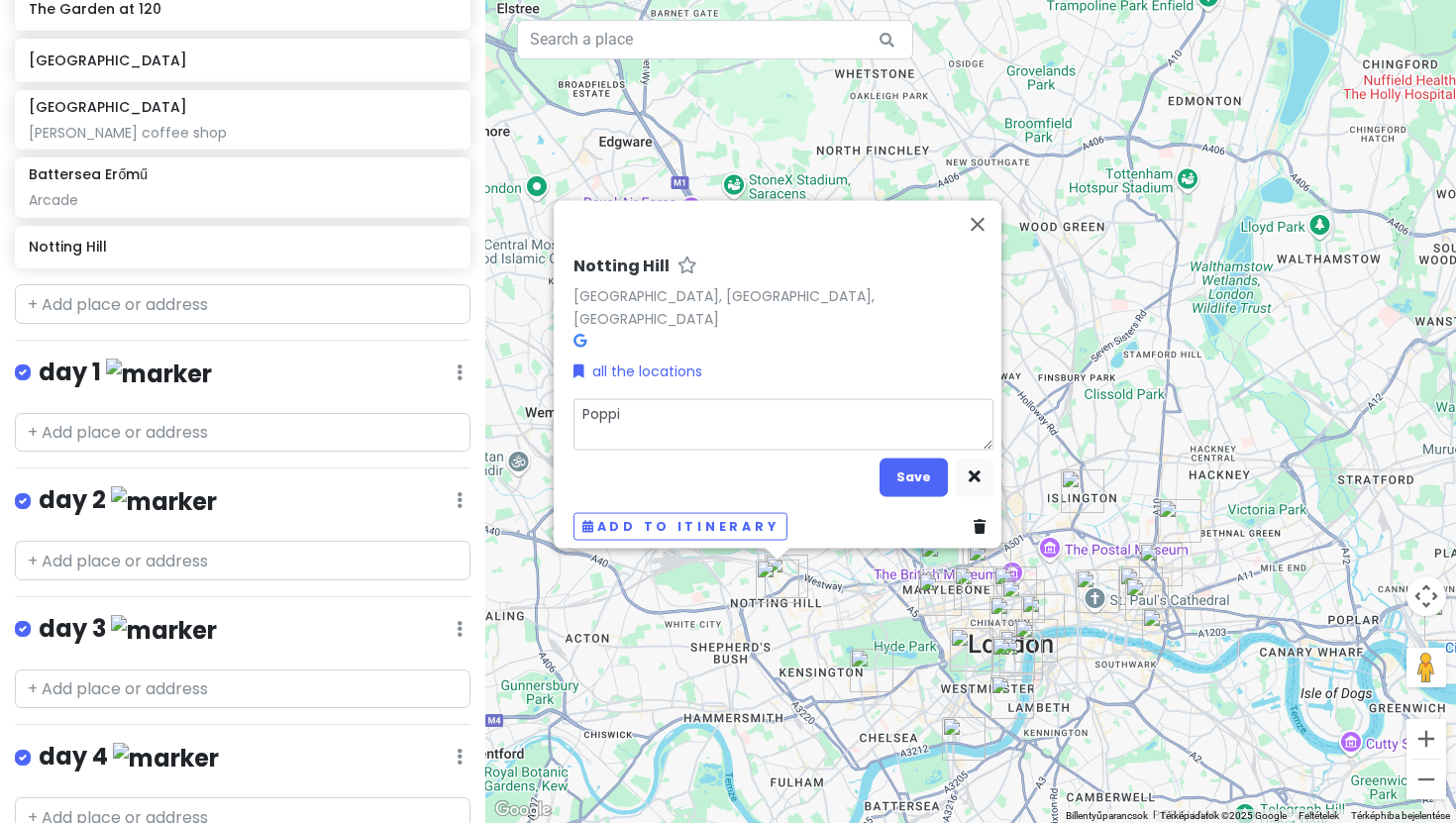 type on "x" 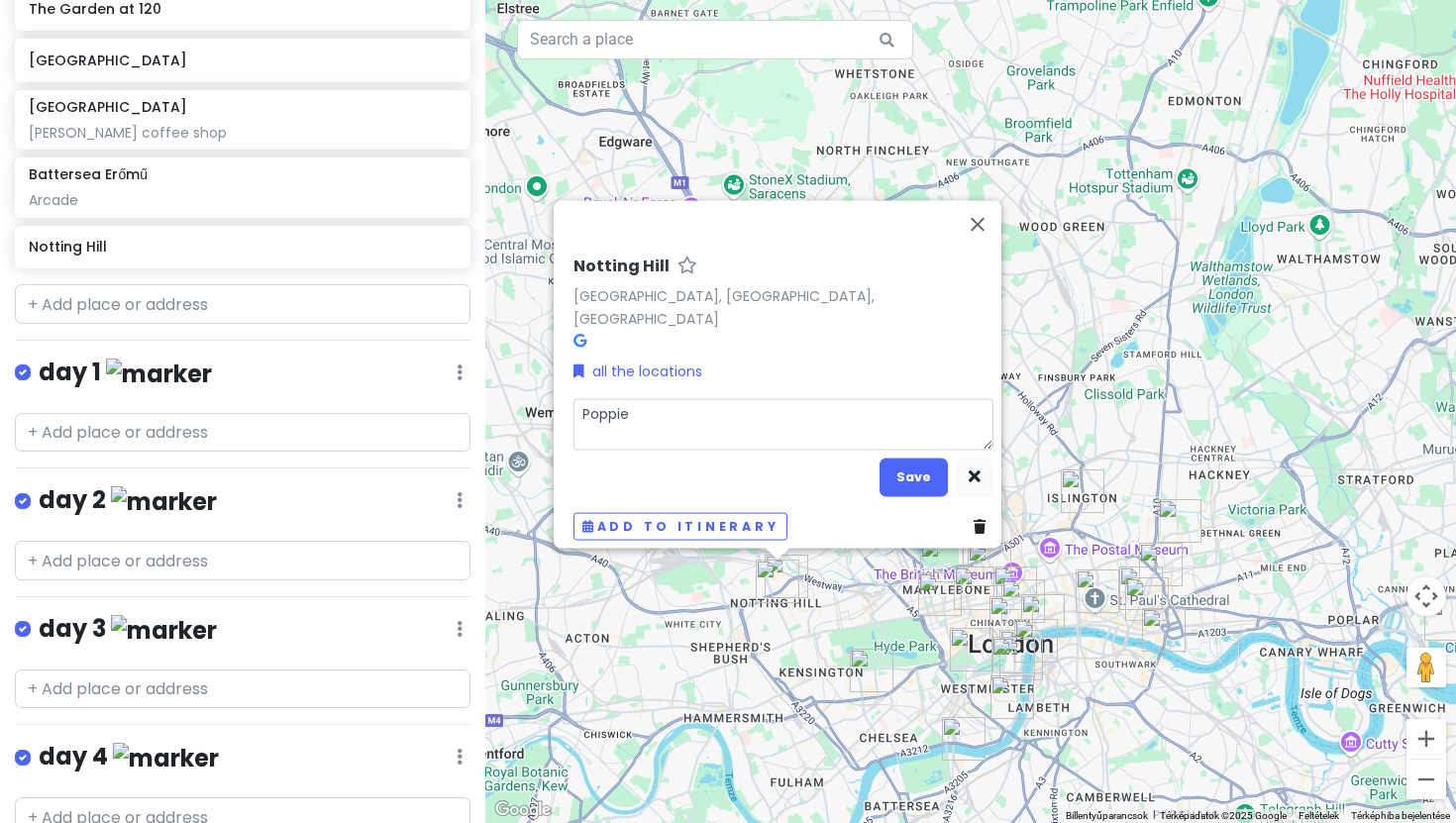 type on "x" 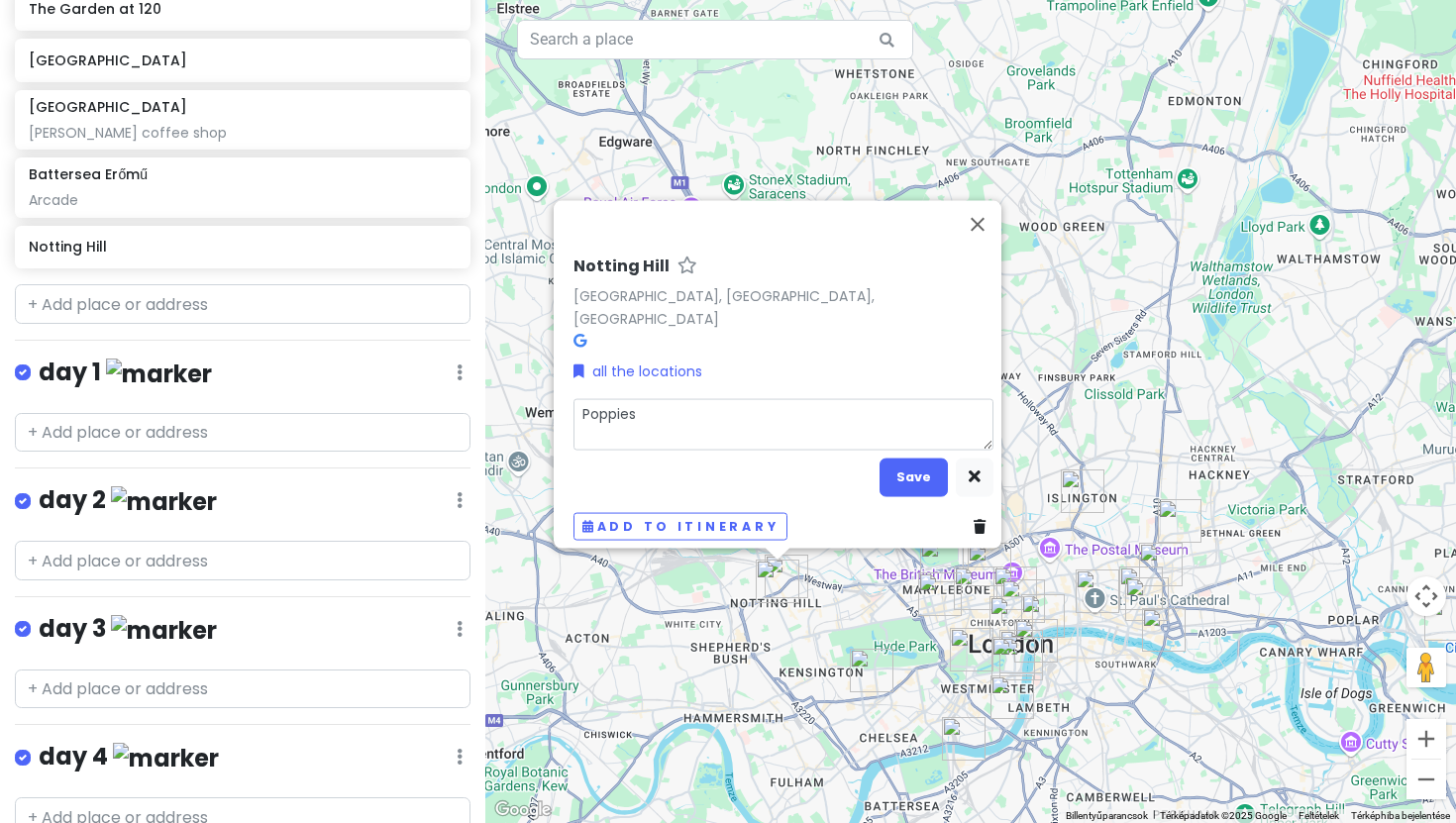 type on "x" 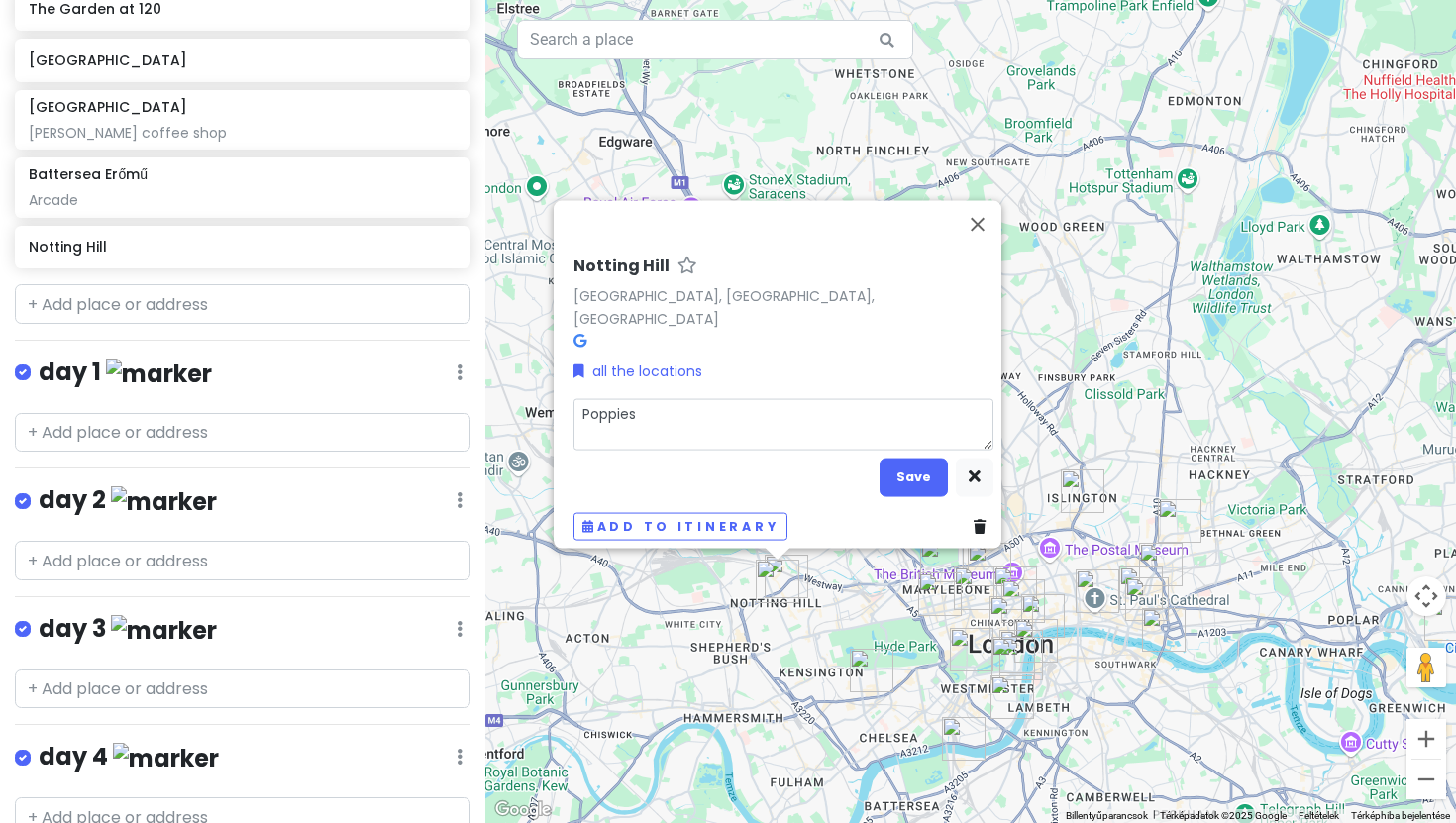 type on "x" 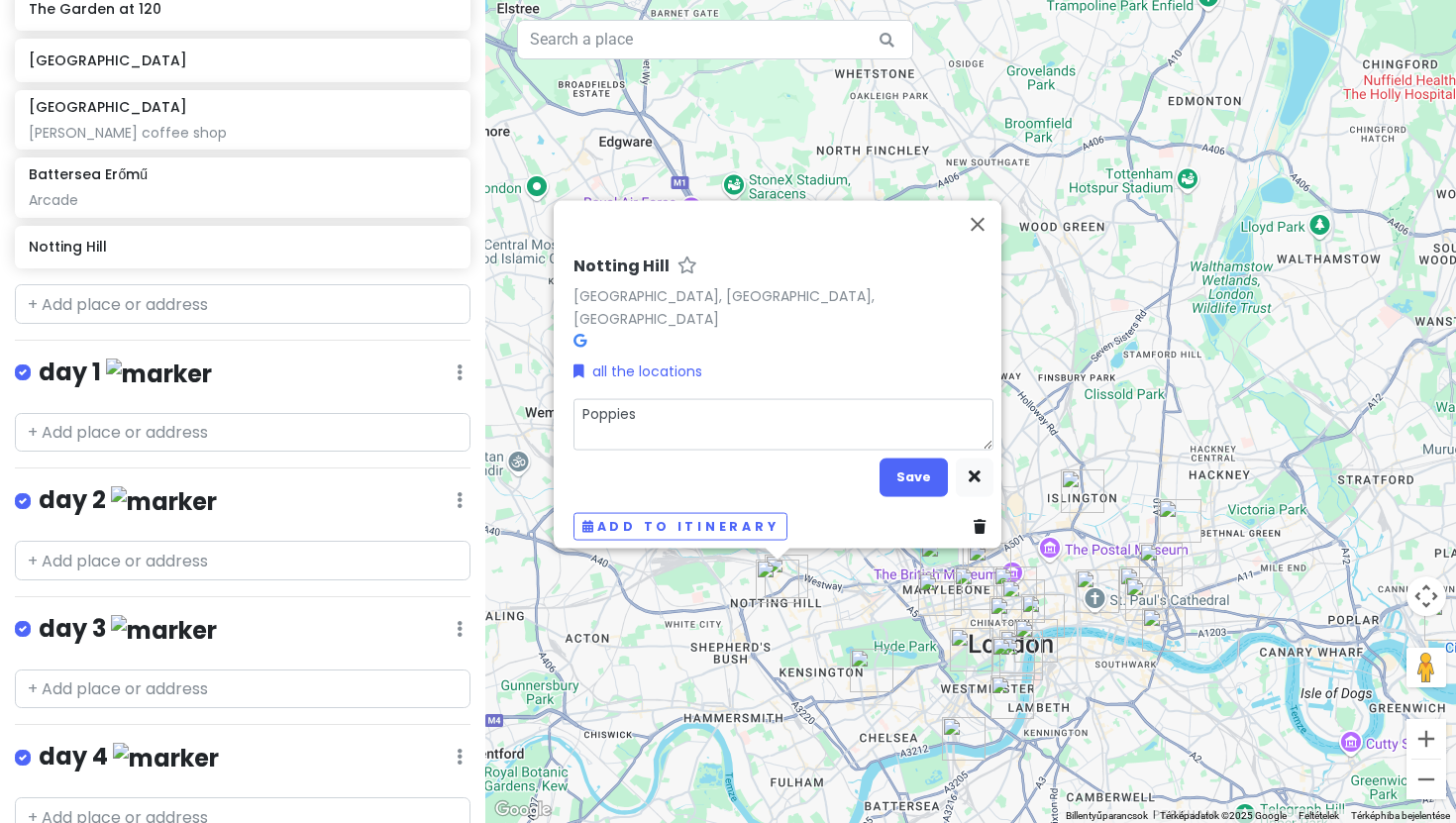 type on "Poppies F" 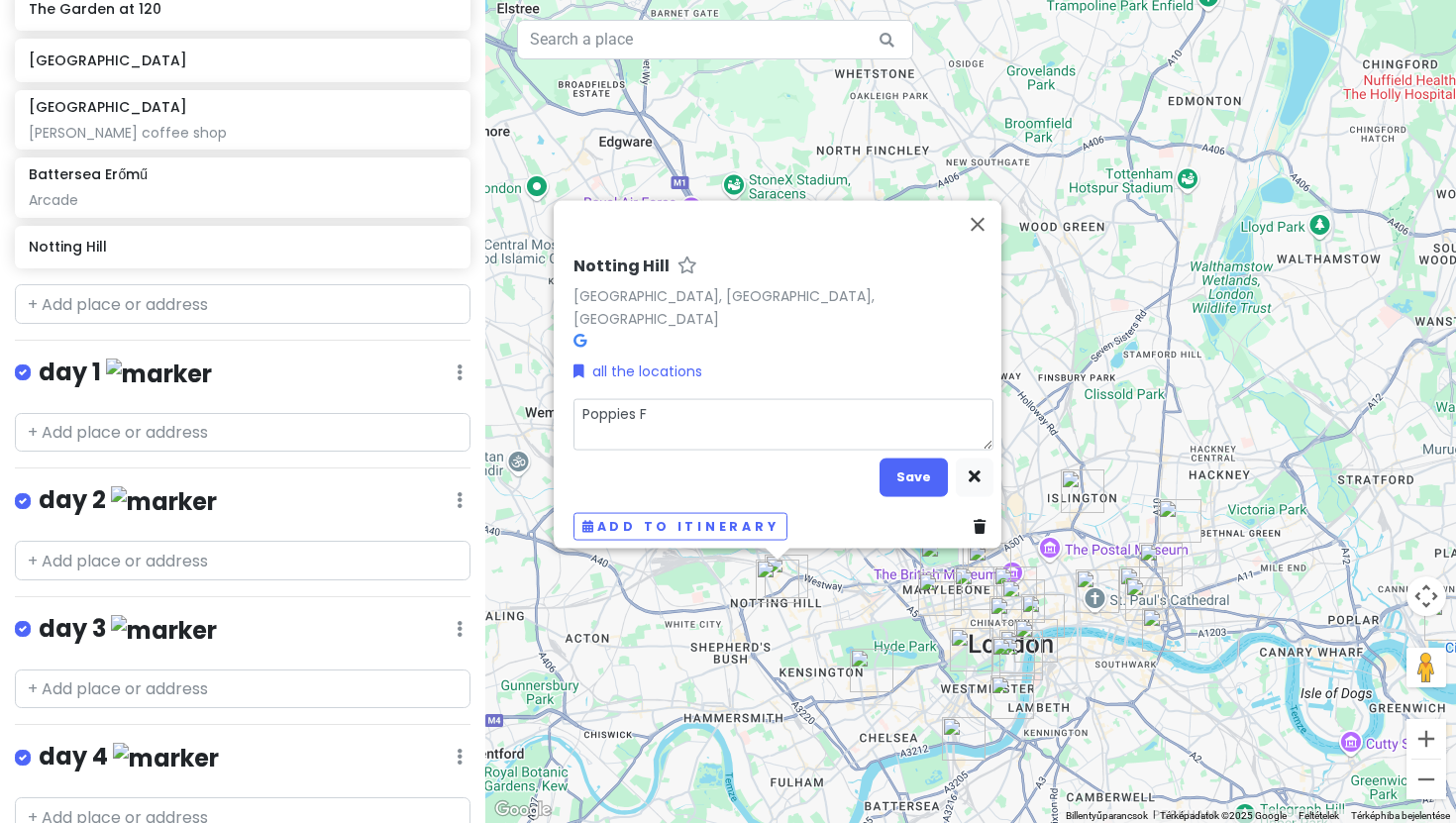 type 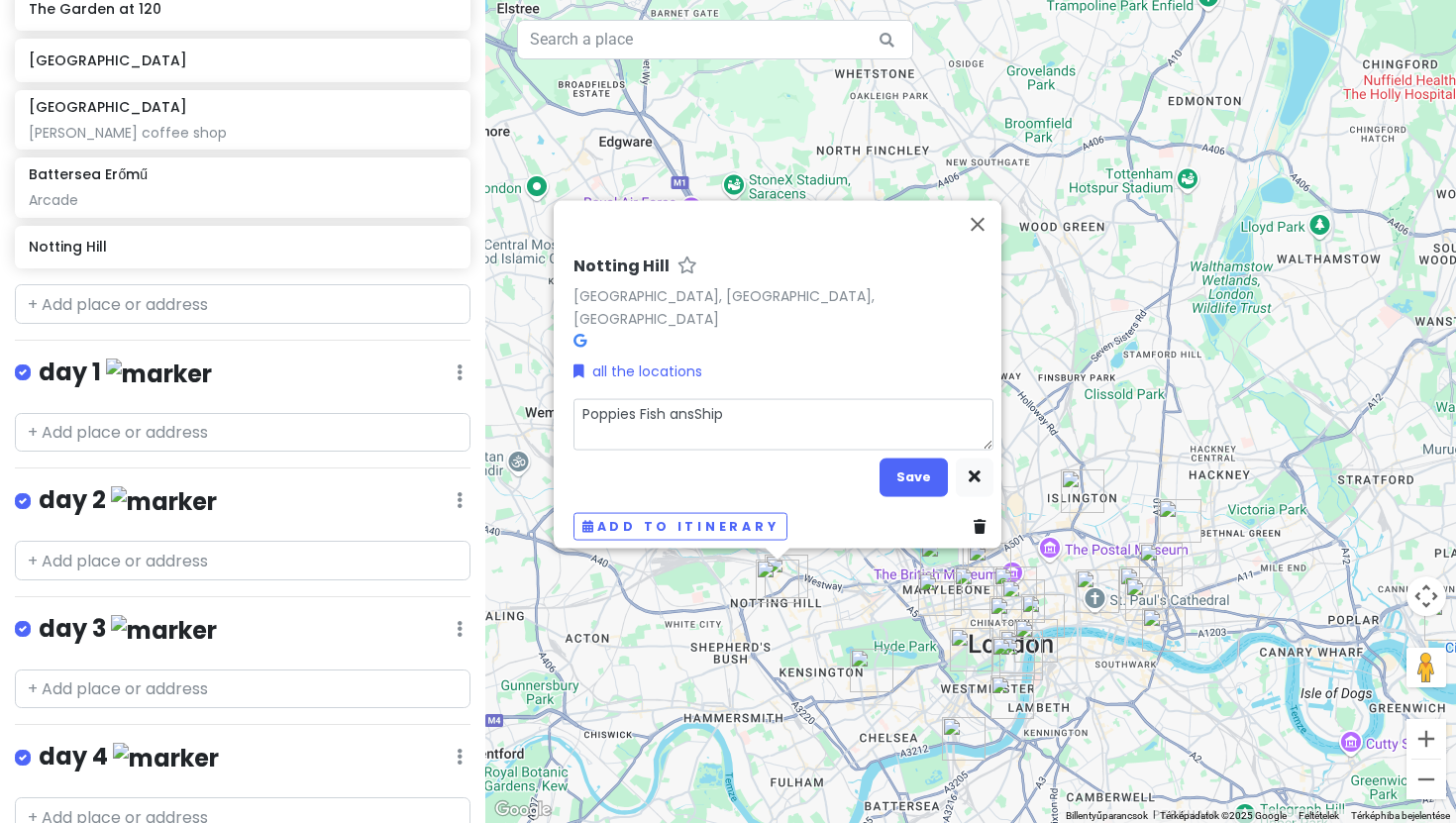click on "Poppies Fish ansShip" at bounding box center (783, 424) 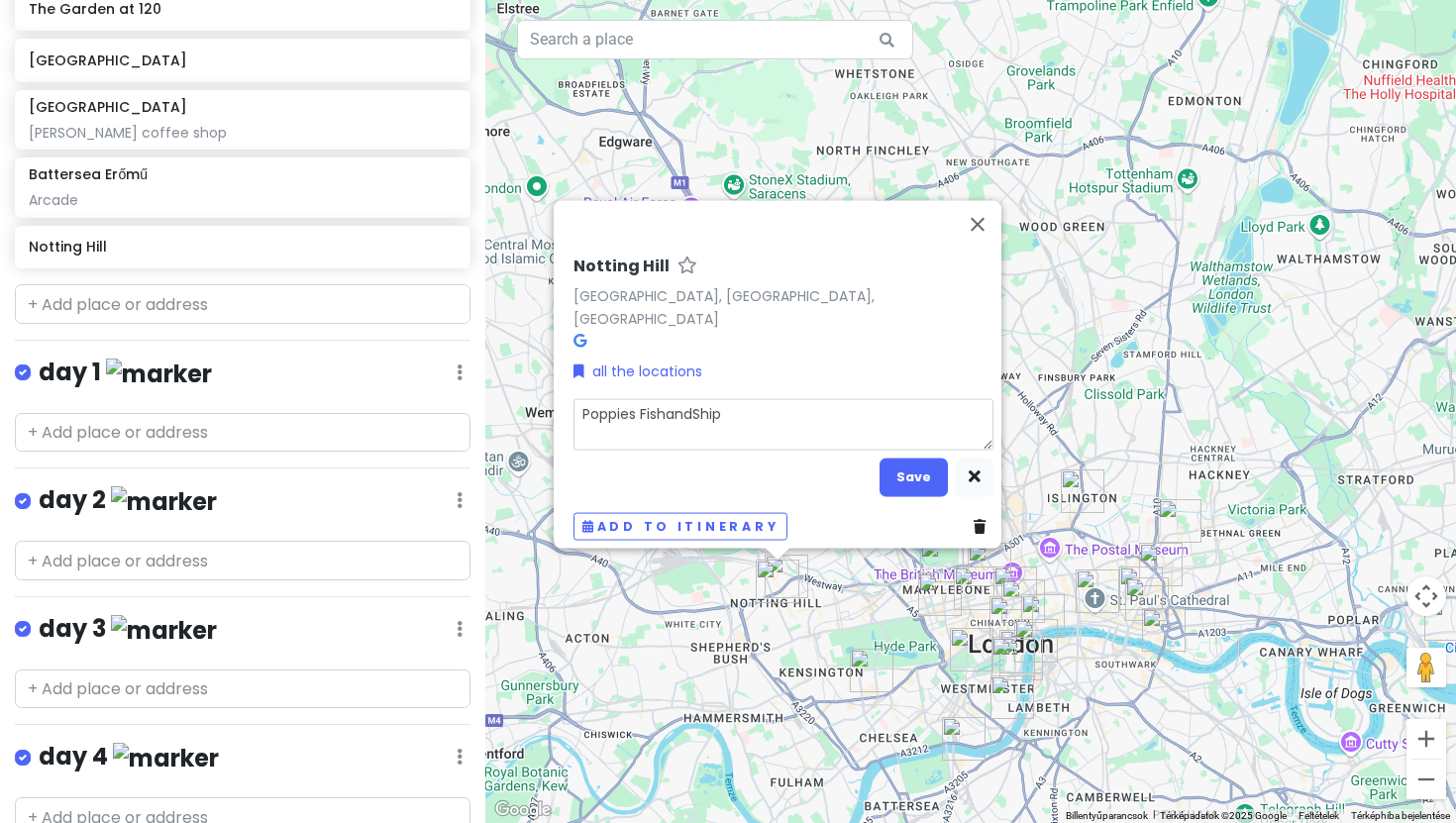 click on "Poppies FishandShip" at bounding box center (783, 424) 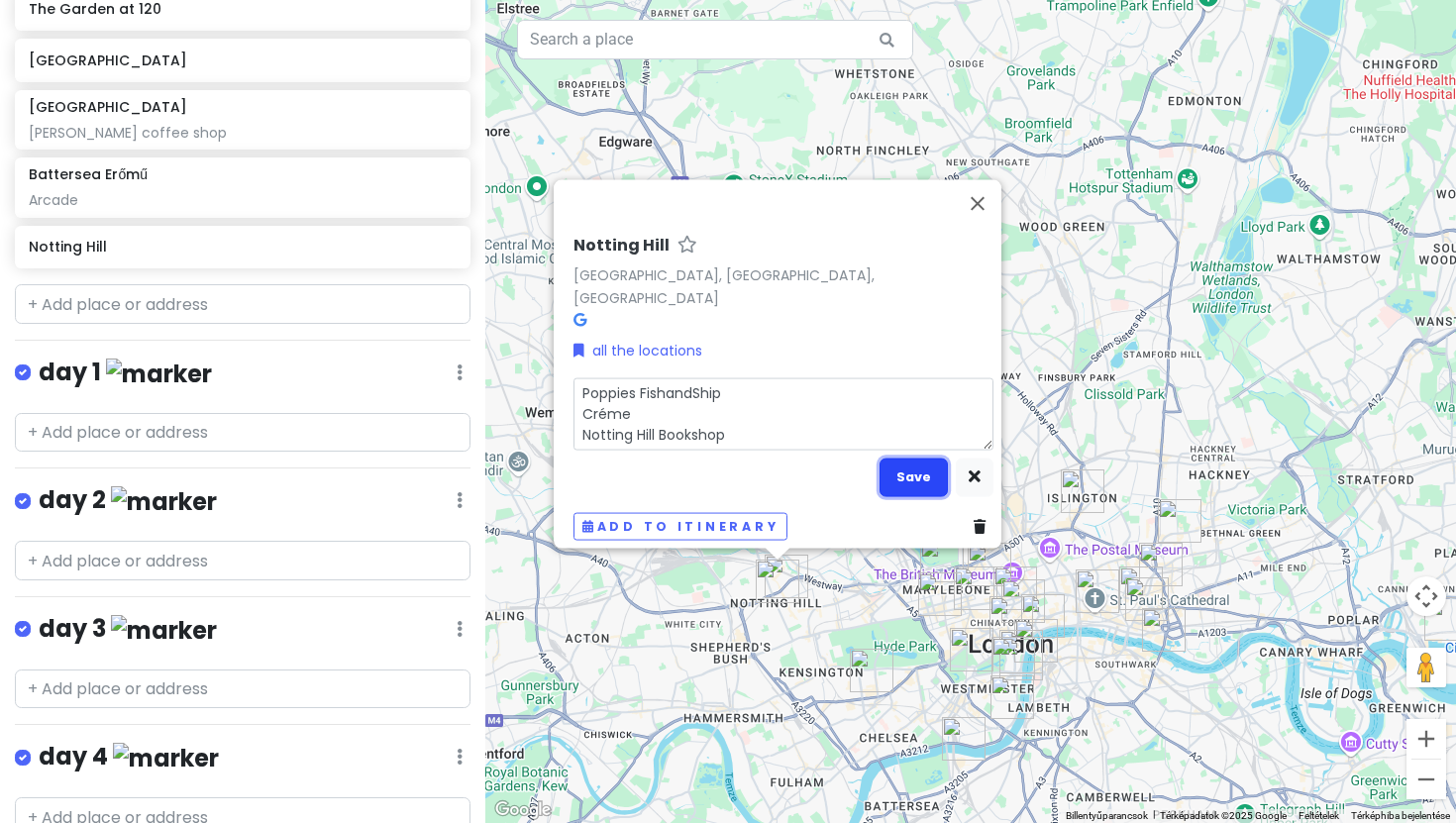 click on "Save" at bounding box center (913, 476) 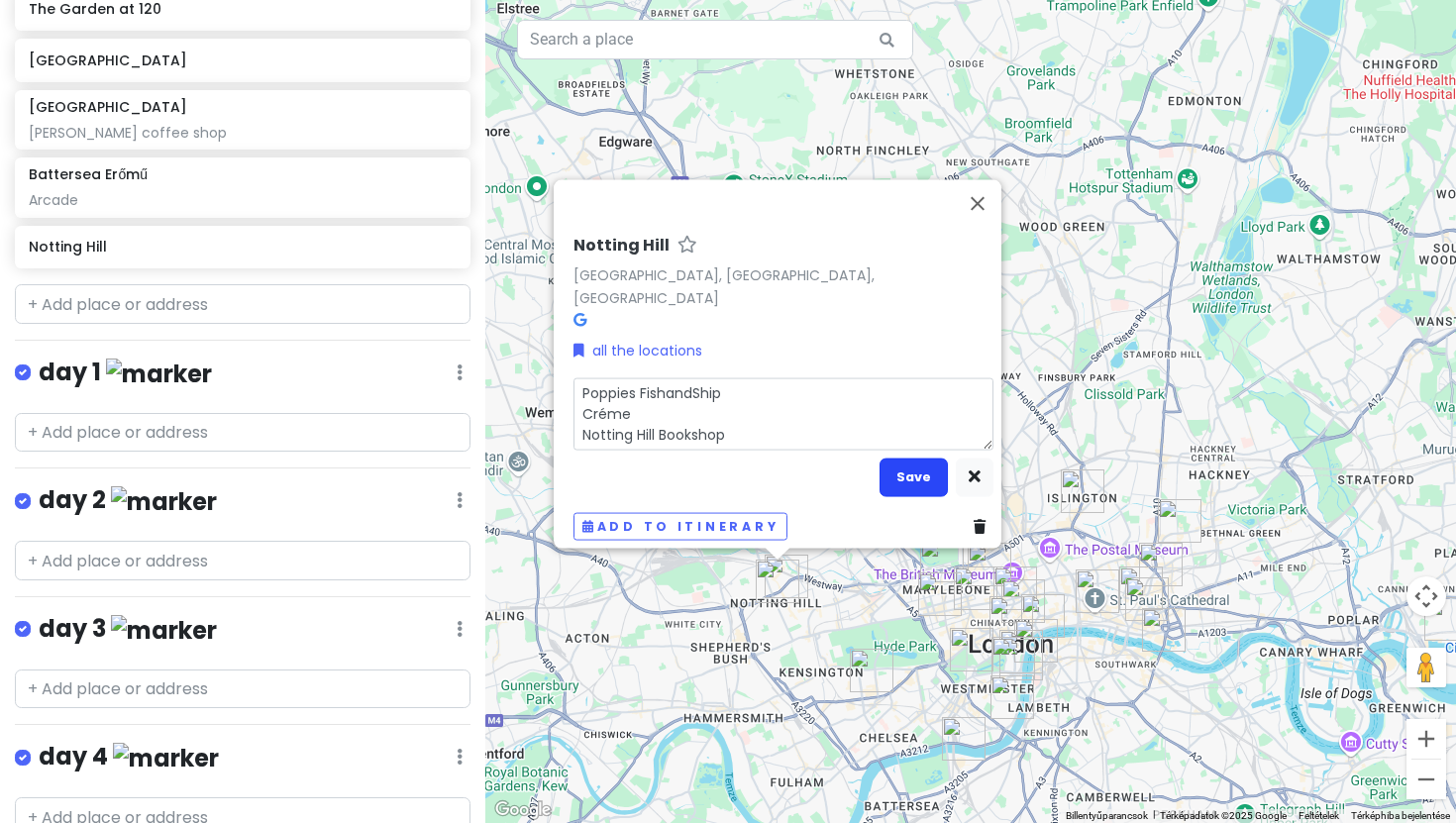 scroll, scrollTop: 1718, scrollLeft: 0, axis: vertical 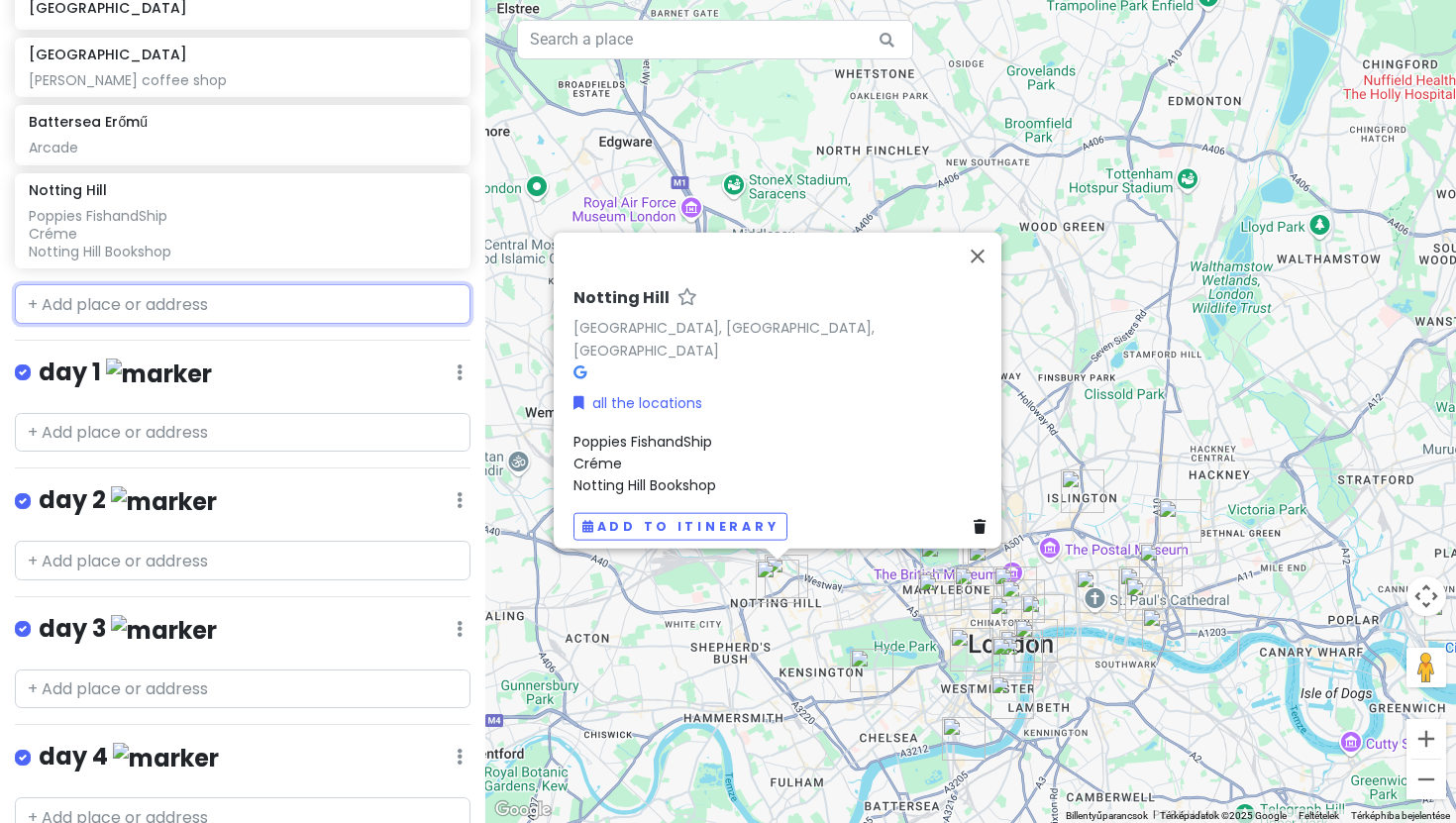 click at bounding box center [243, 304] 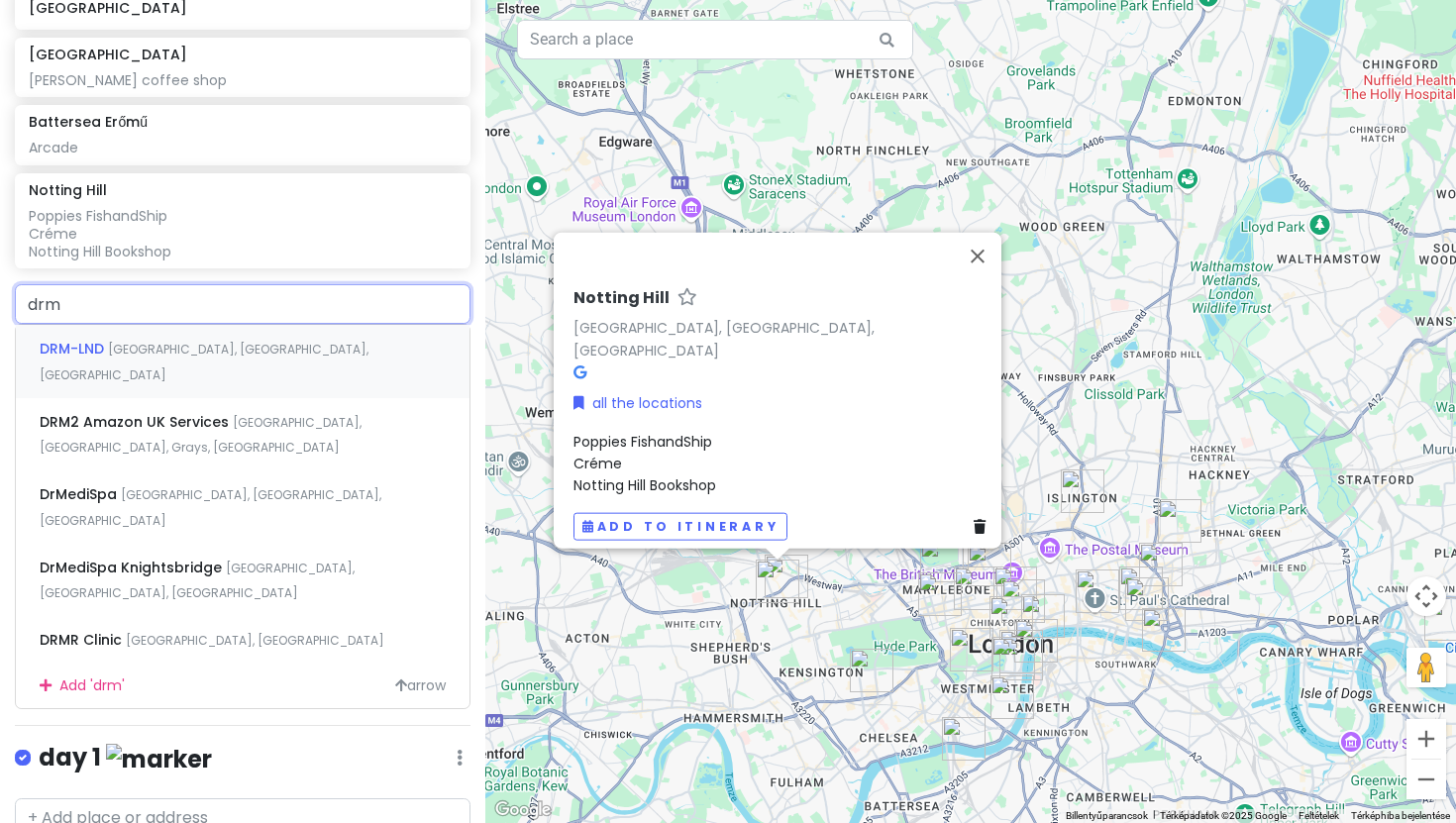 click on "Neal Street, London, Egyesült Királyság" at bounding box center (204, 361) 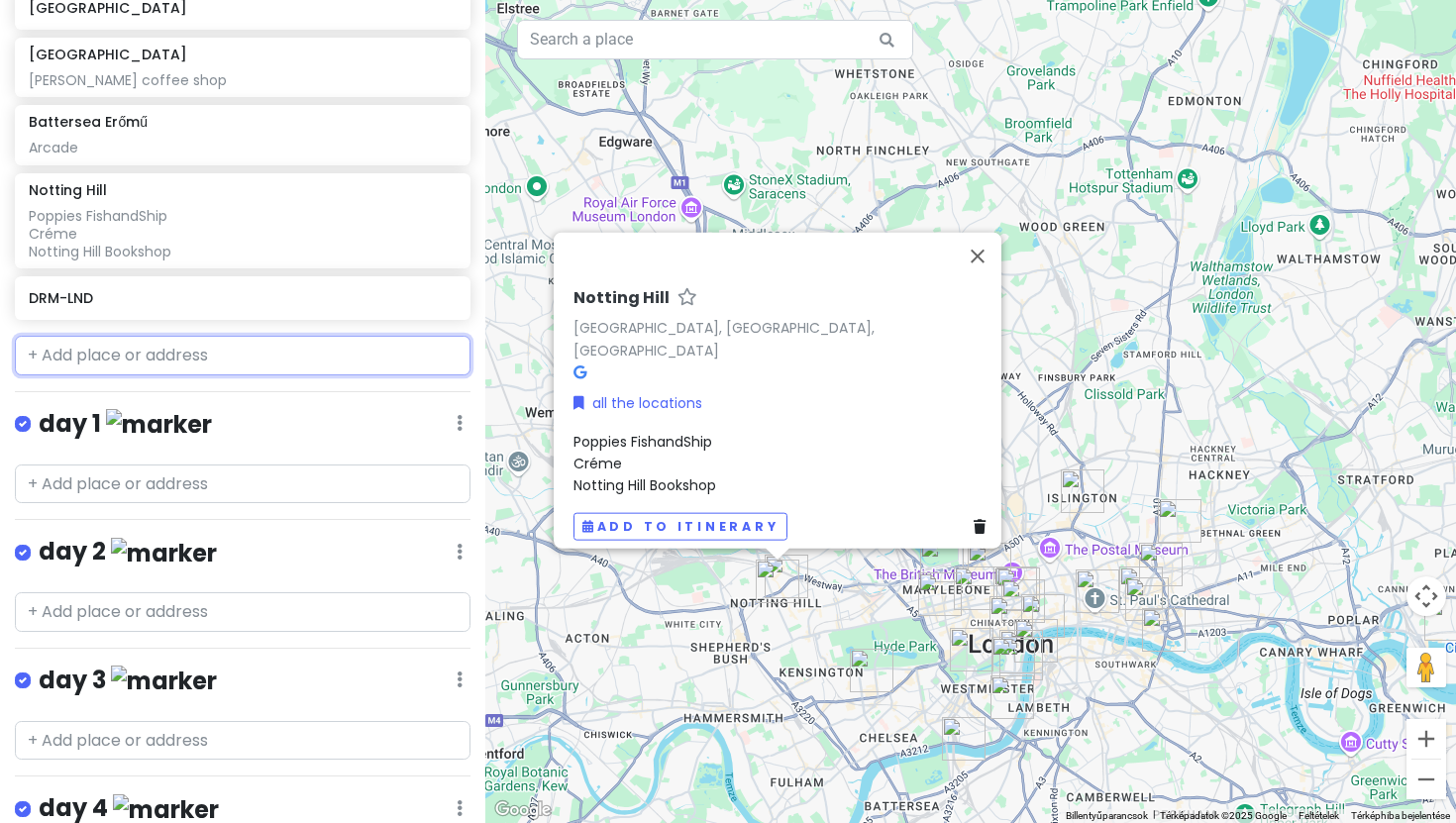 scroll, scrollTop: 1770, scrollLeft: 0, axis: vertical 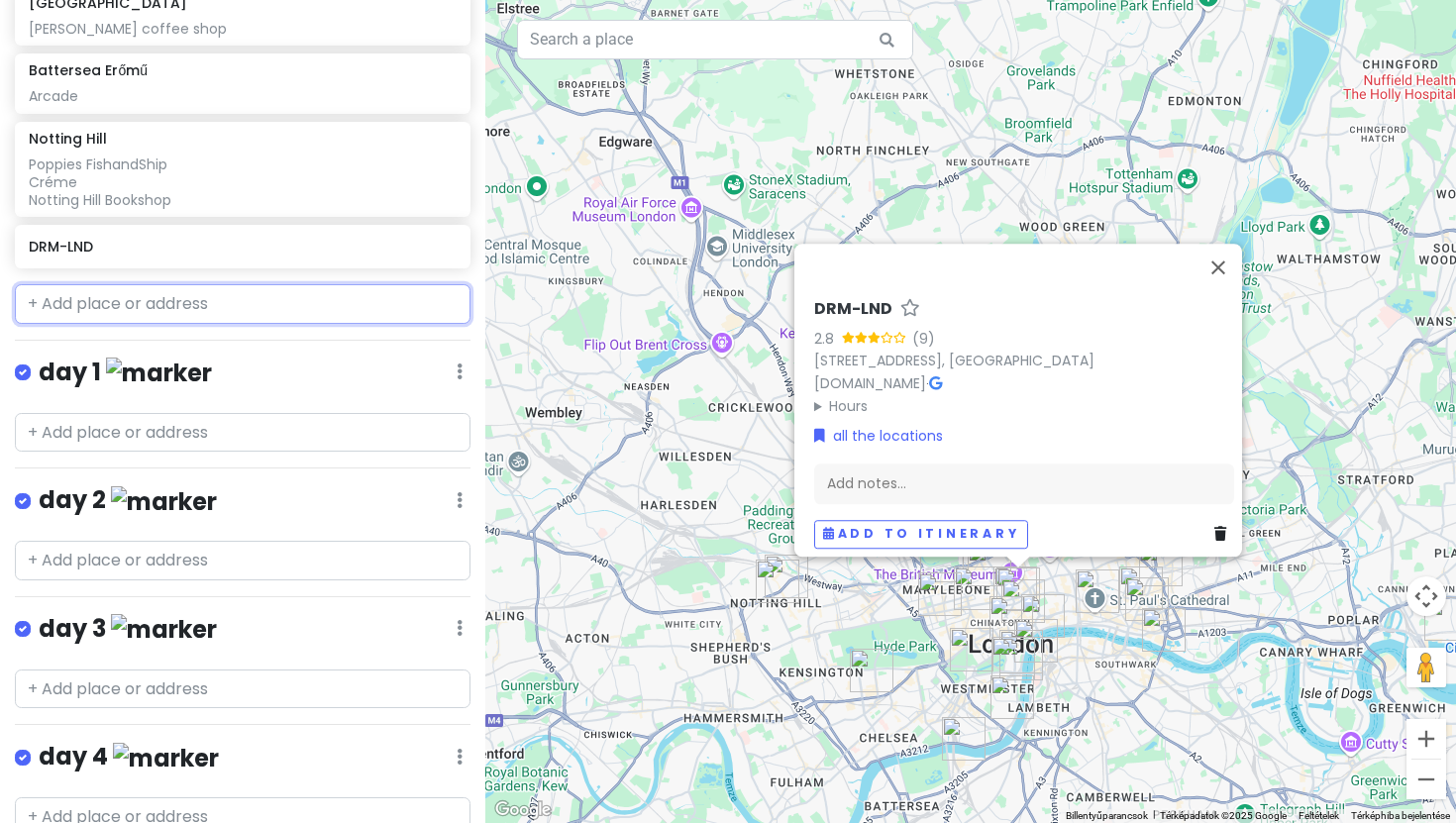 click at bounding box center (243, 304) 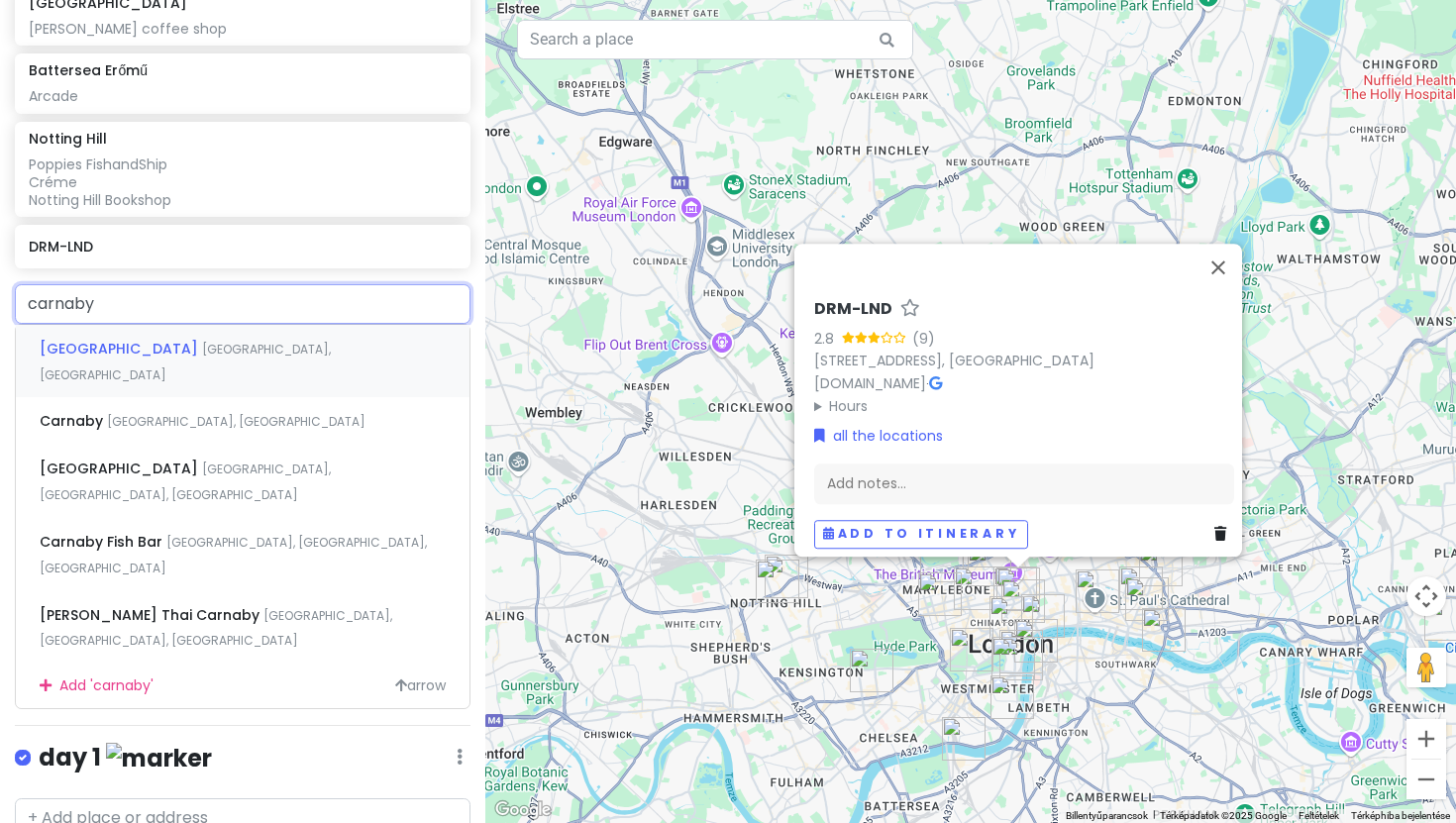 click on "Carnaby Street" at bounding box center (121, 349) 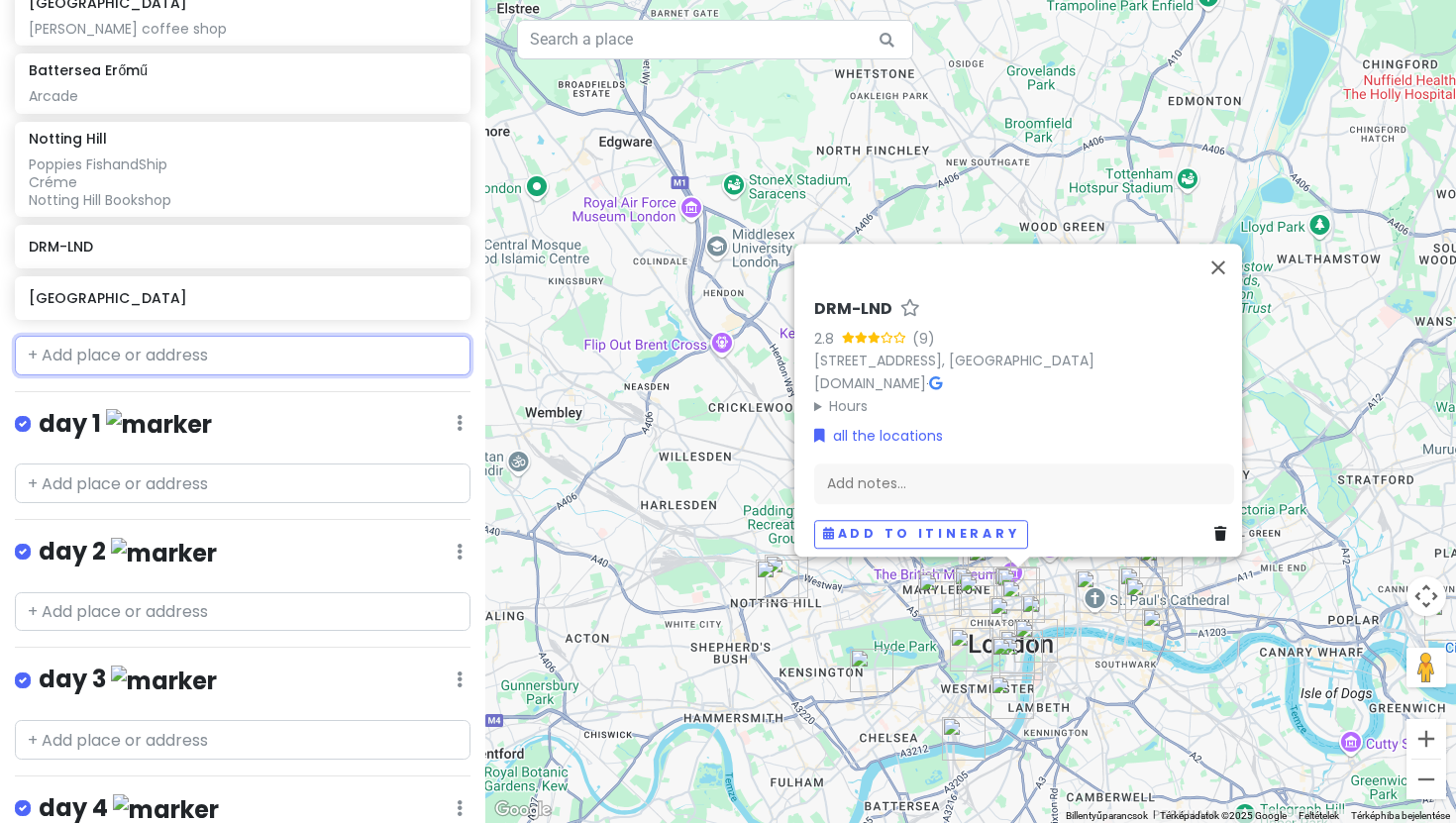 scroll, scrollTop: 1821, scrollLeft: 0, axis: vertical 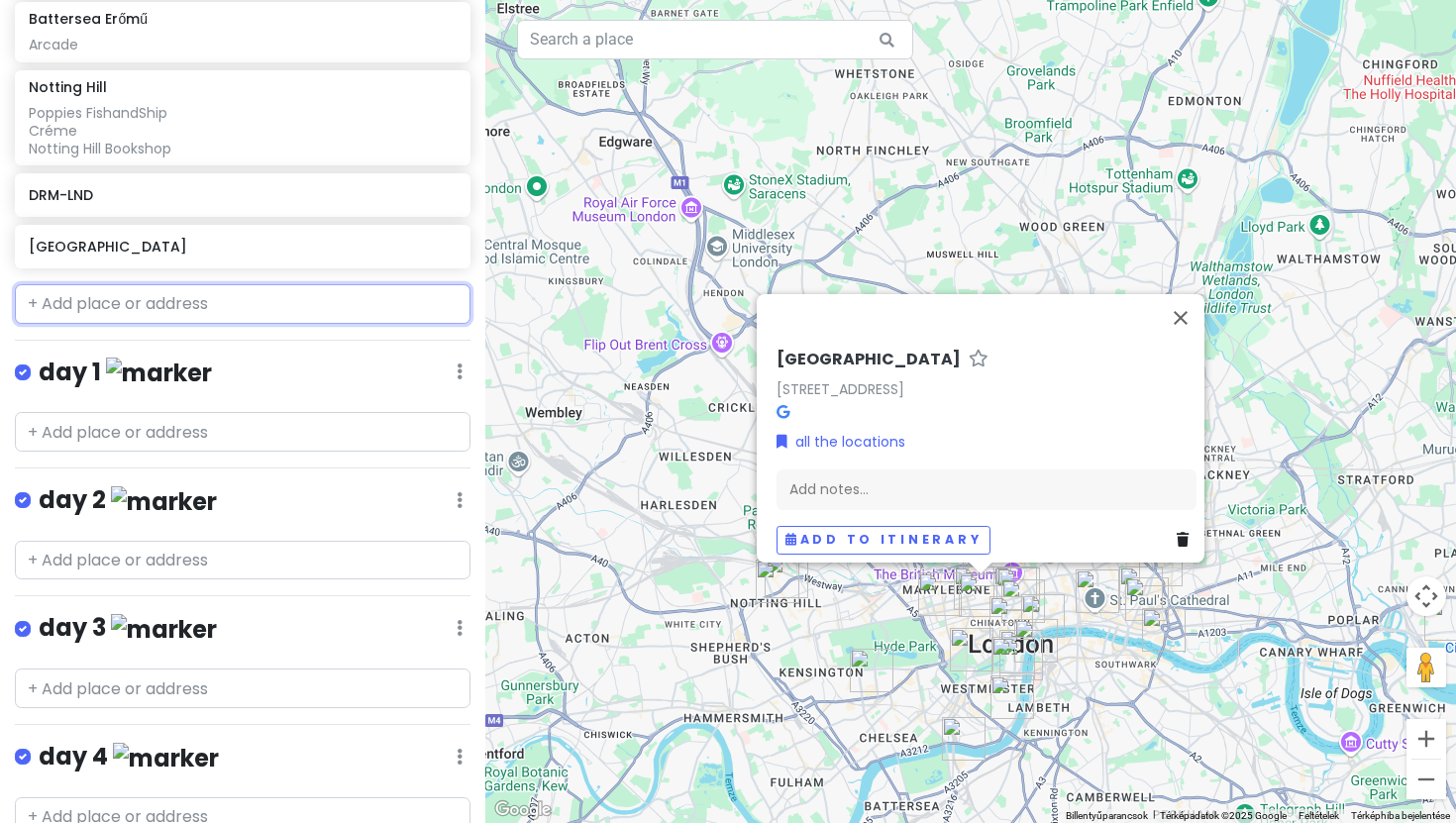click at bounding box center [243, 304] 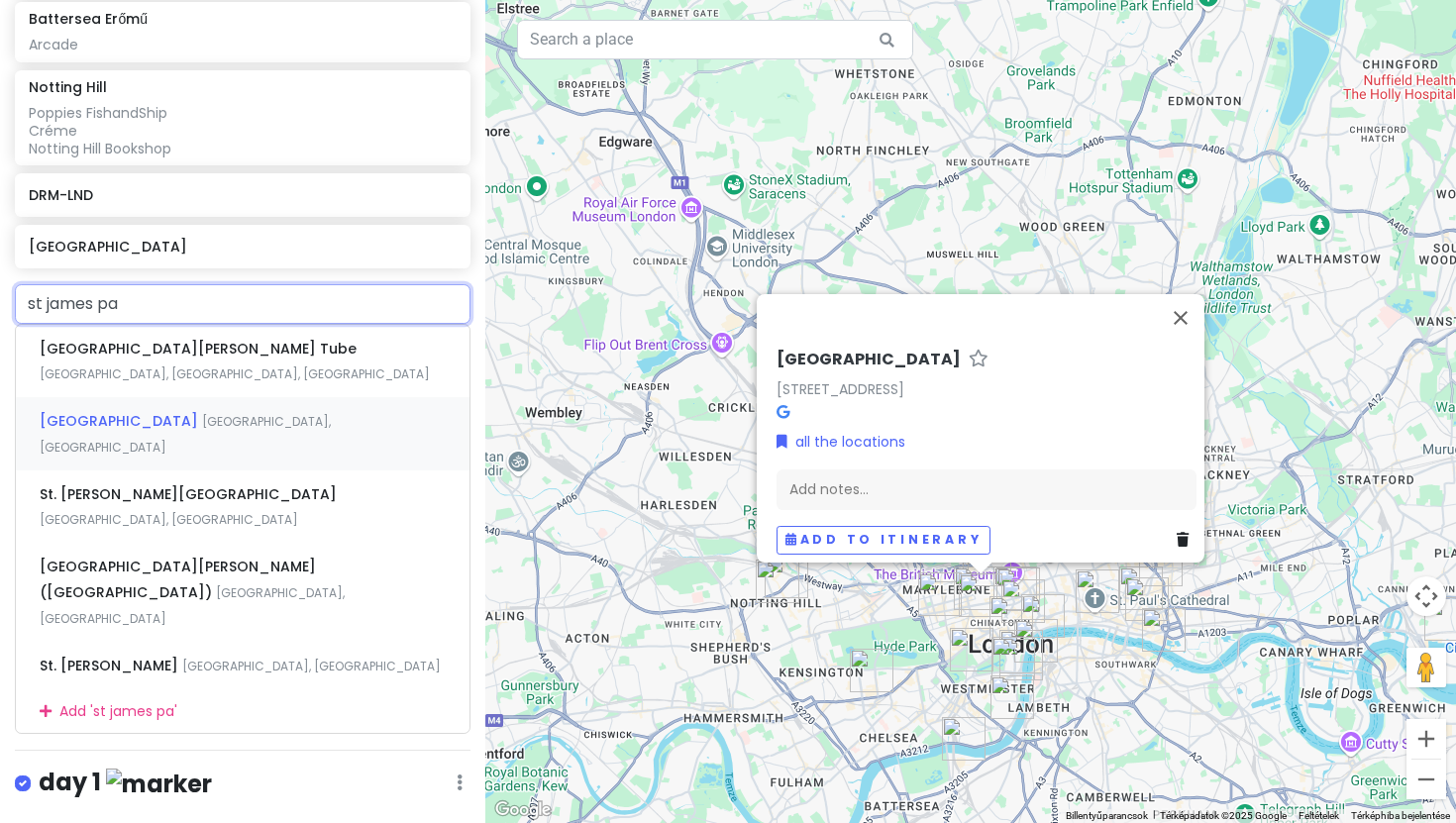 click on "St James's Park   London, Egyesült Királyság" at bounding box center (243, 434) 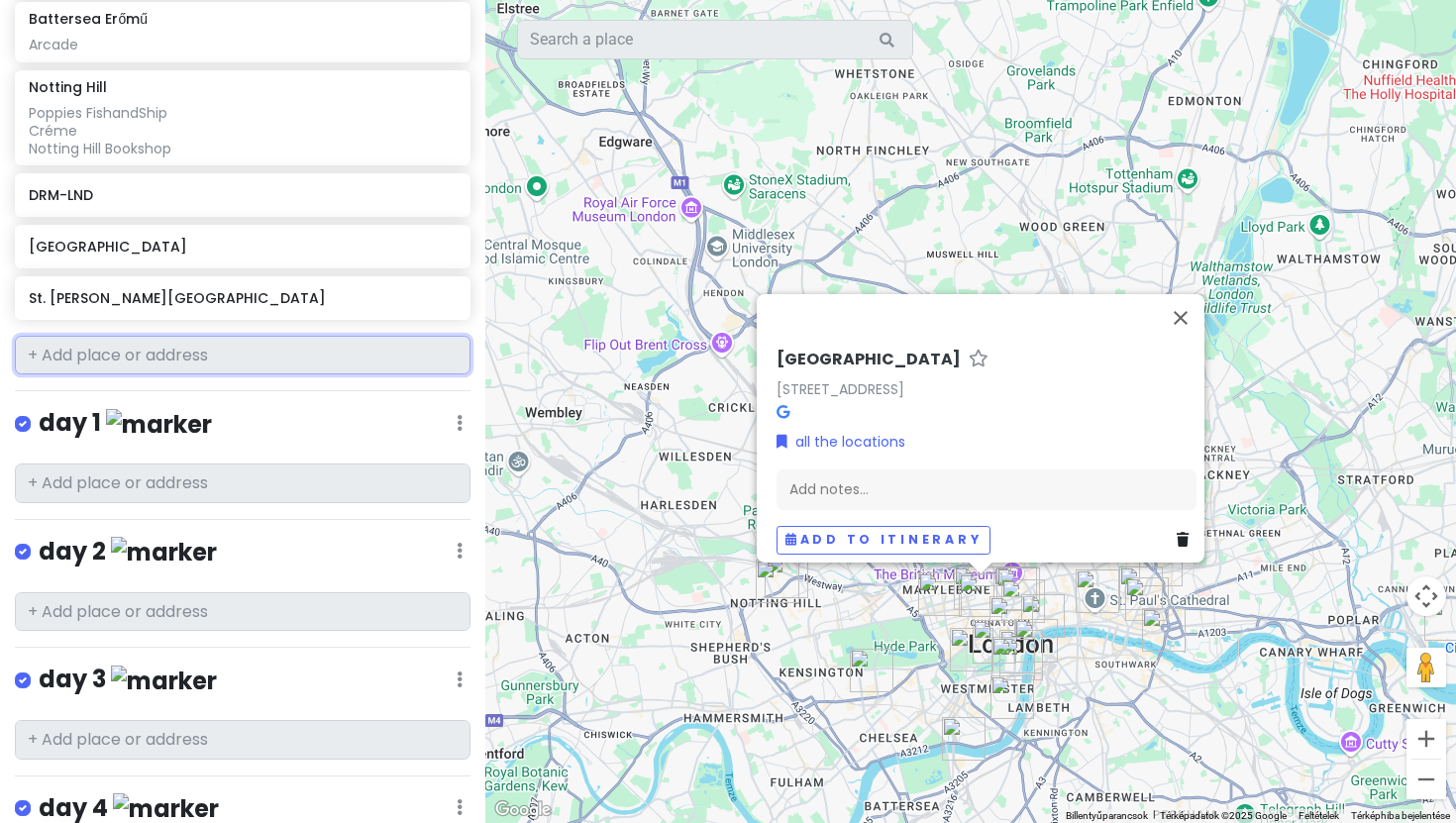 scroll, scrollTop: 1872, scrollLeft: 0, axis: vertical 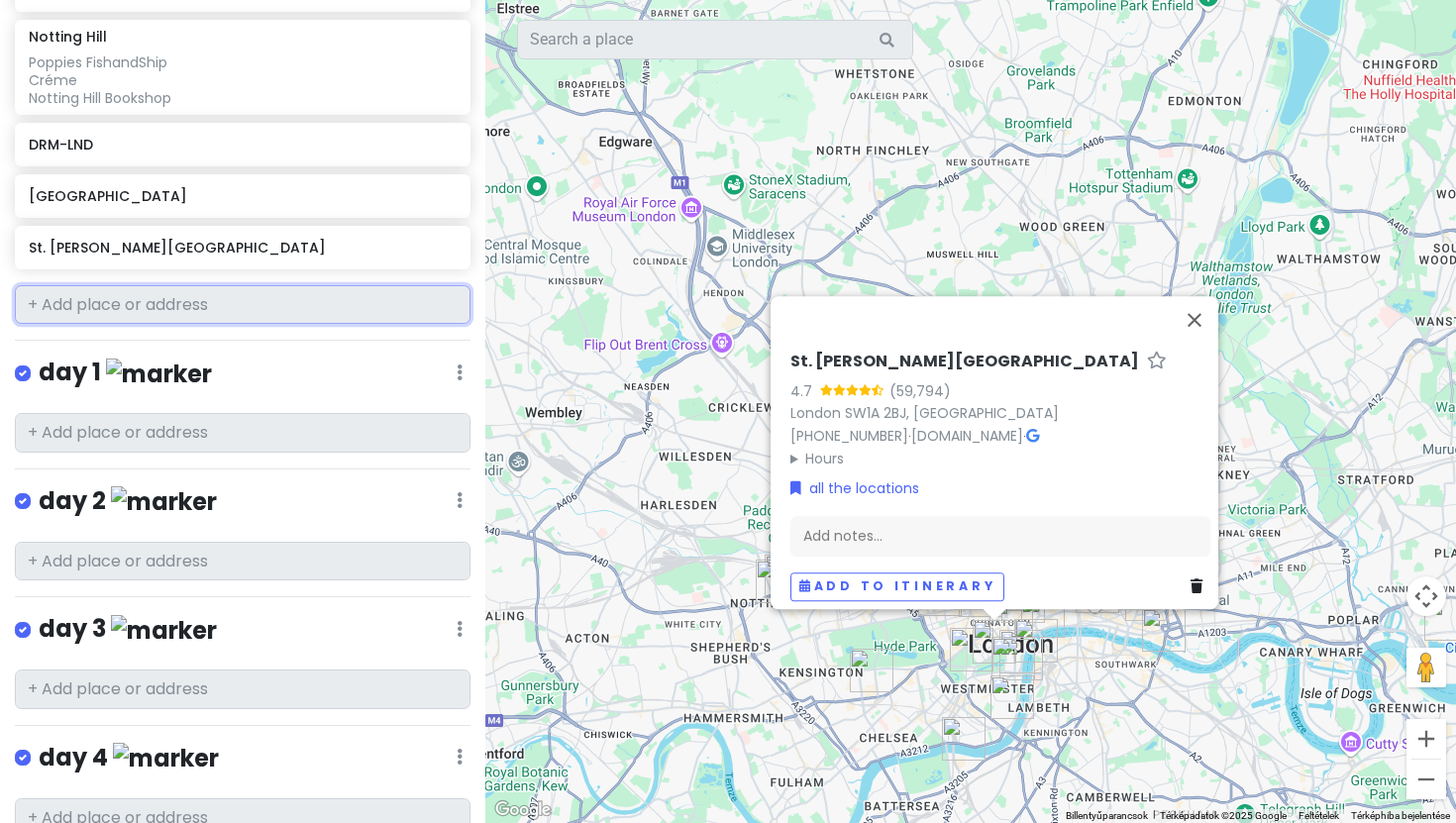 click at bounding box center (243, 305) 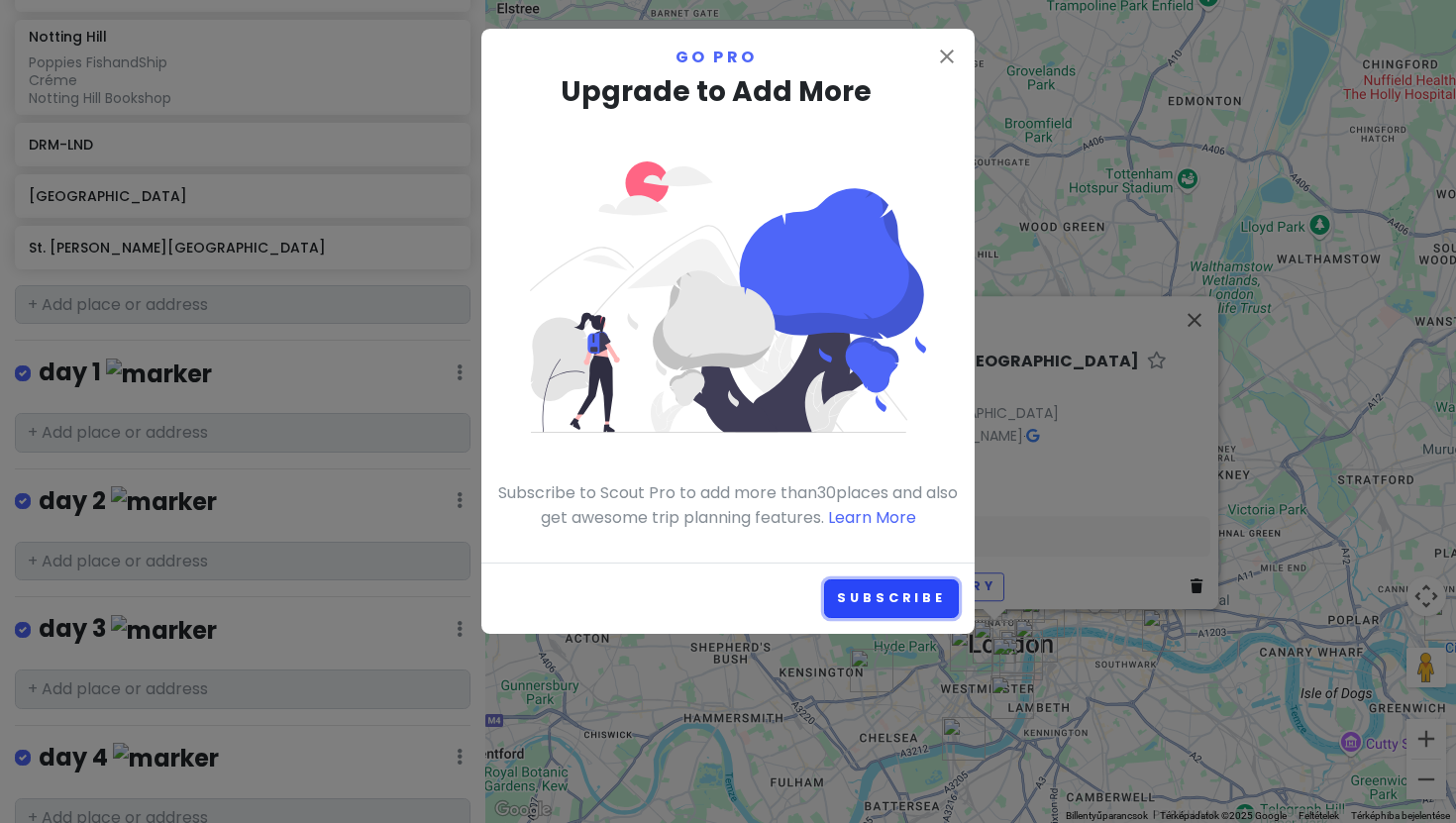 click on "Subscribe" at bounding box center [891, 598] 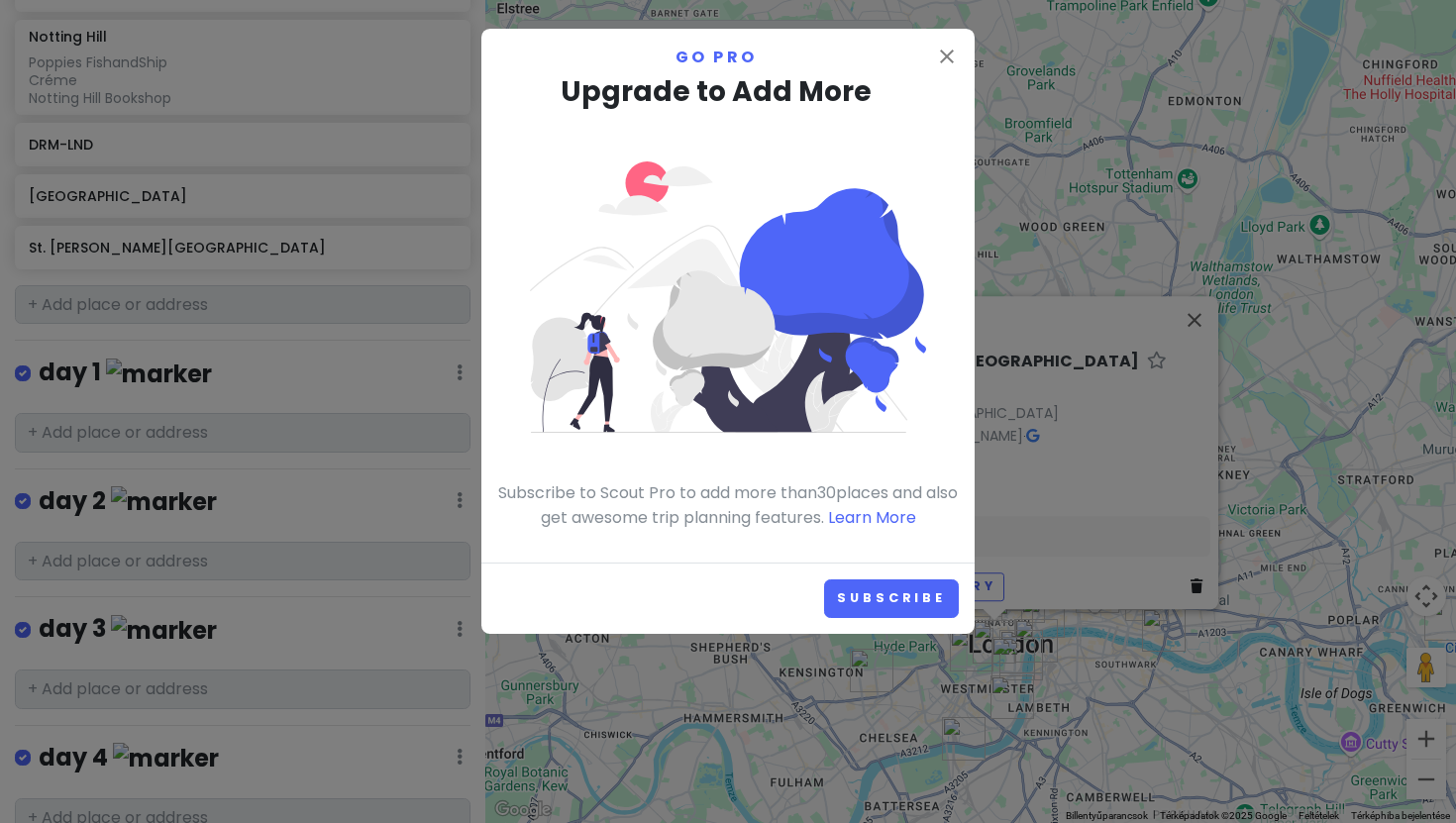 click on "Go Pro" at bounding box center [728, 57] 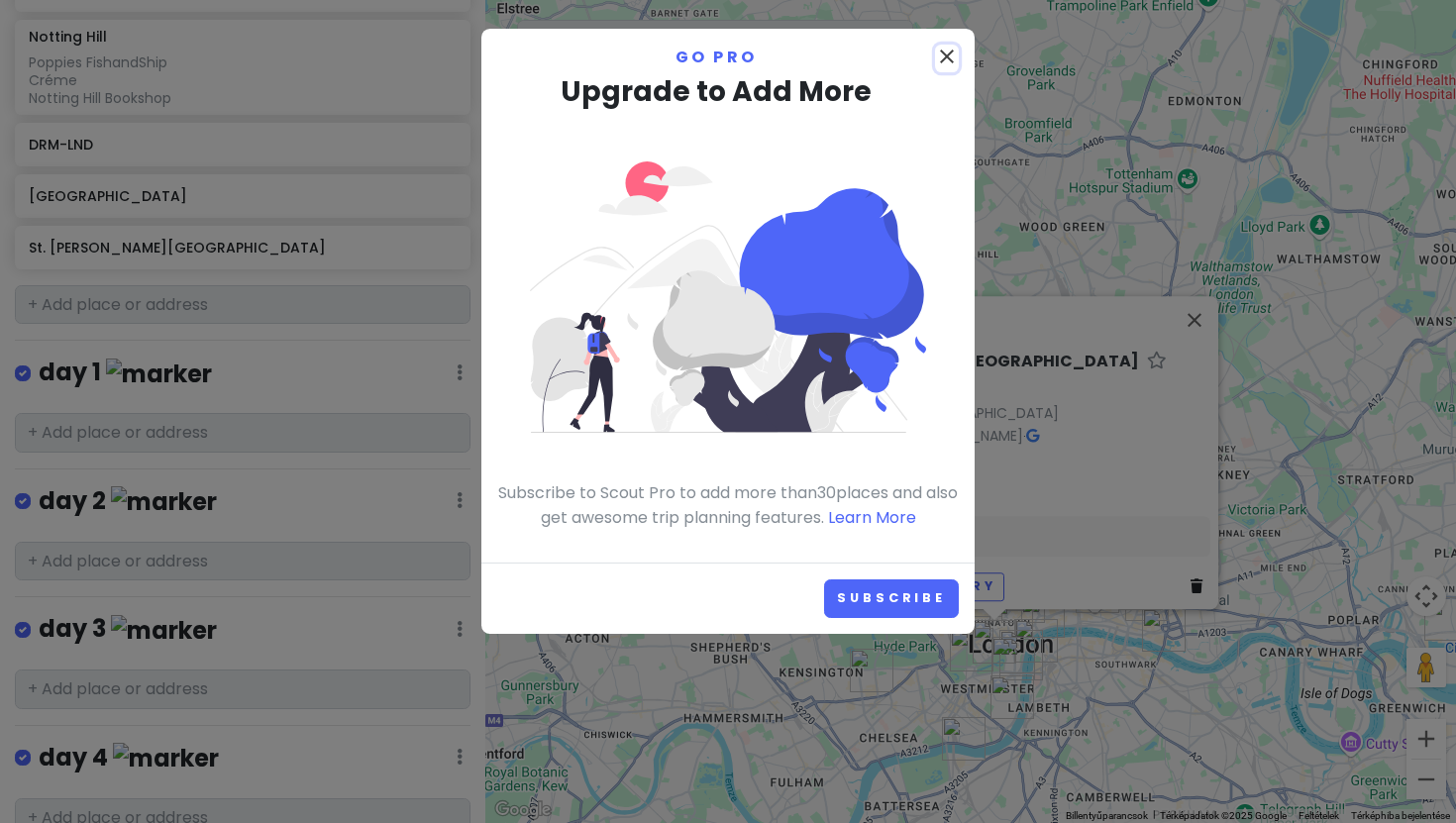 click on "close" at bounding box center (947, 56) 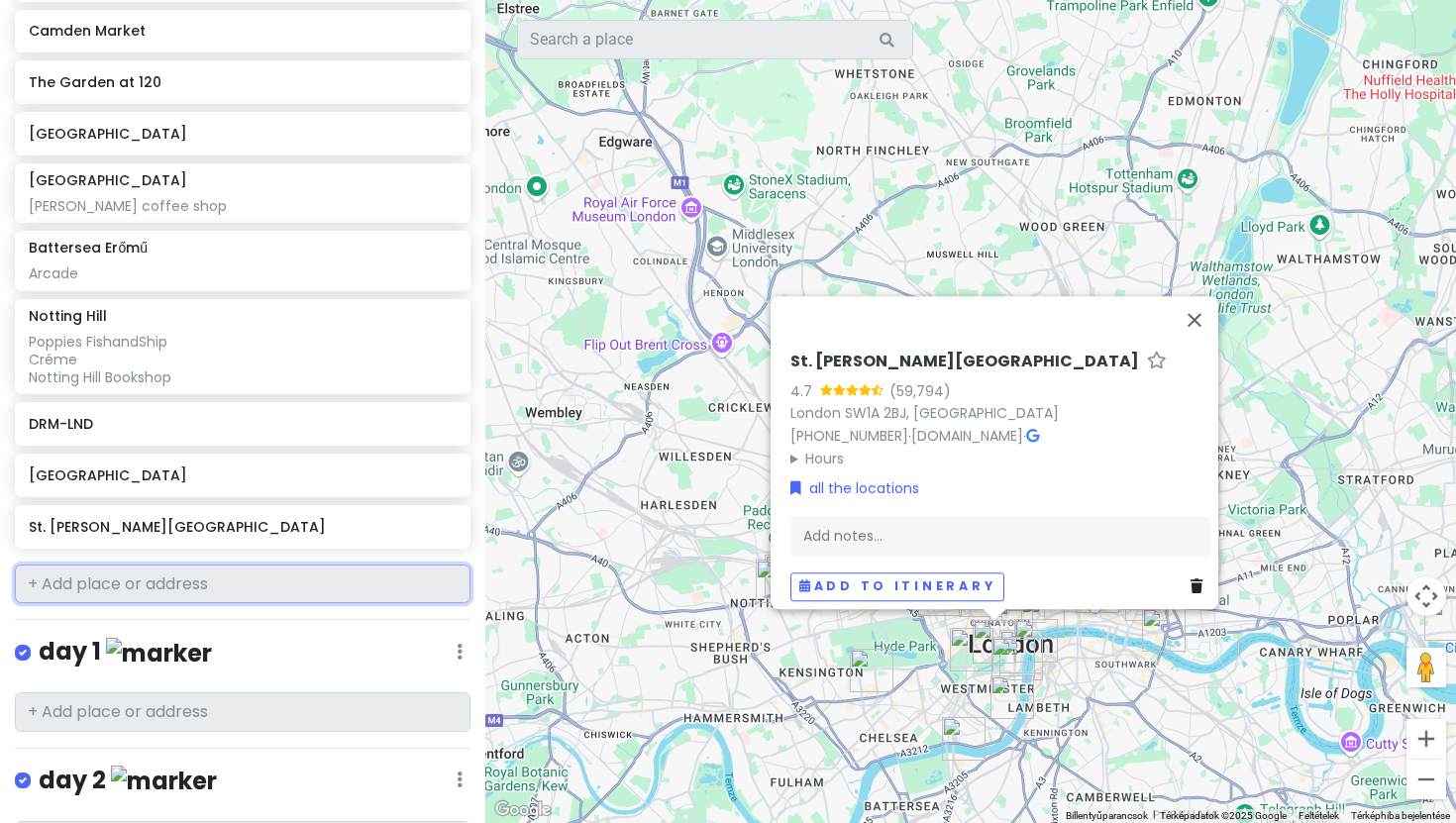 scroll, scrollTop: 1592, scrollLeft: 0, axis: vertical 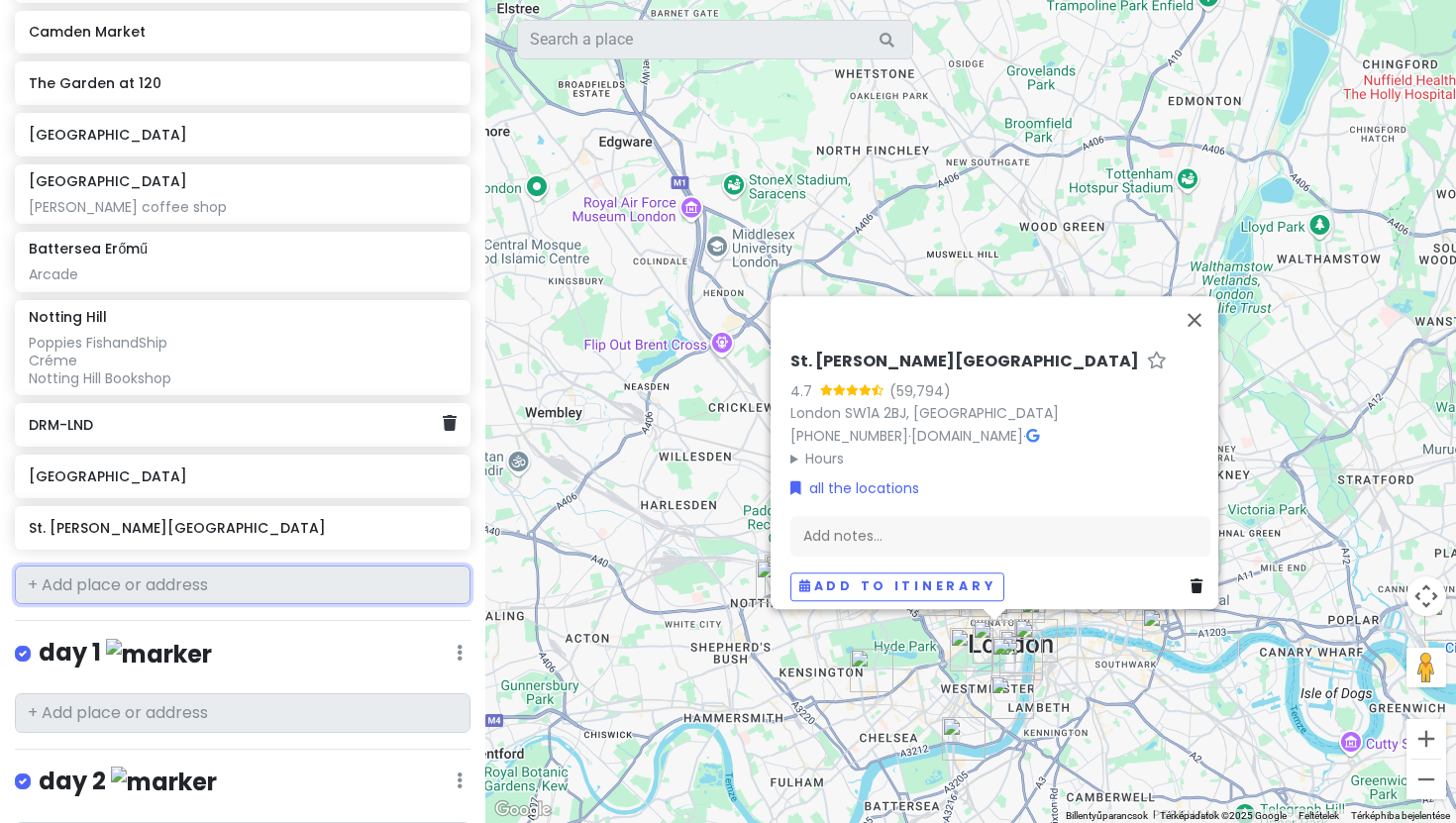 click on "DRM-LND" 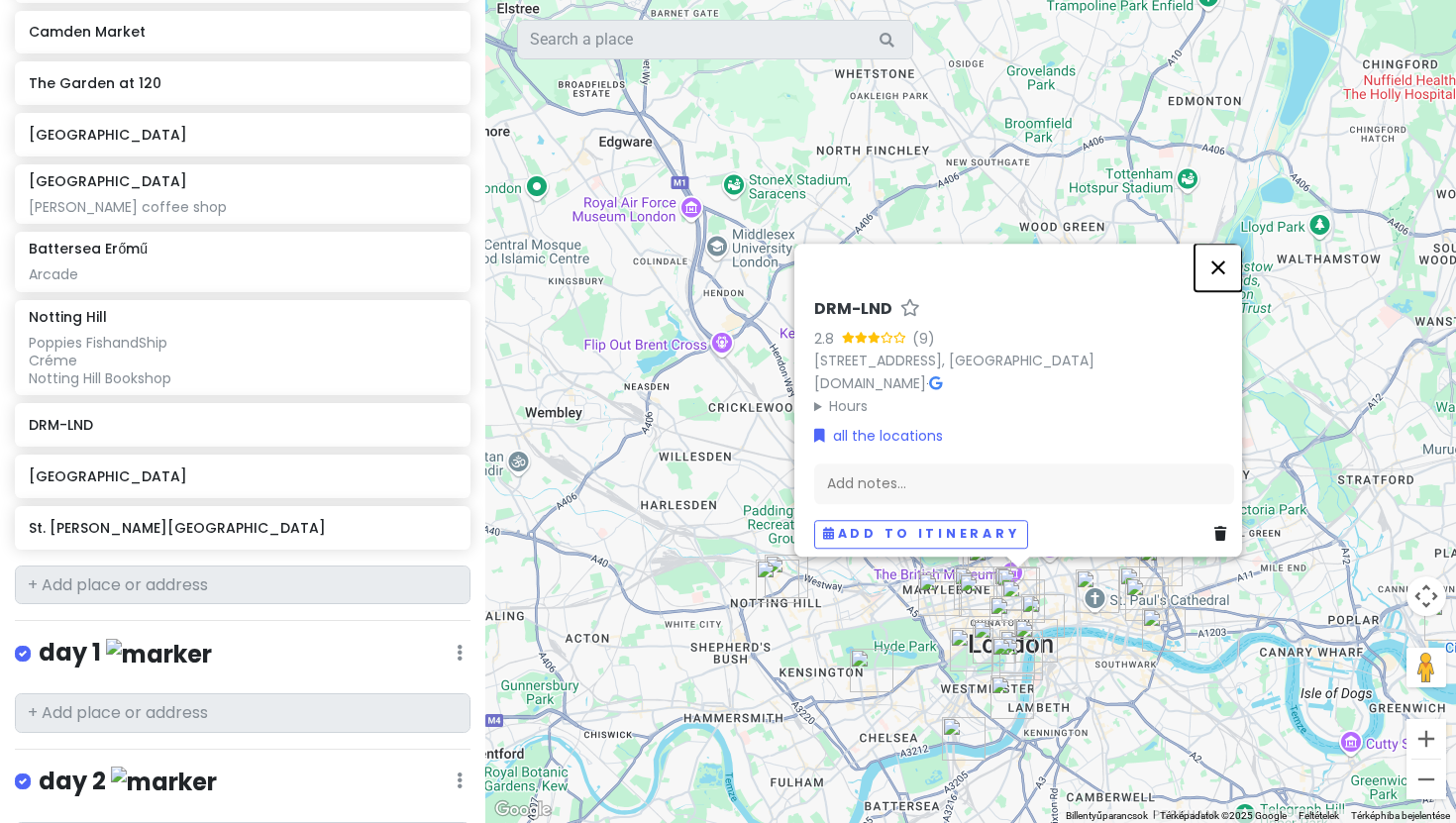 click at bounding box center (1218, 267) 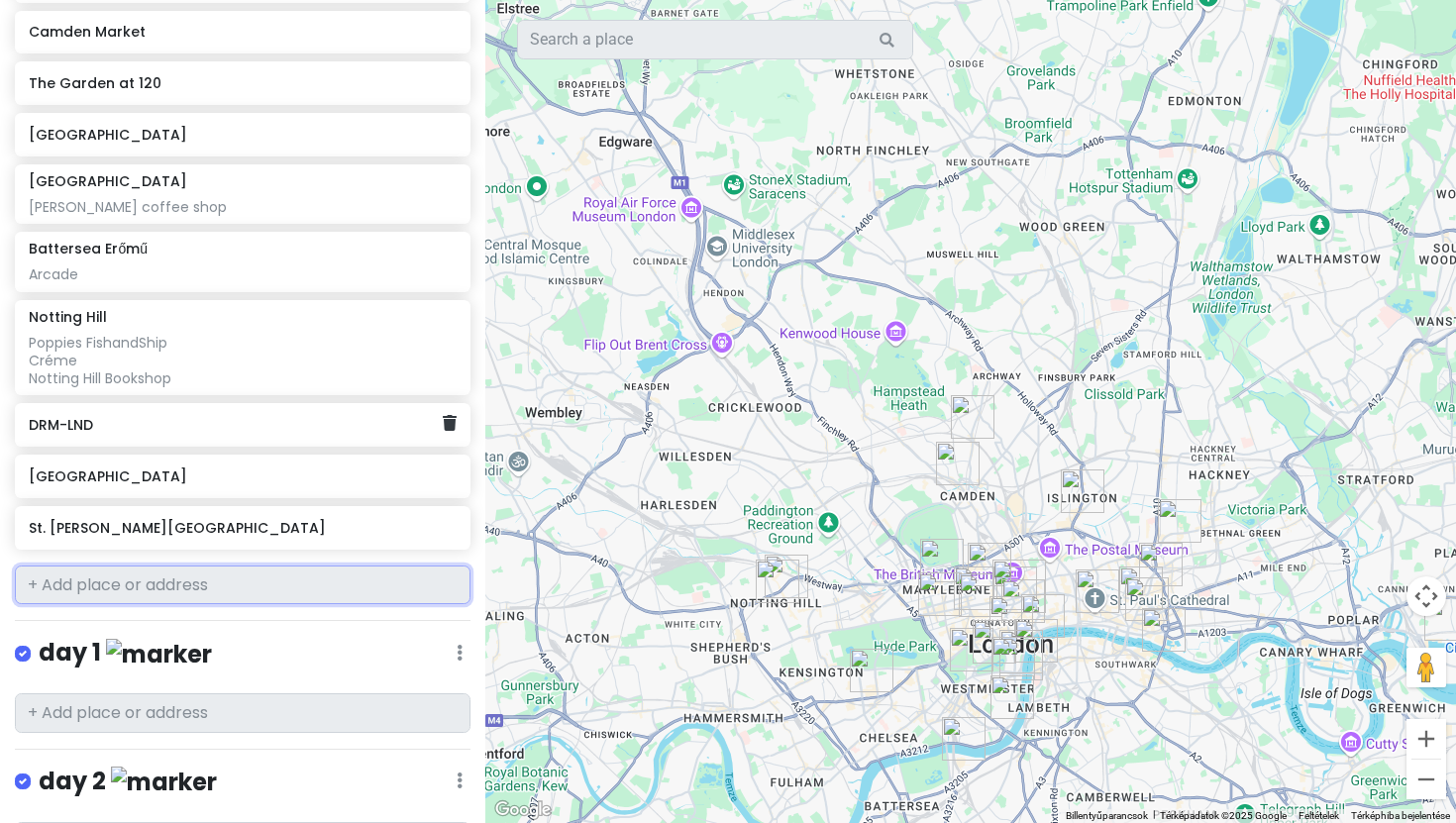 click on "DRM-LND" at bounding box center (243, 425) 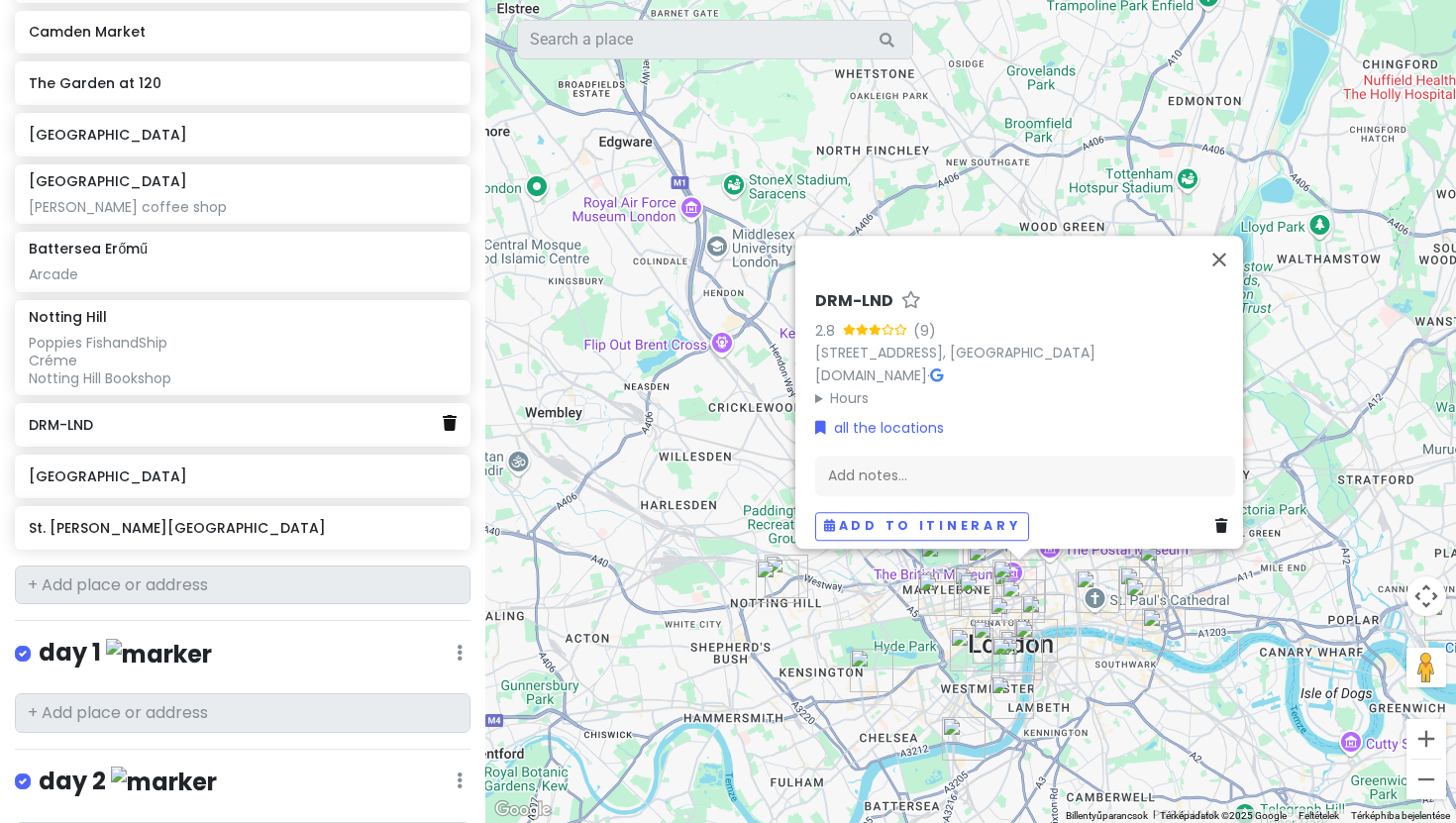 click 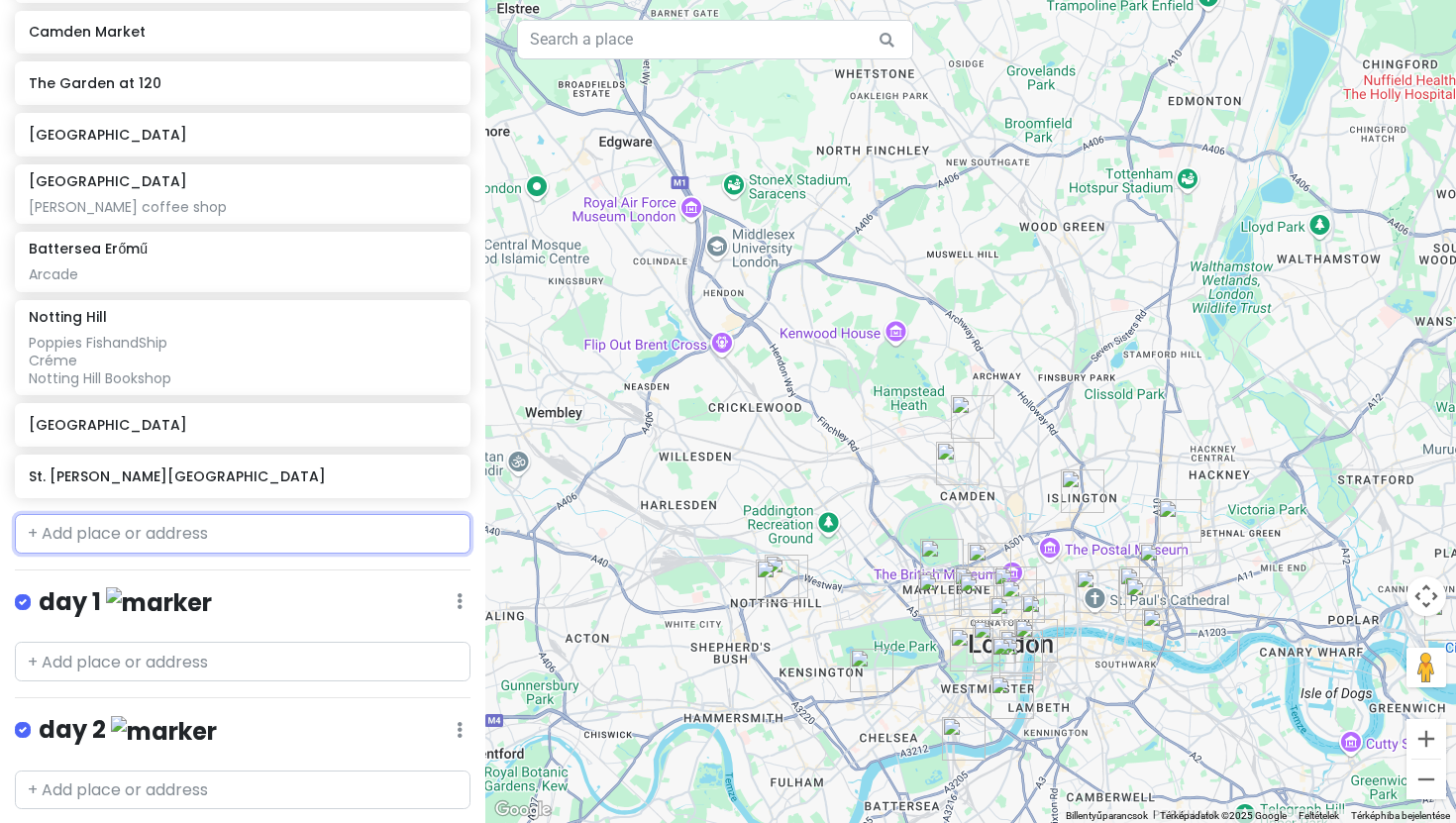 scroll, scrollTop: 1541, scrollLeft: 0, axis: vertical 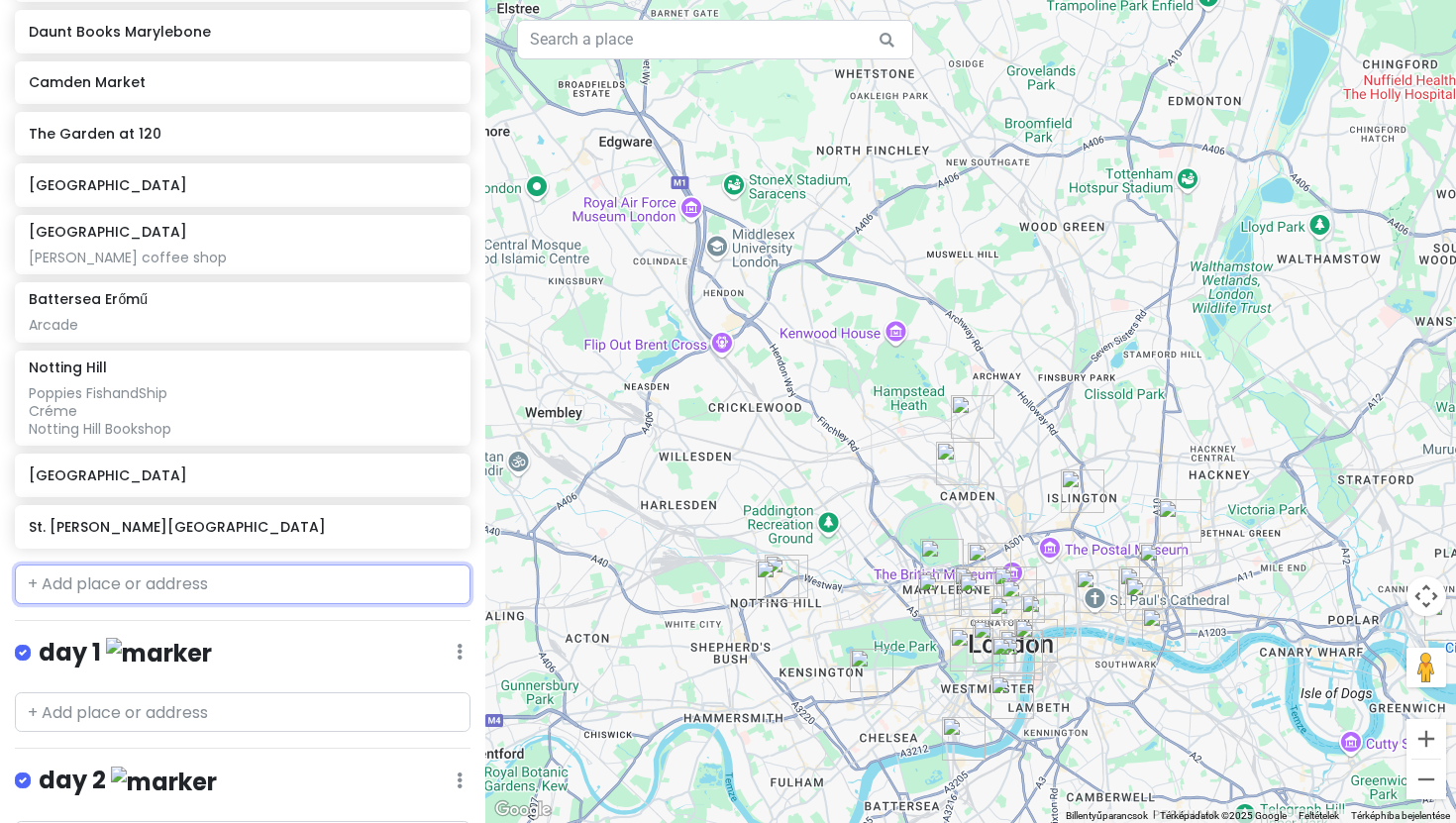 click at bounding box center (243, 584) 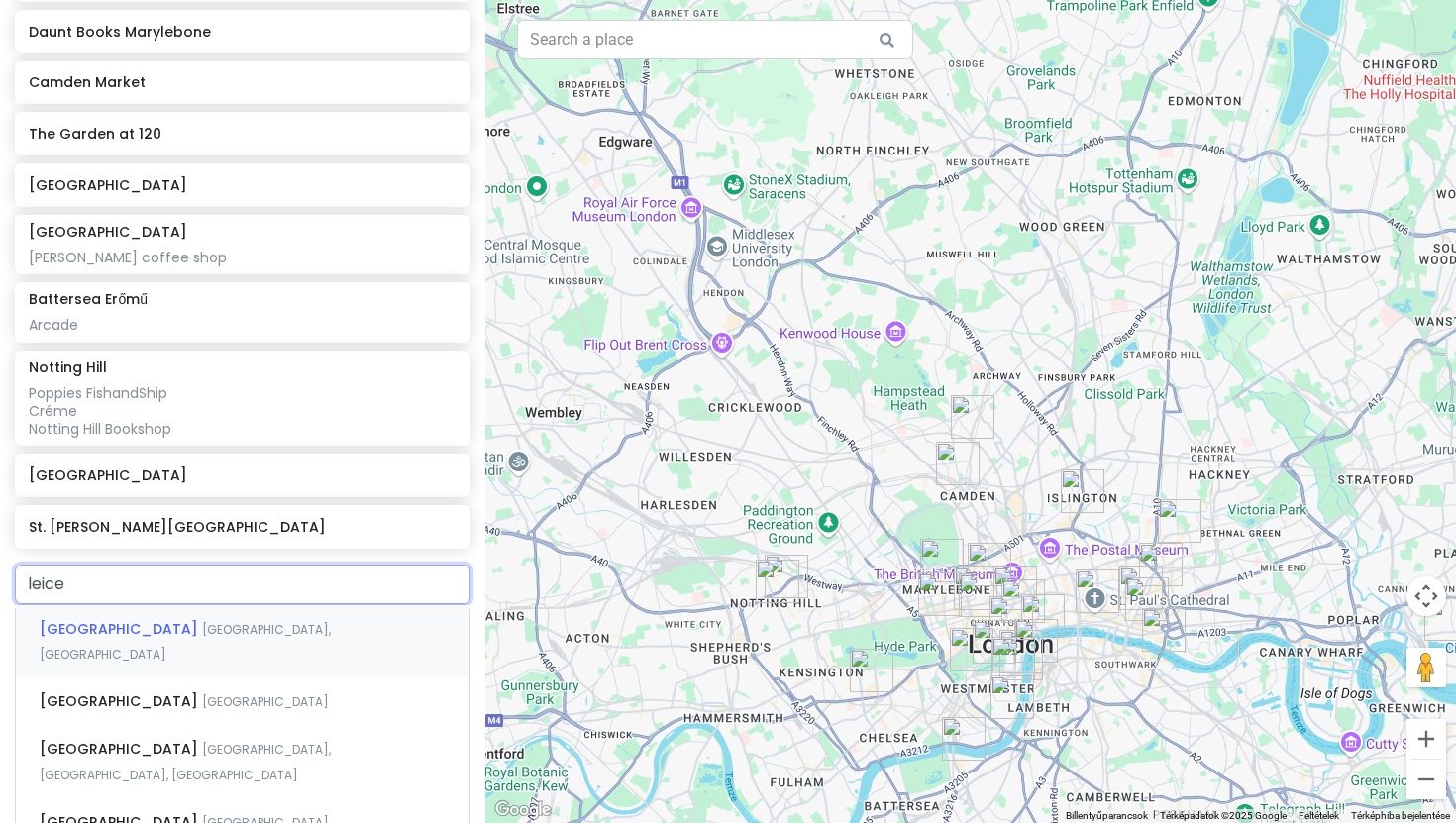 click on "London, Egyesült Királyság" at bounding box center [185, 642] 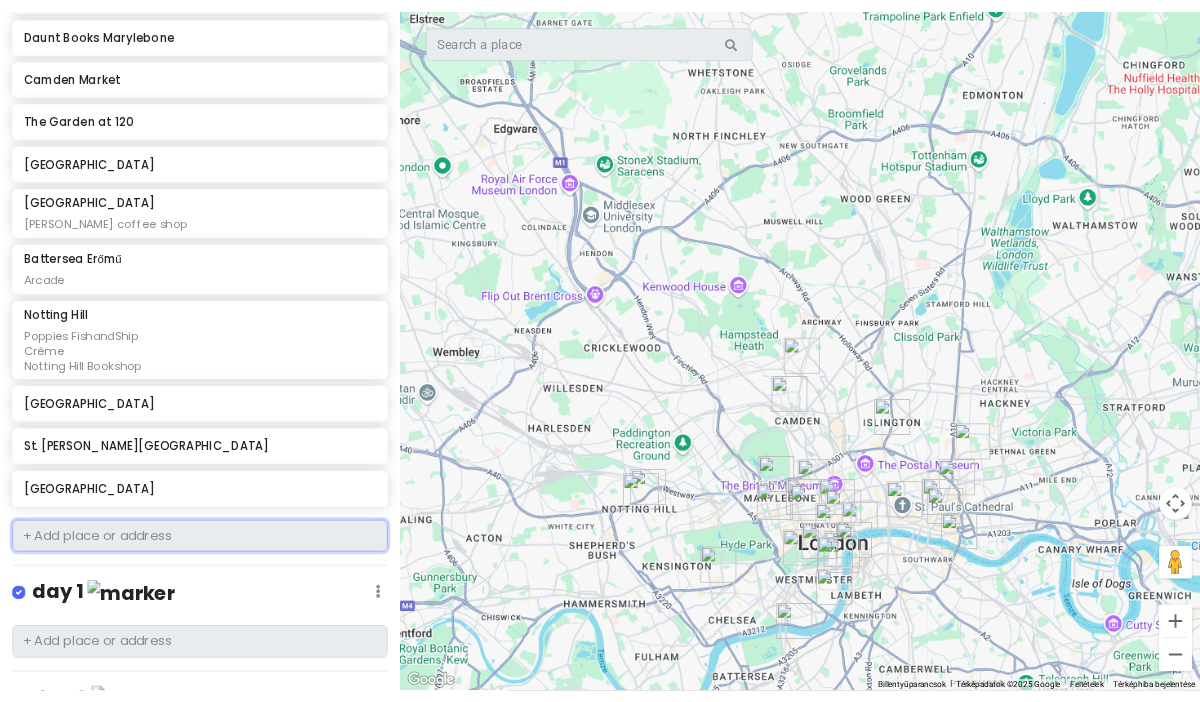 scroll, scrollTop: 1607, scrollLeft: 0, axis: vertical 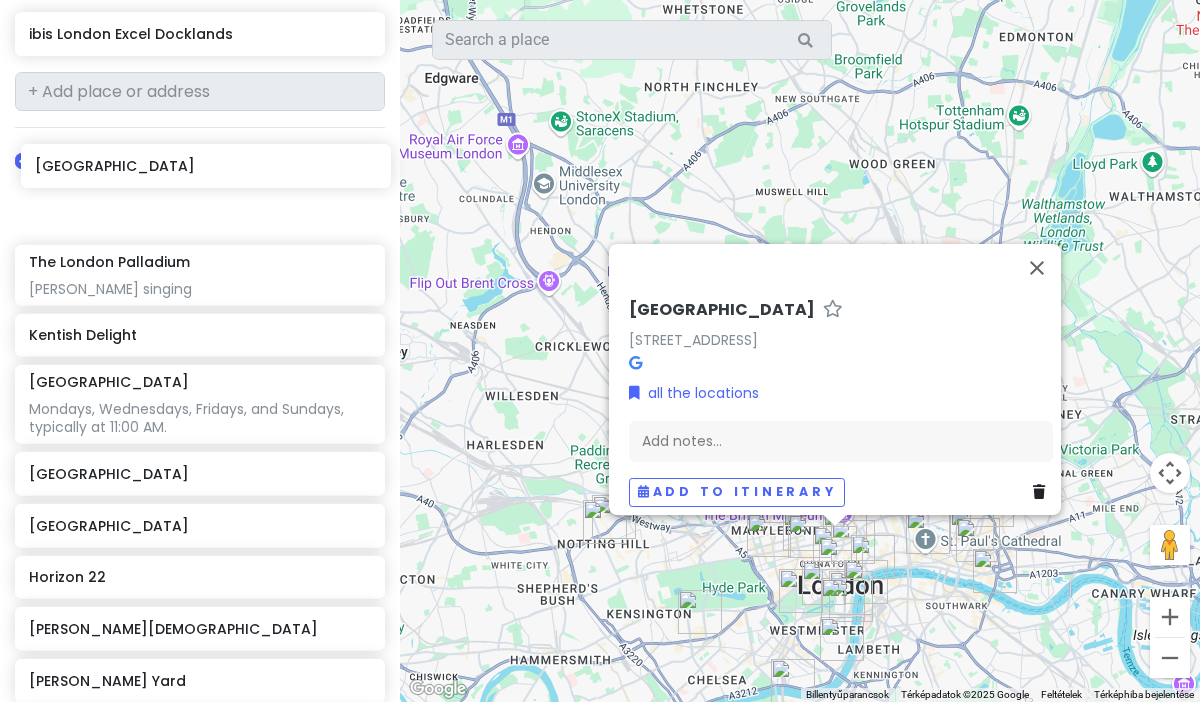 click on "Waterloo Bridge The London Palladium Rachel Zegler singing Kentish Delight Buckingham-palota Mondays, Wednesdays, Fridays, and Sundays, typically at 11:00 AM. Covent Garden Tower Bridge Horizon 22 Szent Pál-székesegyház Neal's Yard Big Ben Houses of Parliament Trafalgar tér Westminsteri apátság Londoni Természettudományi Múzeum London Eye Mercato Mayfair Camden Passage Spitalfields Market Tate Britain Daunt Books Marylebone Camden Market The Garden at 120 Portobello Road Market Columbia Road Flower Market Jack Garcia coffee shop Battersea Erőmű Arcade Notting Hill Poppies FishandShip
Créme
Notting Hill Bookshop Carnaby Street St. James’s Park Leicester Square" at bounding box center (200, 1012) 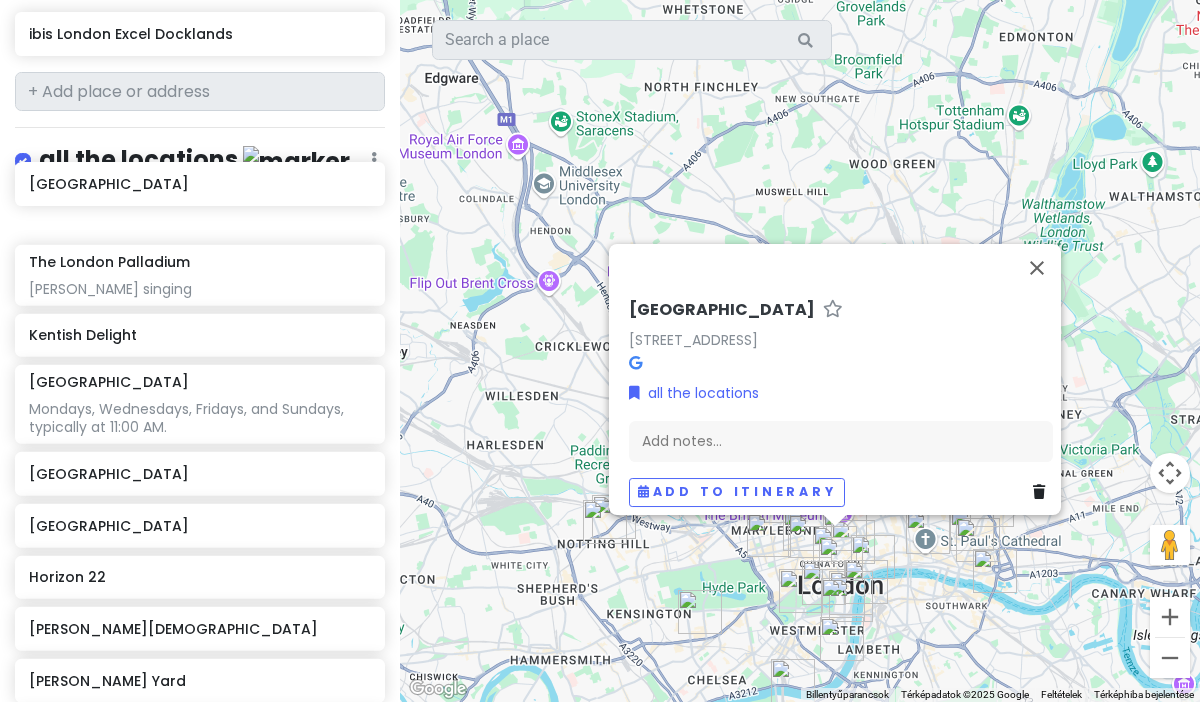 scroll, scrollTop: 383, scrollLeft: 0, axis: vertical 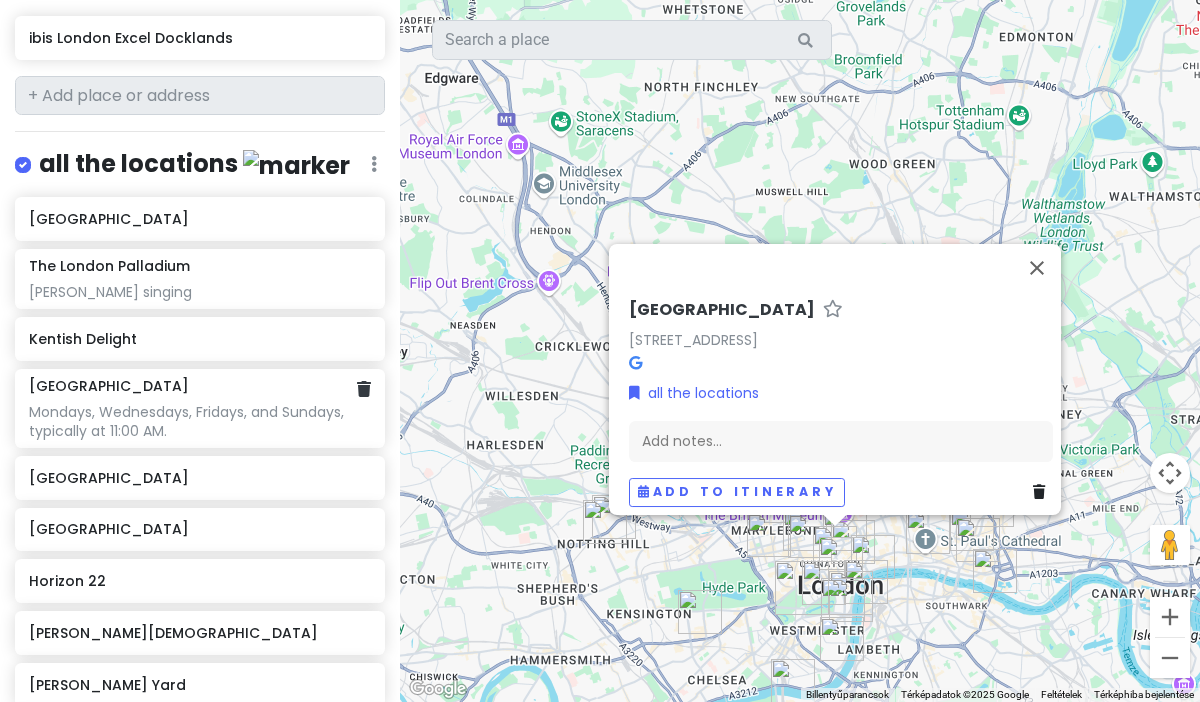 copy on "London Trip Private Change Dates Make a Copy Delete Trip Go Pro ⚡️ Give Feedback 💡 Support Scout ☕️ Itinerary Share Publish Notes Add notes... accommodations   Edit Reorder Delete List ibis London Excel Docklands all the locations   Edit Reorder Delete List Waterloo Bridge The London Palladium Rachel Zegler singing Kentish Delight Buckingham-palota Mondays, Wednesdays, Fridays, and Sundays, typically at 11:00 AM. Covent Garden Tower Bridge Horizon 22 Szent Pál-székesegyház Neal's Yard Big Ben Houses of Parliament Trafalgar tér Westminsteri apátság Londoni Természettudományi Múzeum London Eye Mercato Mayfair Camden Passage Spitalfields Market Tate Britain Daunt Books Marylebone Camden Market The Garden at 120 Portobello Road Market Columbia Road Flower Market Jack Garcia coffee shop Battersea Erőmű Arcade Notting Hill Poppies FishandShip
Créme
Notting Hill Bookshop Carnaby Street St. James’s Park Leicester Square day 1   Edit Reorder Delete List day 2   Edit Reorder Delete List day 3   Edit Reorder Delete L..." 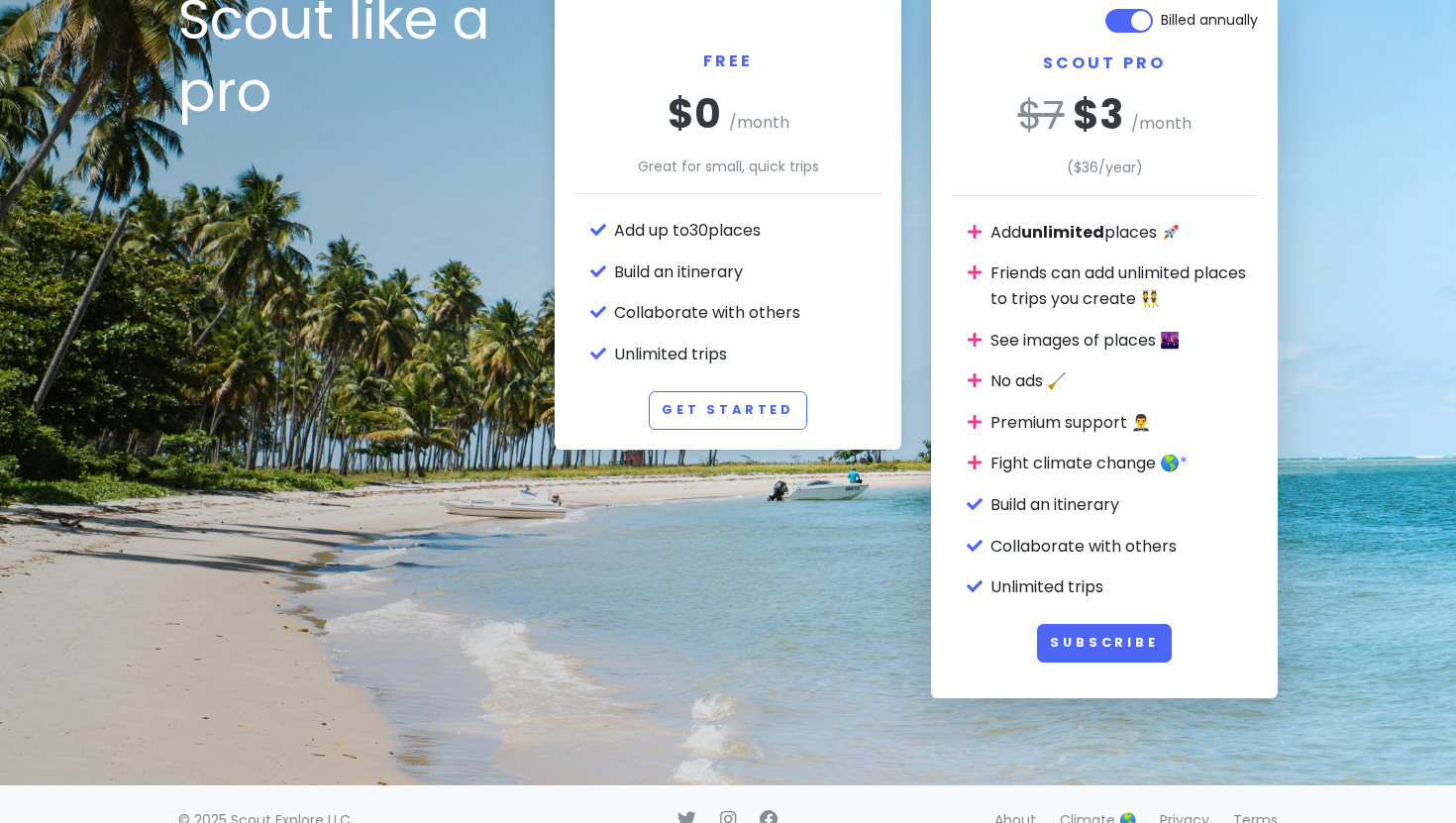 scroll, scrollTop: 175, scrollLeft: 0, axis: vertical 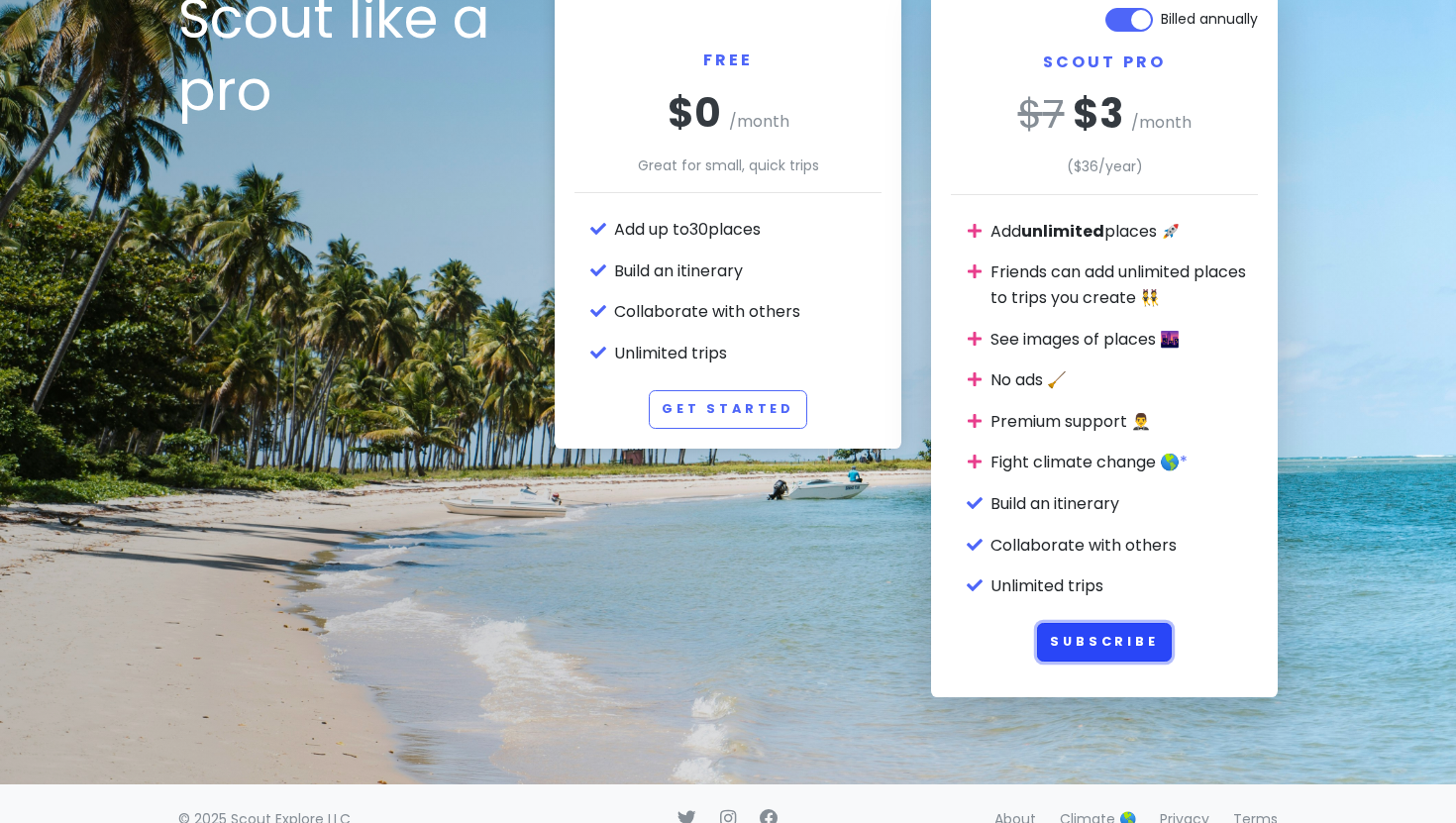 click on "Subscribe" at bounding box center [1104, 642] 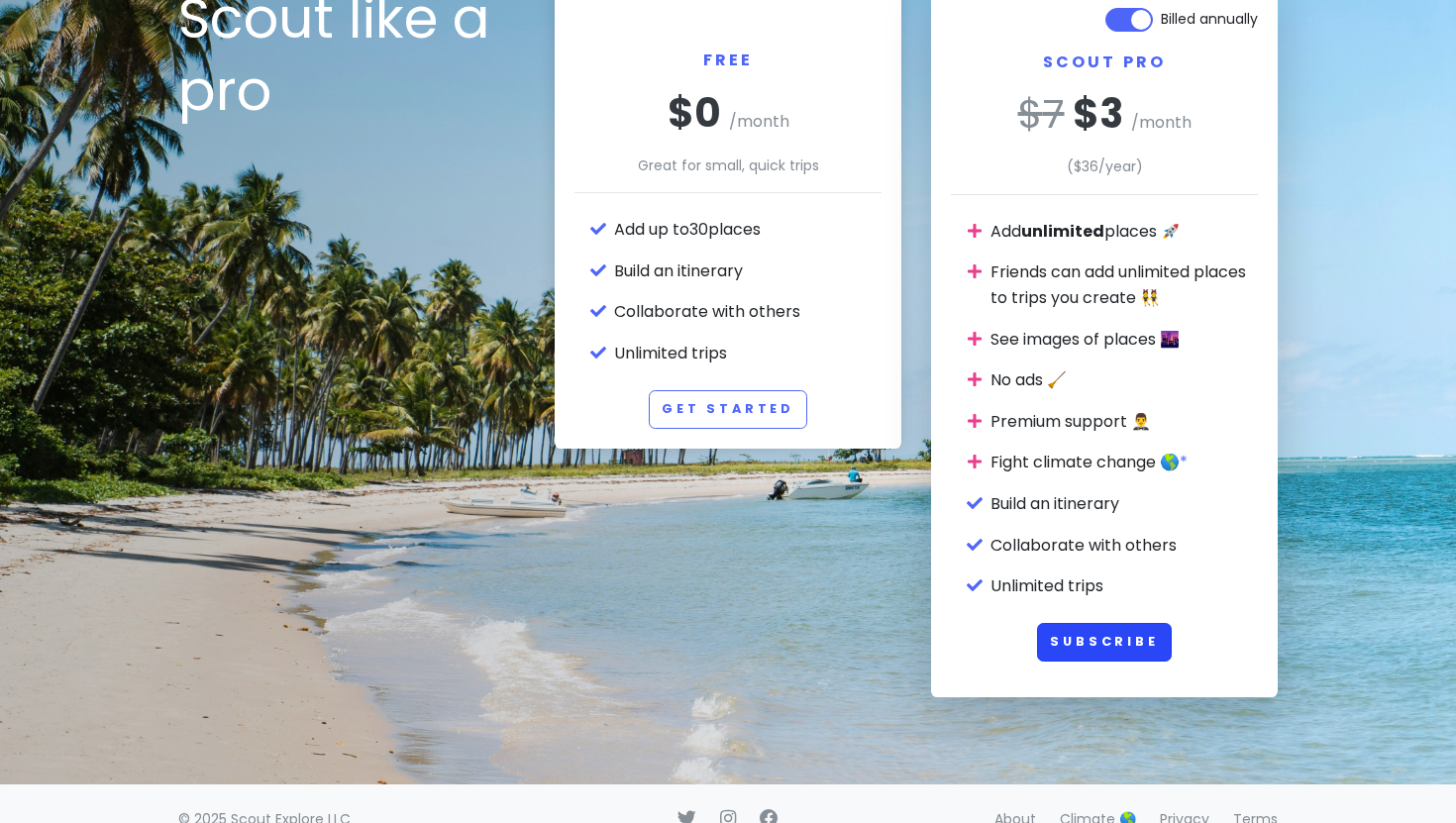 scroll, scrollTop: 0, scrollLeft: 0, axis: both 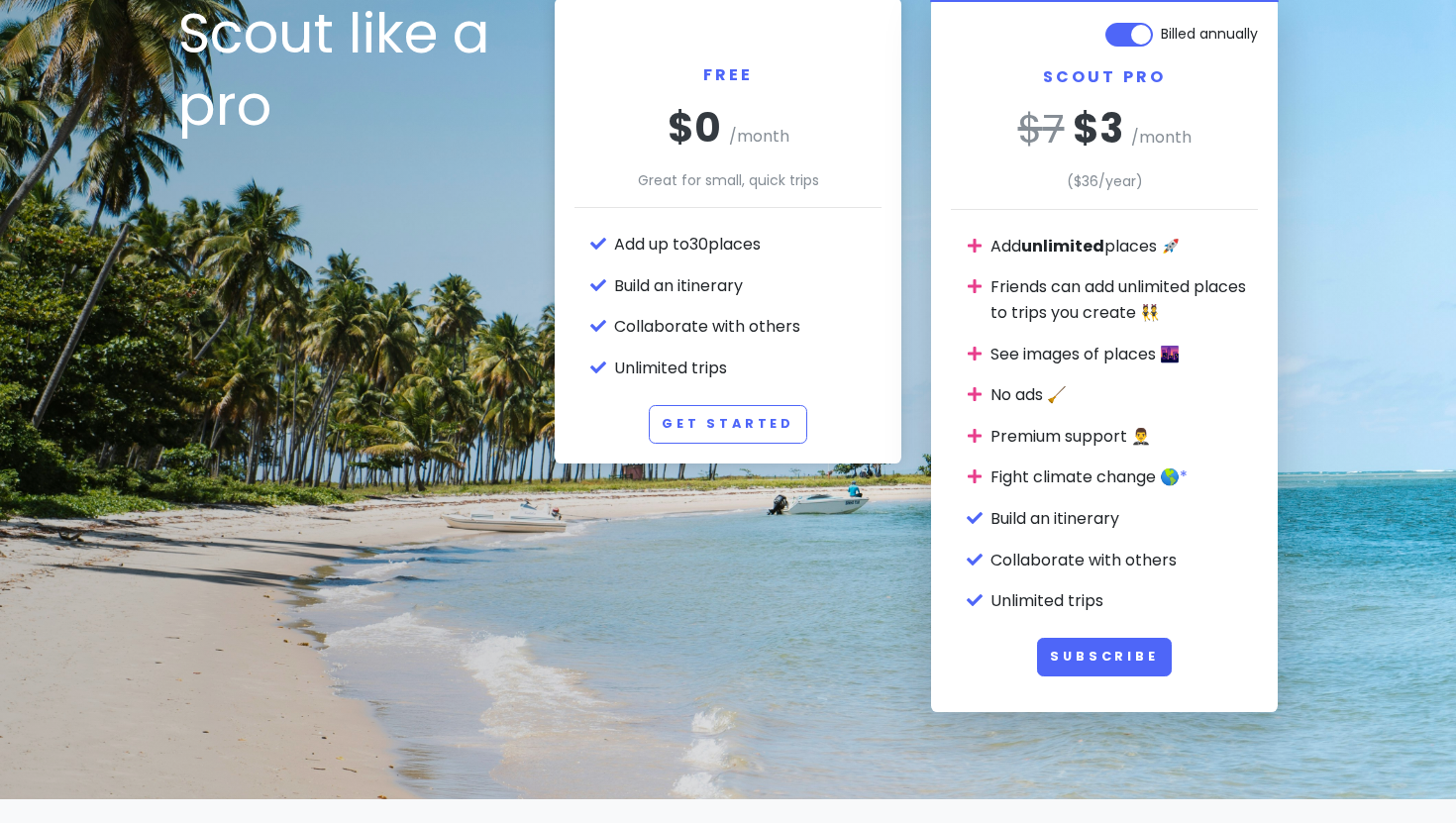 click on "Billed annually Scout Pro $ 7 $ 3 /month ($ 36  /year) Add  unlimited  places 🚀 Friends can add unlimited places to trips you create 👯 See images of places 🌆 No ads 🧹 Premium support 🤵‍♂️ Fight climate change   🌎* Build an itinerary Collaborate with others Unlimited trips Subscribe" at bounding box center [1104, 347] 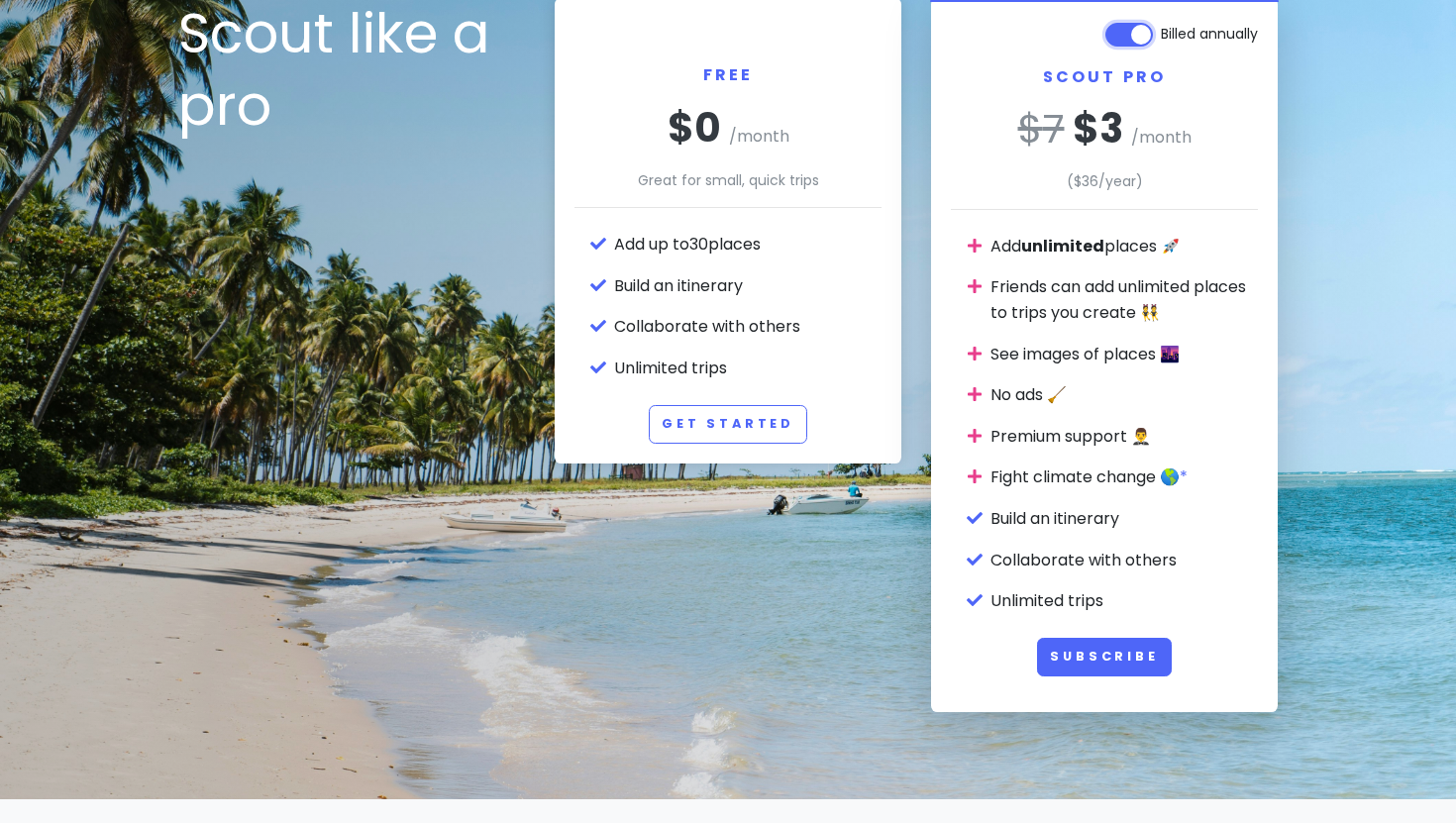 click on "Billed annually" at bounding box center [1251, 24] 